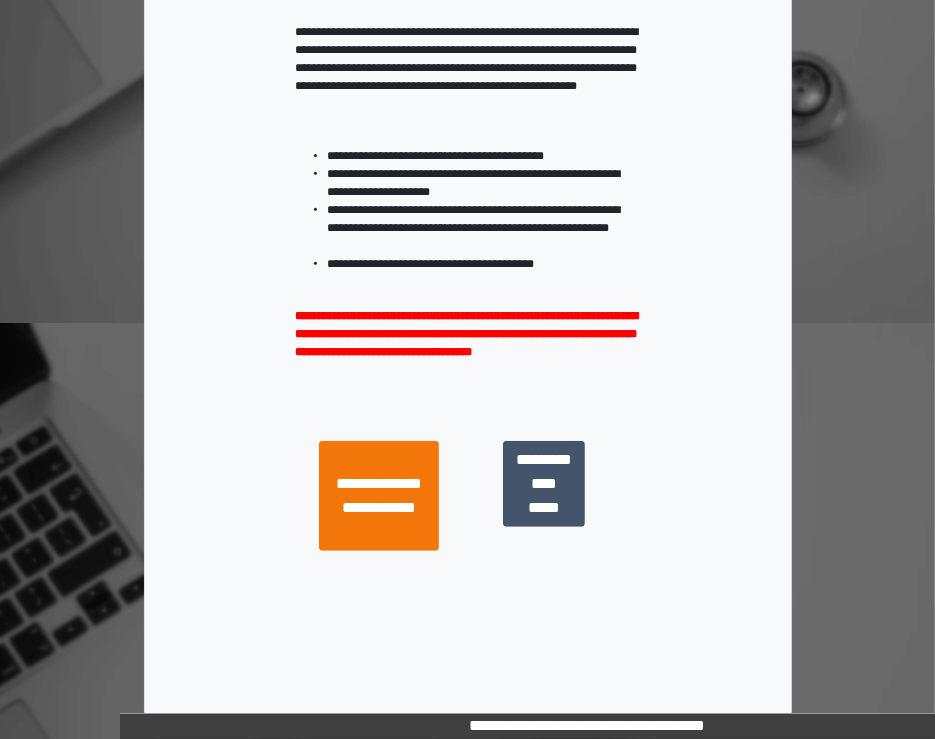 scroll, scrollTop: 426, scrollLeft: 0, axis: vertical 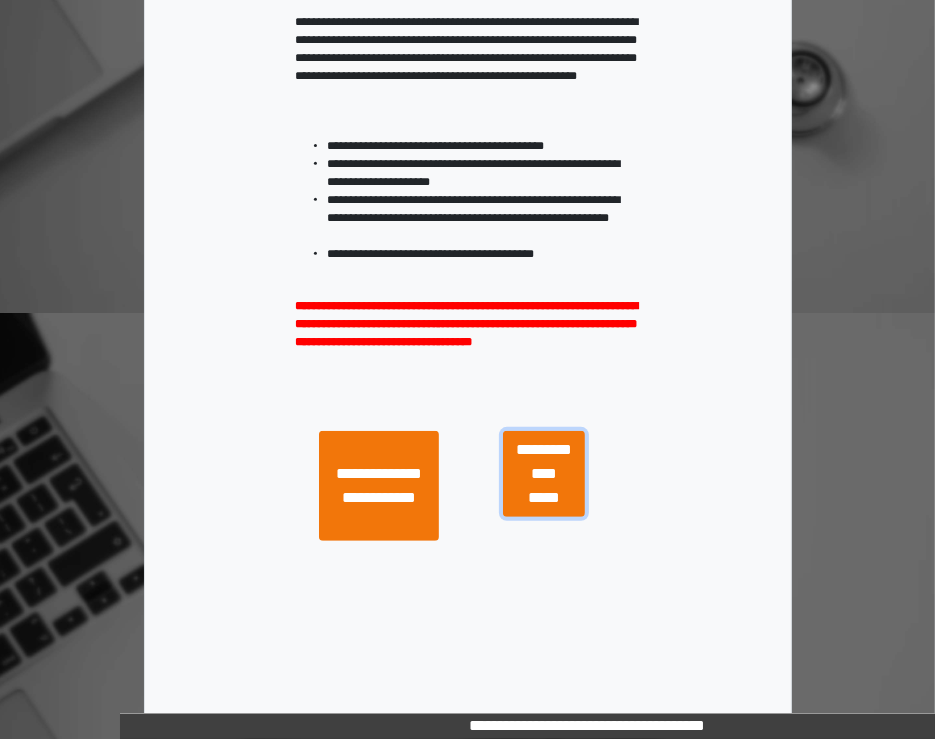 click on "**********" at bounding box center (544, 474) 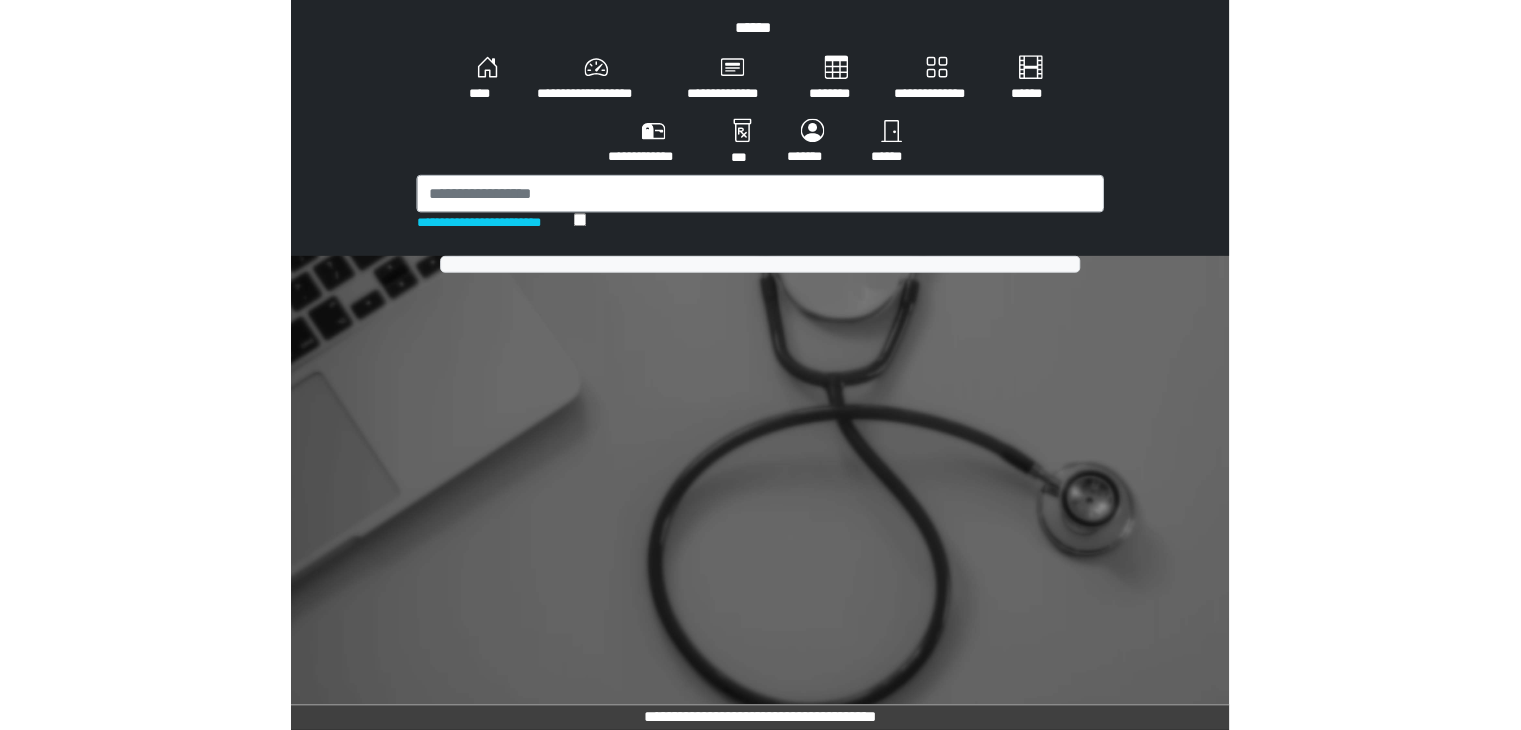 scroll, scrollTop: 0, scrollLeft: 0, axis: both 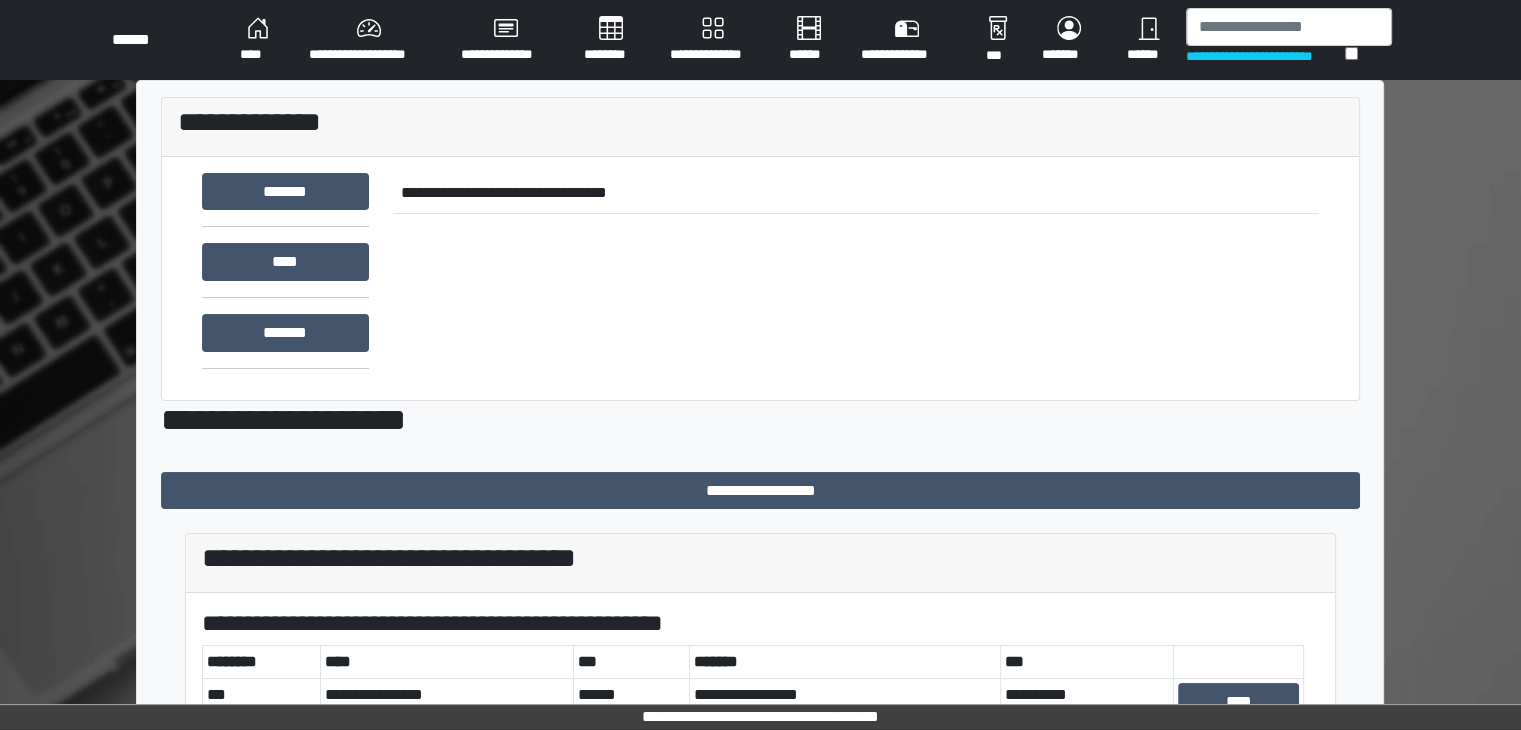 click on "**********" at bounding box center (369, 40) 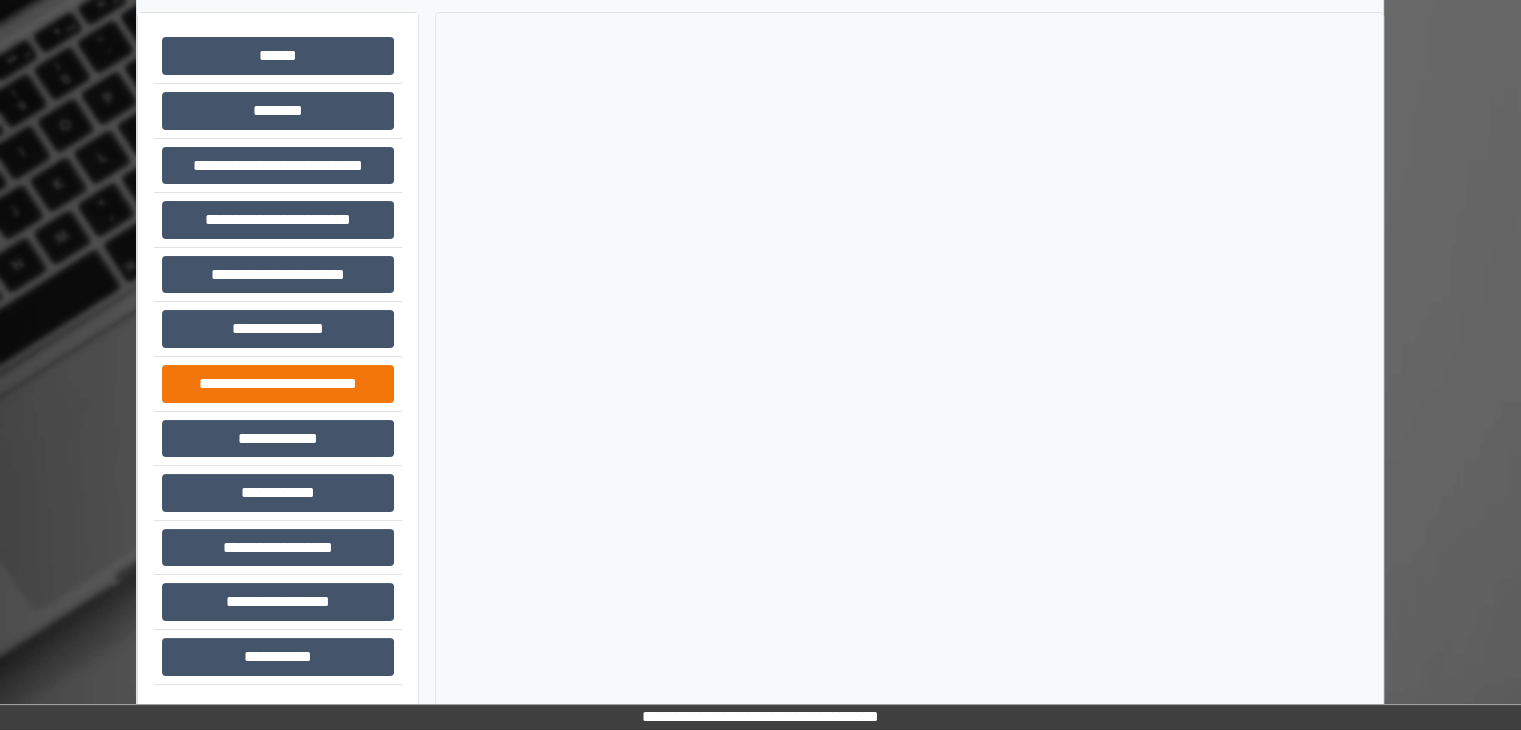 scroll, scrollTop: 87, scrollLeft: 0, axis: vertical 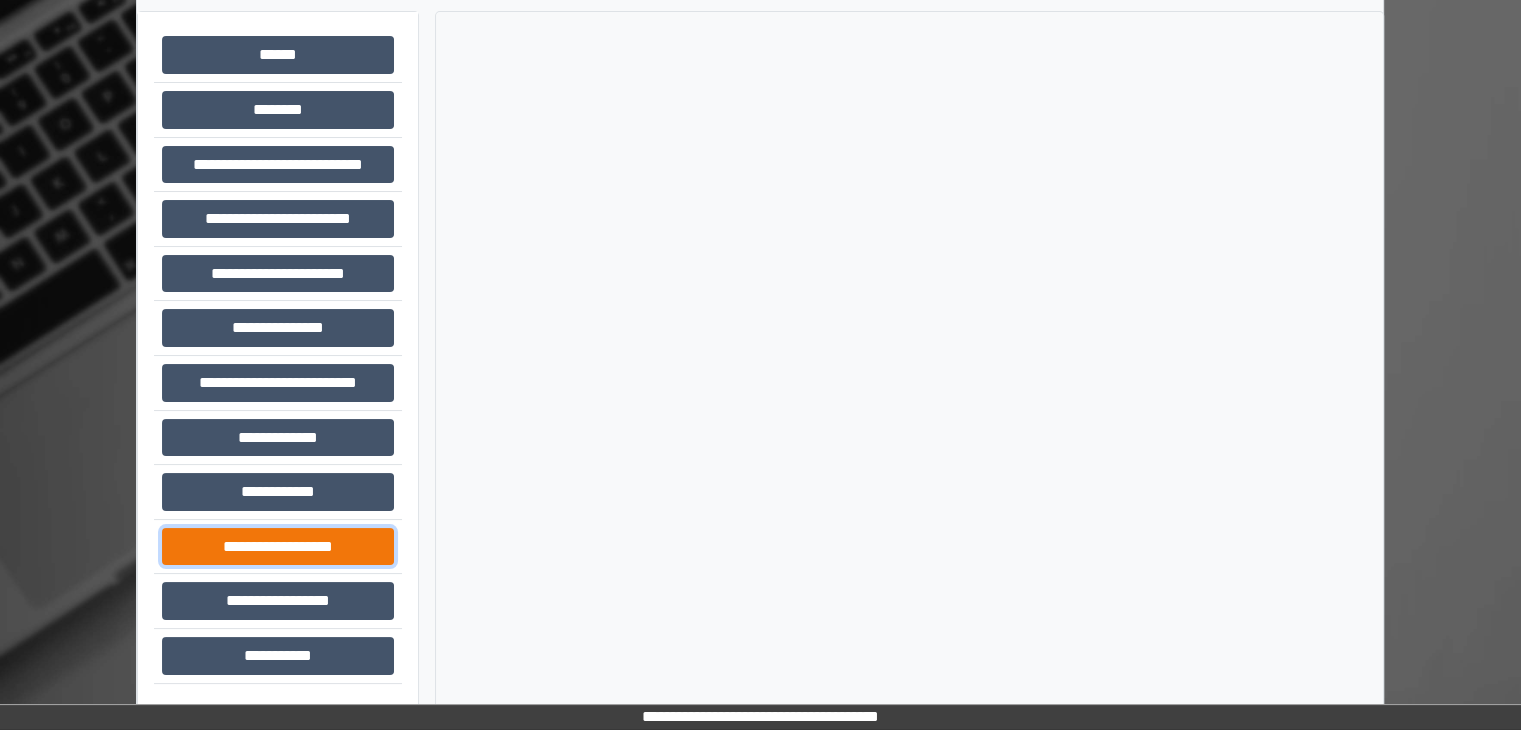 click on "**********" at bounding box center (278, 547) 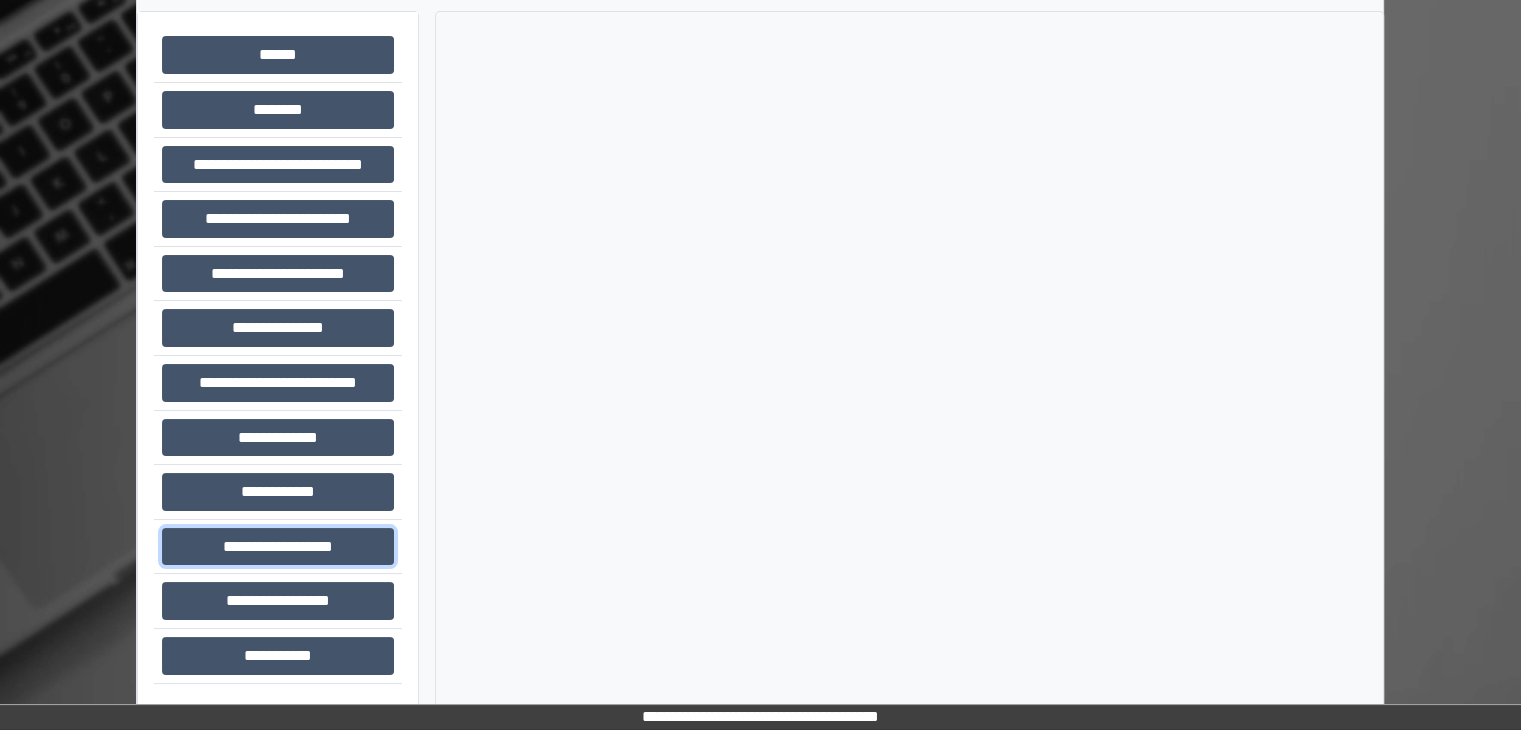 scroll, scrollTop: 0, scrollLeft: 0, axis: both 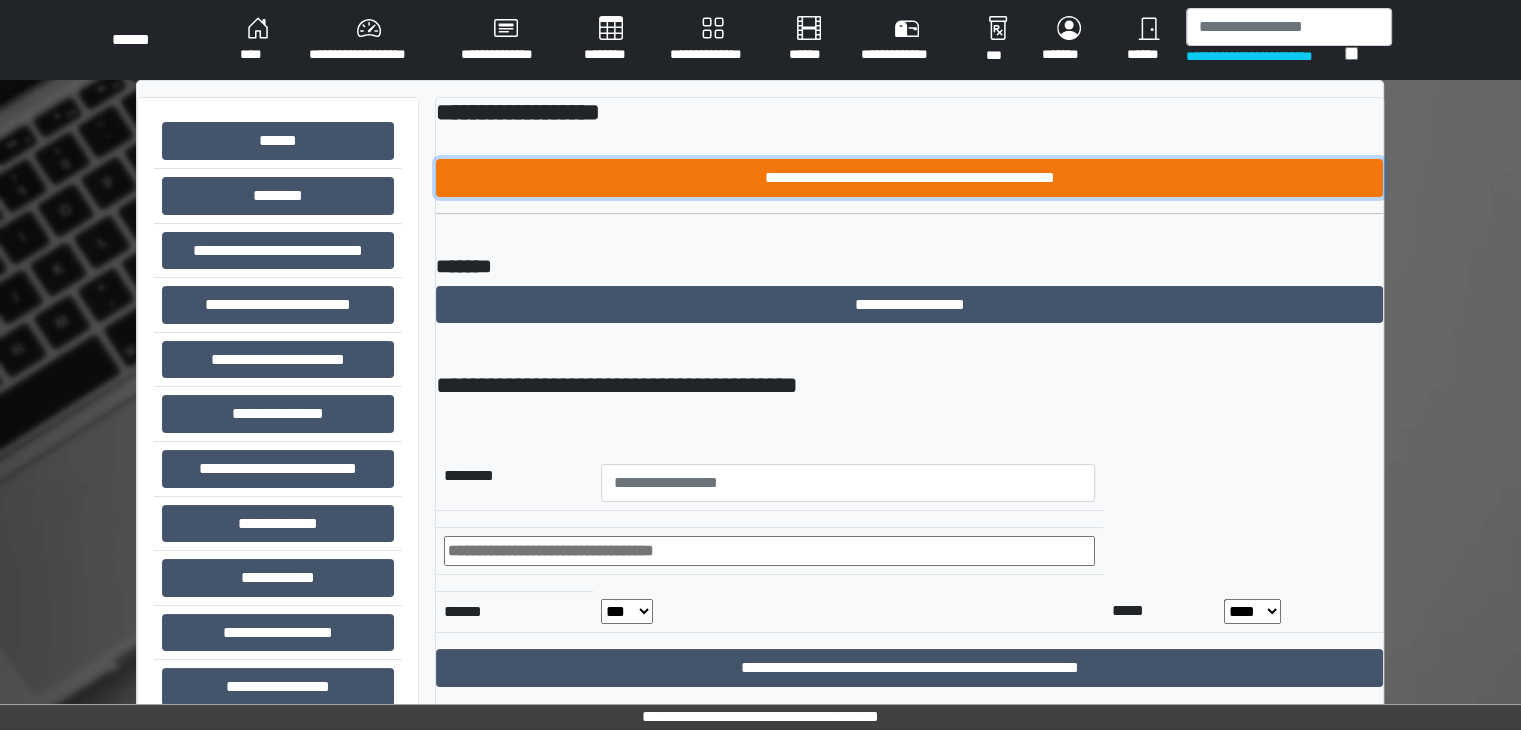 click on "**********" at bounding box center [909, 178] 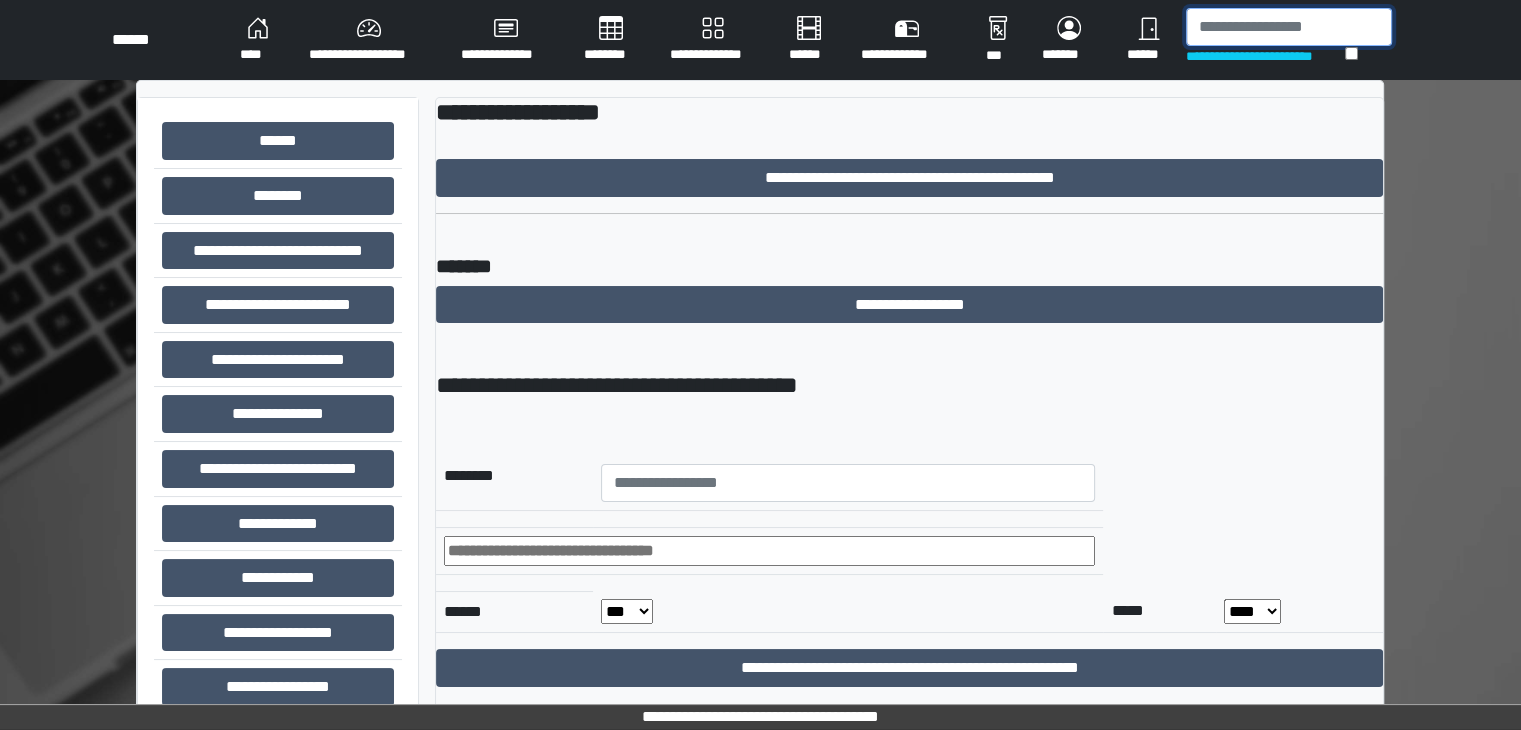 click at bounding box center (1289, 27) 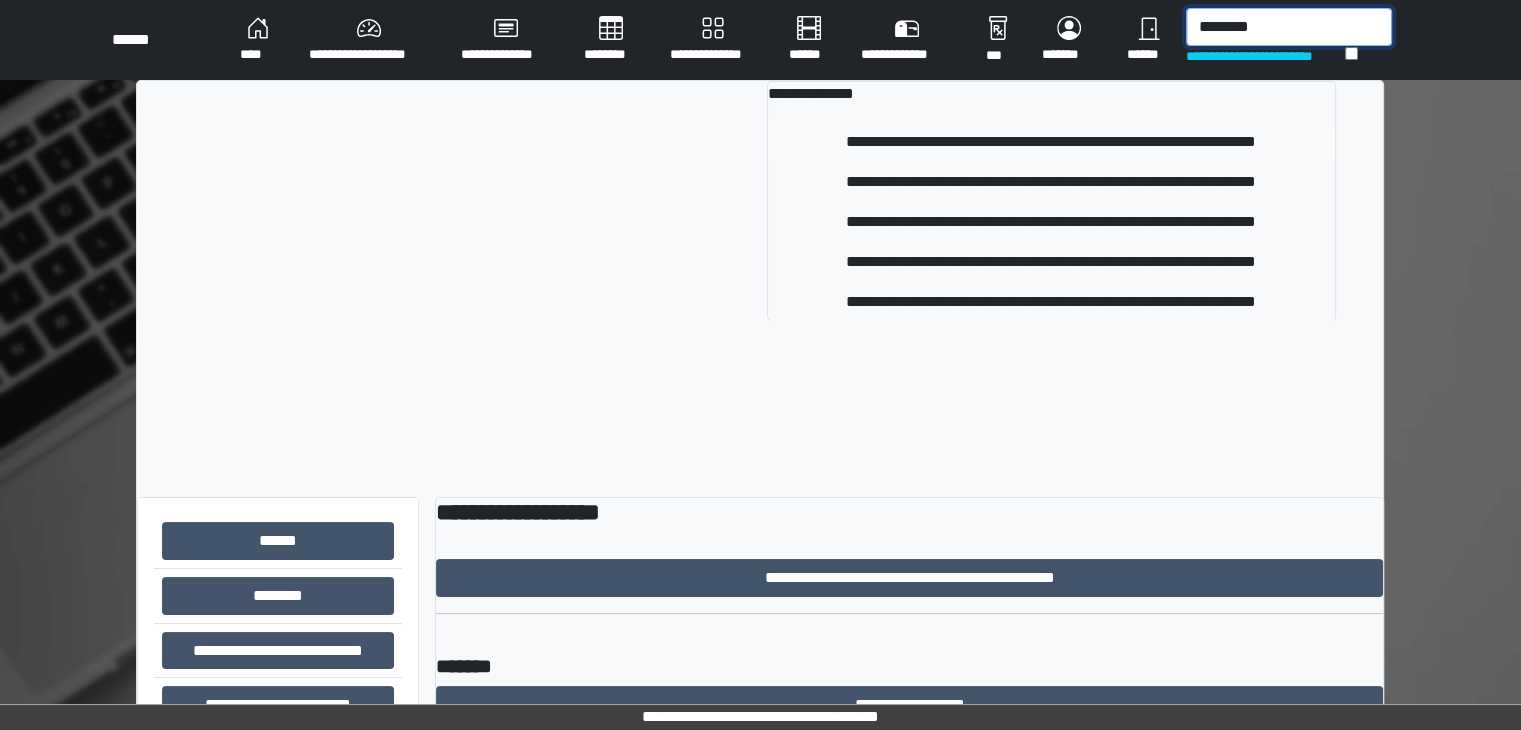type on "********" 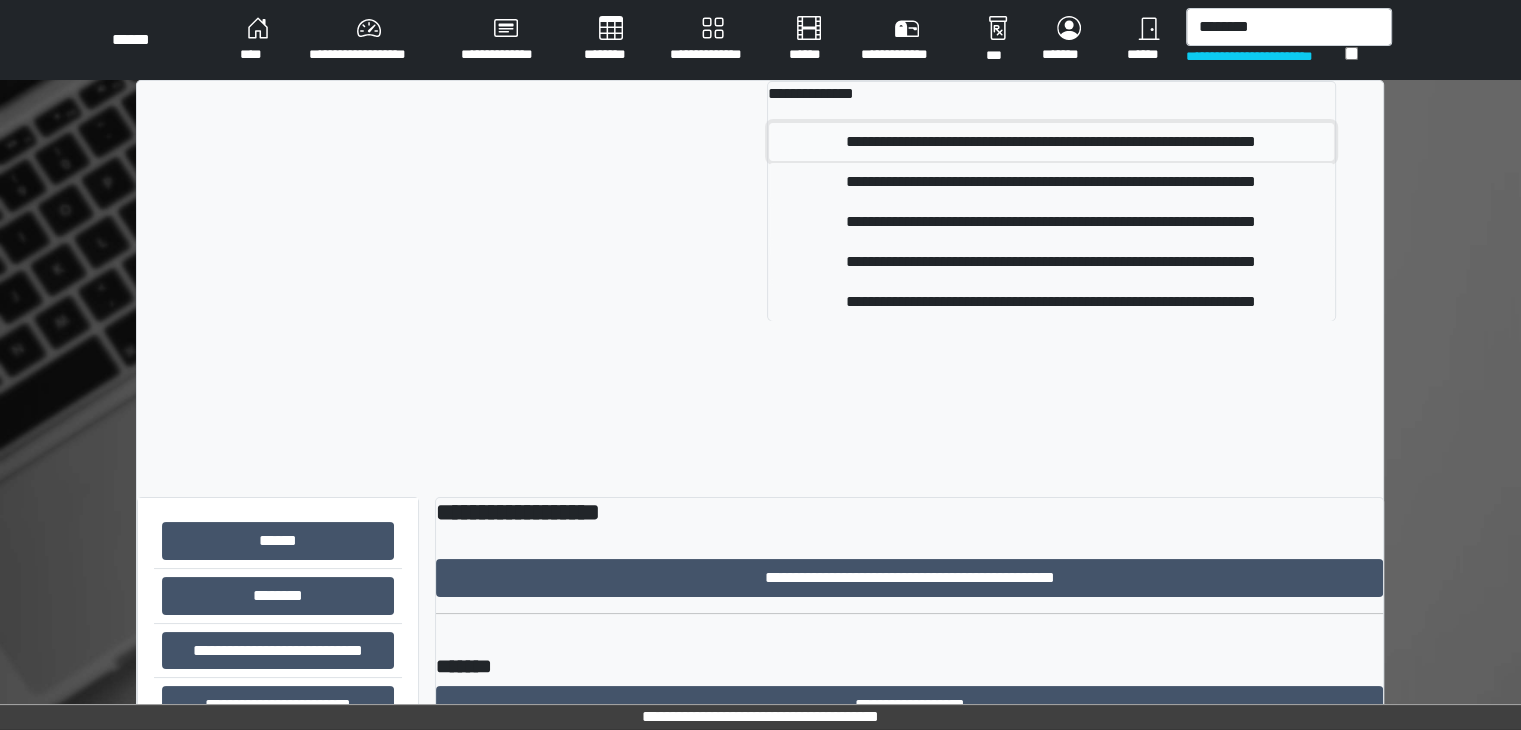 click on "**********" at bounding box center (1051, 142) 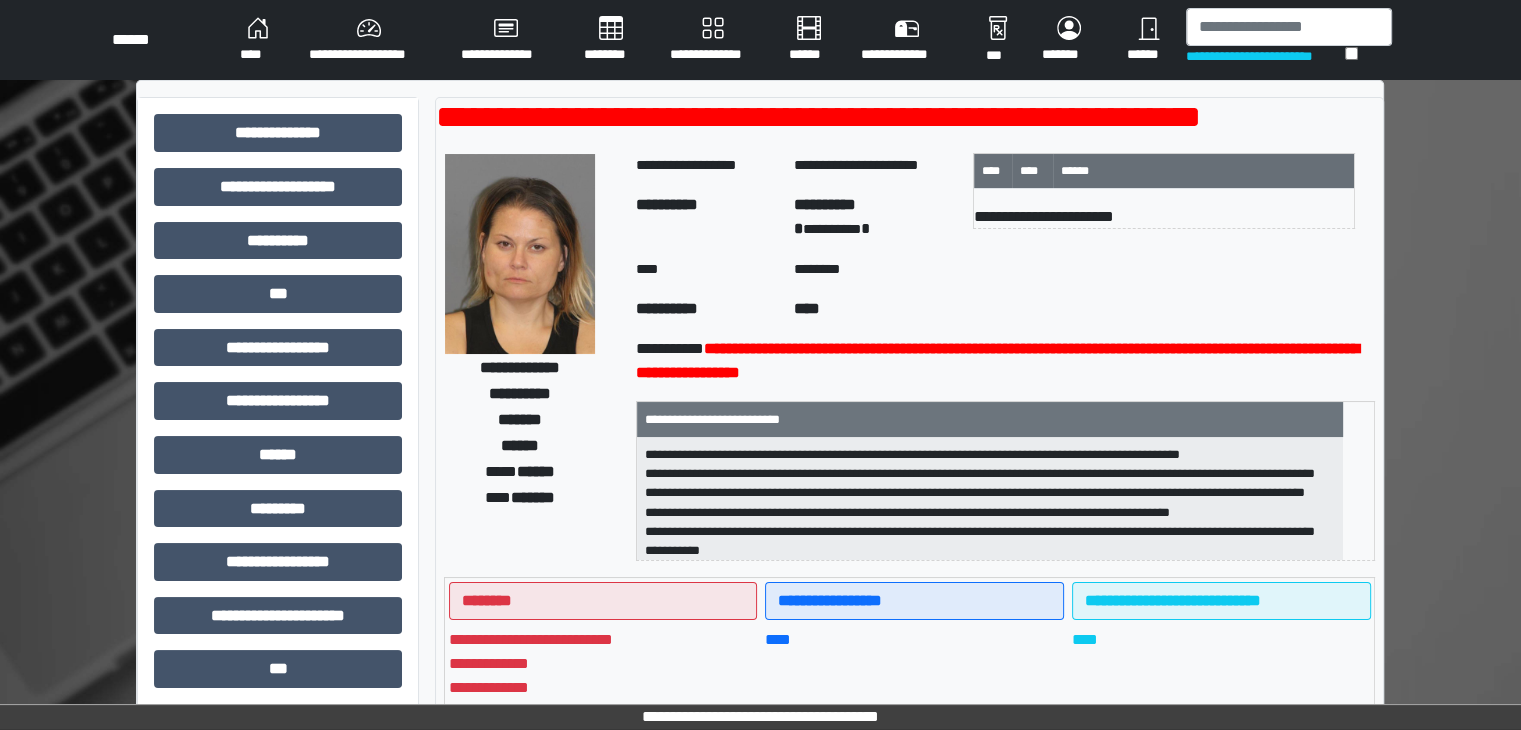 scroll, scrollTop: 64, scrollLeft: 0, axis: vertical 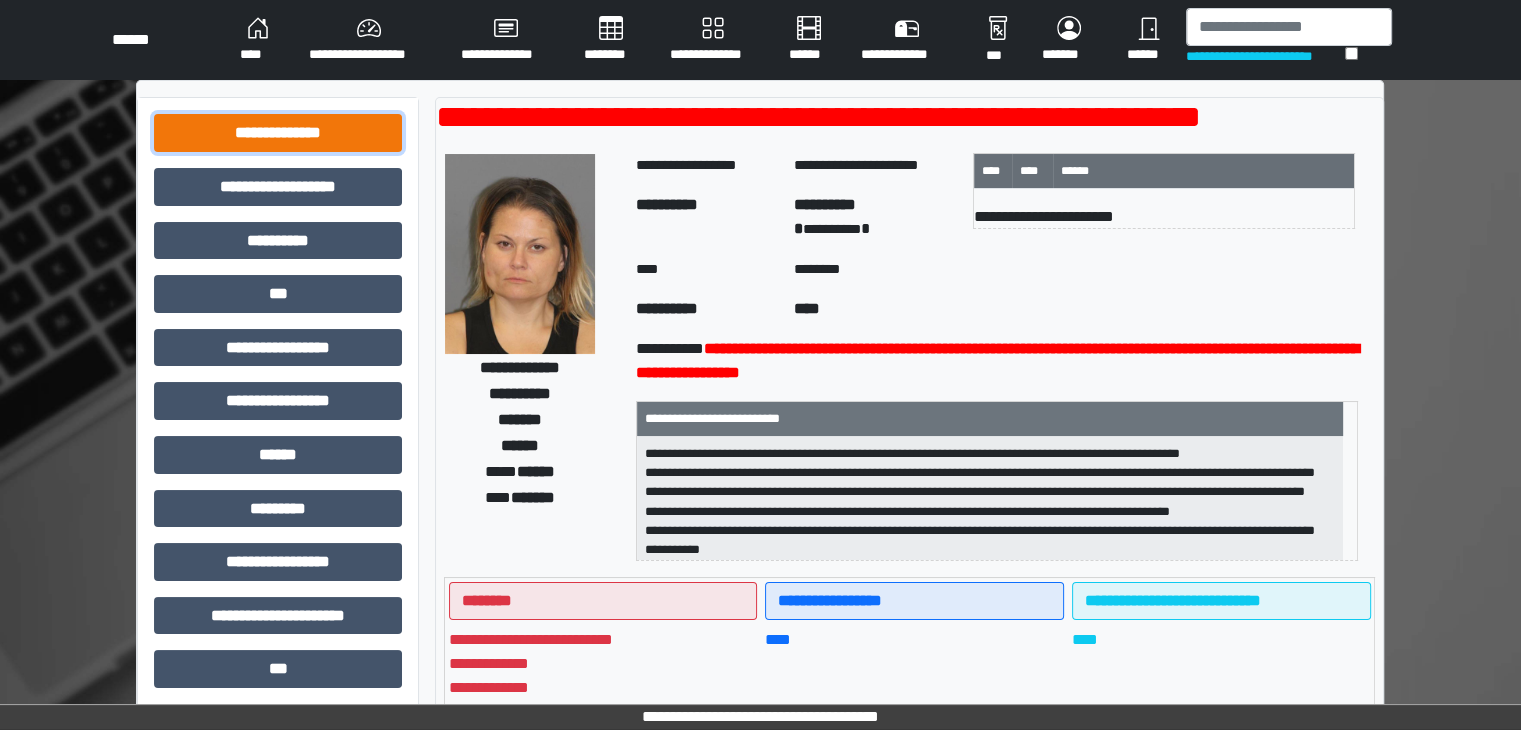 click on "**********" at bounding box center [278, 133] 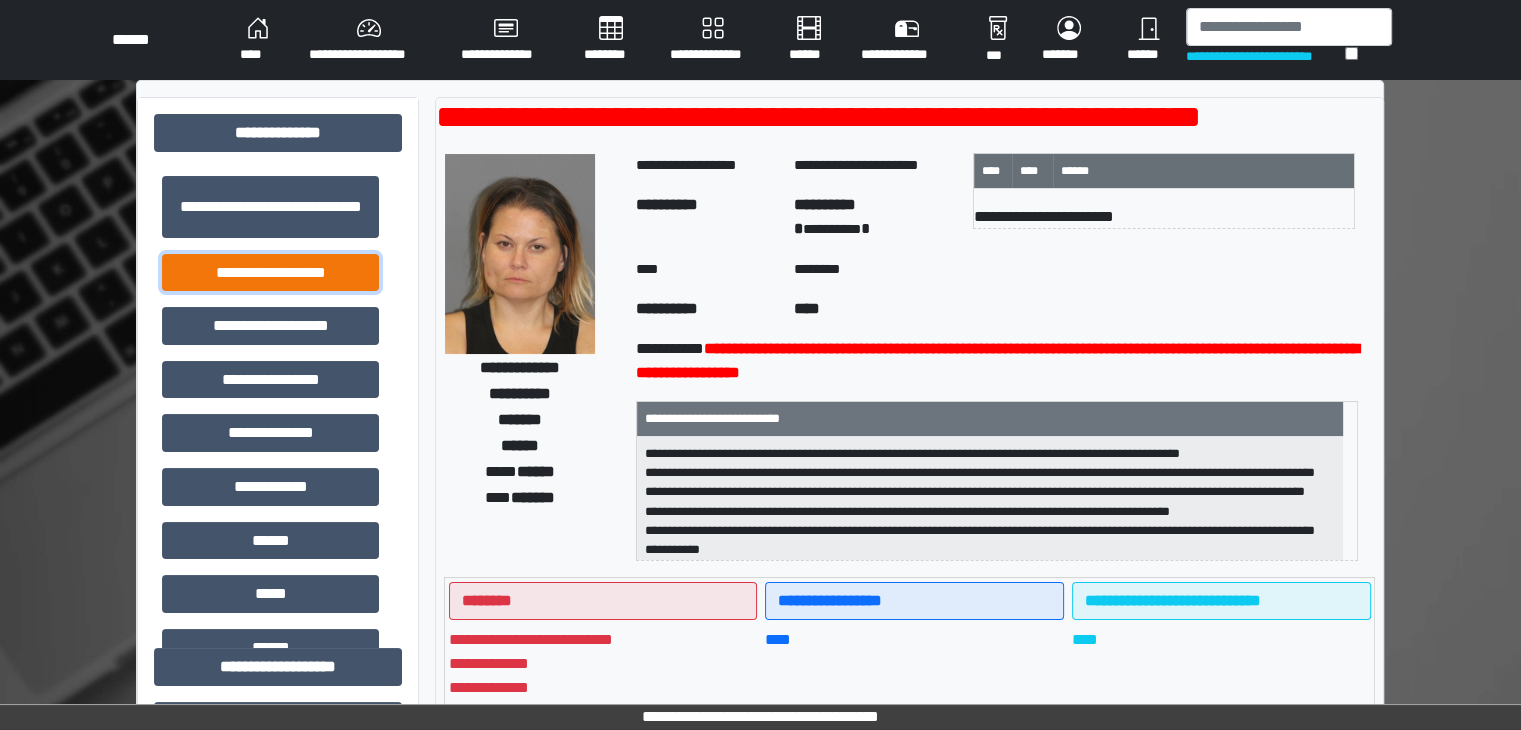 click on "**********" at bounding box center (270, 273) 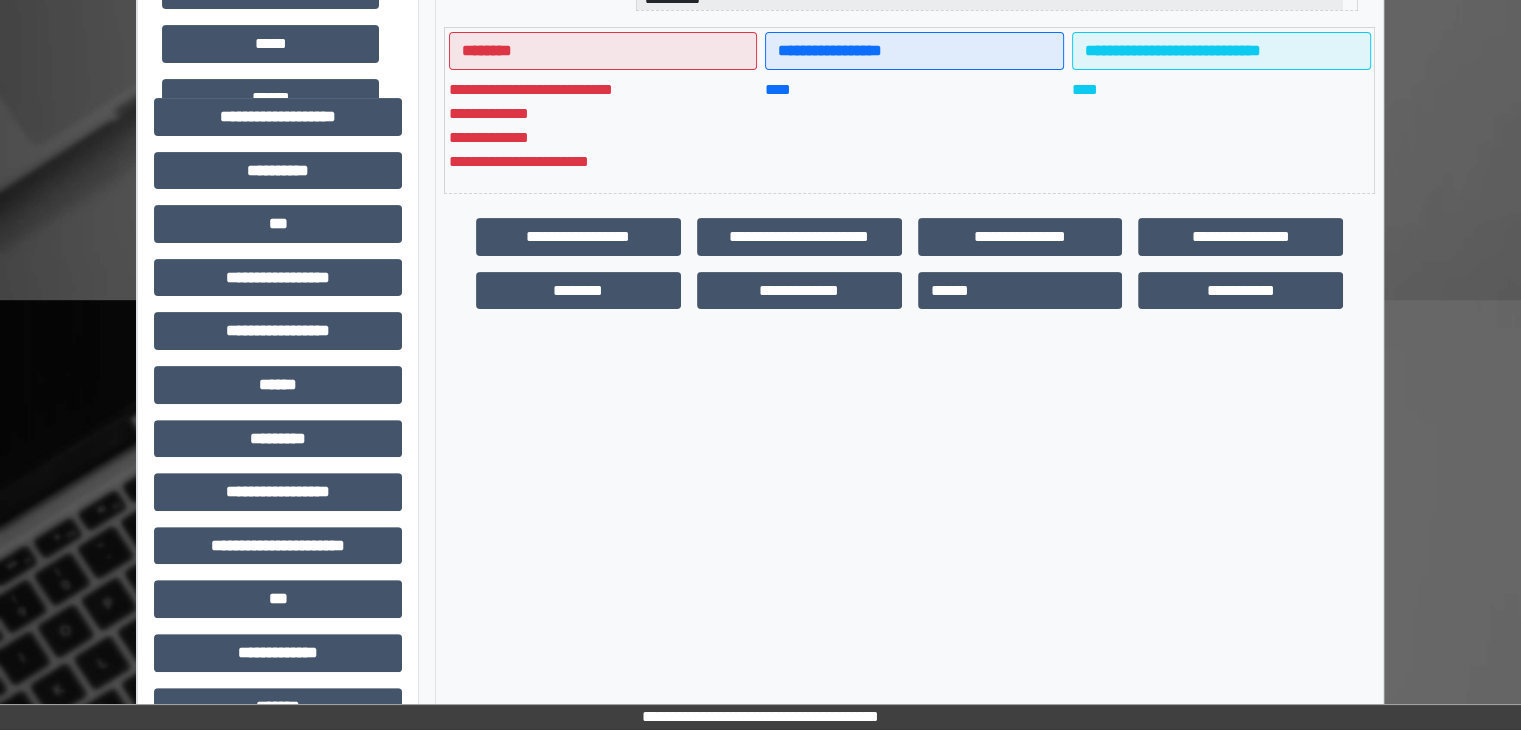 scroll, scrollTop: 600, scrollLeft: 0, axis: vertical 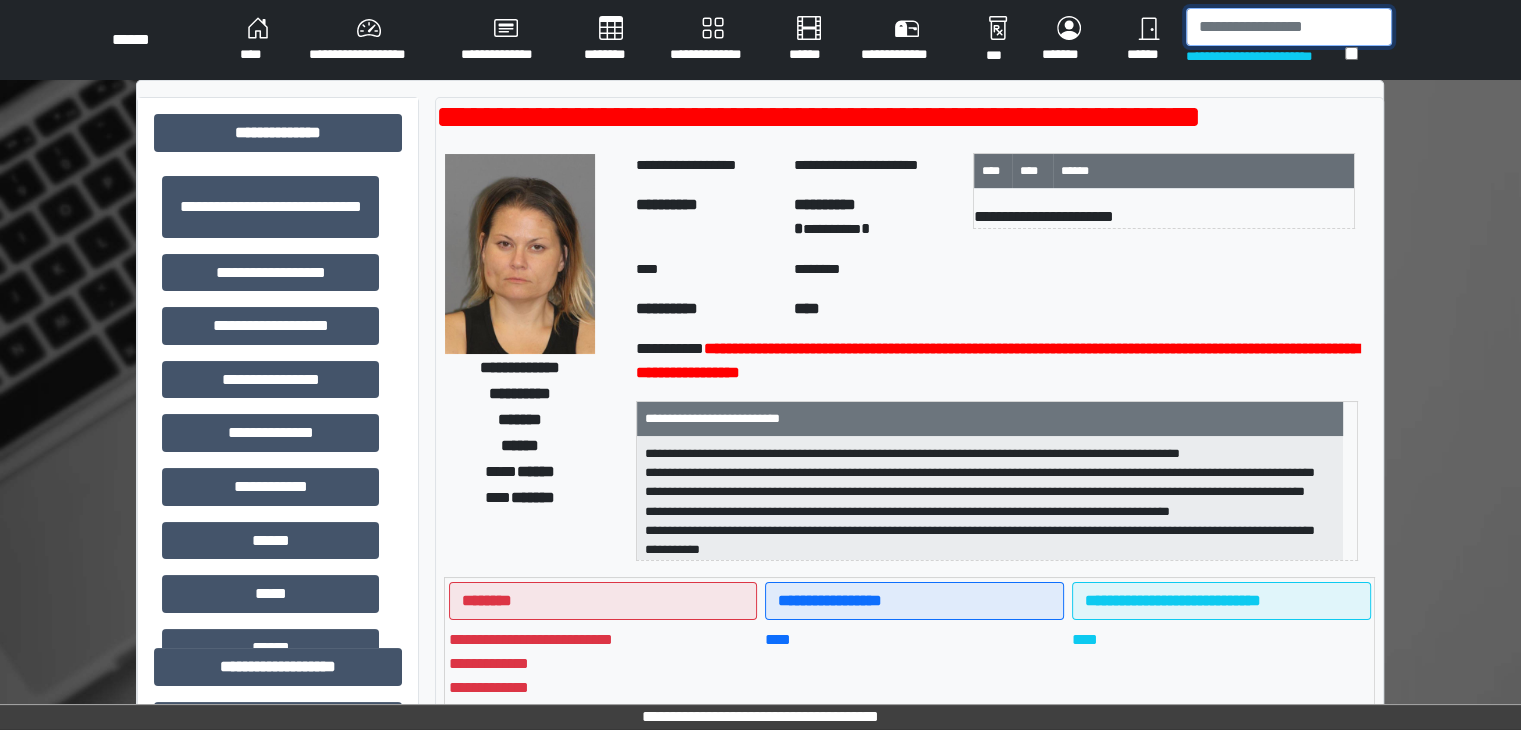 click at bounding box center (1289, 27) 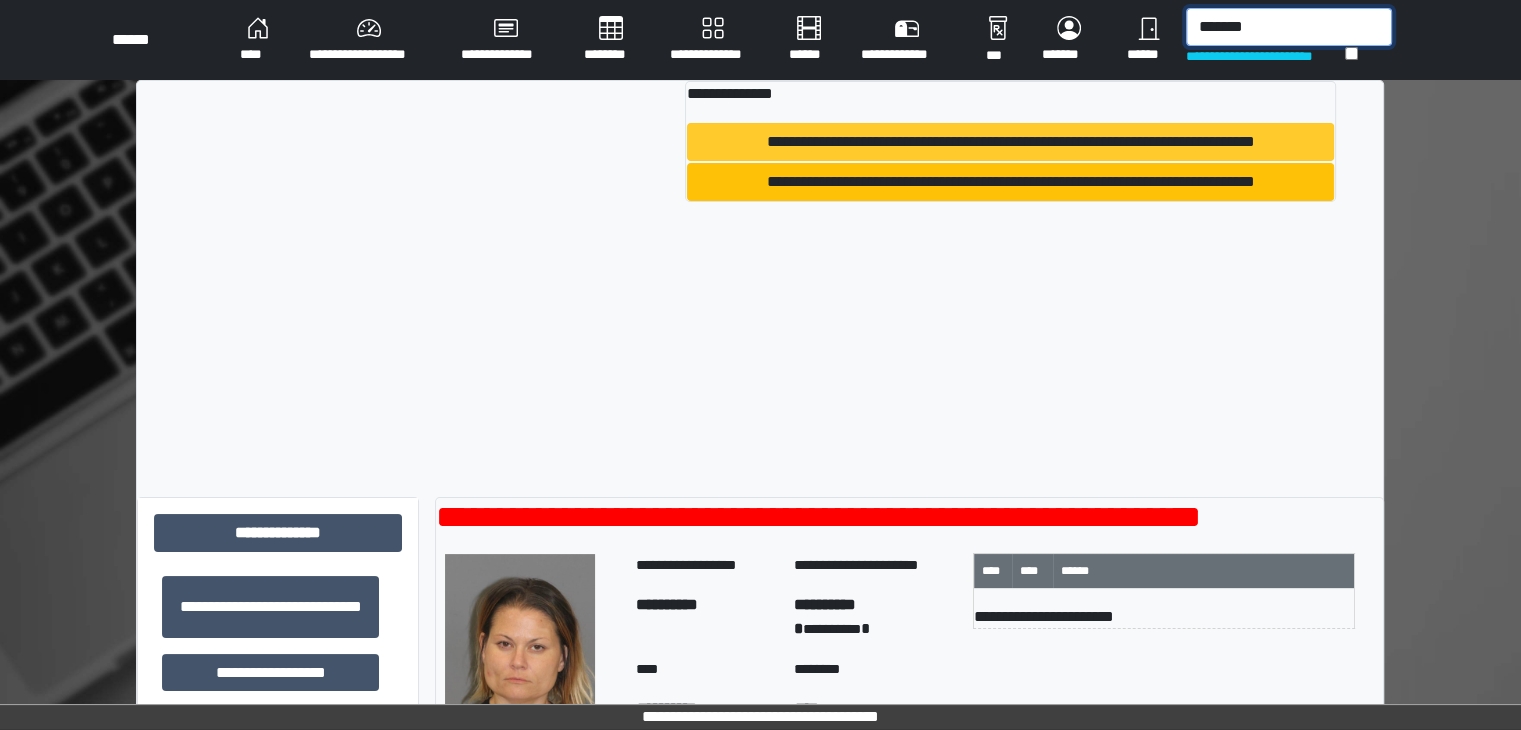 type on "*******" 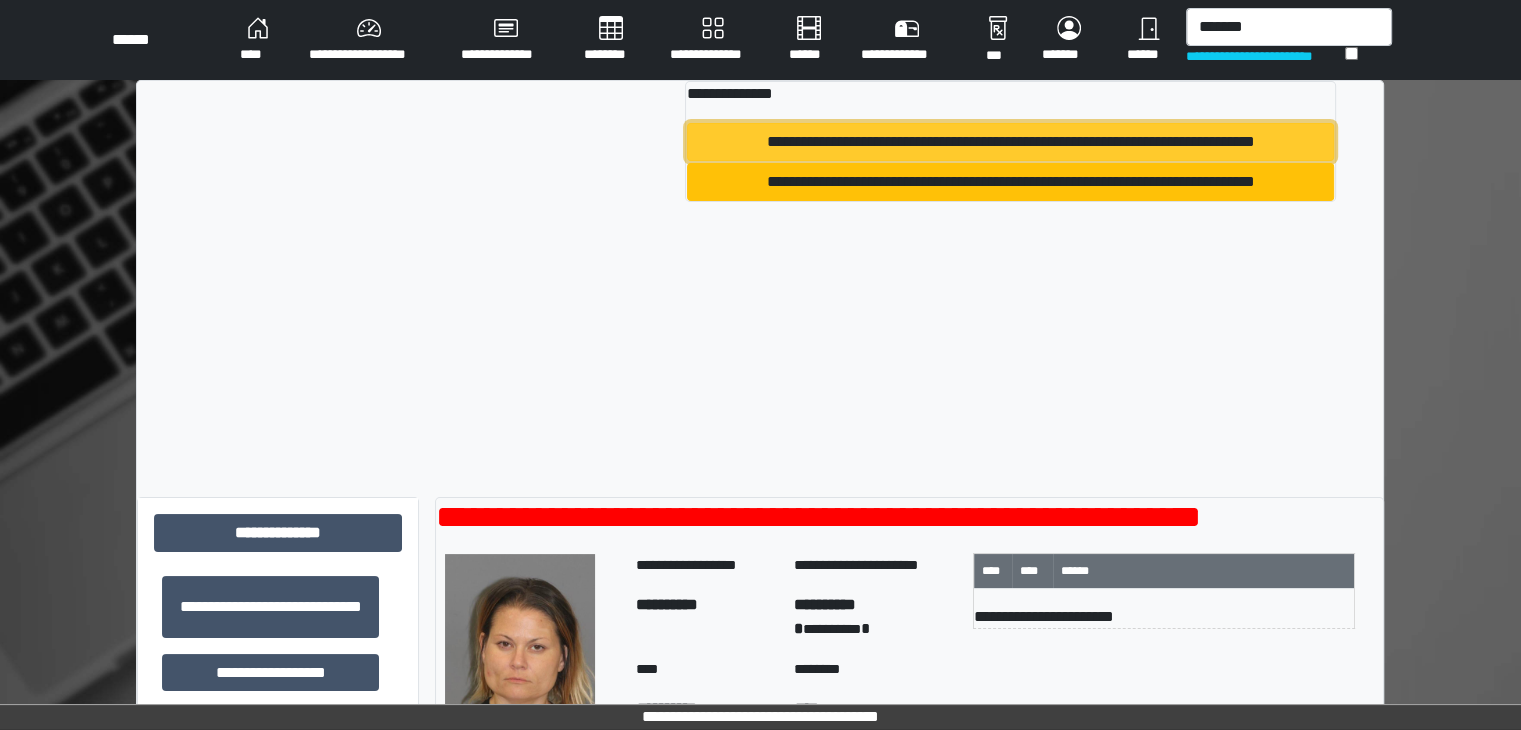 click on "**********" at bounding box center (1010, 142) 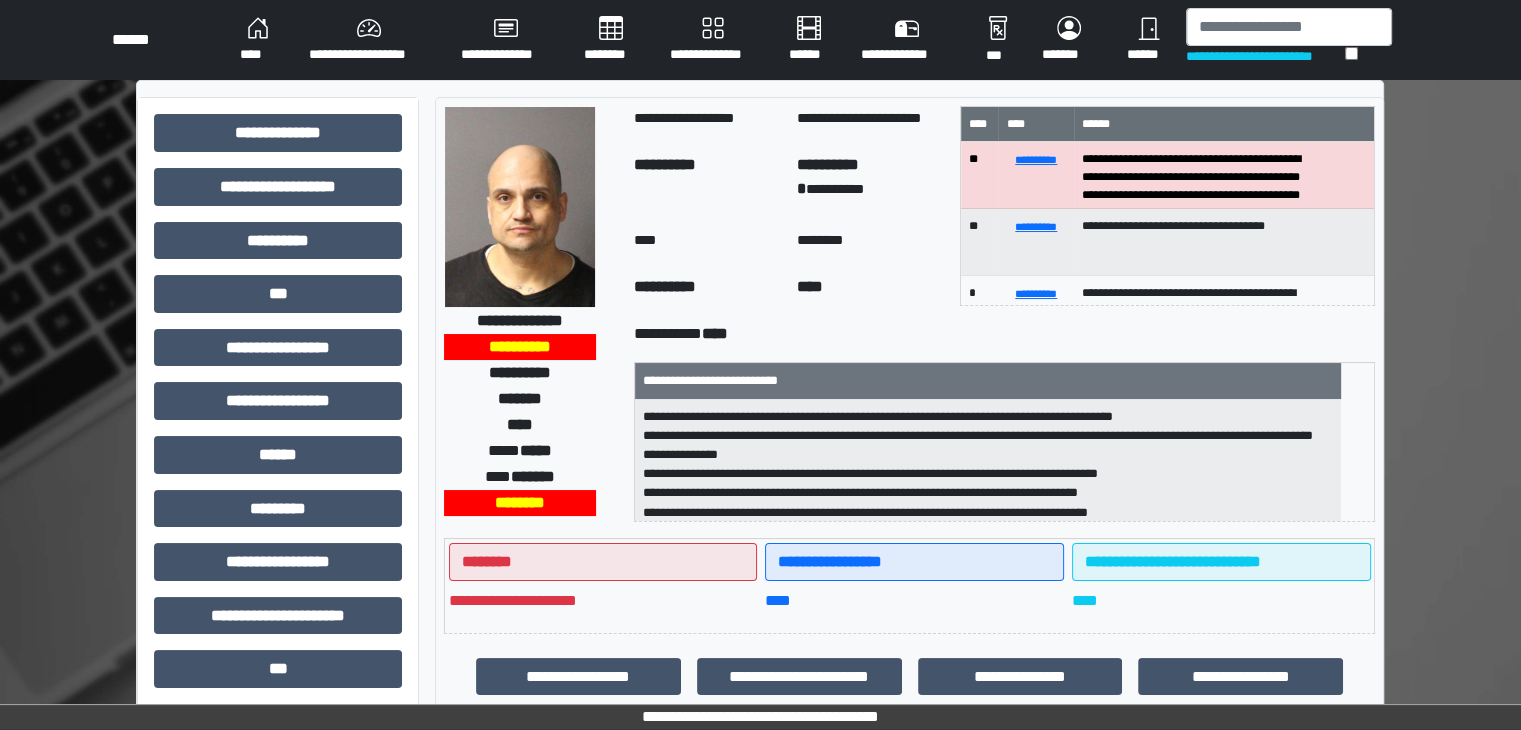 scroll, scrollTop: 44, scrollLeft: 0, axis: vertical 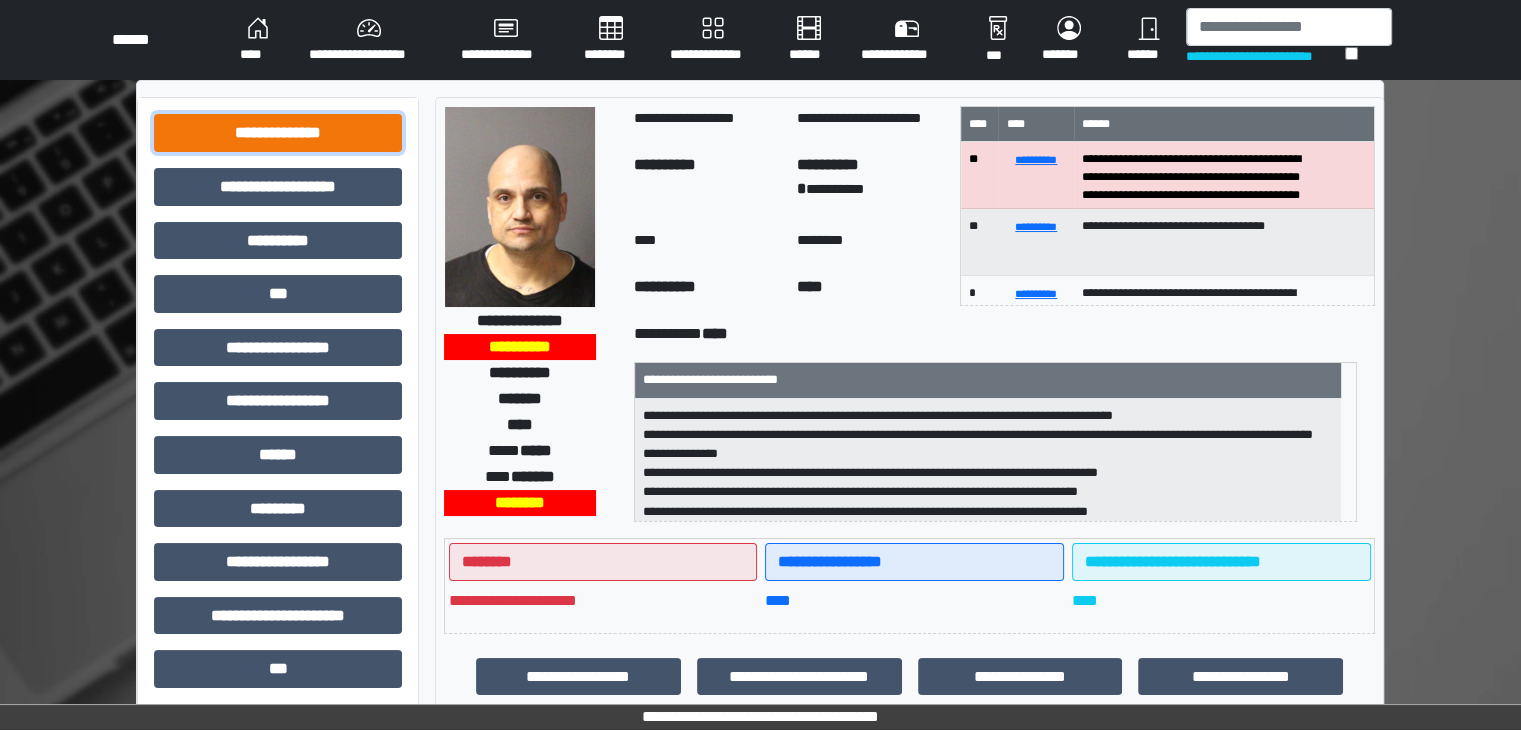 click on "**********" at bounding box center [278, 133] 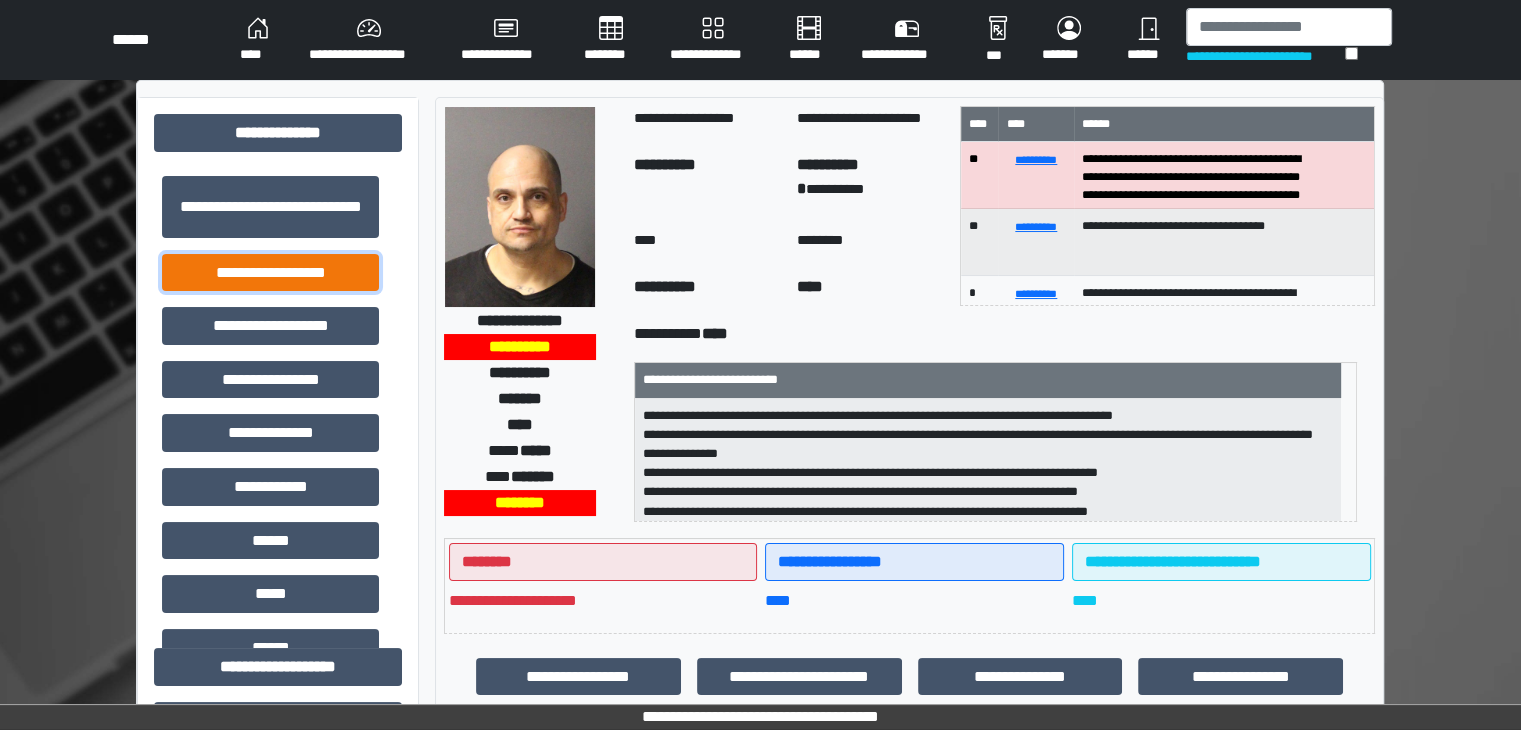 click on "**********" at bounding box center [270, 273] 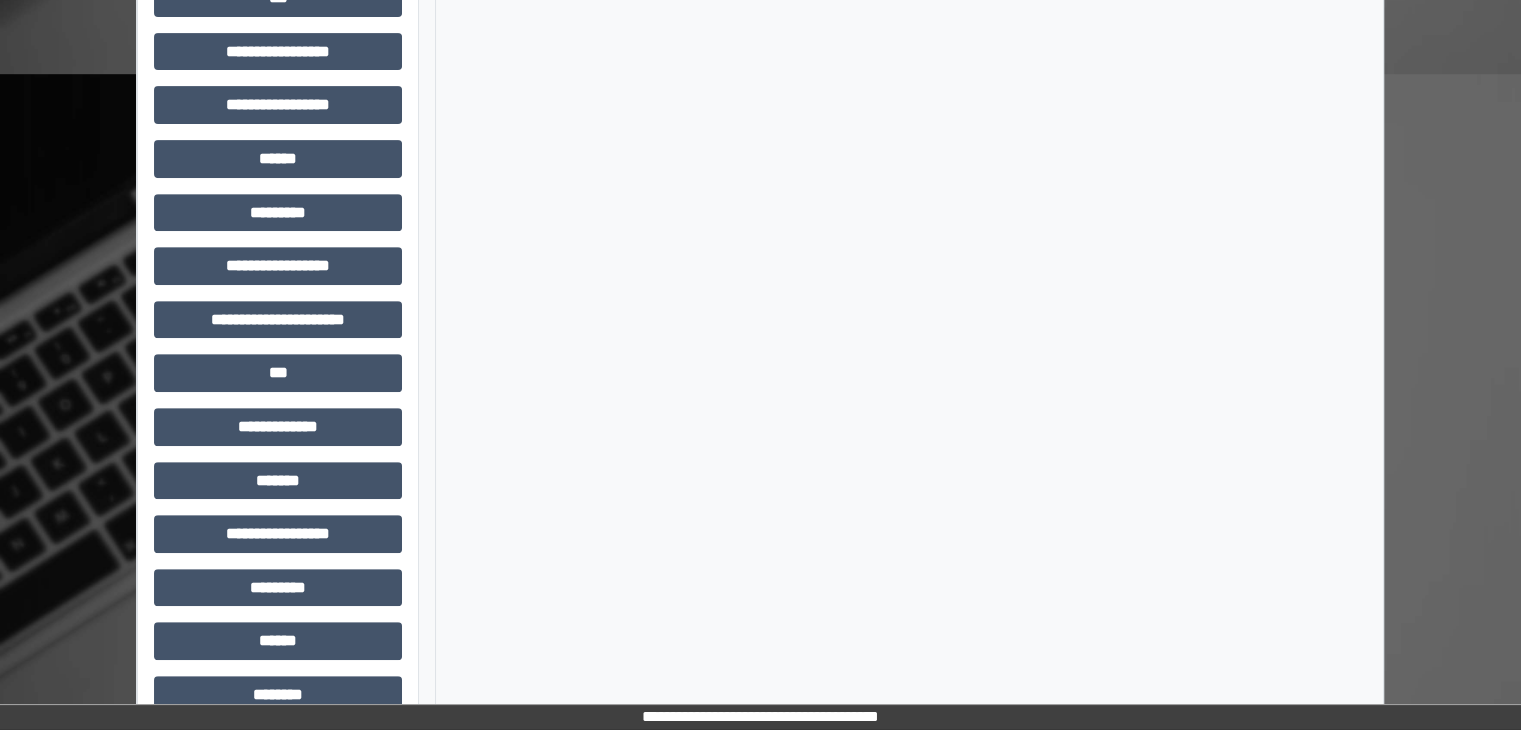 scroll, scrollTop: 800, scrollLeft: 0, axis: vertical 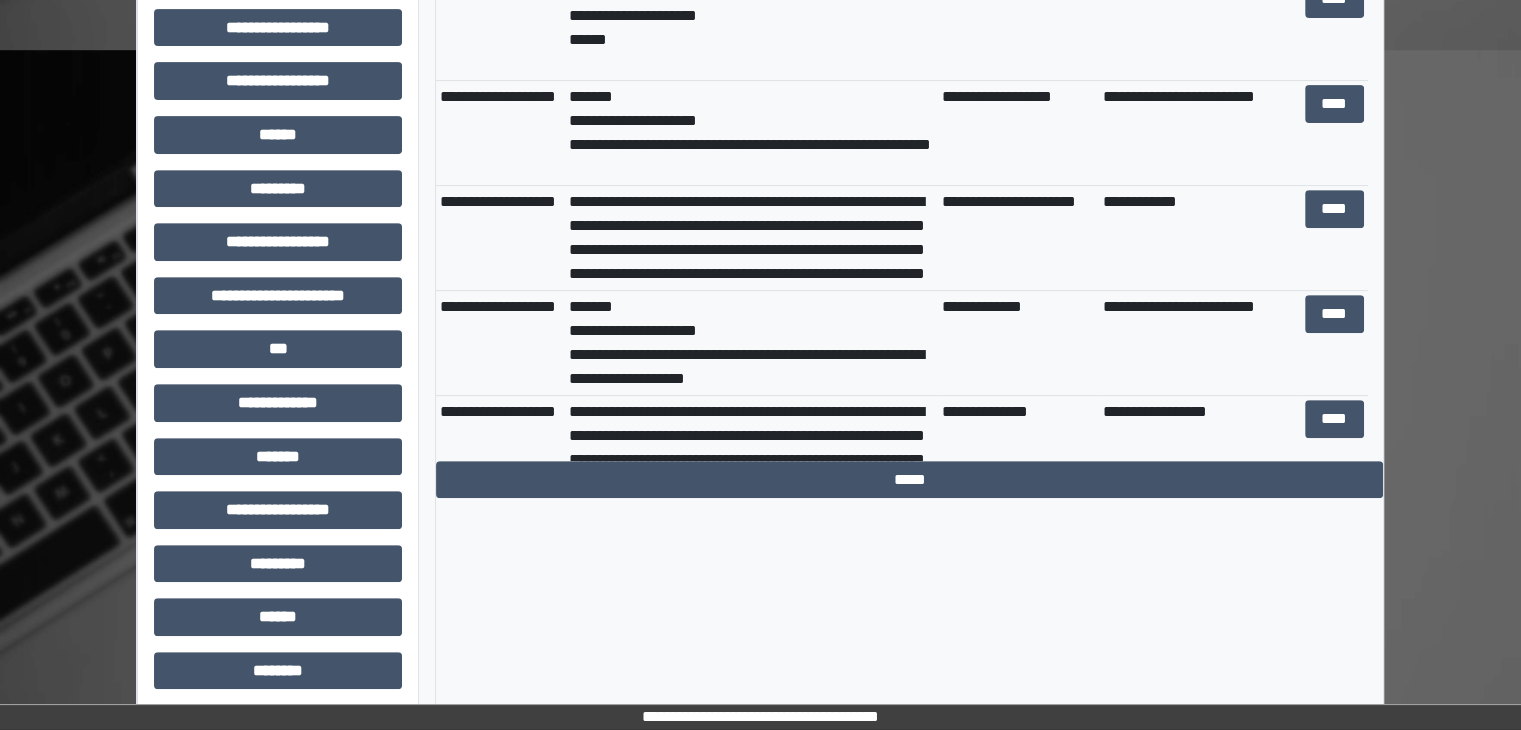 click on "**********" at bounding box center [909, 63] 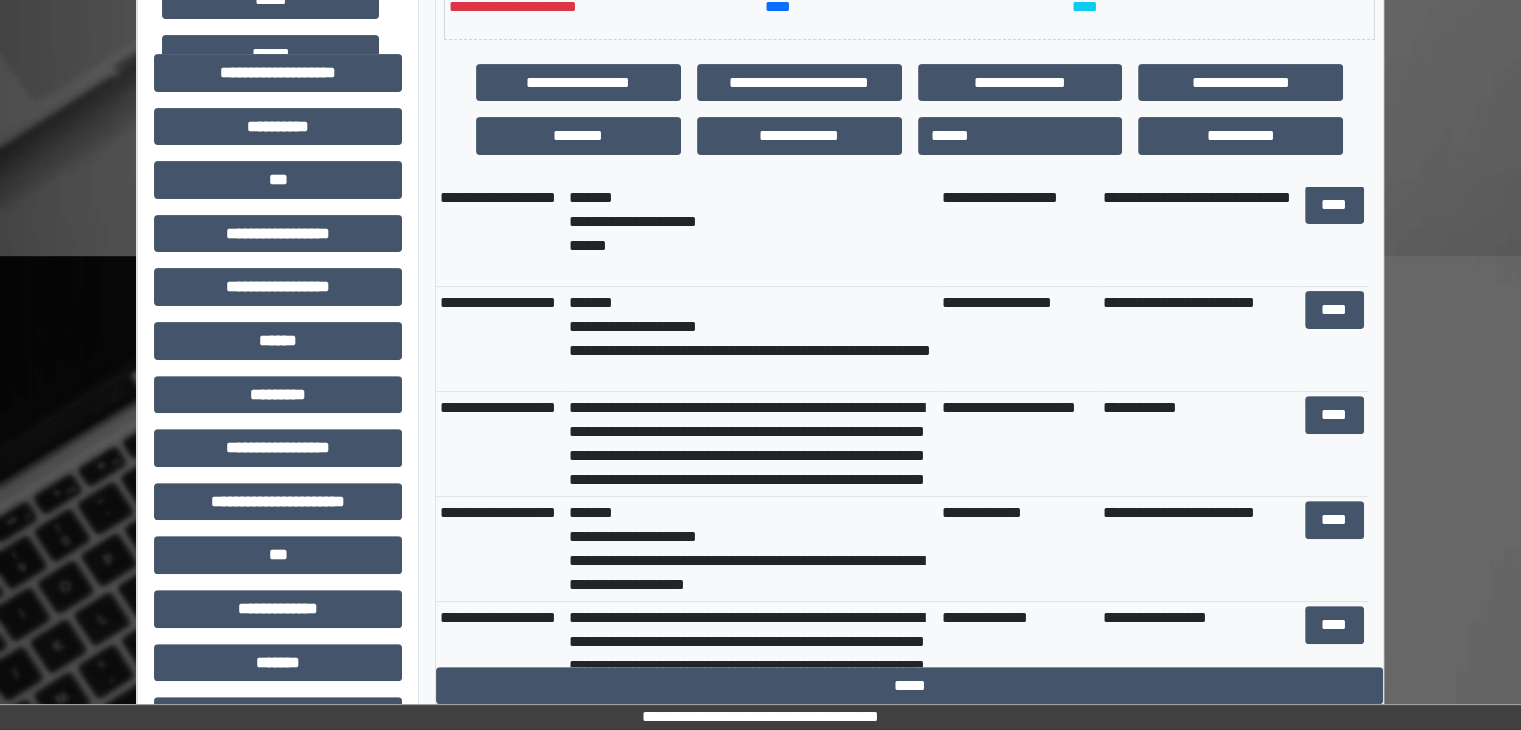 scroll, scrollTop: 200, scrollLeft: 0, axis: vertical 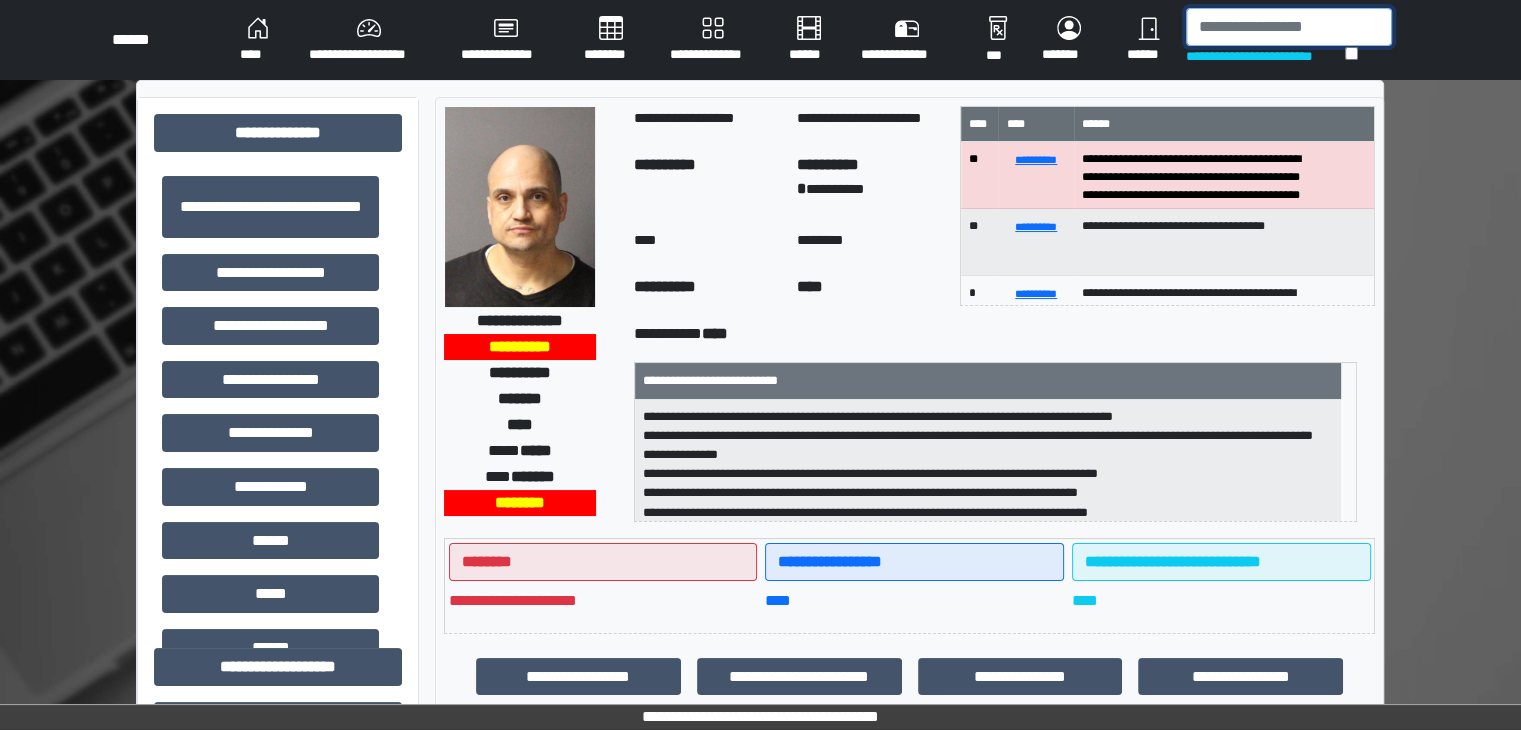 click at bounding box center [1289, 27] 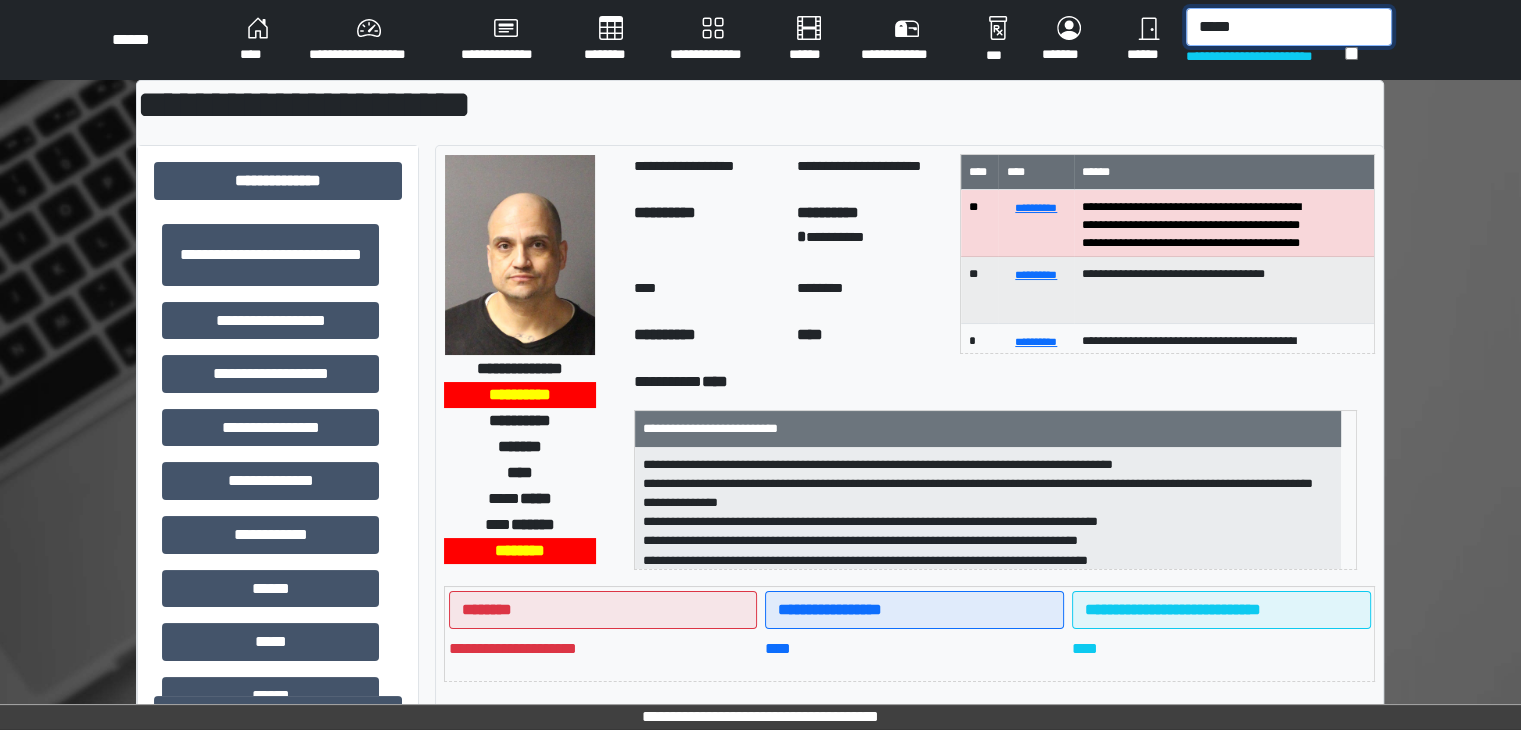 click on "*****" at bounding box center (1289, 27) 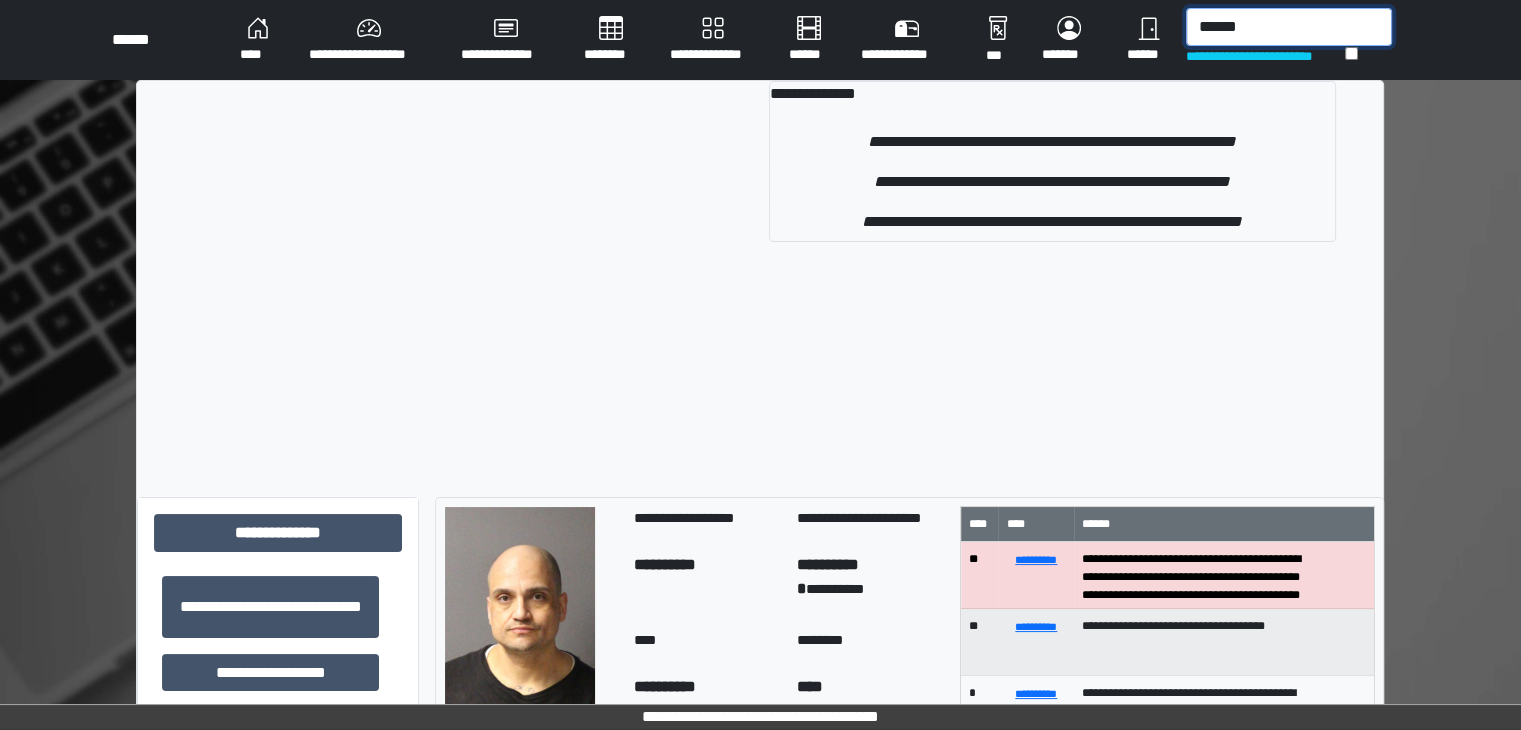 drag, startPoint x: 1257, startPoint y: 32, endPoint x: 1105, endPoint y: 39, distance: 152.1611 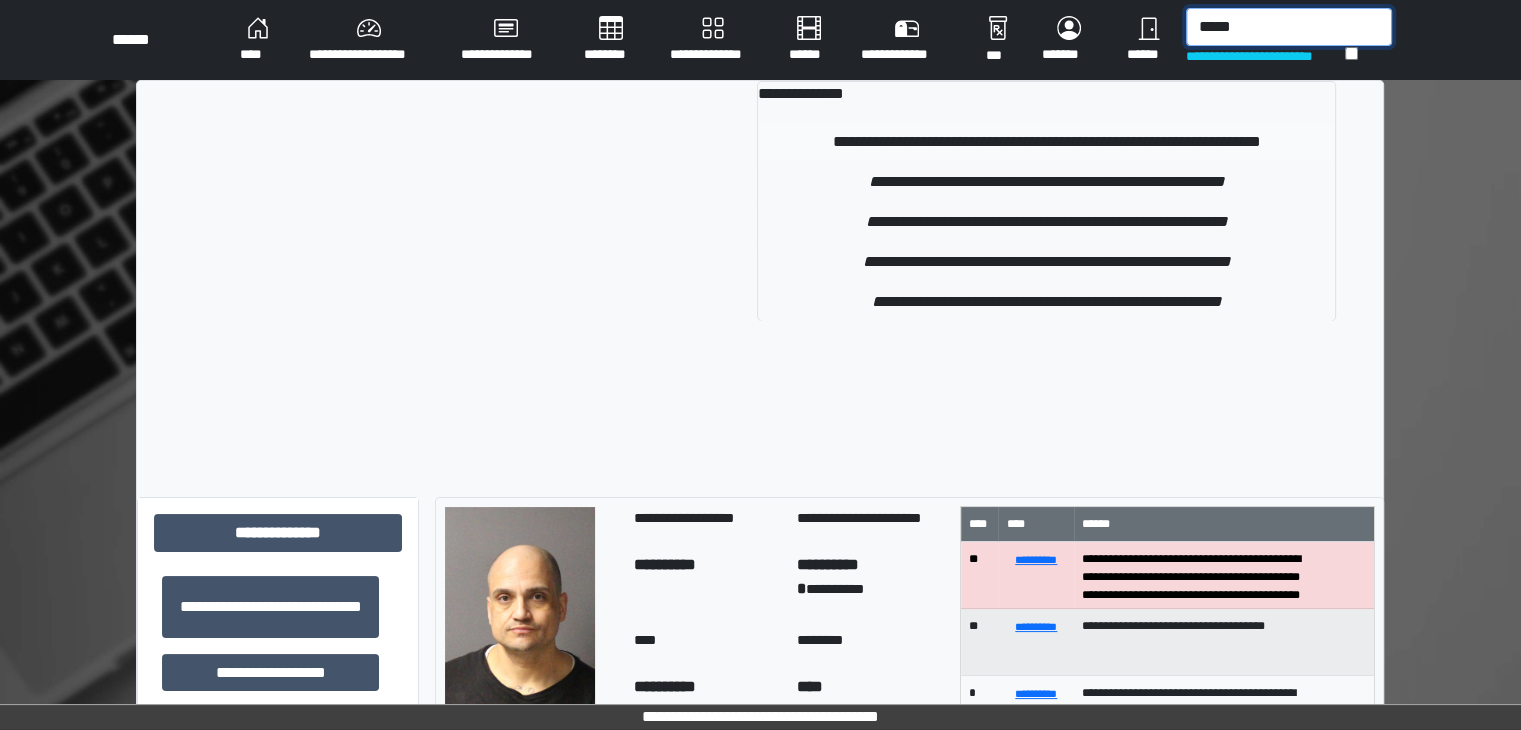 type on "*****" 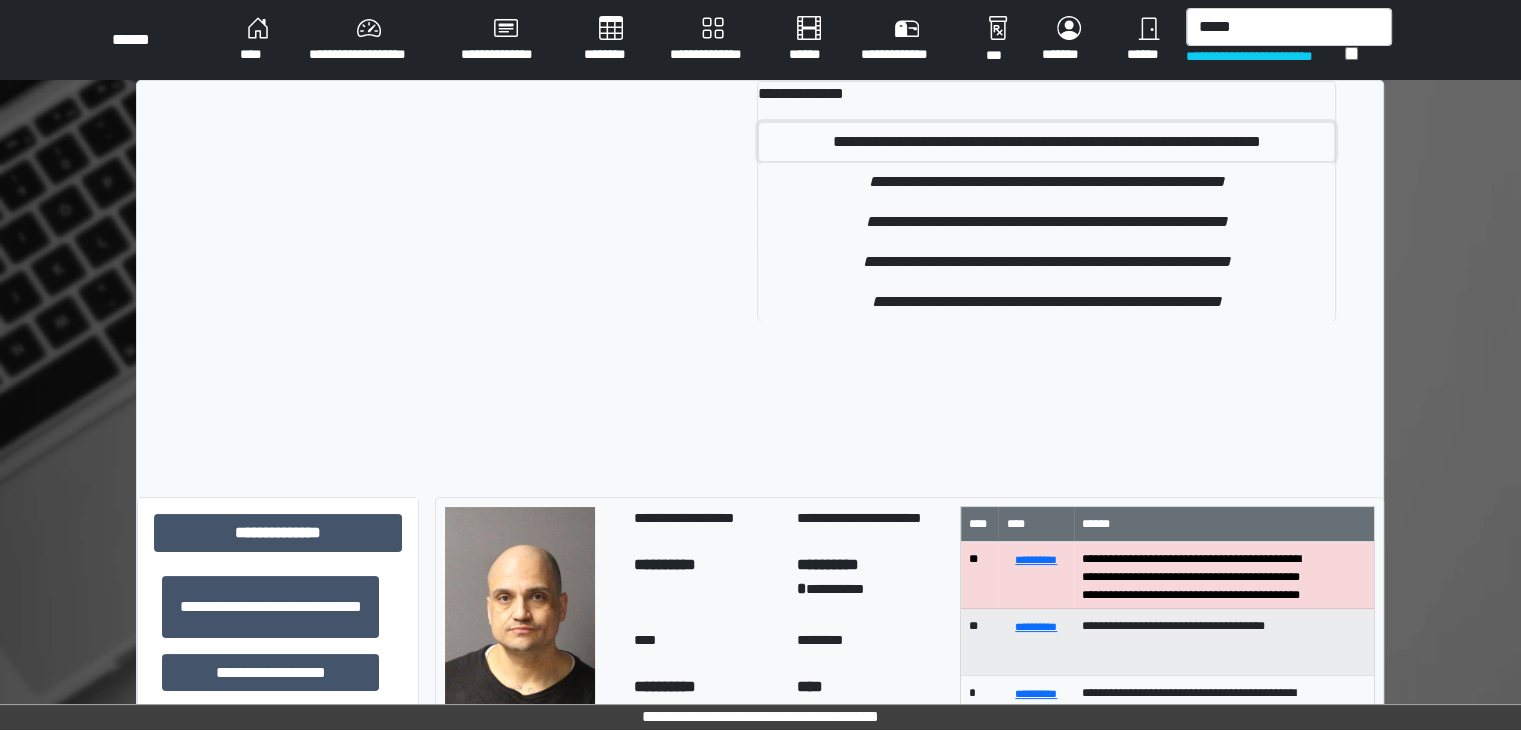 click on "**********" at bounding box center [1046, 142] 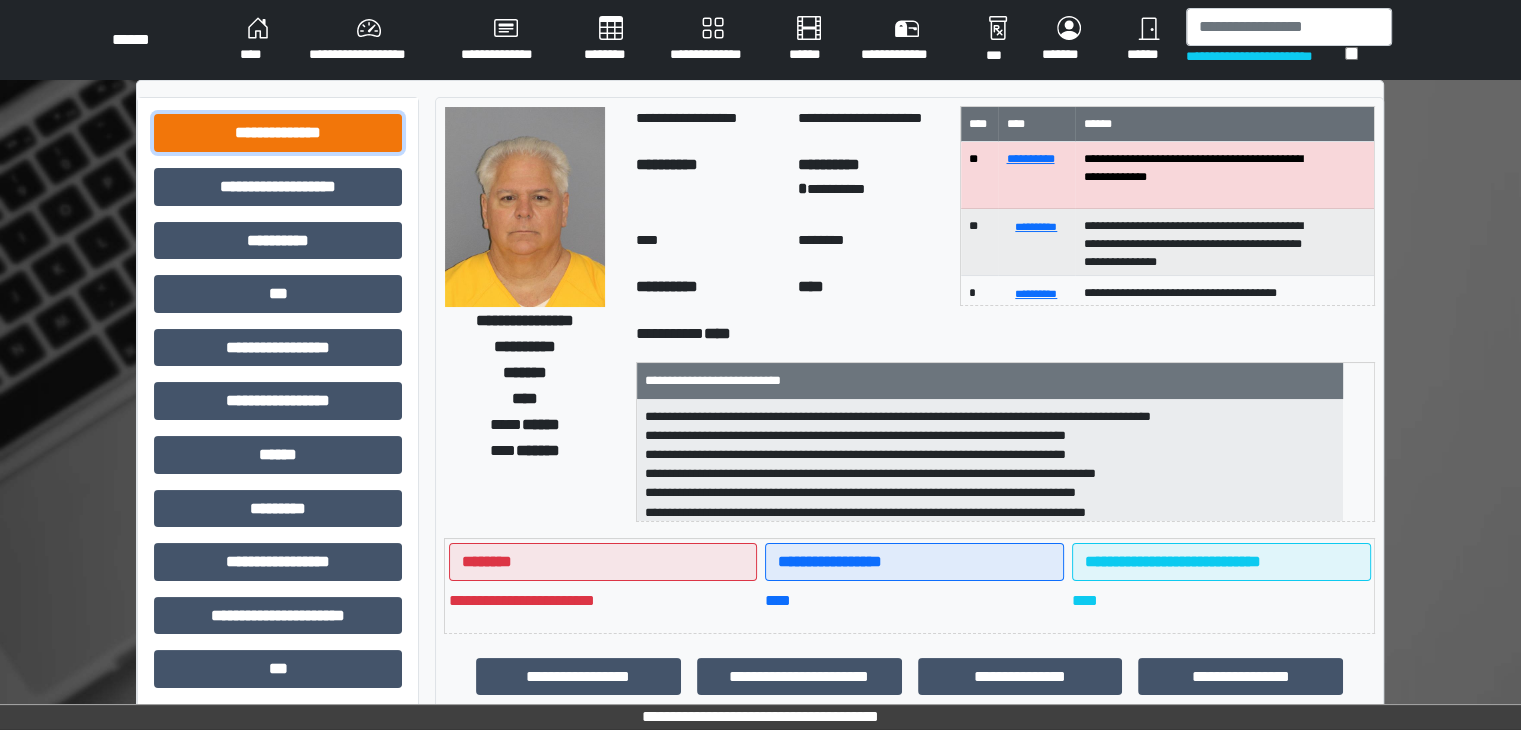 click on "**********" at bounding box center (278, 133) 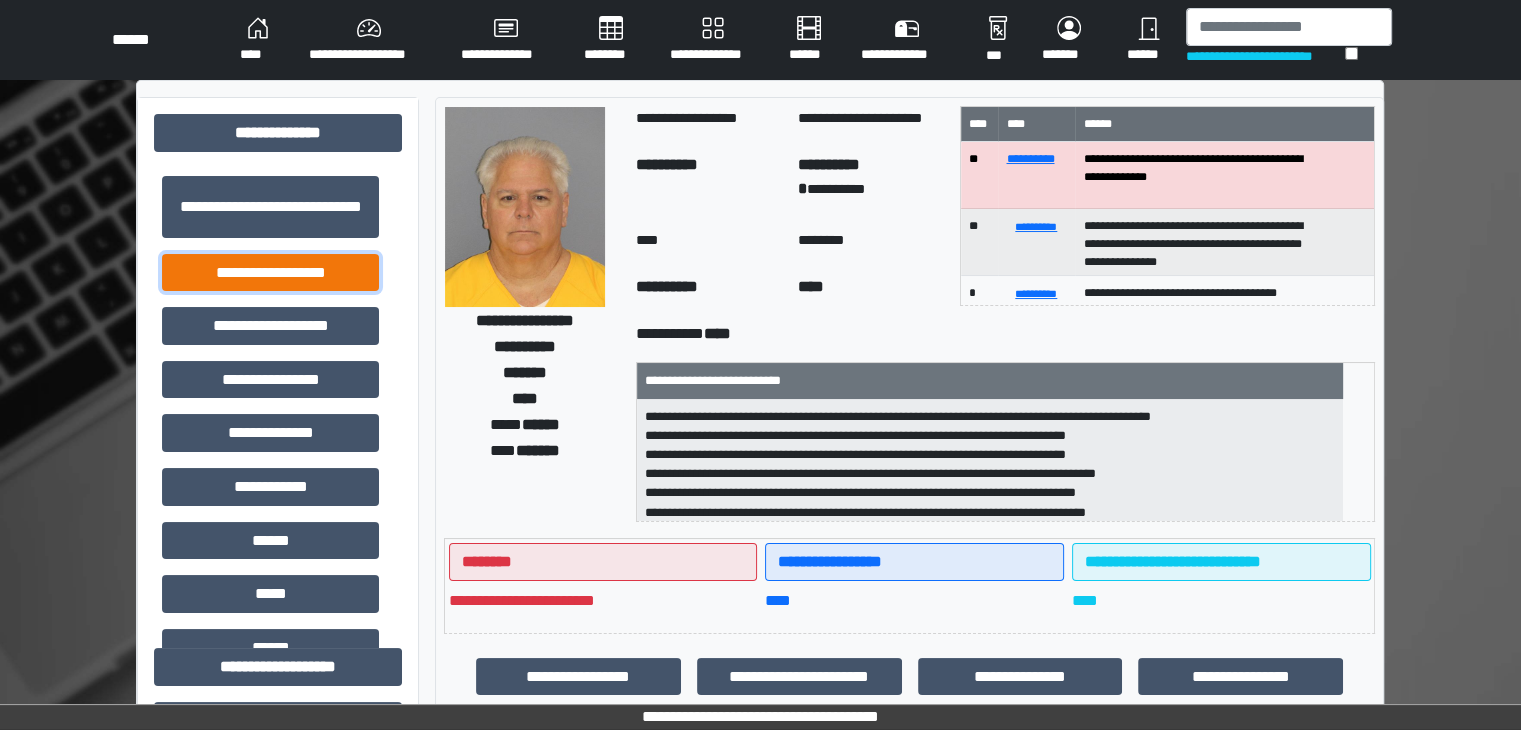 click on "**********" at bounding box center (270, 273) 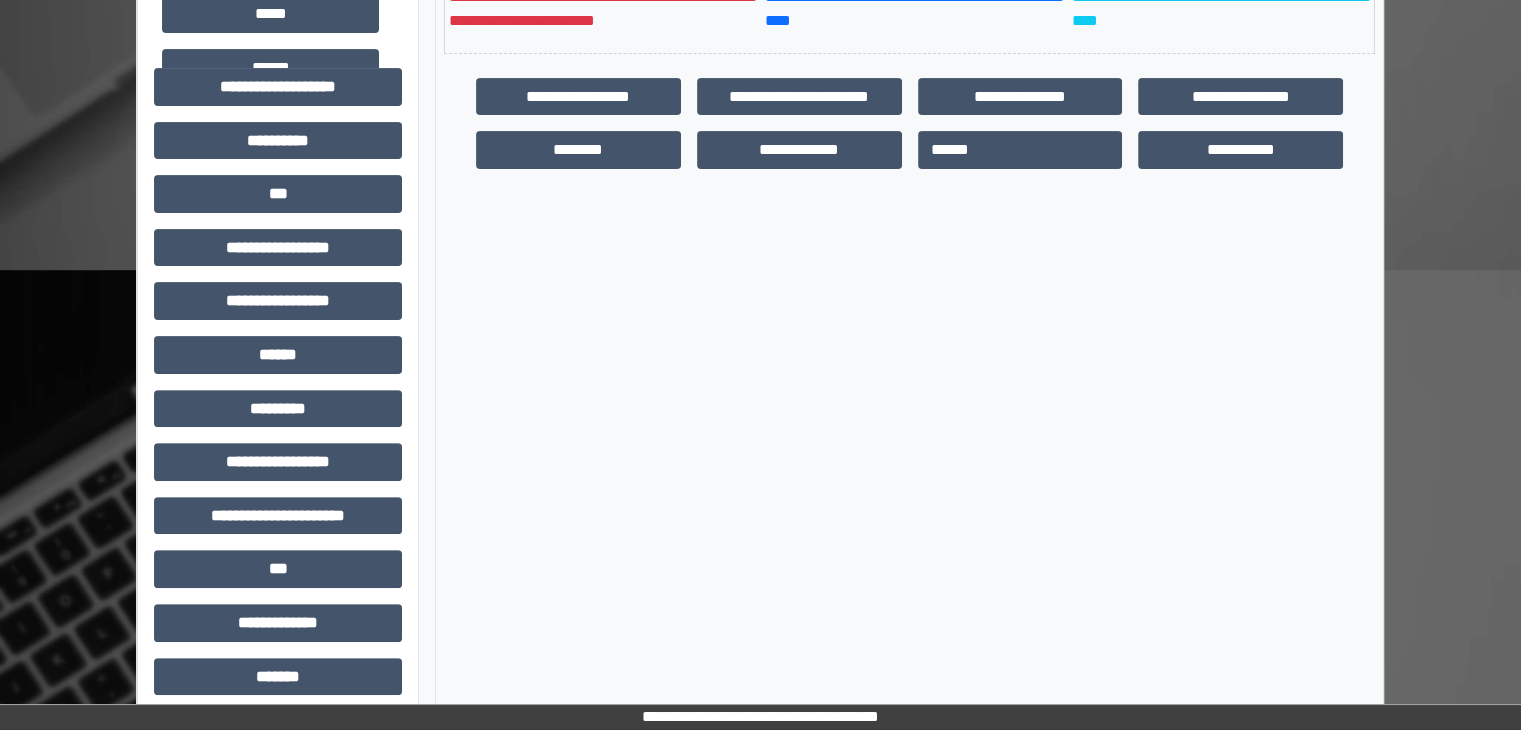 scroll, scrollTop: 600, scrollLeft: 0, axis: vertical 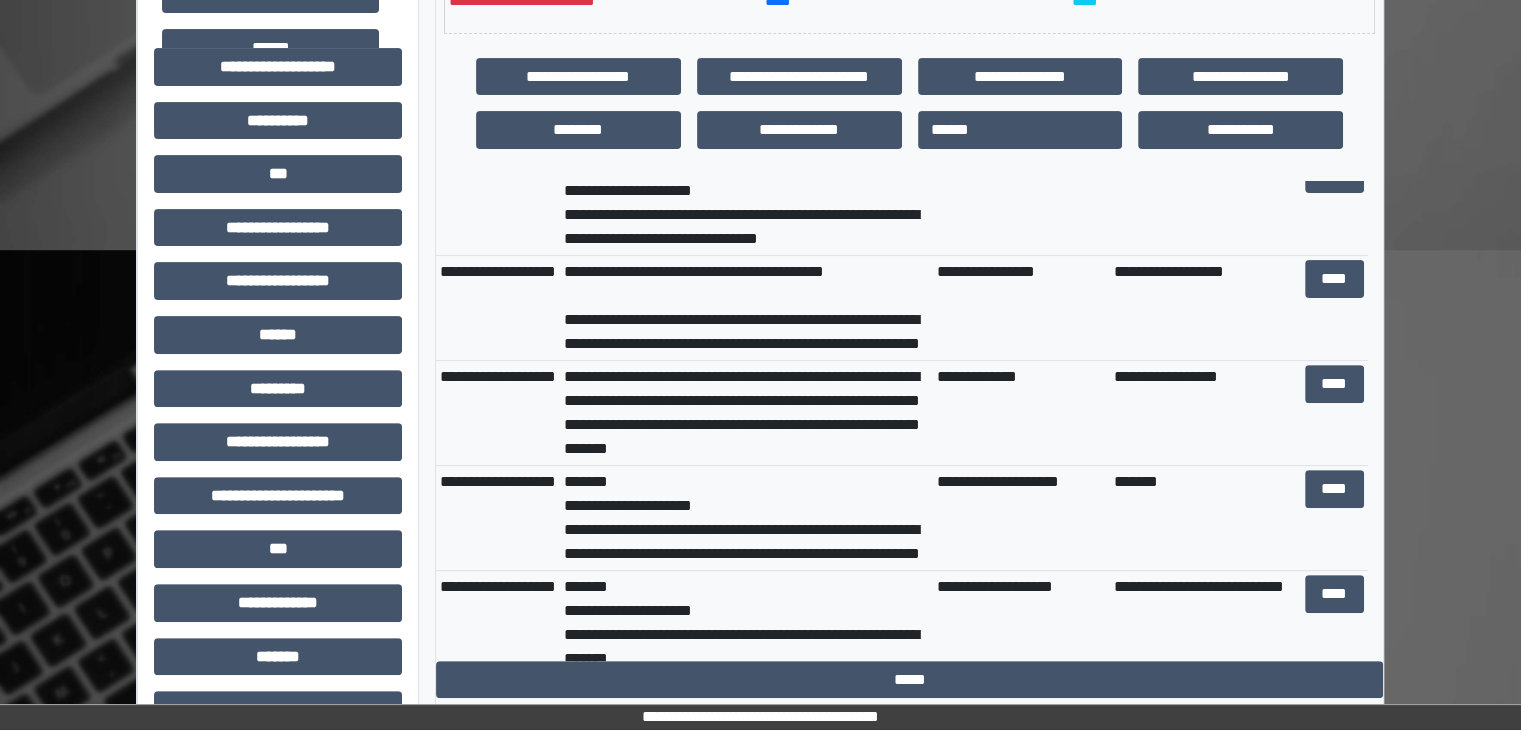 click on "**********" at bounding box center (1021, 413) 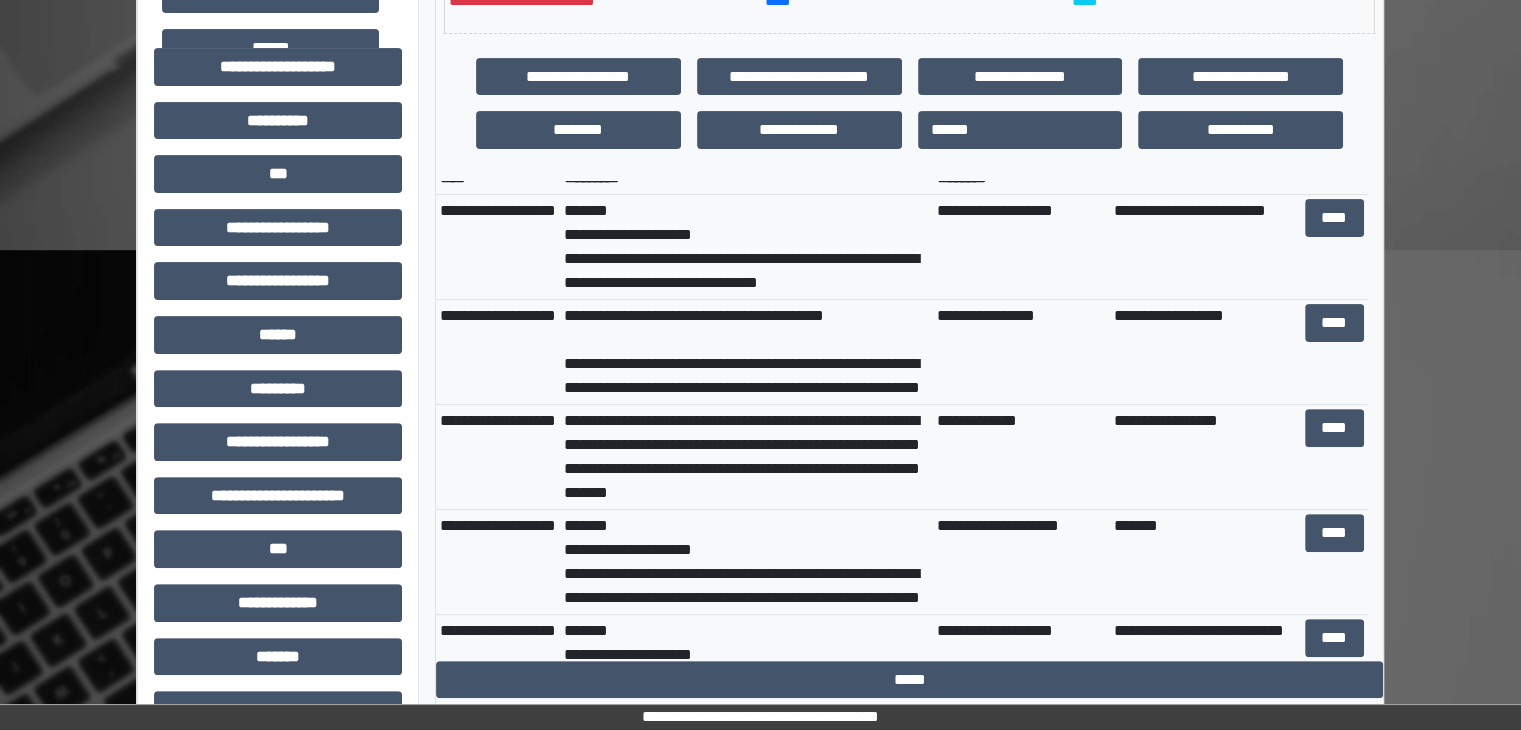 scroll, scrollTop: 0, scrollLeft: 0, axis: both 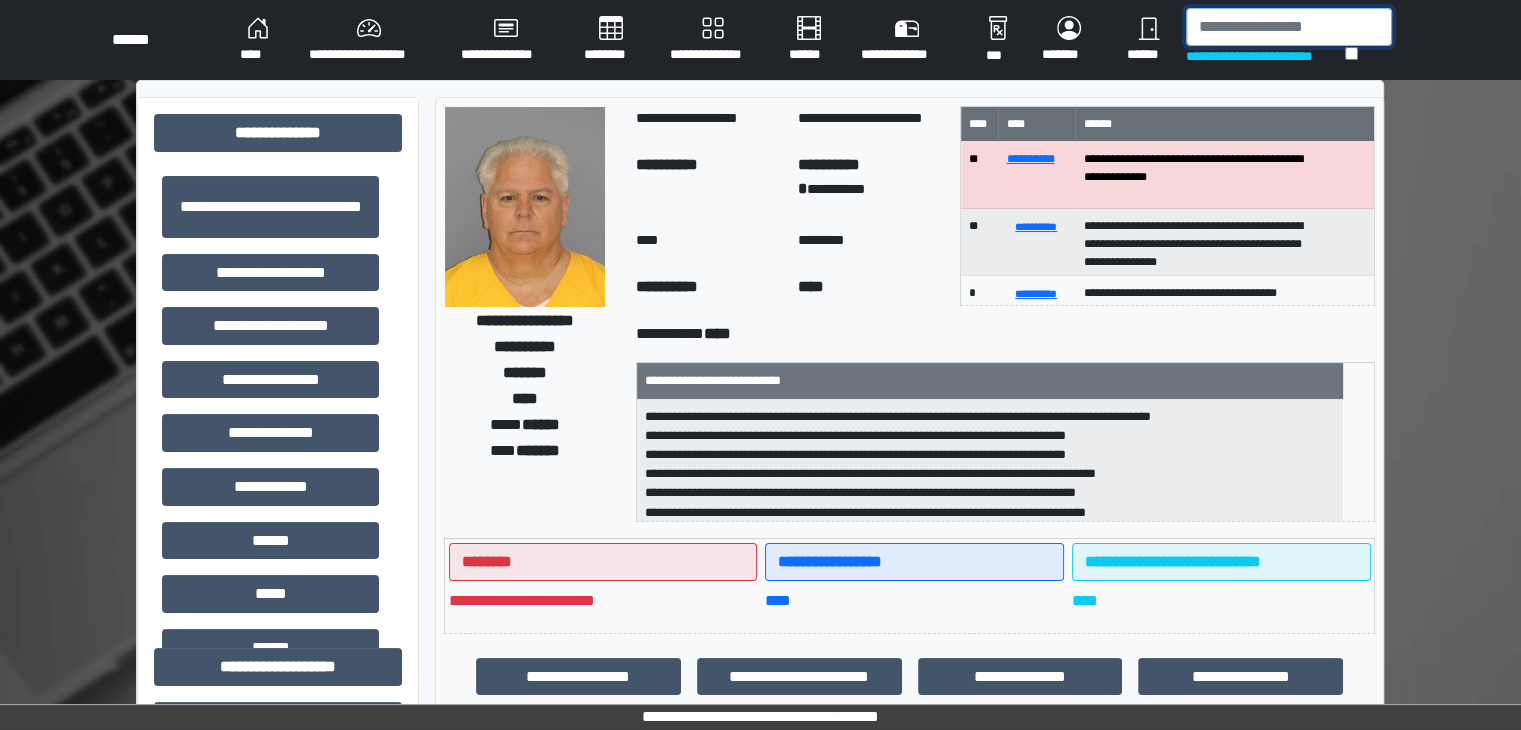 click at bounding box center [1289, 27] 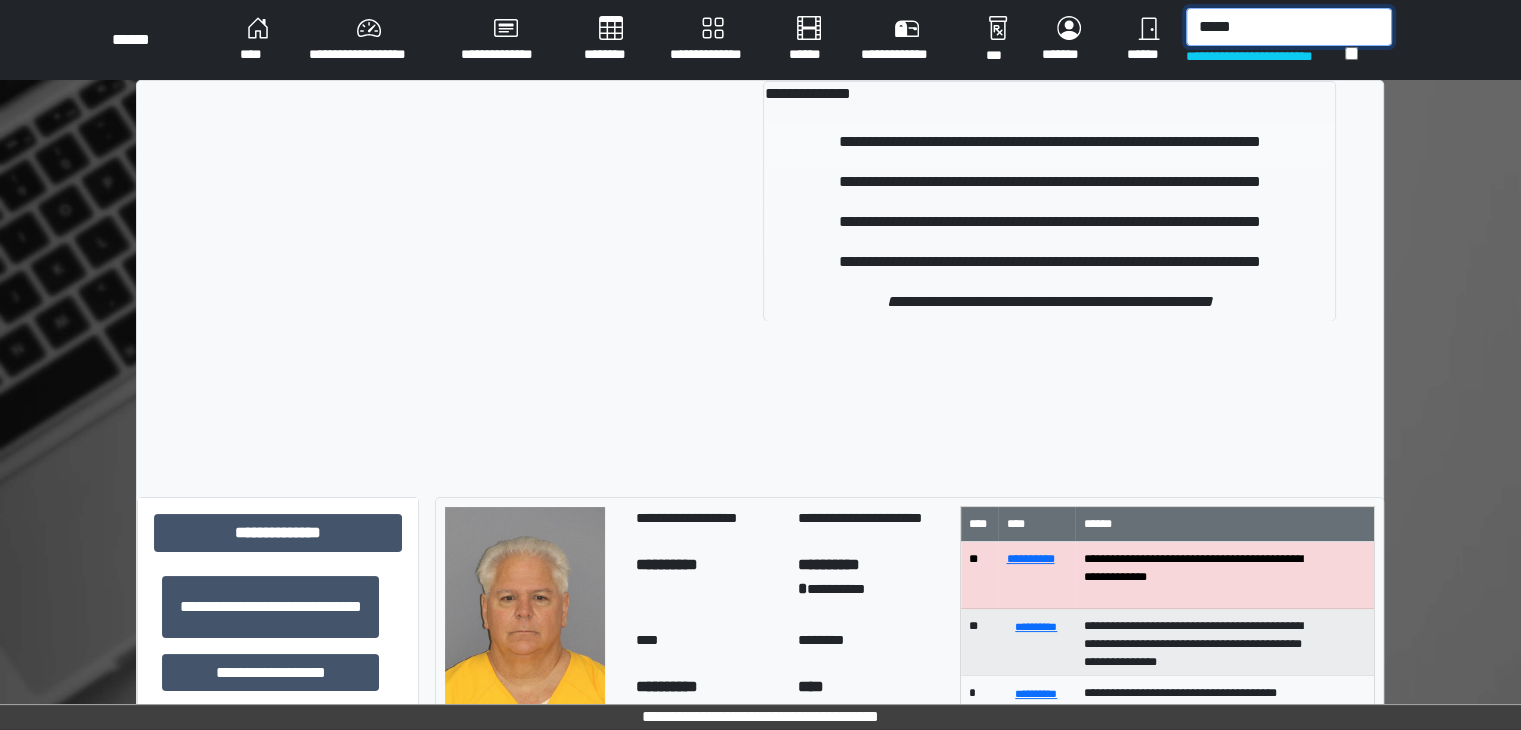 type on "*****" 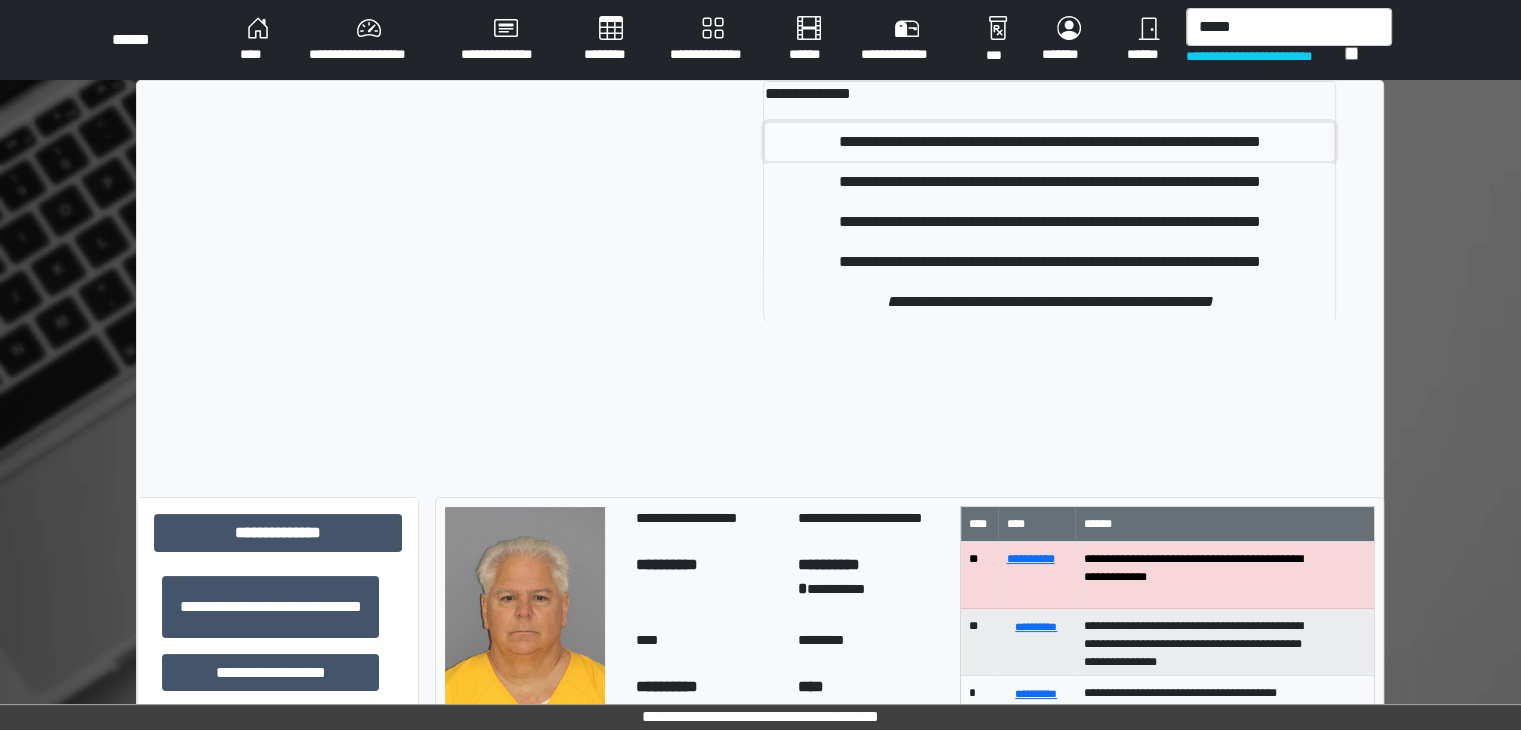 click on "**********" at bounding box center (1049, 142) 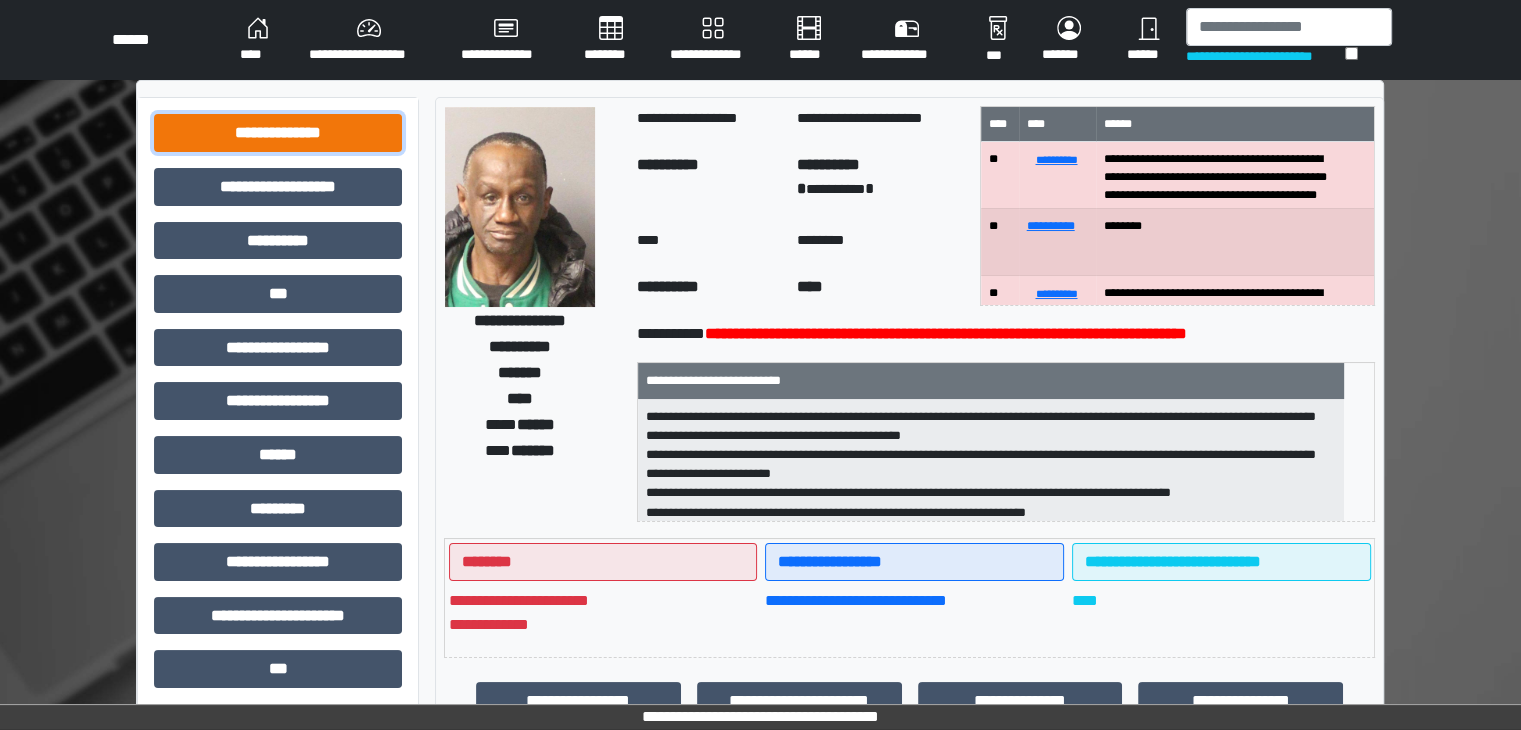 click on "**********" at bounding box center [278, 133] 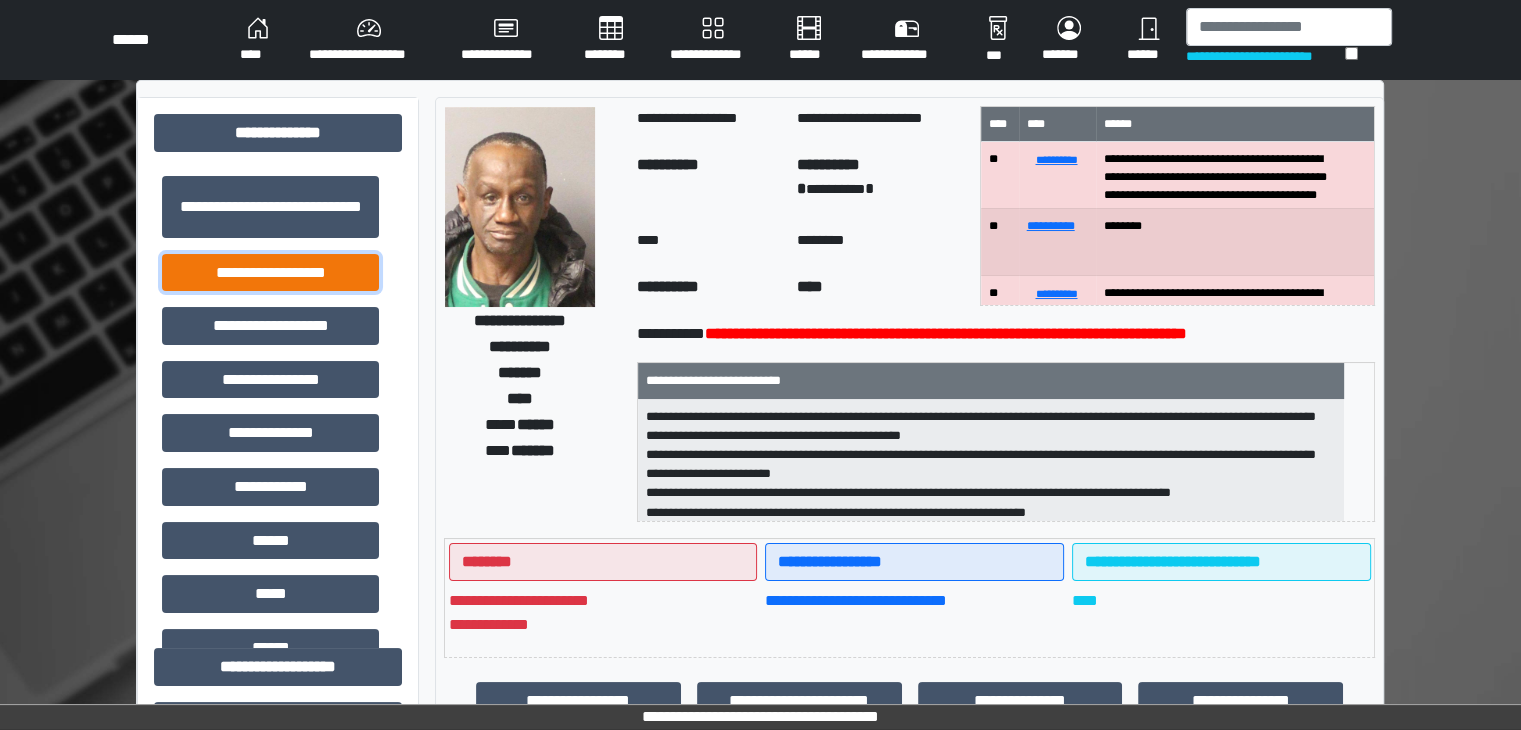 click on "**********" at bounding box center [270, 273] 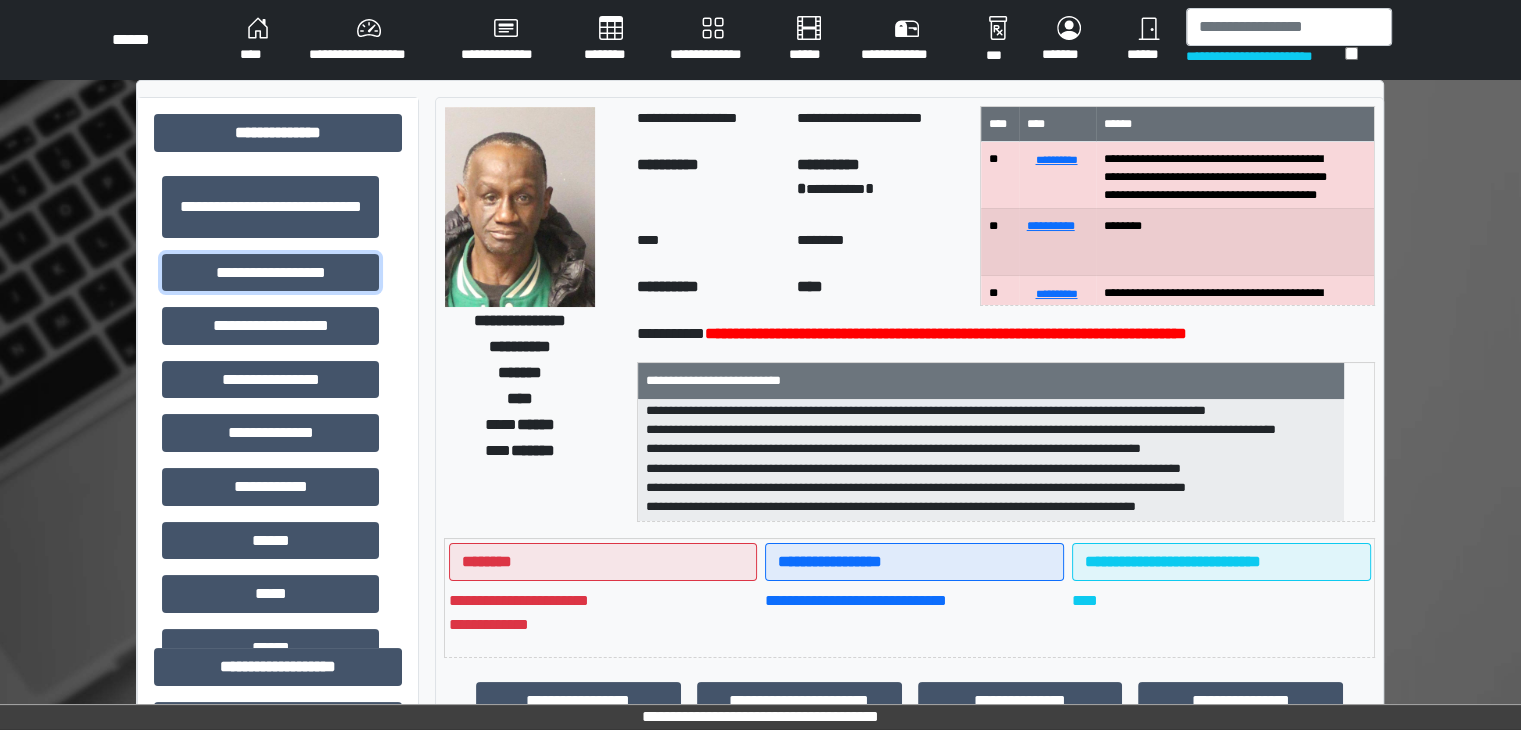 scroll, scrollTop: 198, scrollLeft: 0, axis: vertical 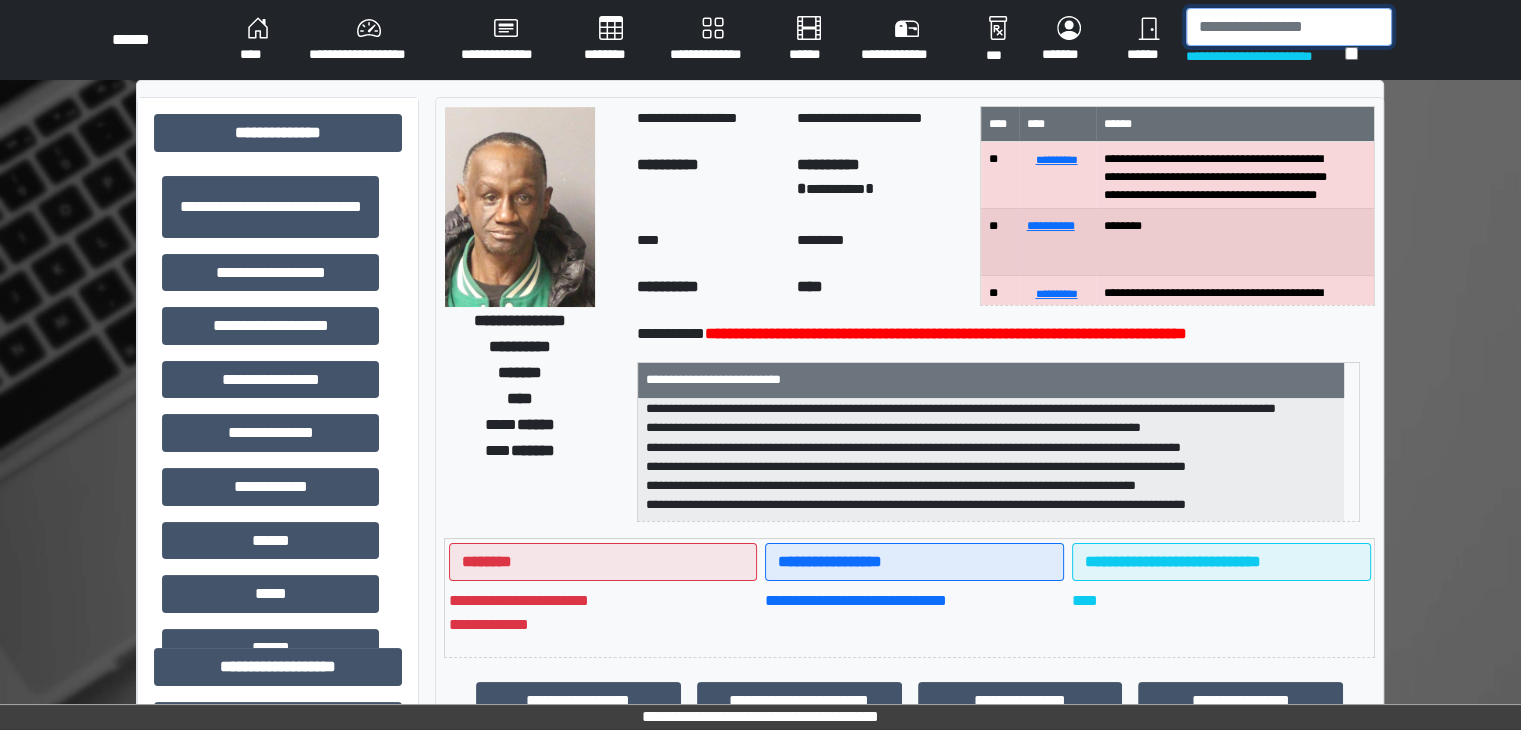 click at bounding box center [1289, 27] 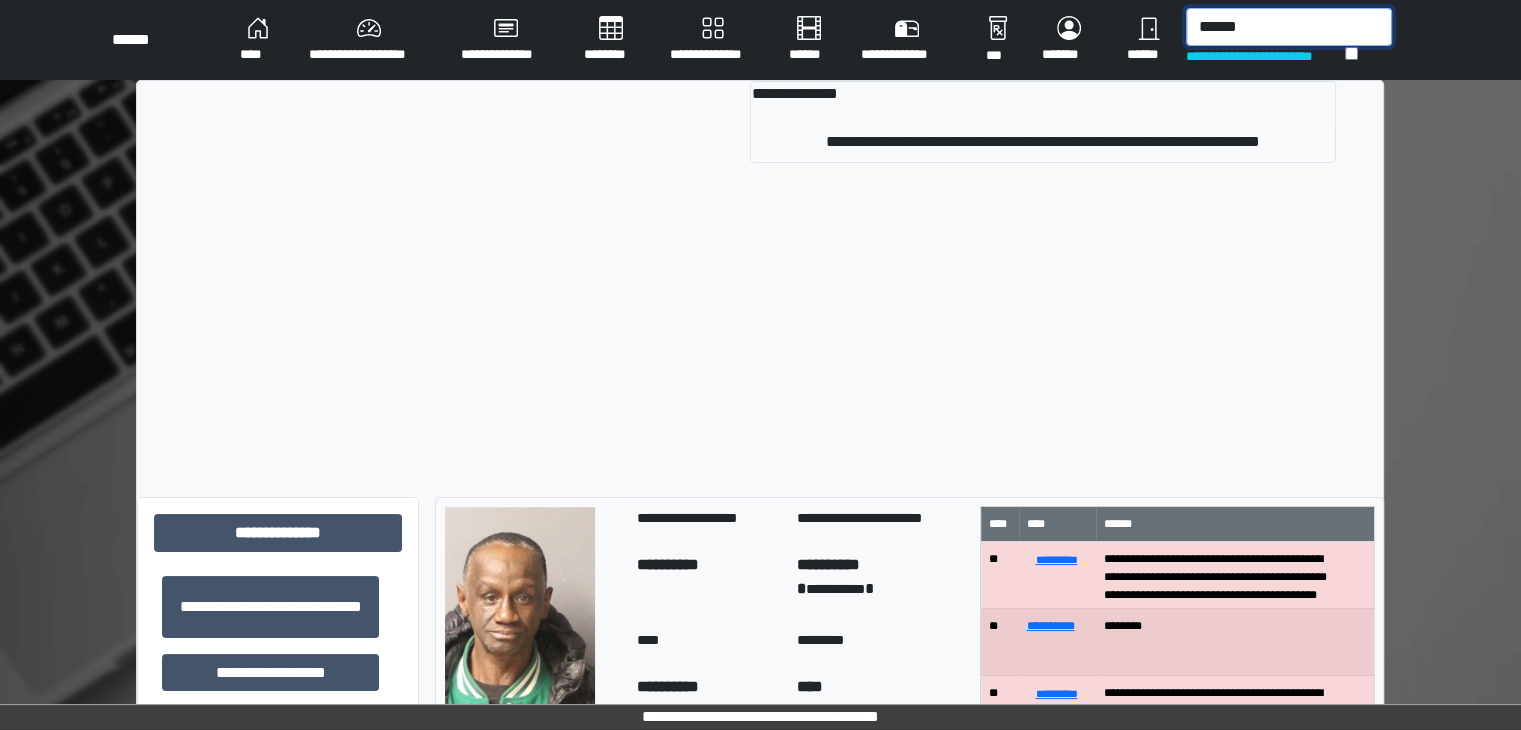 type on "******" 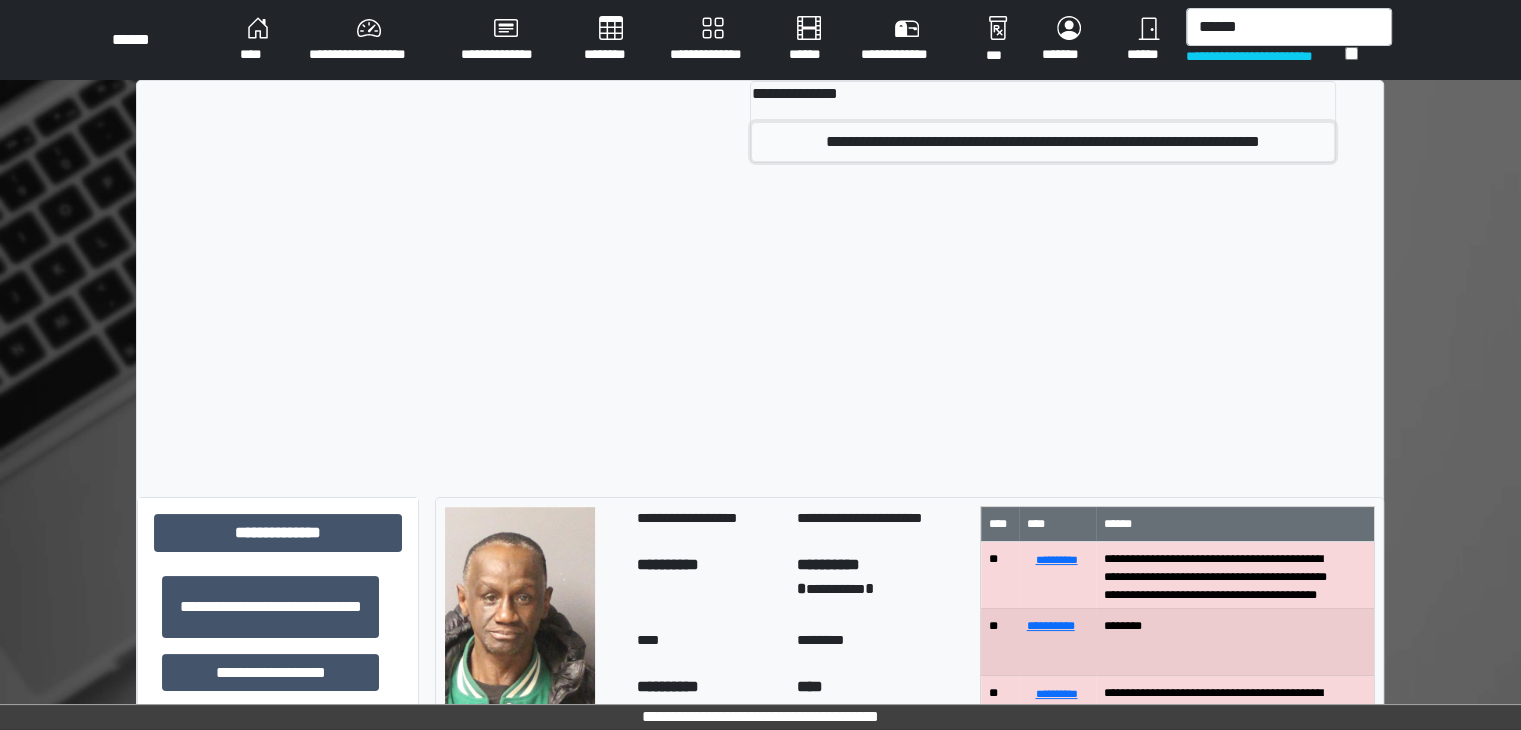 click on "**********" at bounding box center (1042, 142) 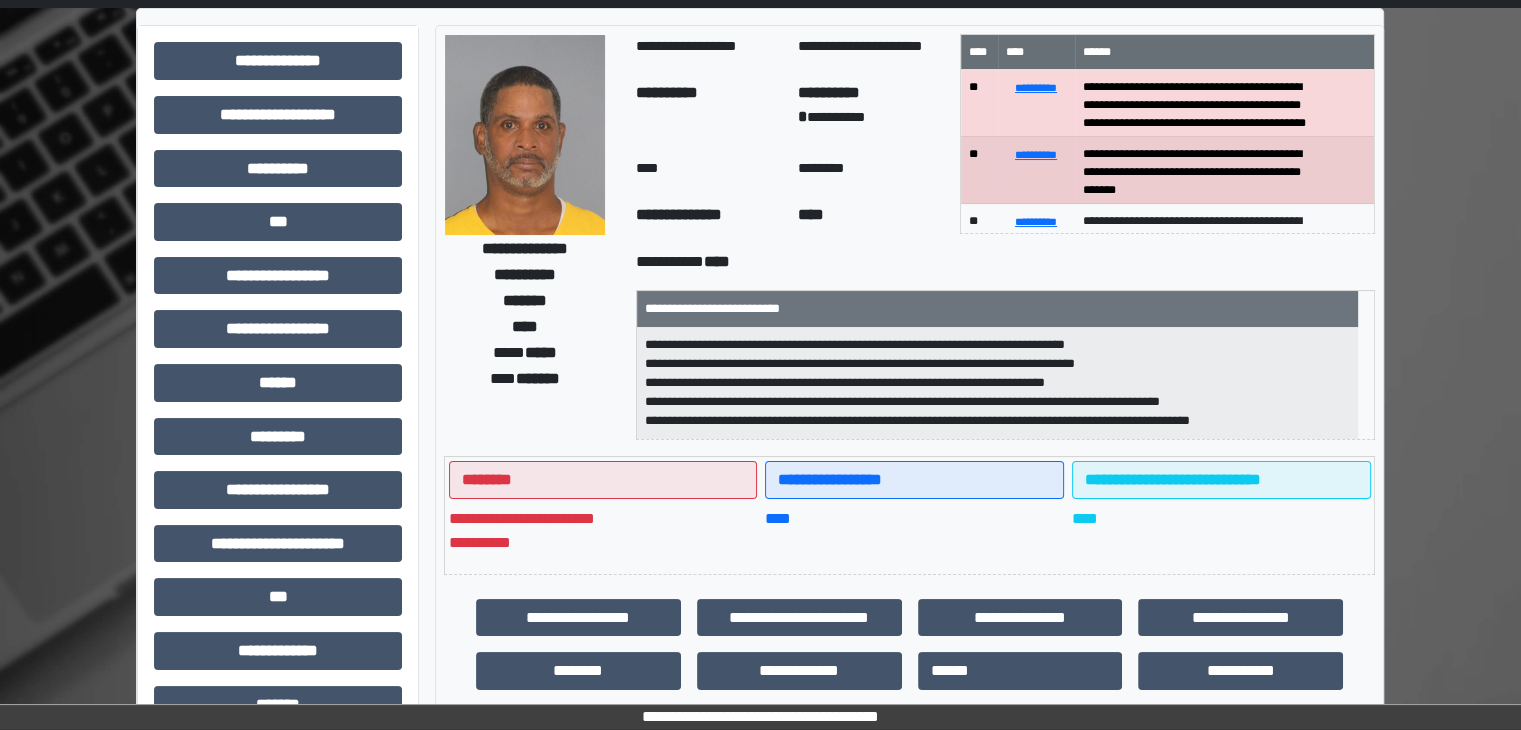 scroll, scrollTop: 0, scrollLeft: 0, axis: both 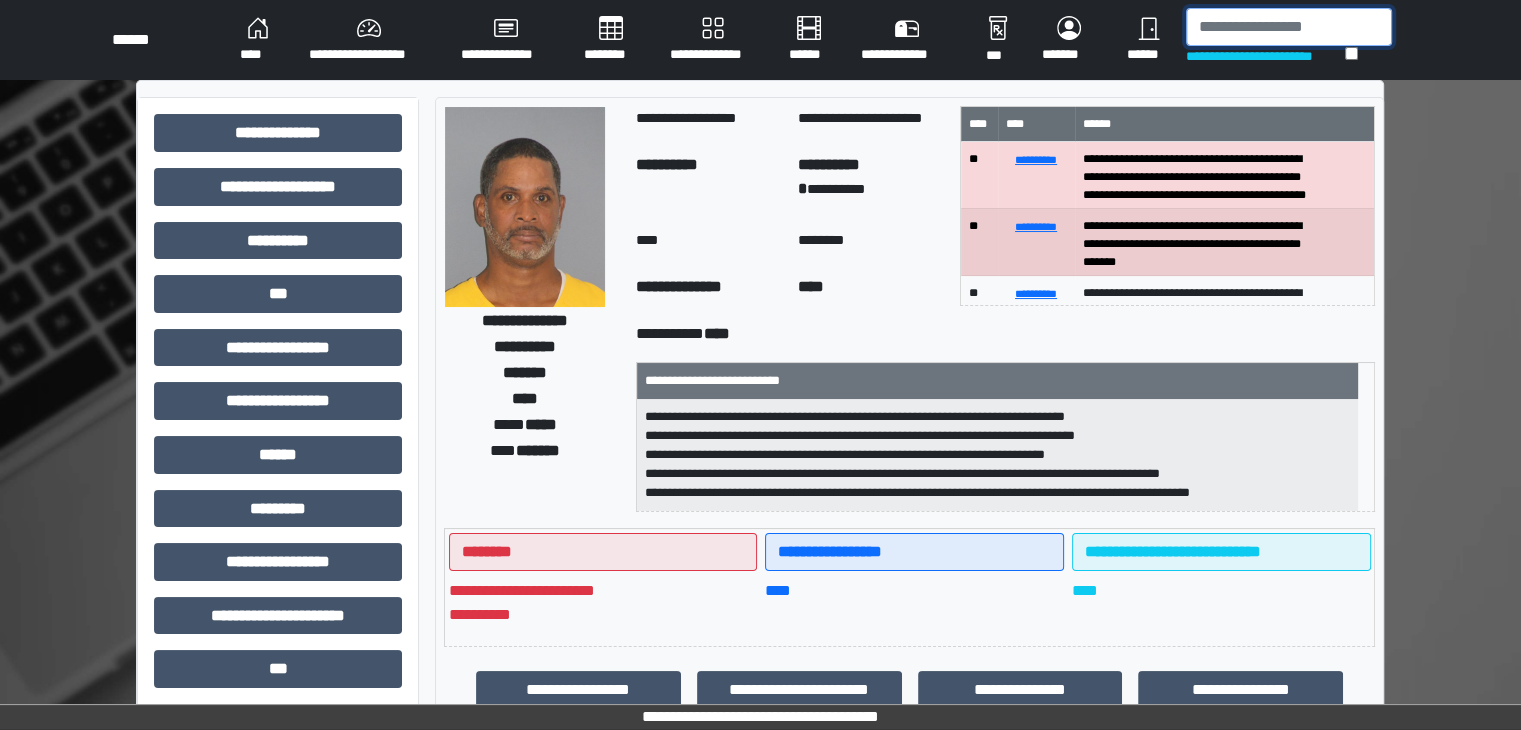 click at bounding box center (1289, 27) 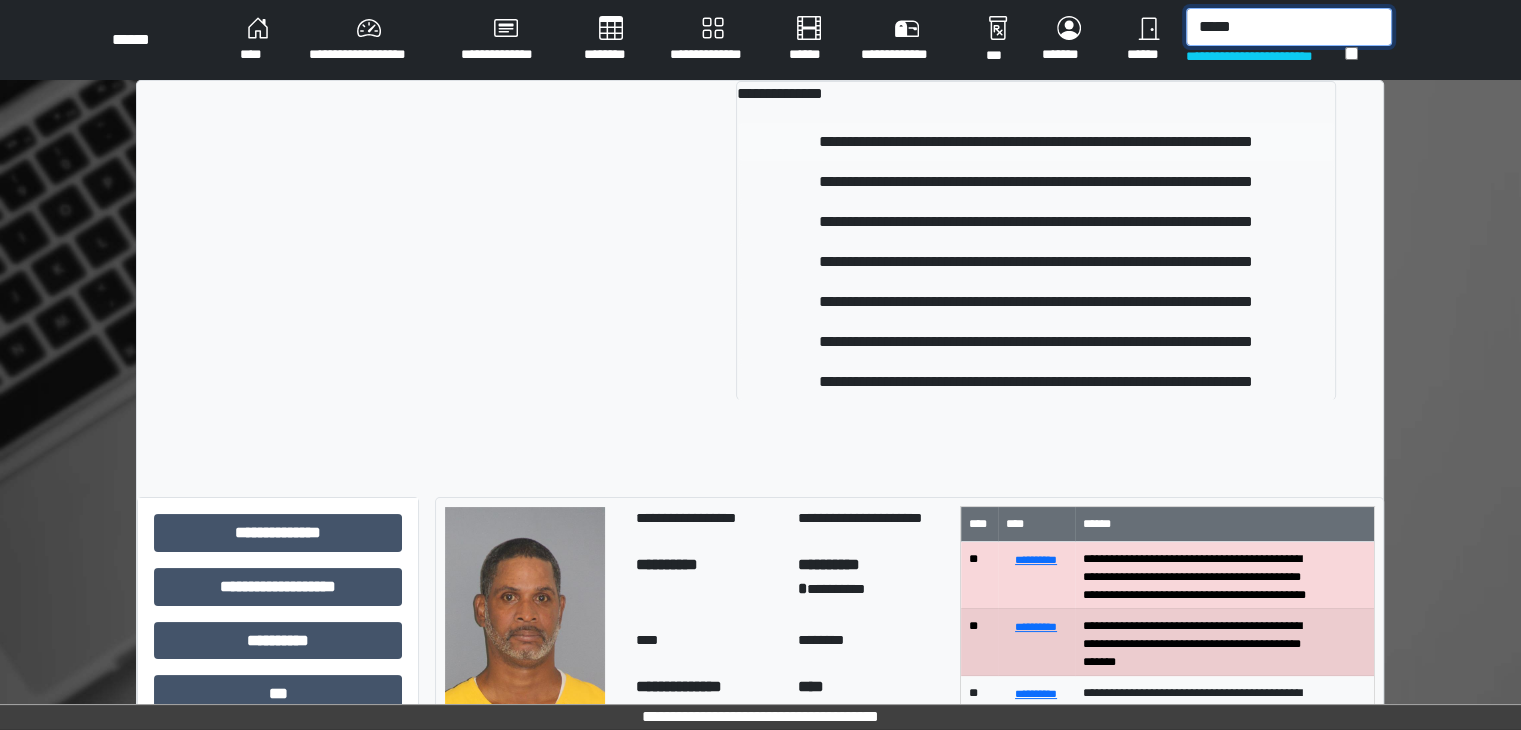 type on "*****" 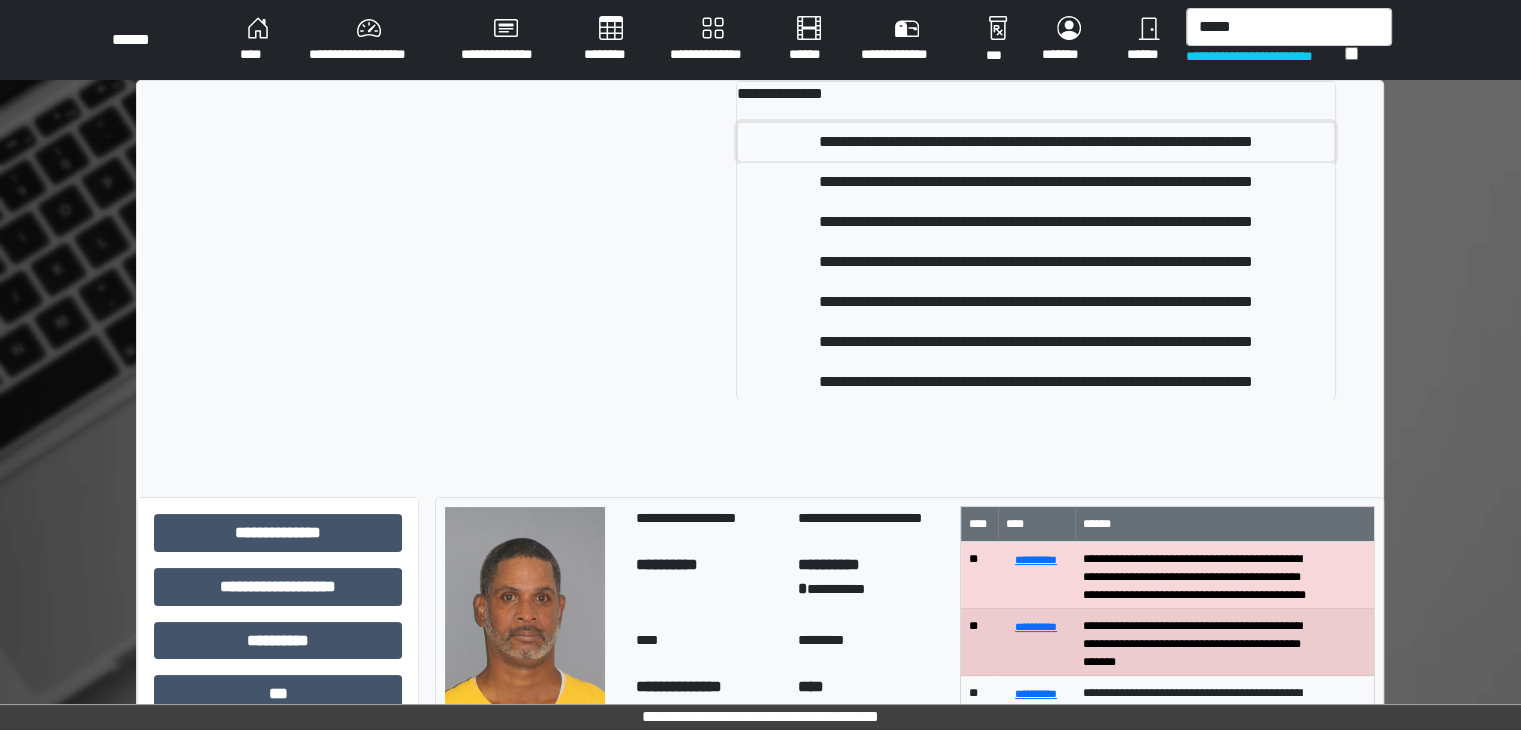 click on "**********" at bounding box center [1036, 142] 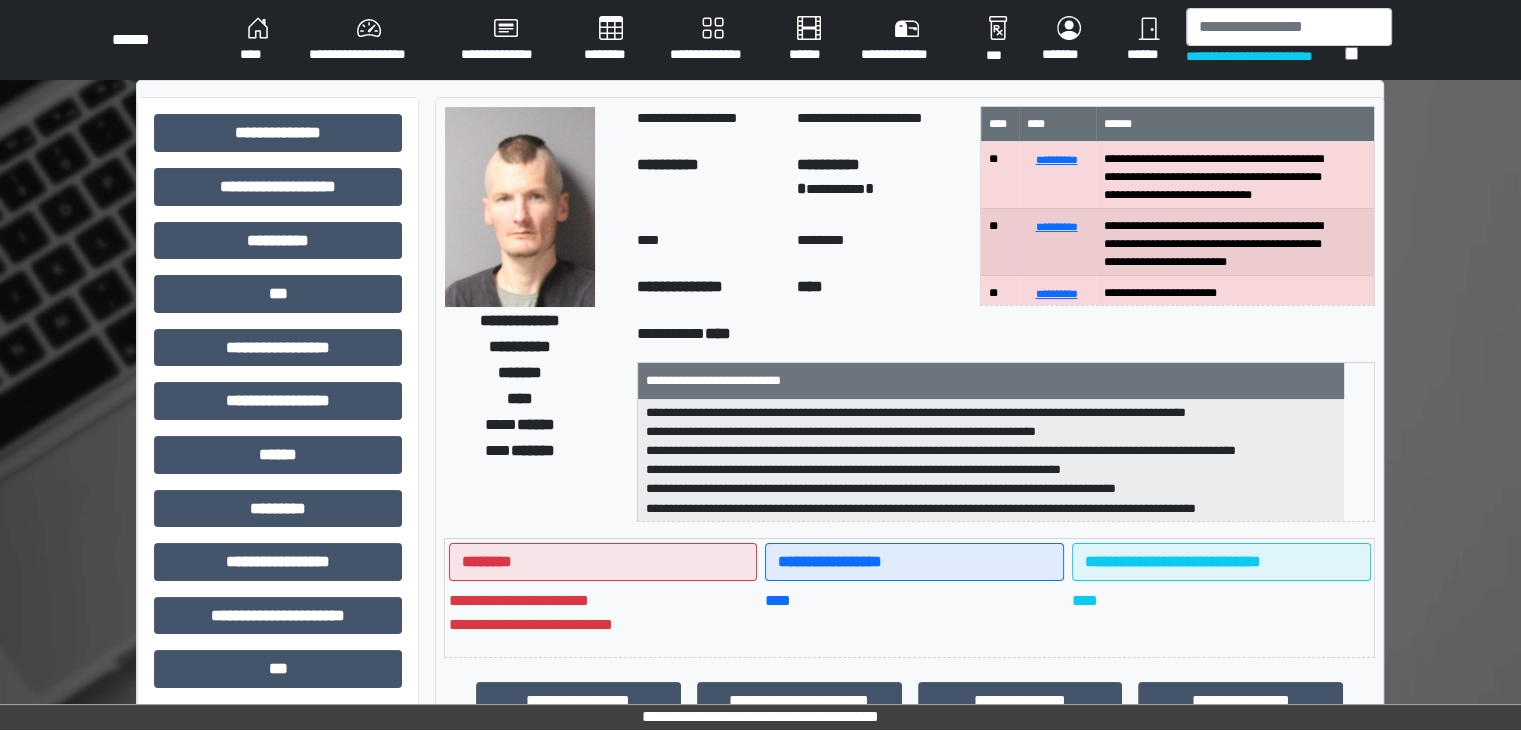scroll, scrollTop: 6, scrollLeft: 0, axis: vertical 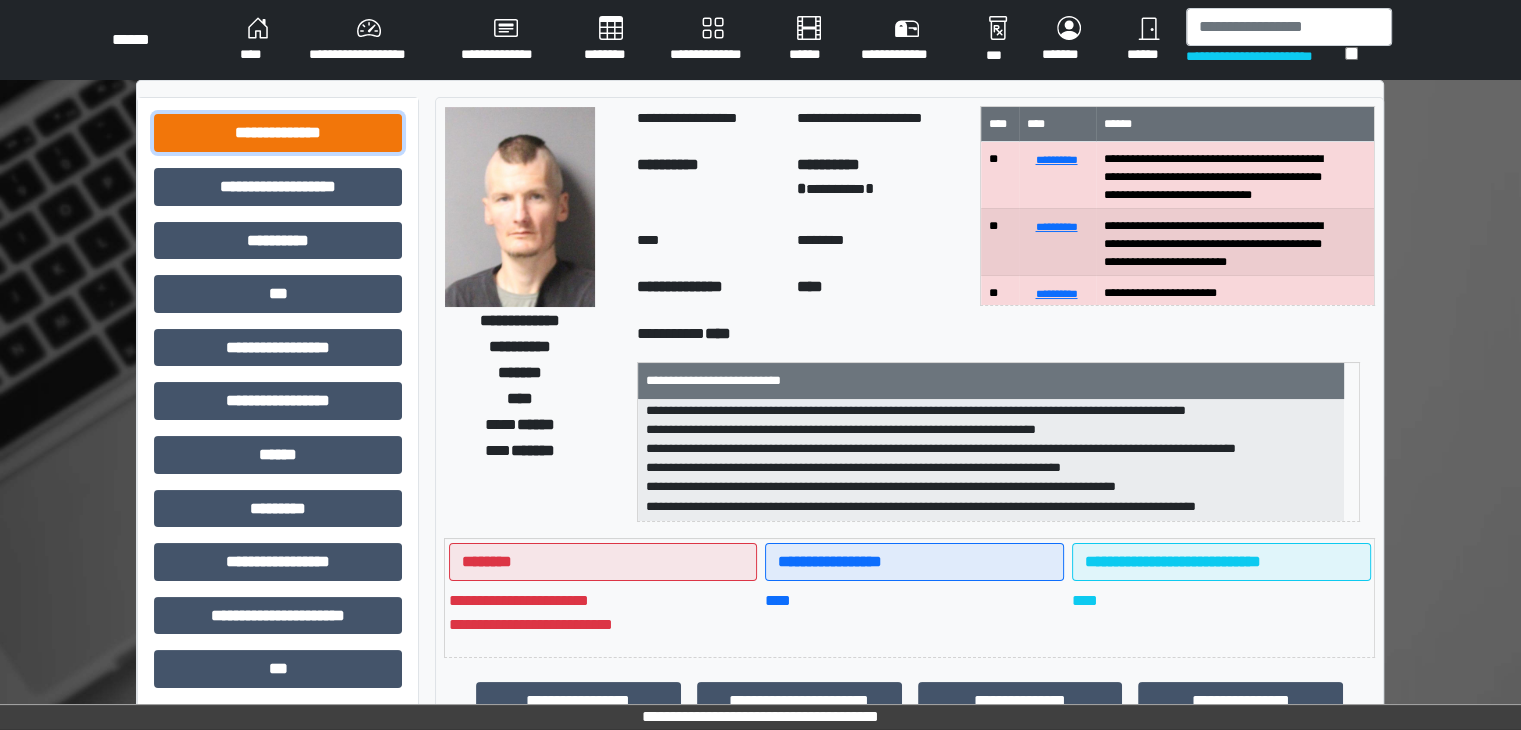 click on "**********" at bounding box center [278, 133] 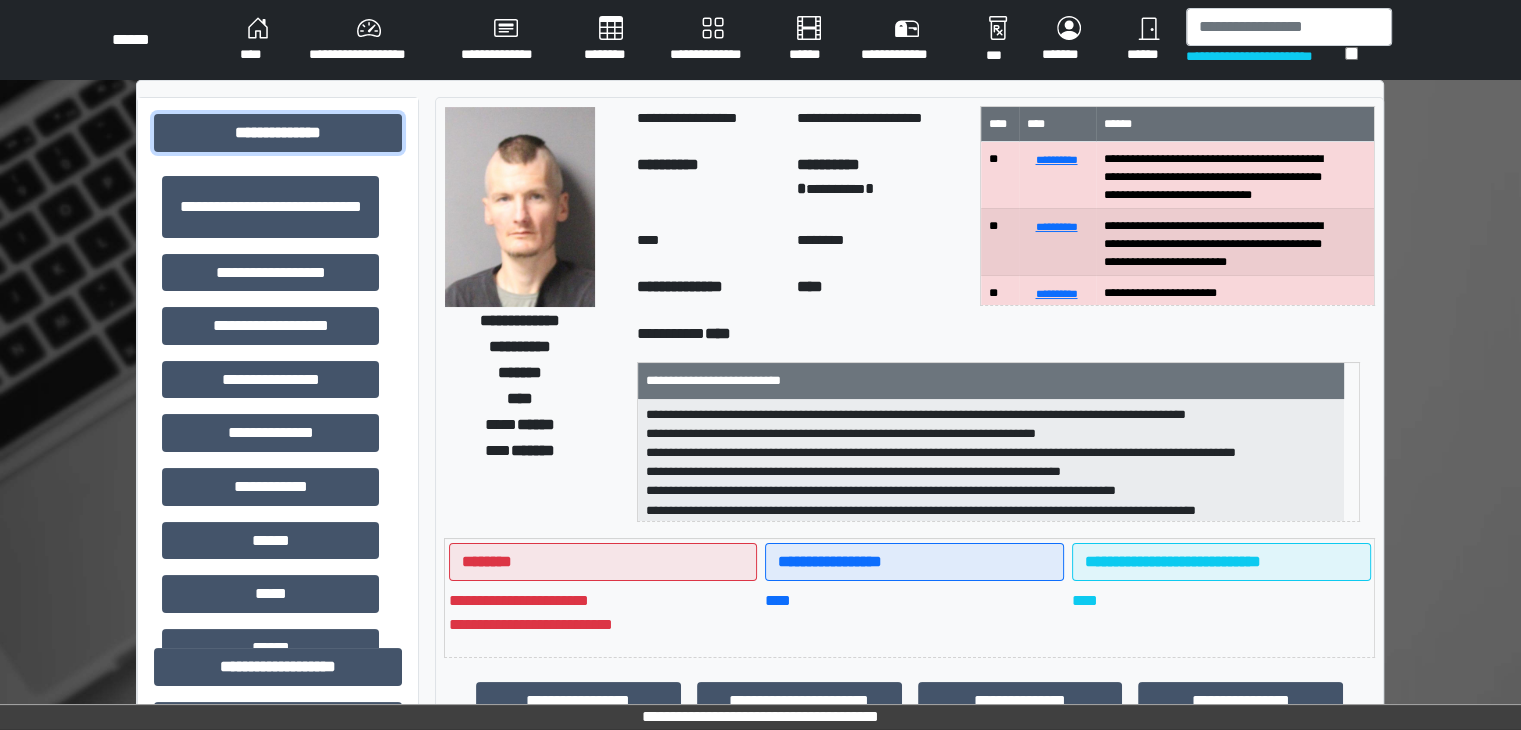 scroll, scrollTop: 0, scrollLeft: 0, axis: both 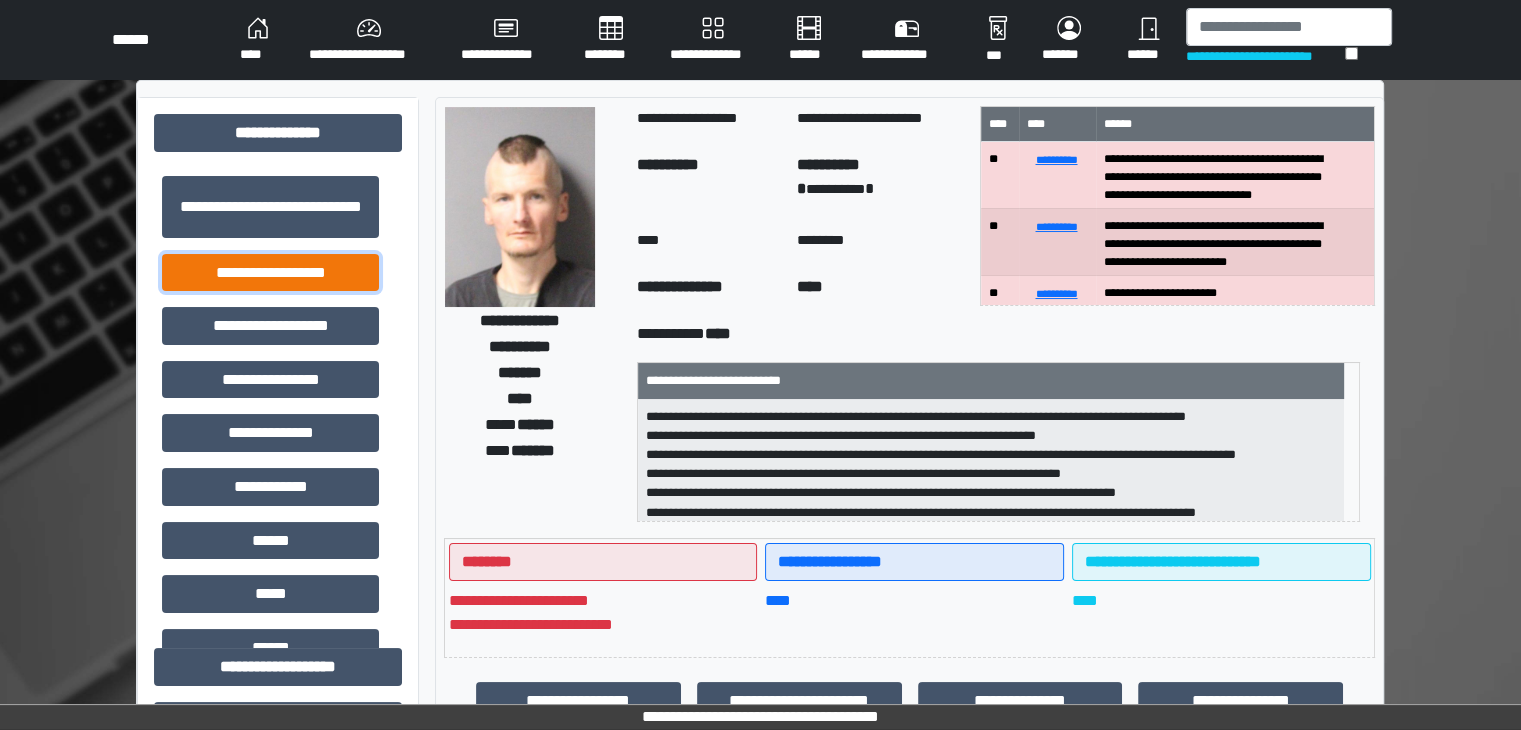click on "**********" at bounding box center [270, 273] 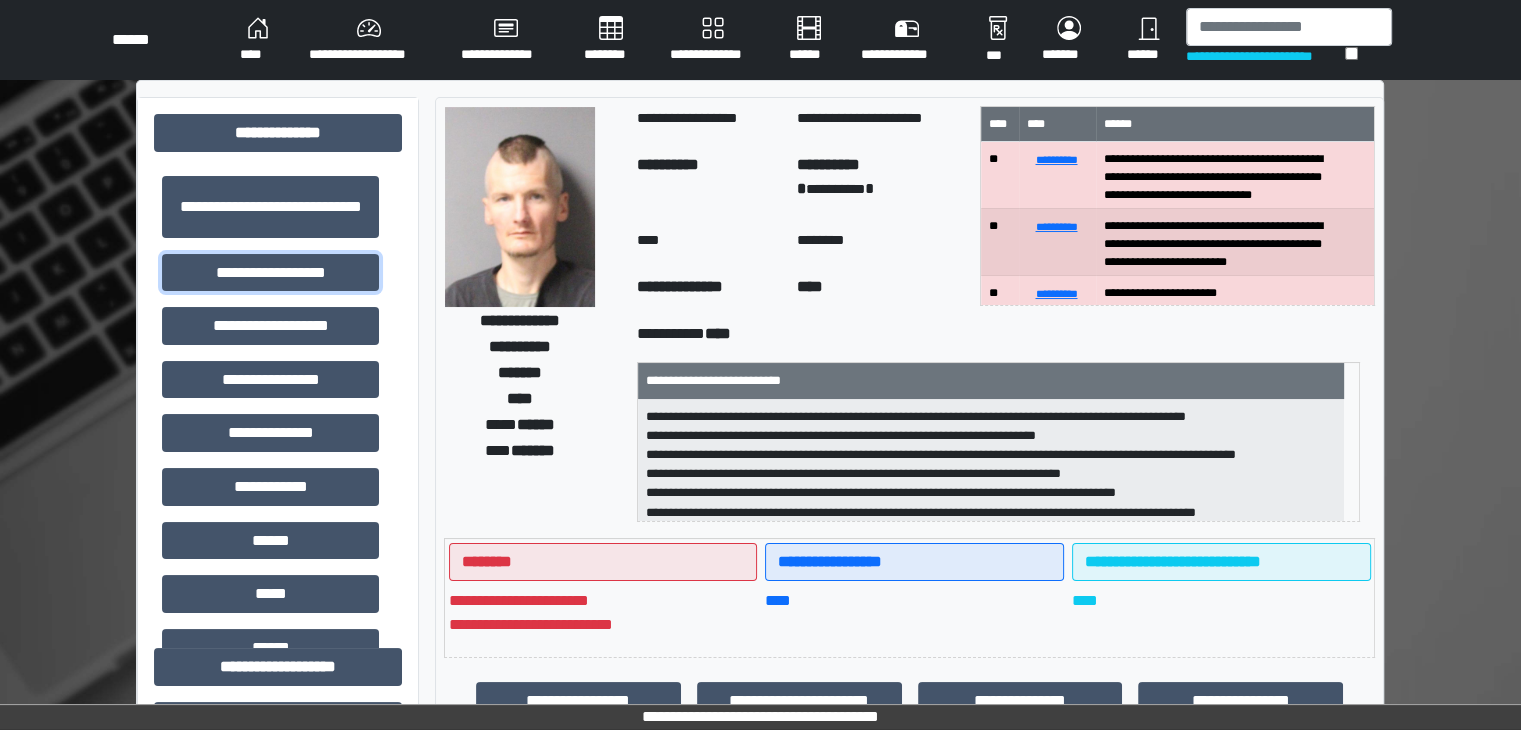 scroll, scrollTop: 1, scrollLeft: 0, axis: vertical 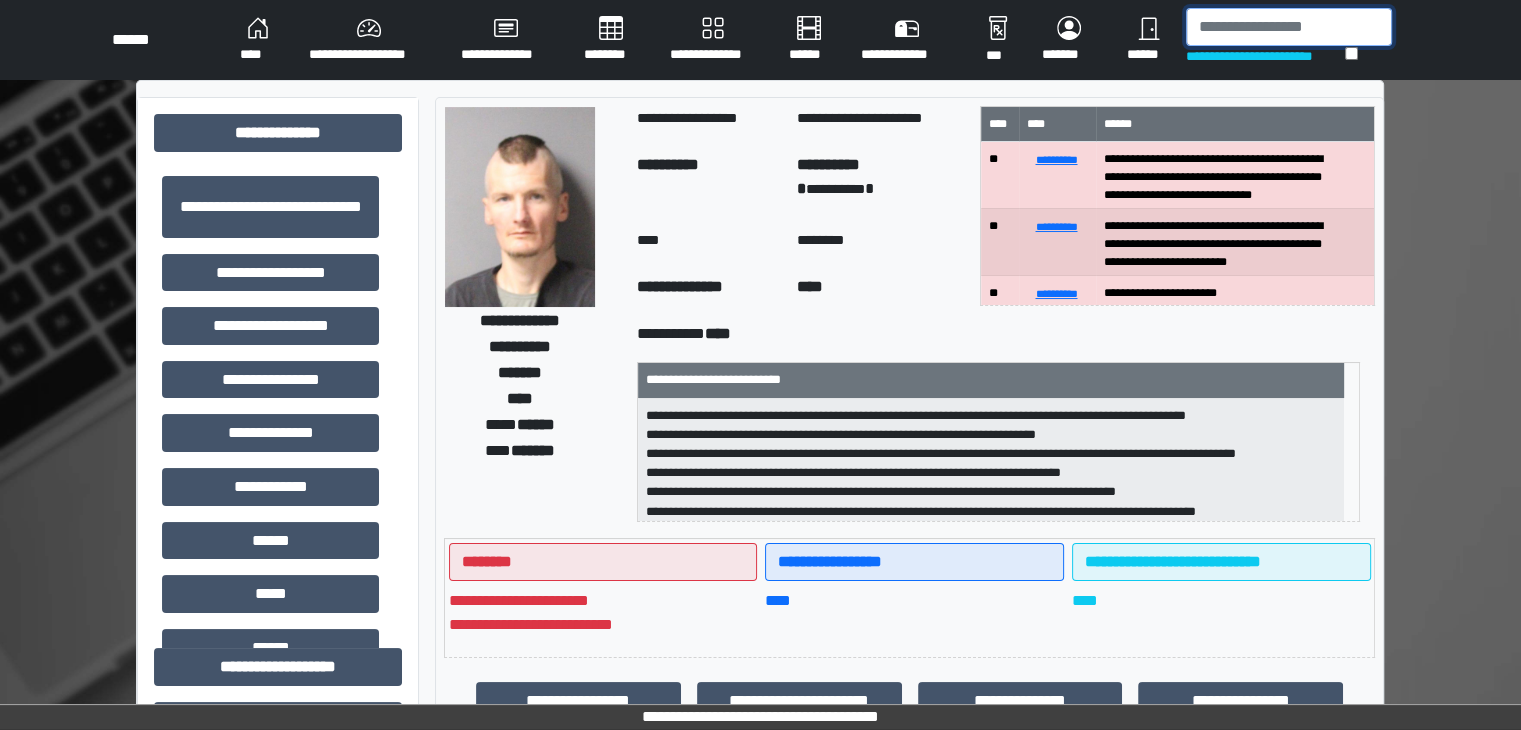 click at bounding box center (1289, 27) 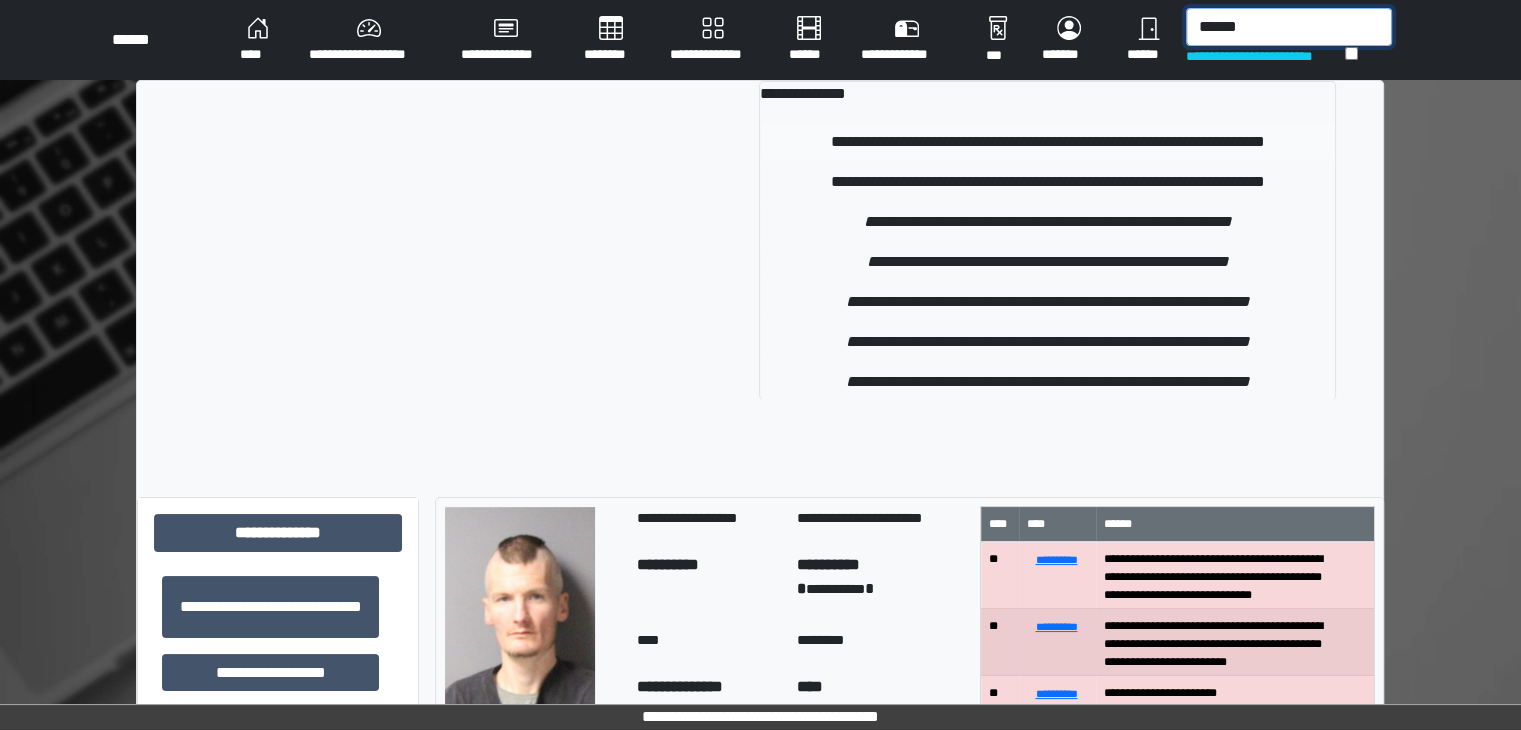type on "******" 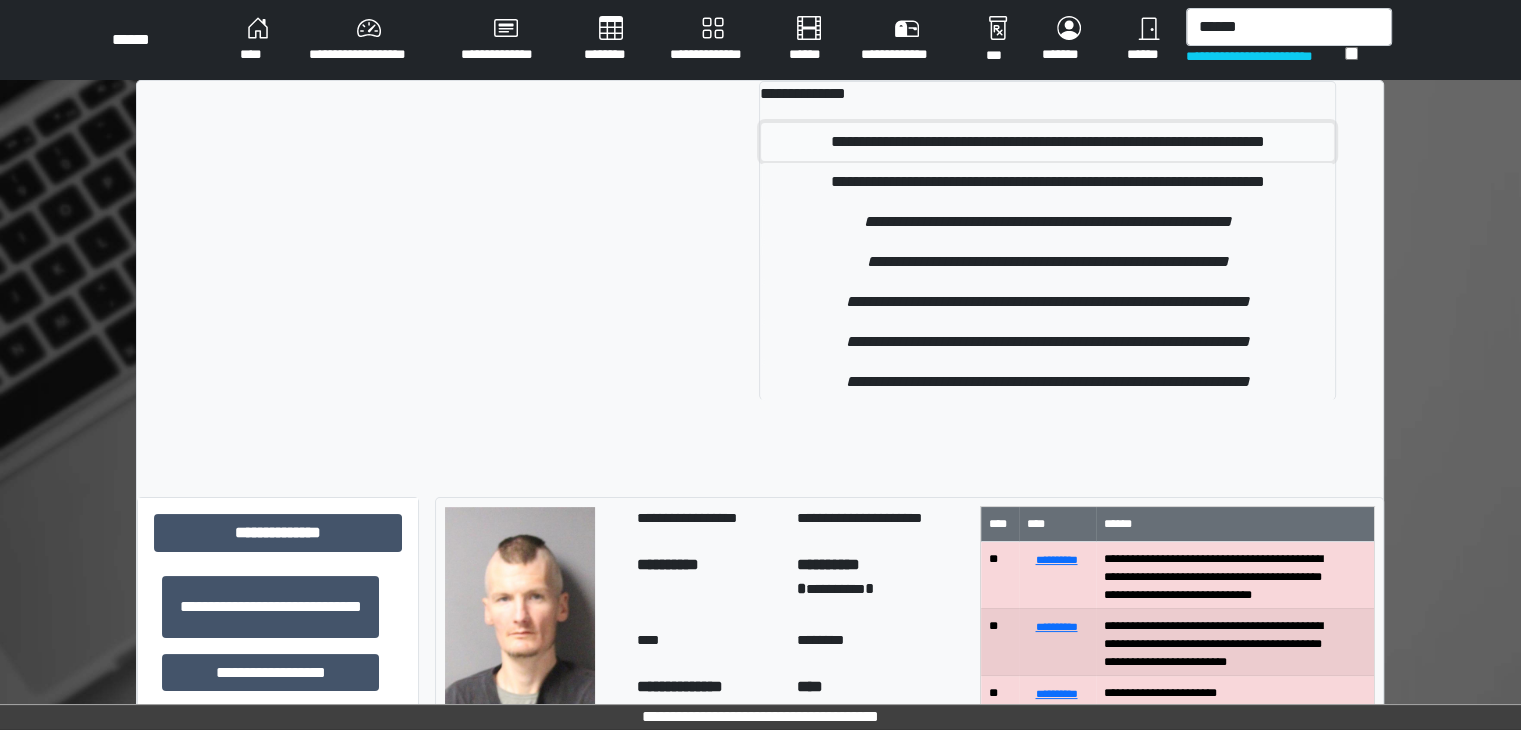 click on "**********" at bounding box center (1047, 142) 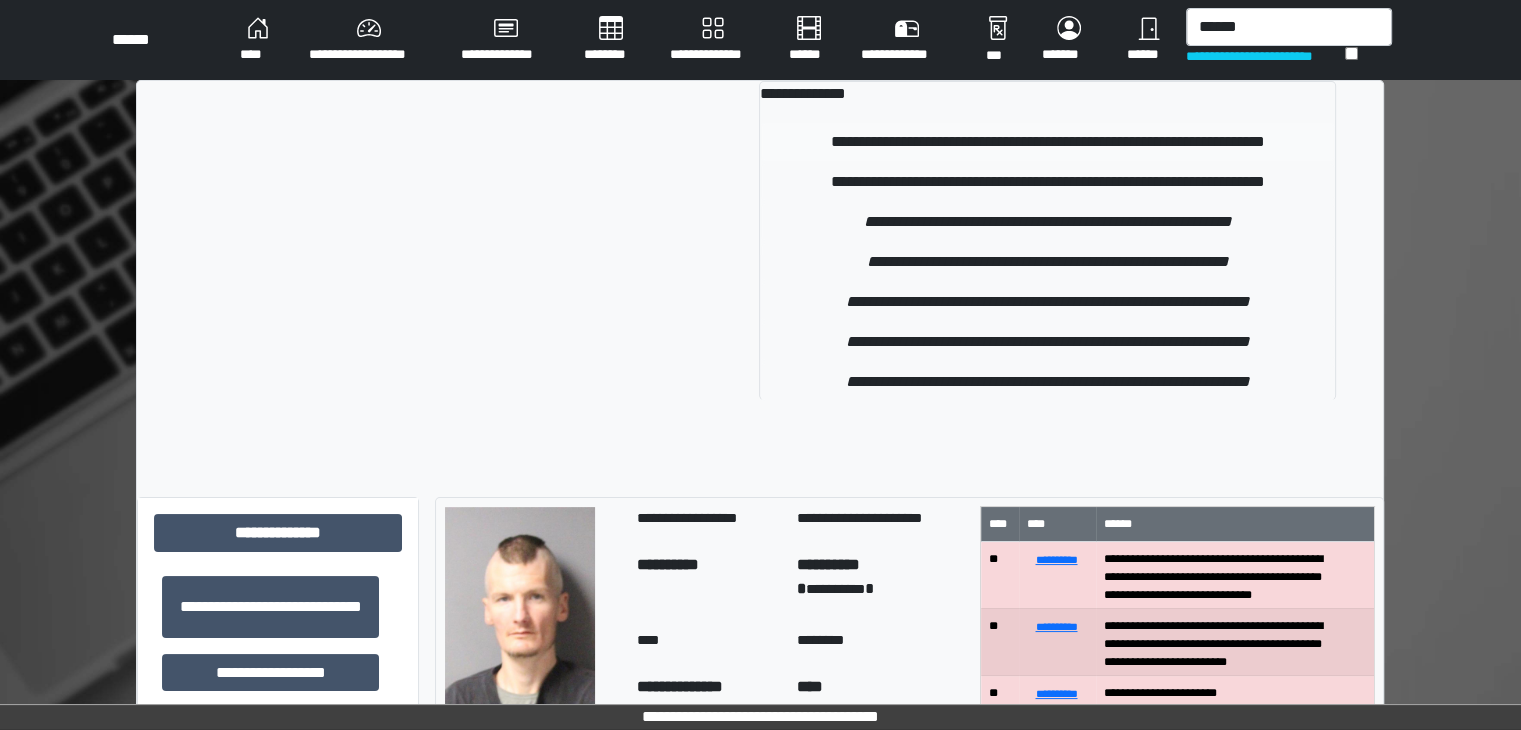 type 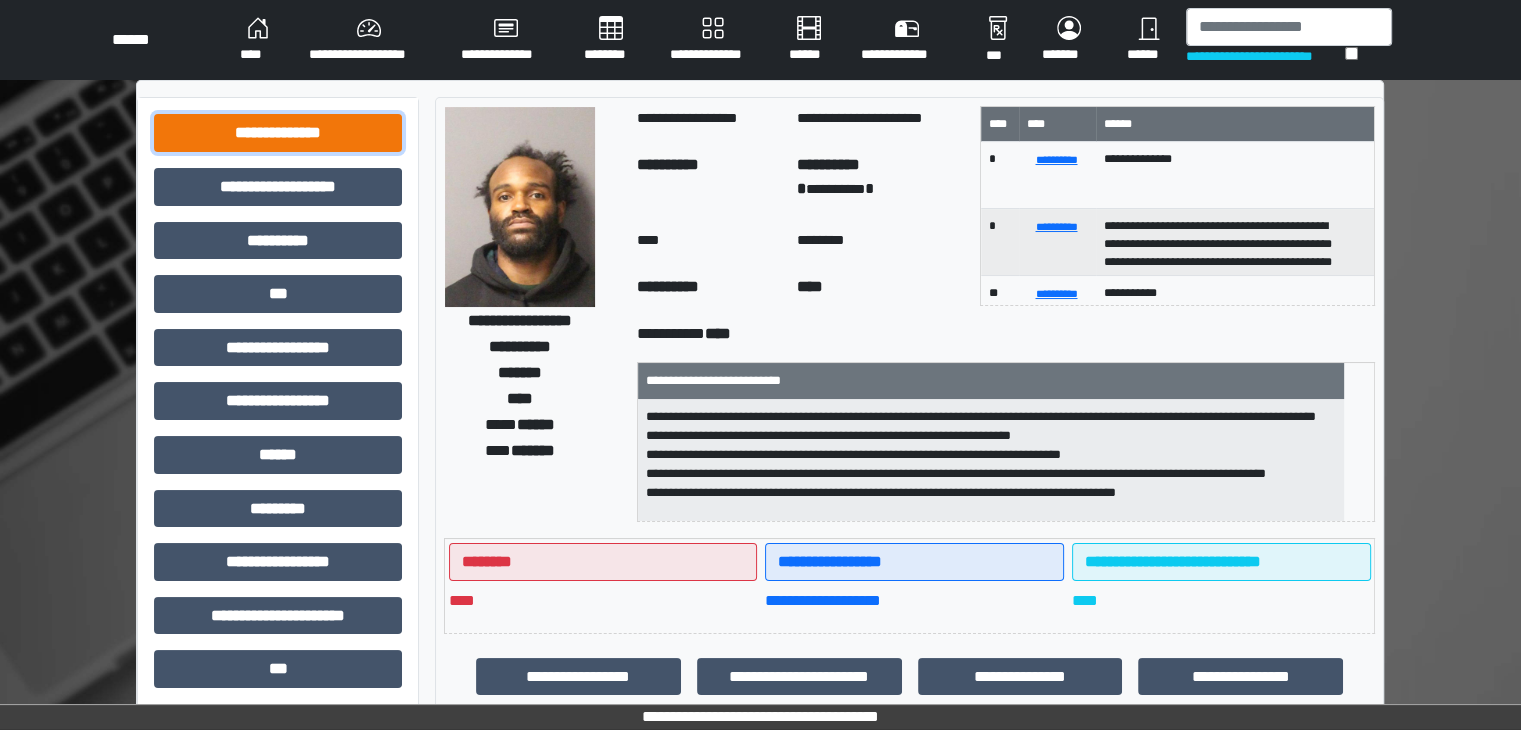 click on "**********" at bounding box center [278, 133] 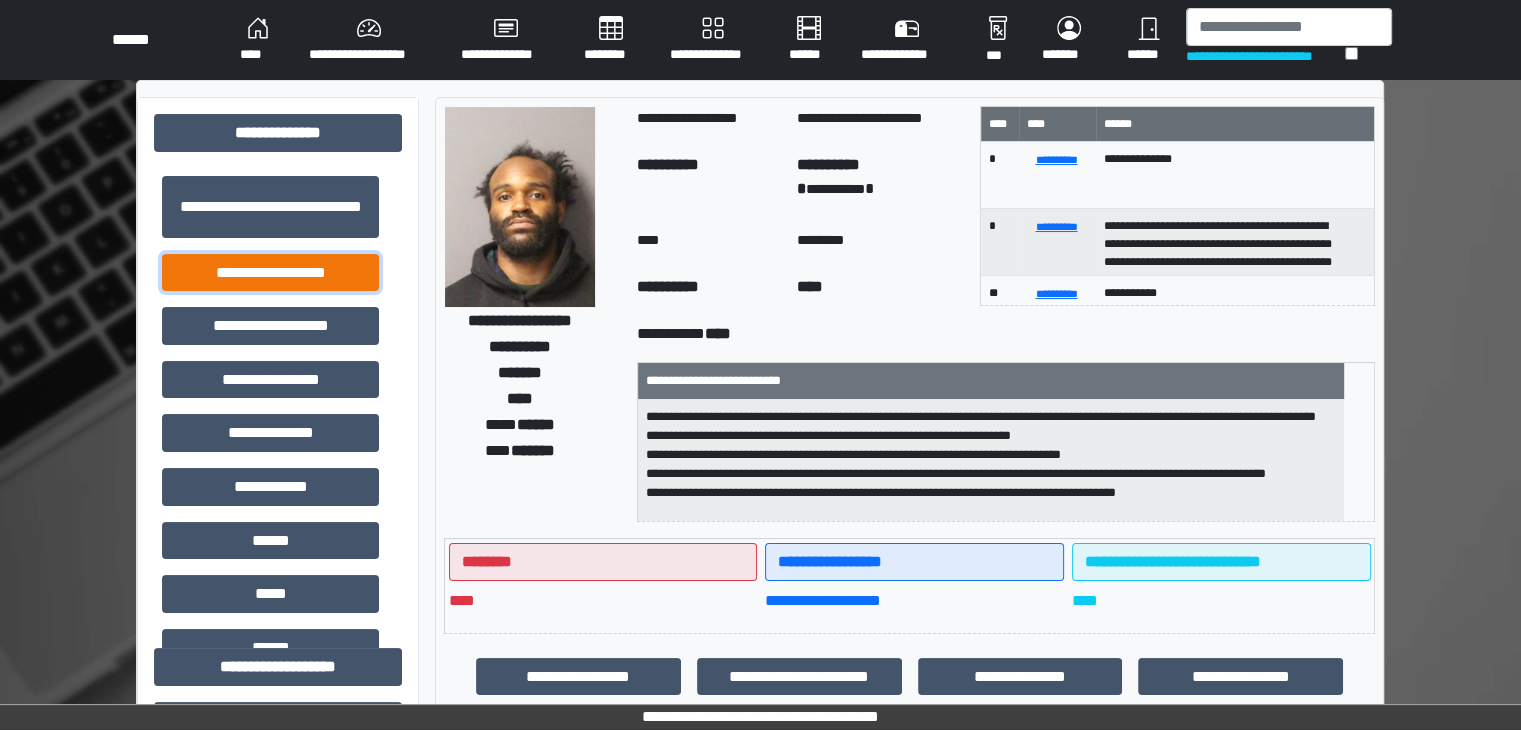 click on "**********" at bounding box center [270, 273] 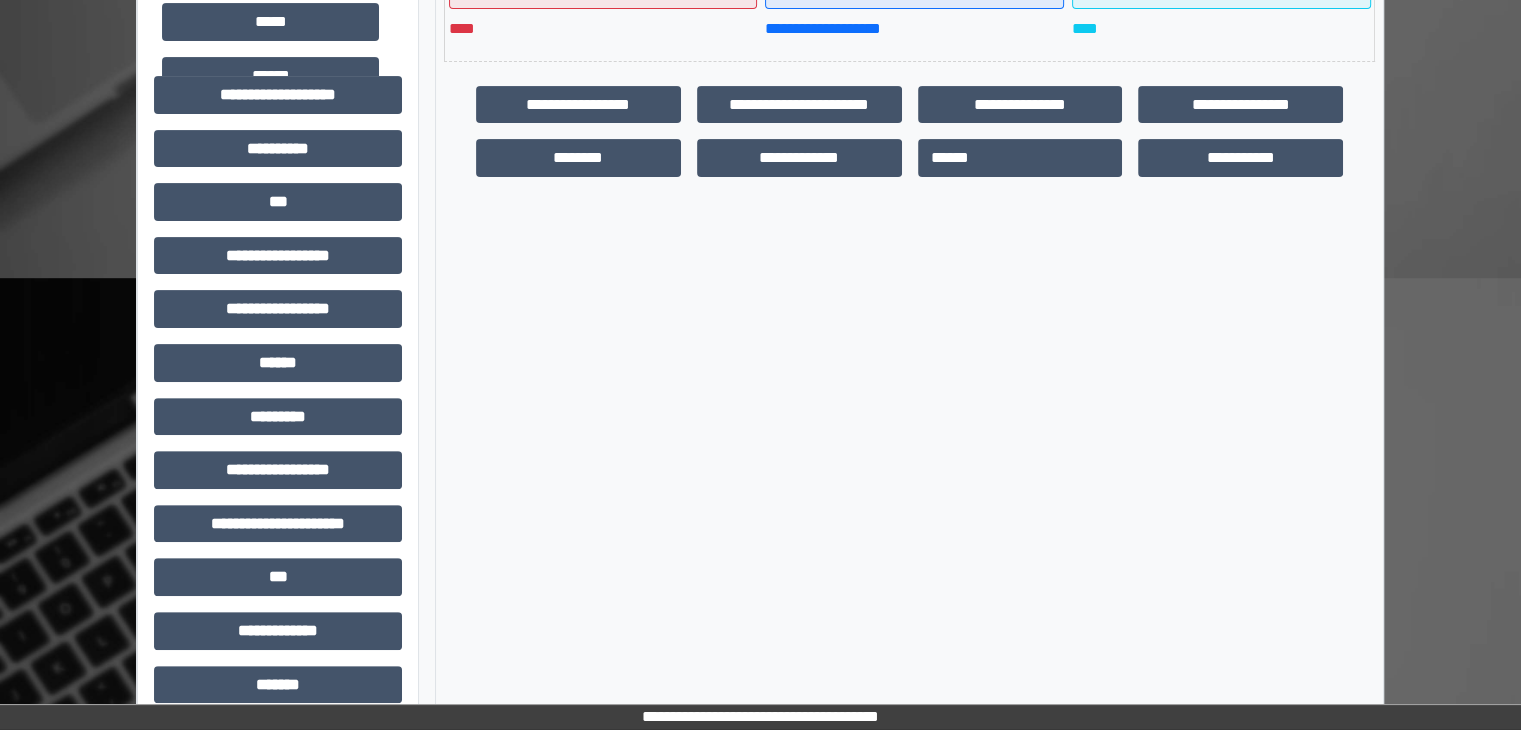 scroll, scrollTop: 600, scrollLeft: 0, axis: vertical 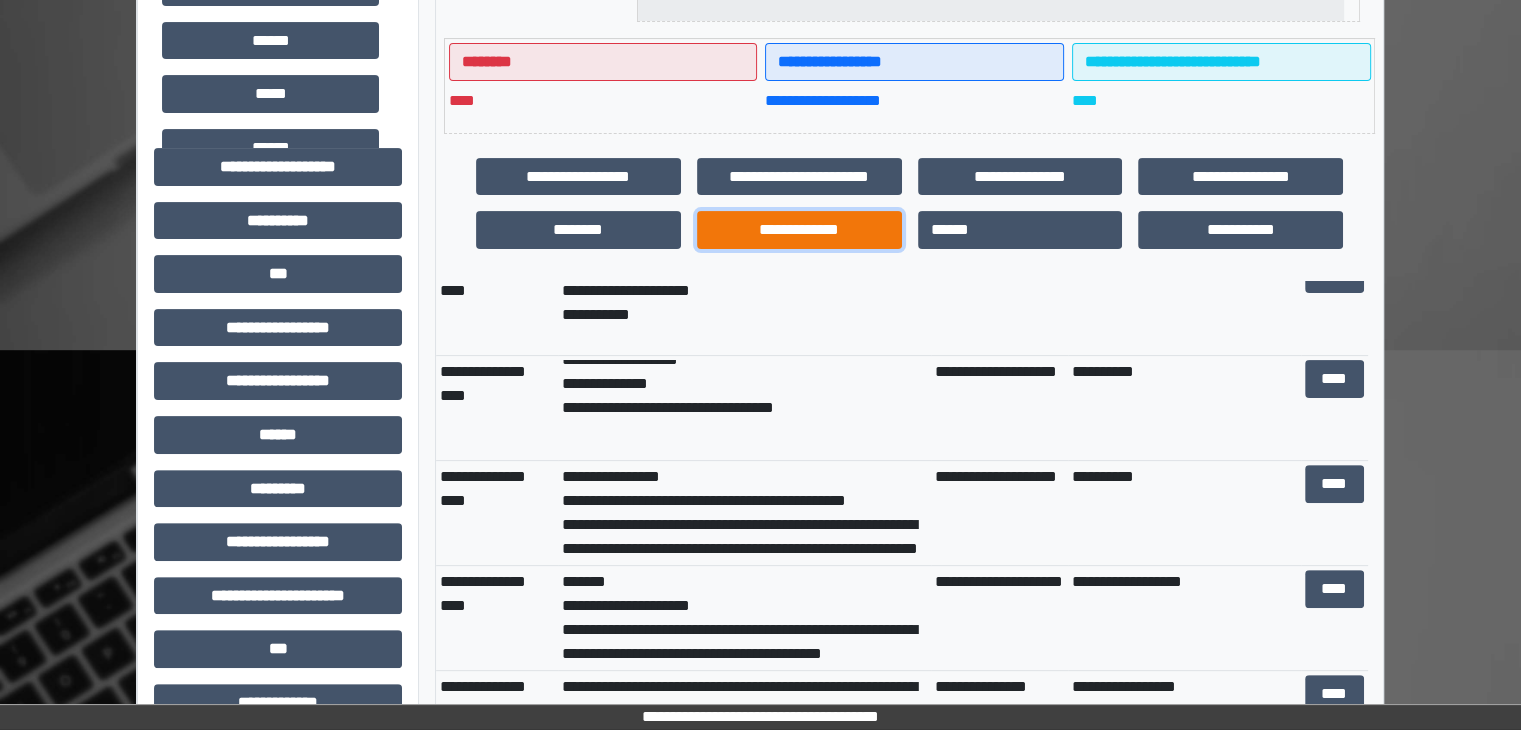 click on "**********" at bounding box center [799, 230] 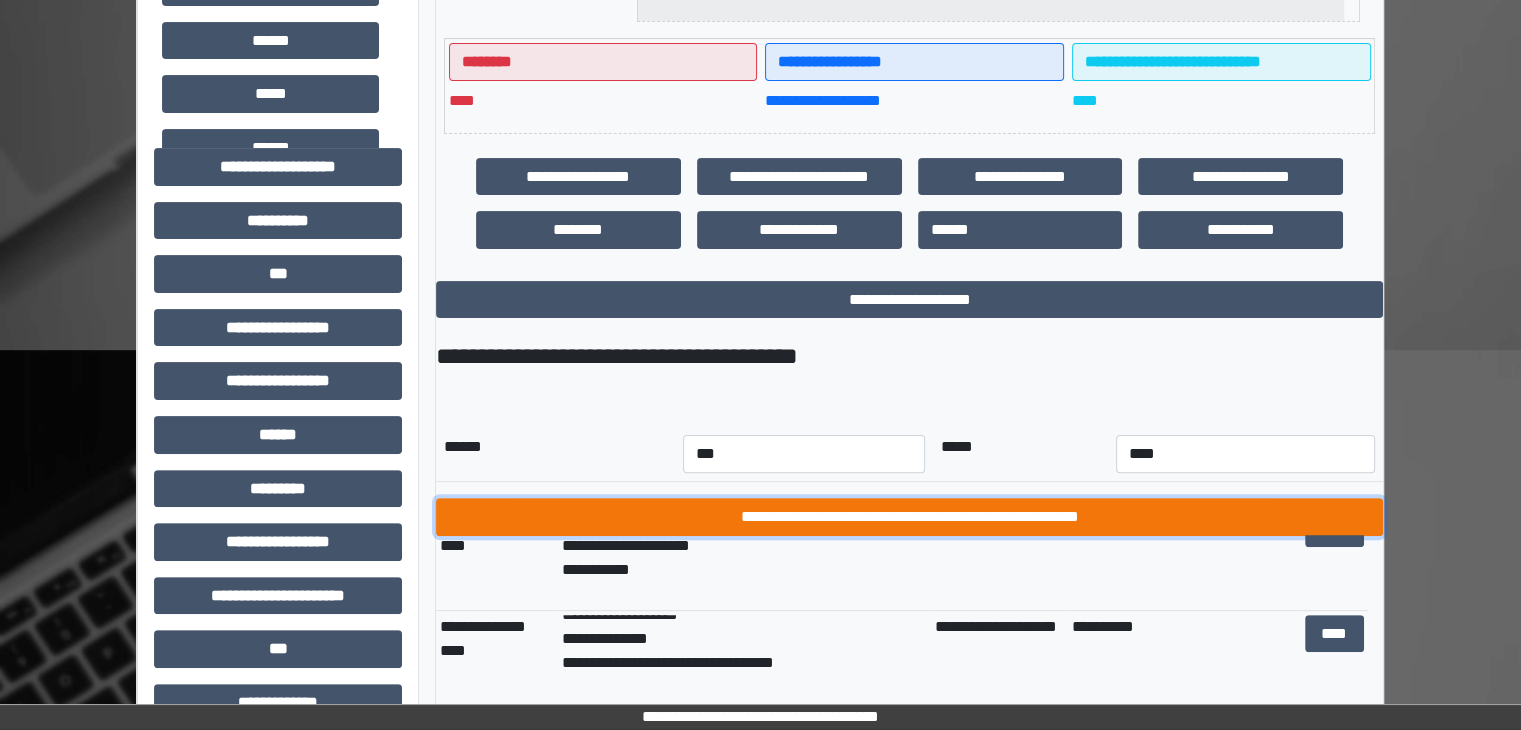 click on "**********" at bounding box center (909, 517) 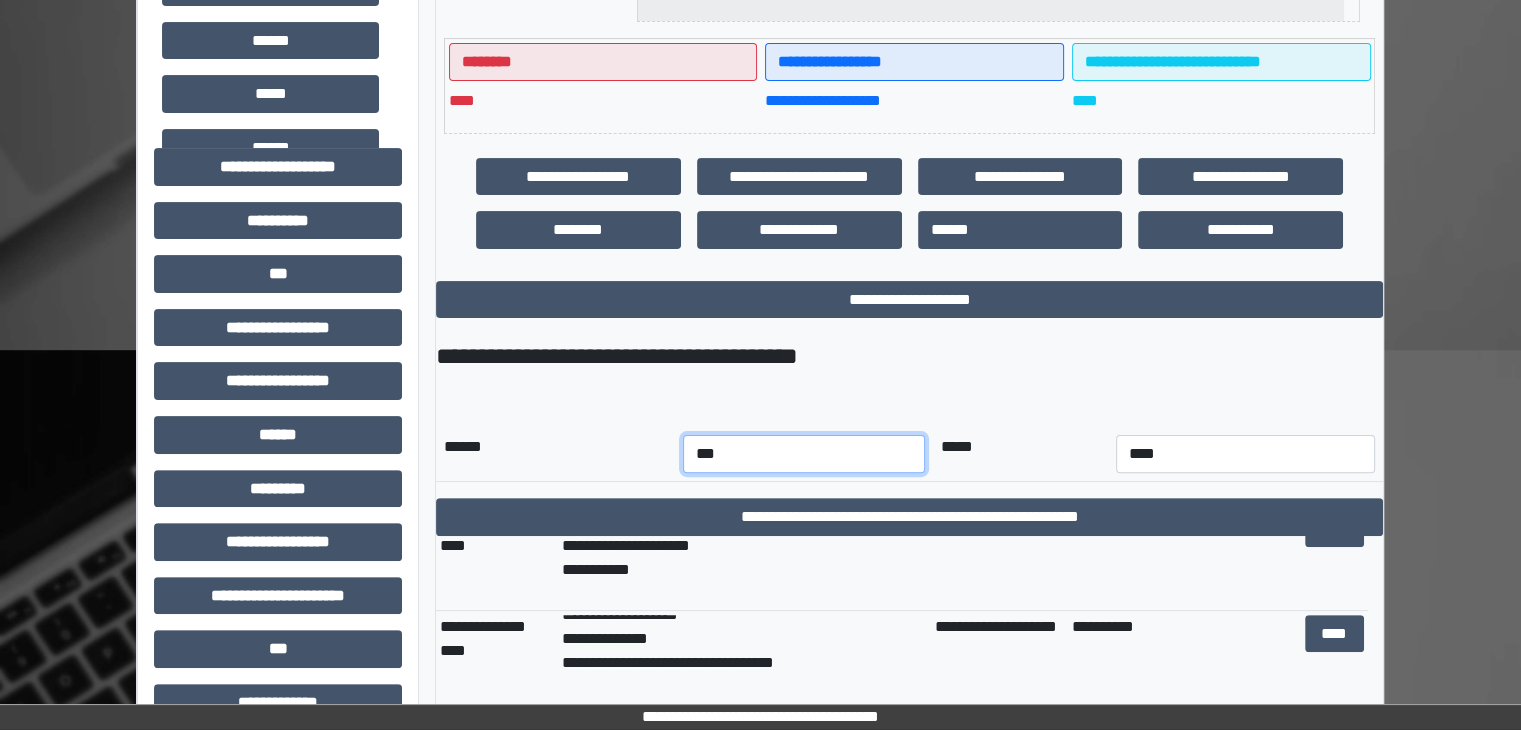 click on "***
***
***
***
***
***
***
***
***
***
***
***" at bounding box center [804, 454] 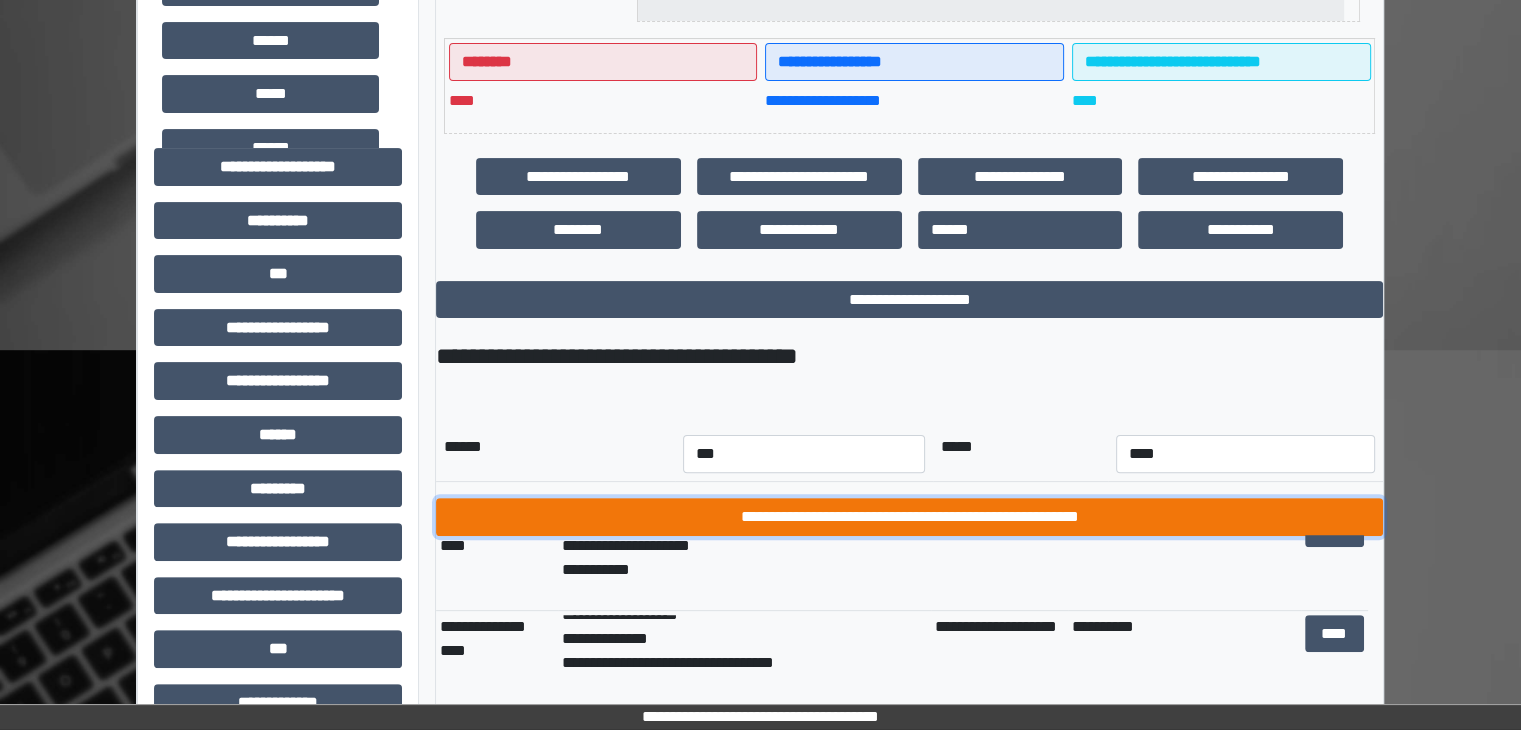 click on "**********" at bounding box center (909, 517) 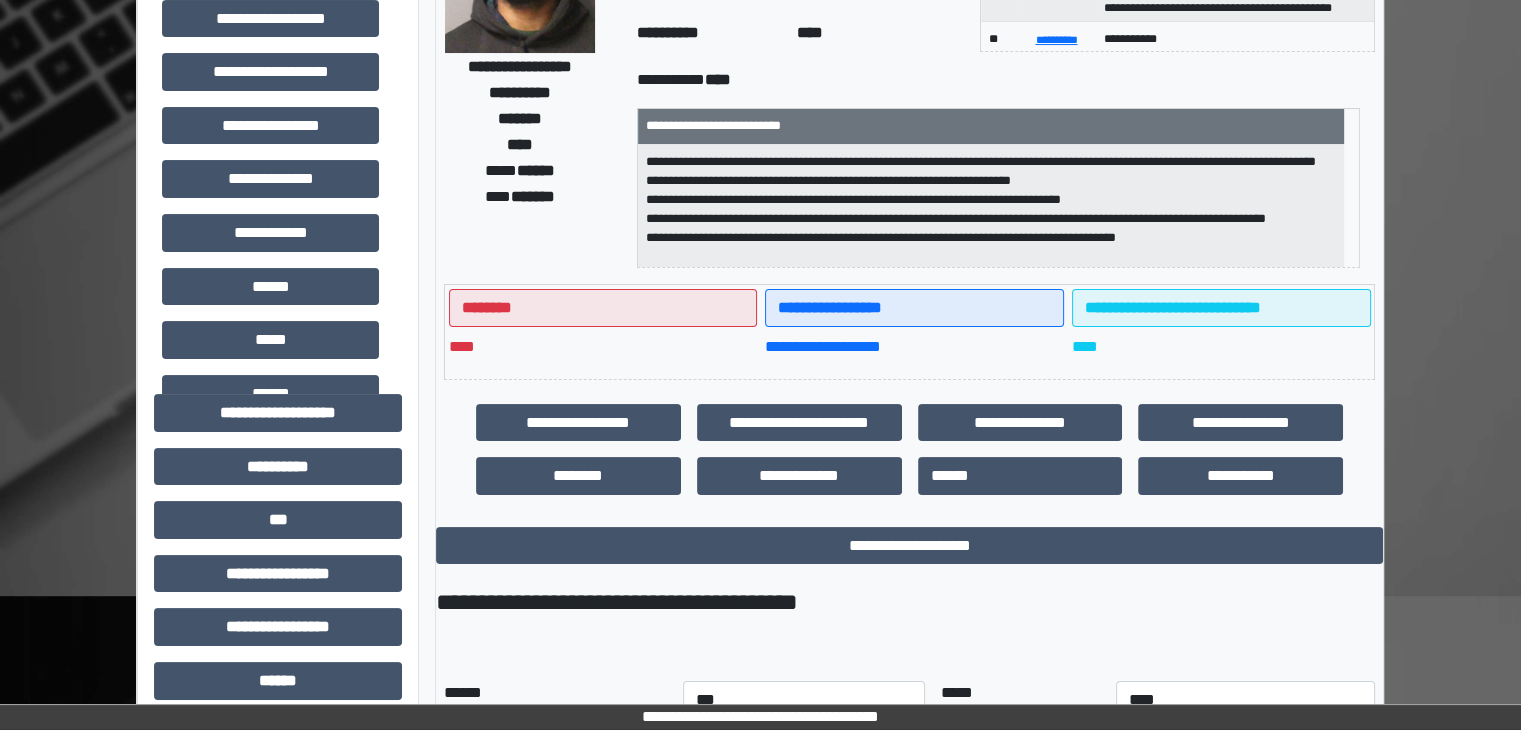 scroll, scrollTop: 0, scrollLeft: 0, axis: both 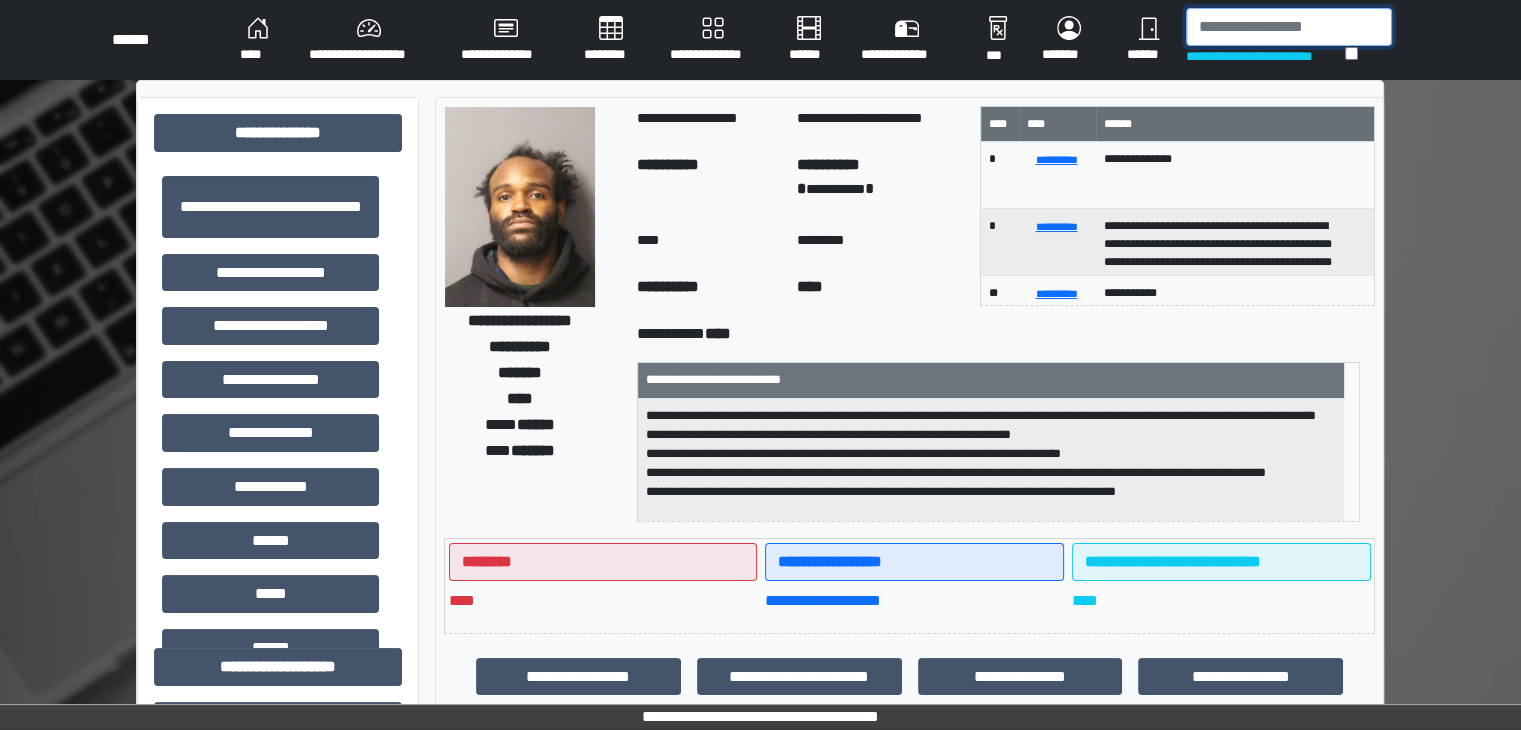 click at bounding box center (1289, 27) 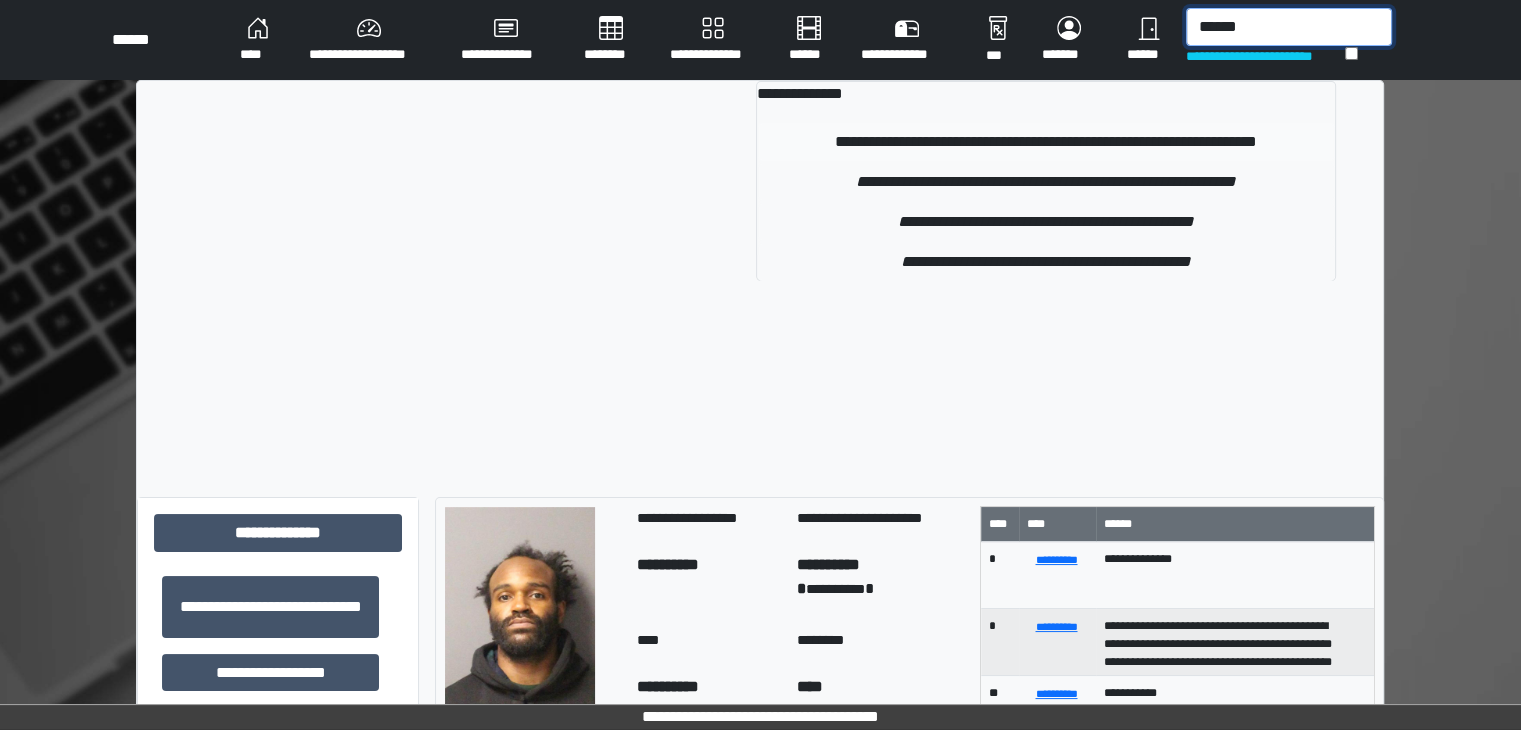 type on "******" 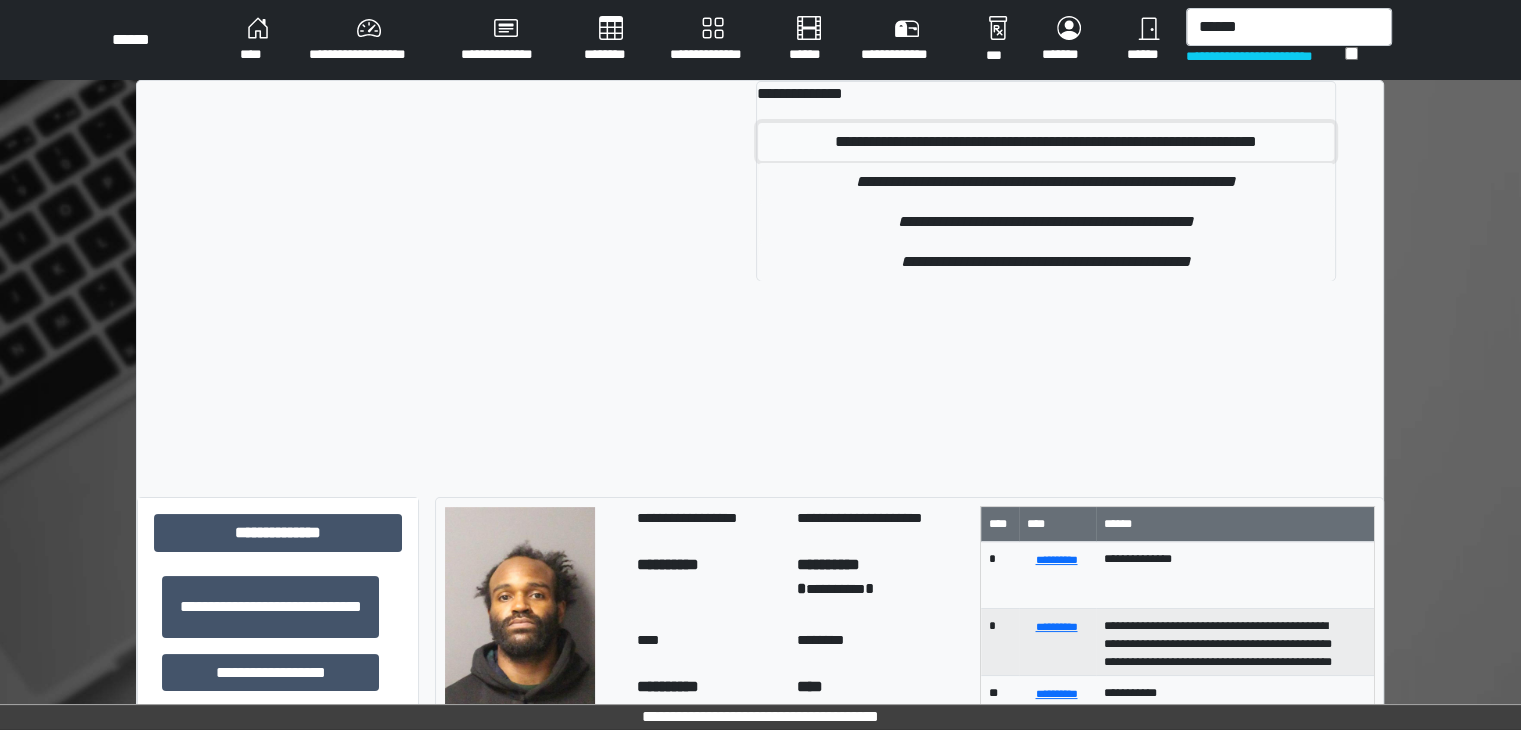 click on "**********" at bounding box center (1046, 142) 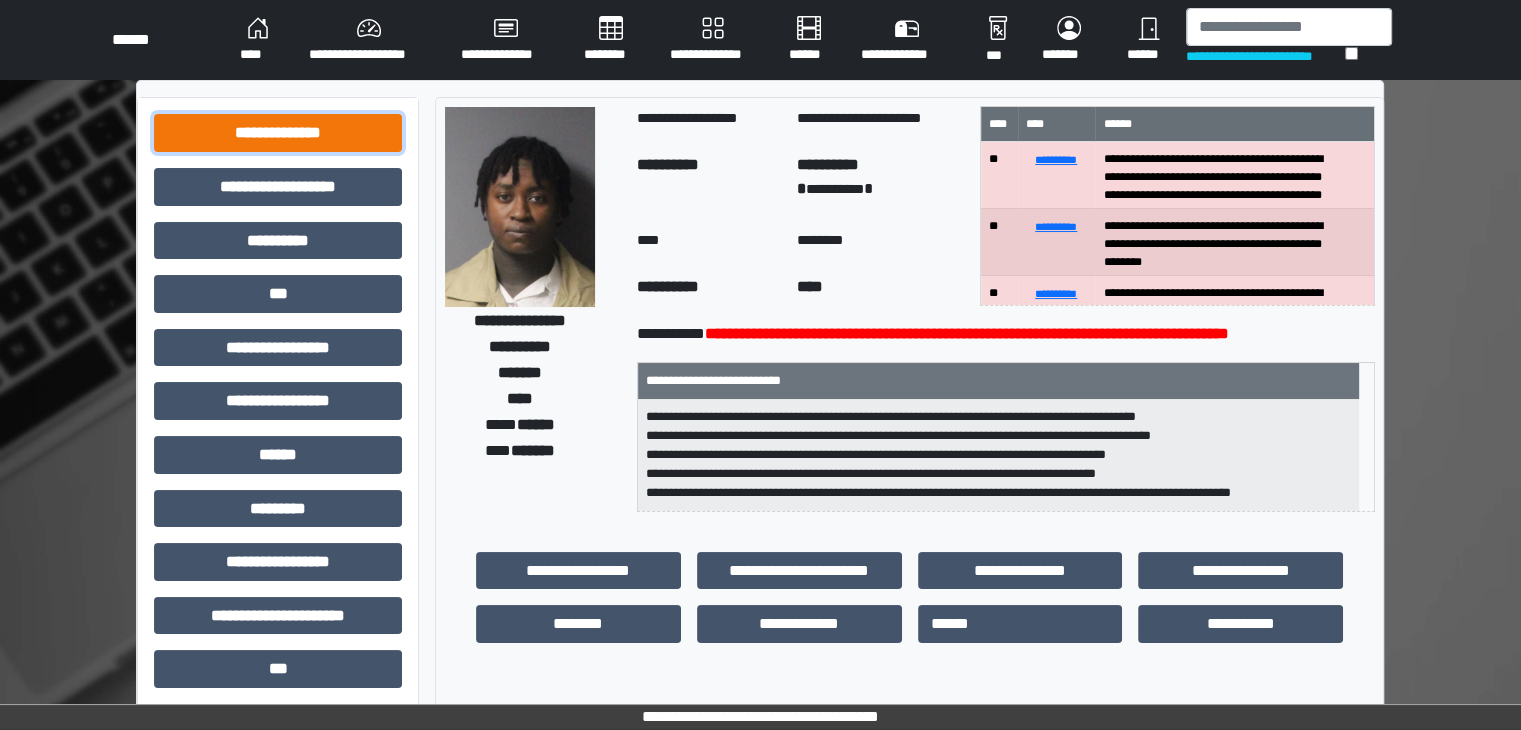 click on "**********" at bounding box center [278, 133] 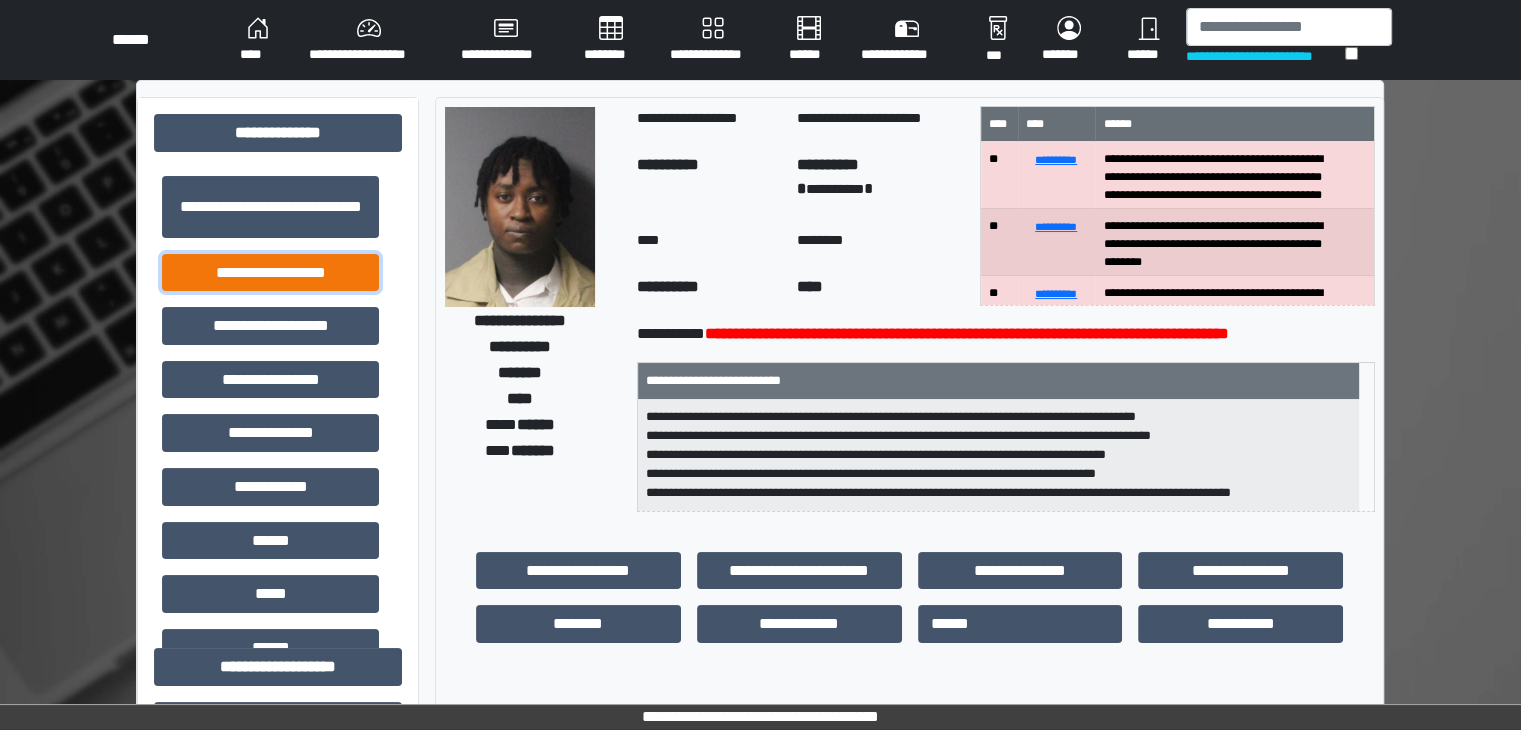 click on "**********" at bounding box center (270, 273) 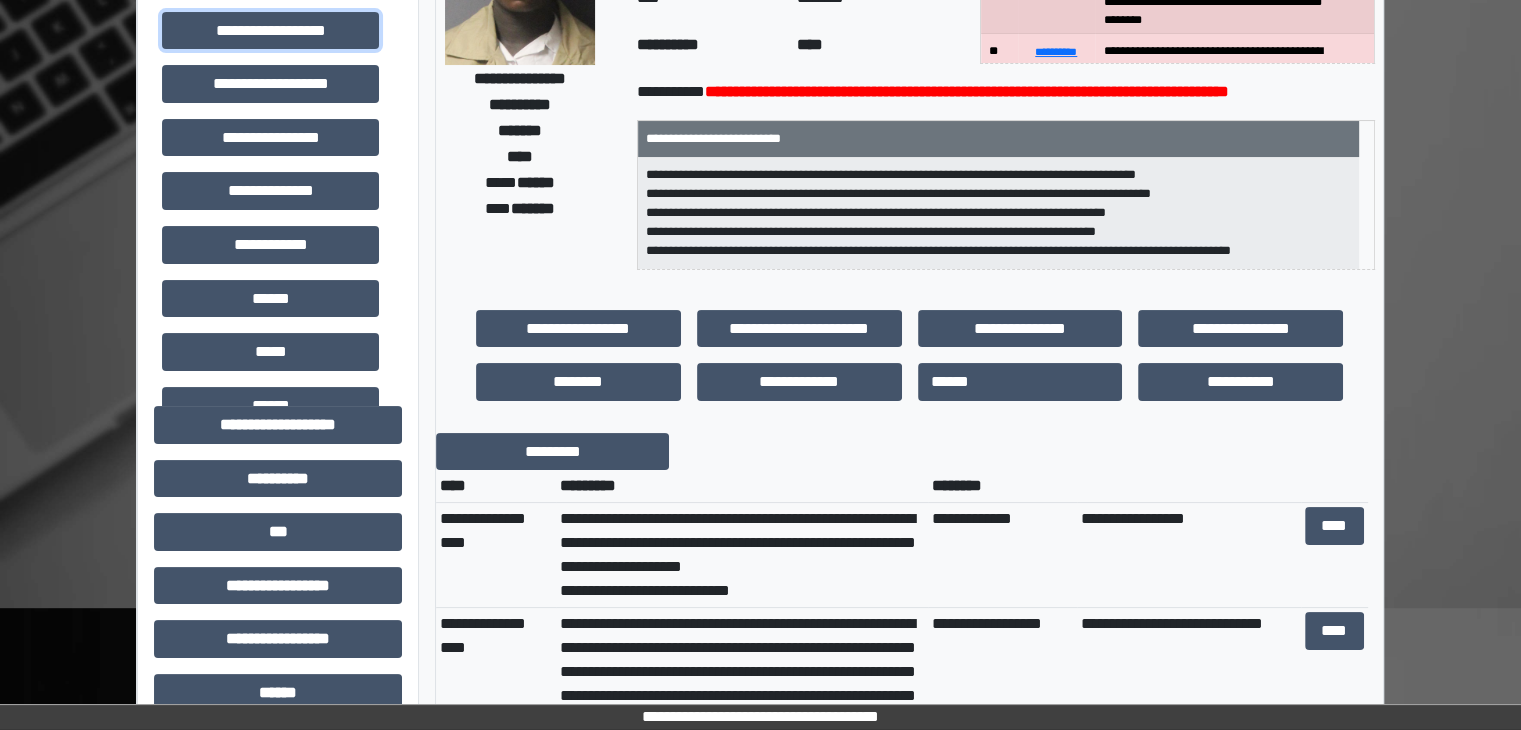 scroll, scrollTop: 300, scrollLeft: 0, axis: vertical 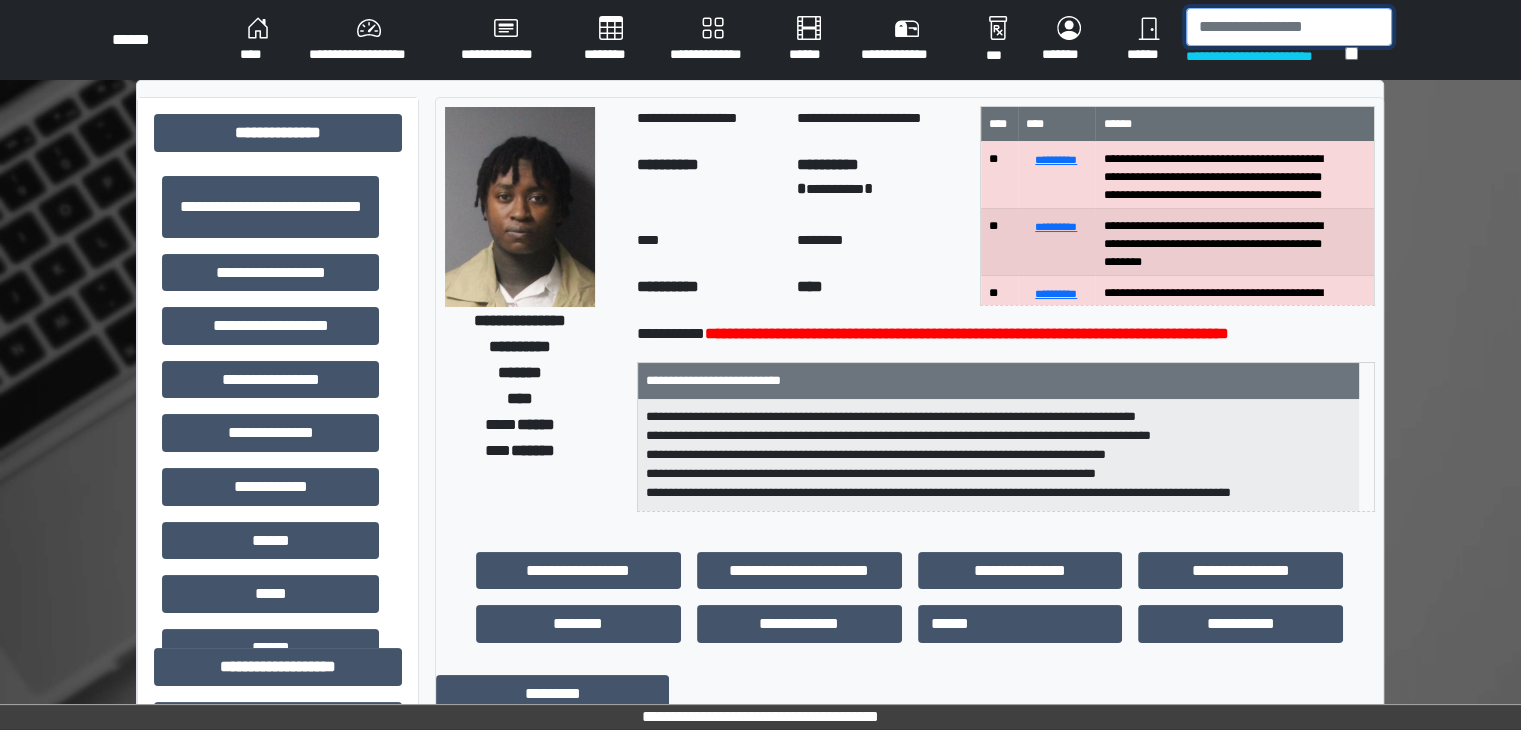 click at bounding box center (1289, 27) 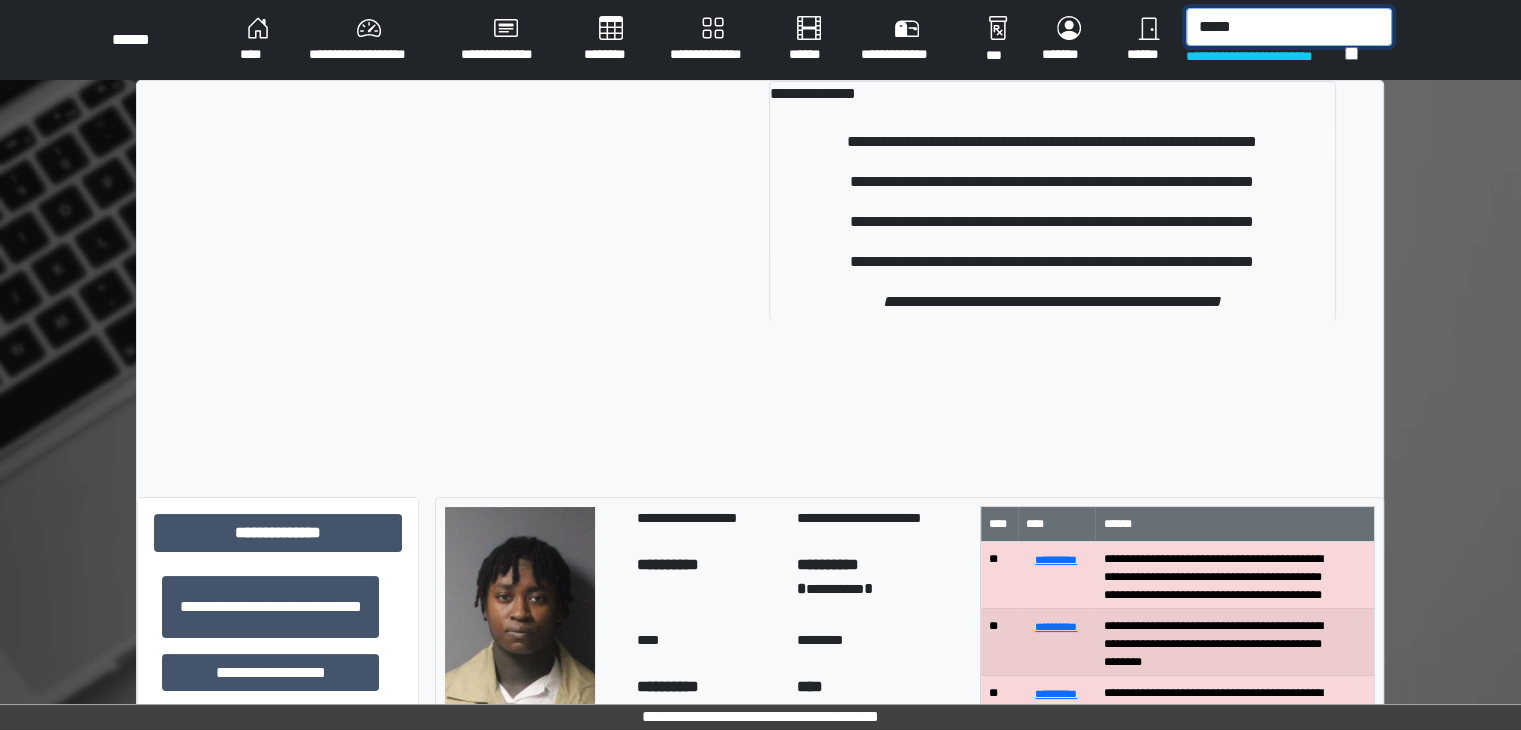 type on "*****" 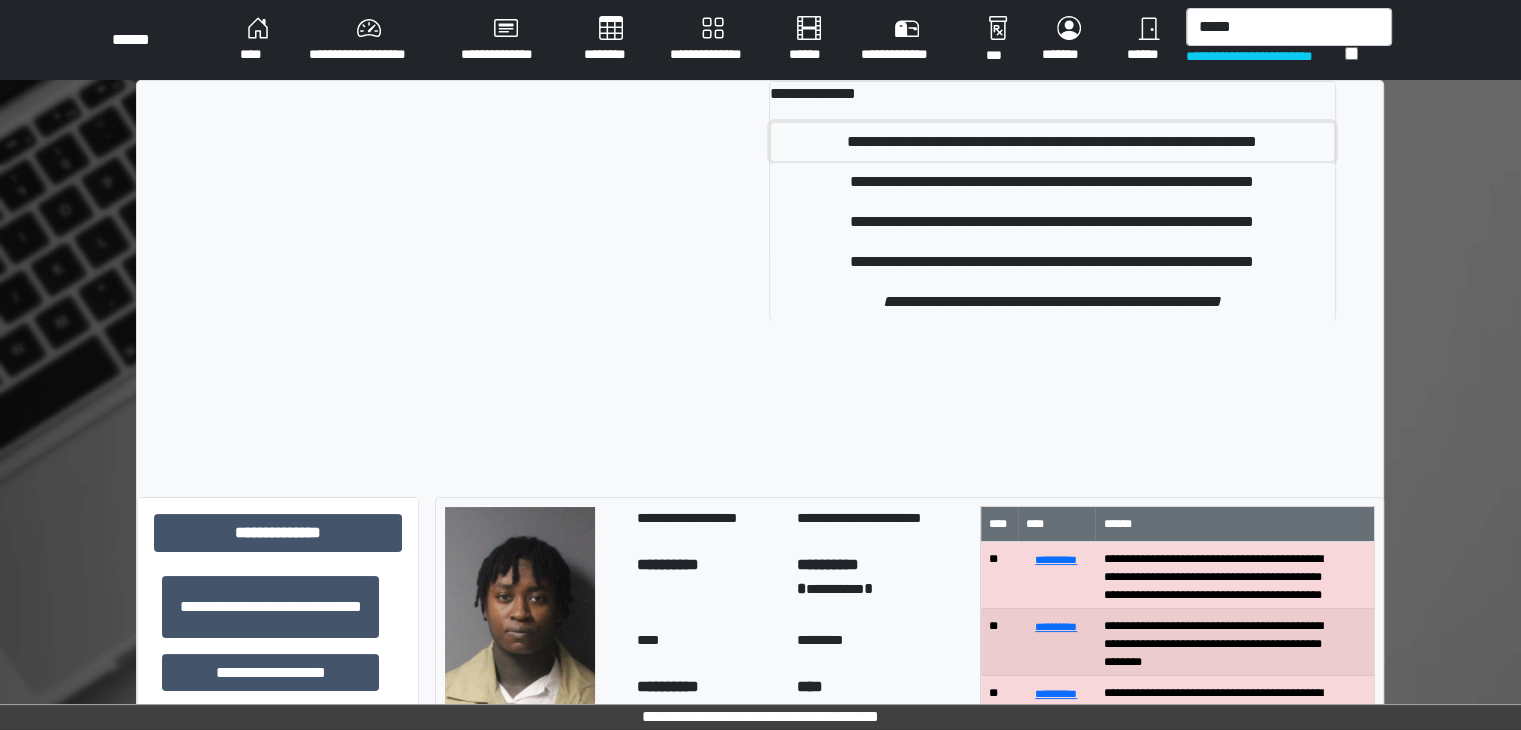 click on "**********" at bounding box center (1052, 142) 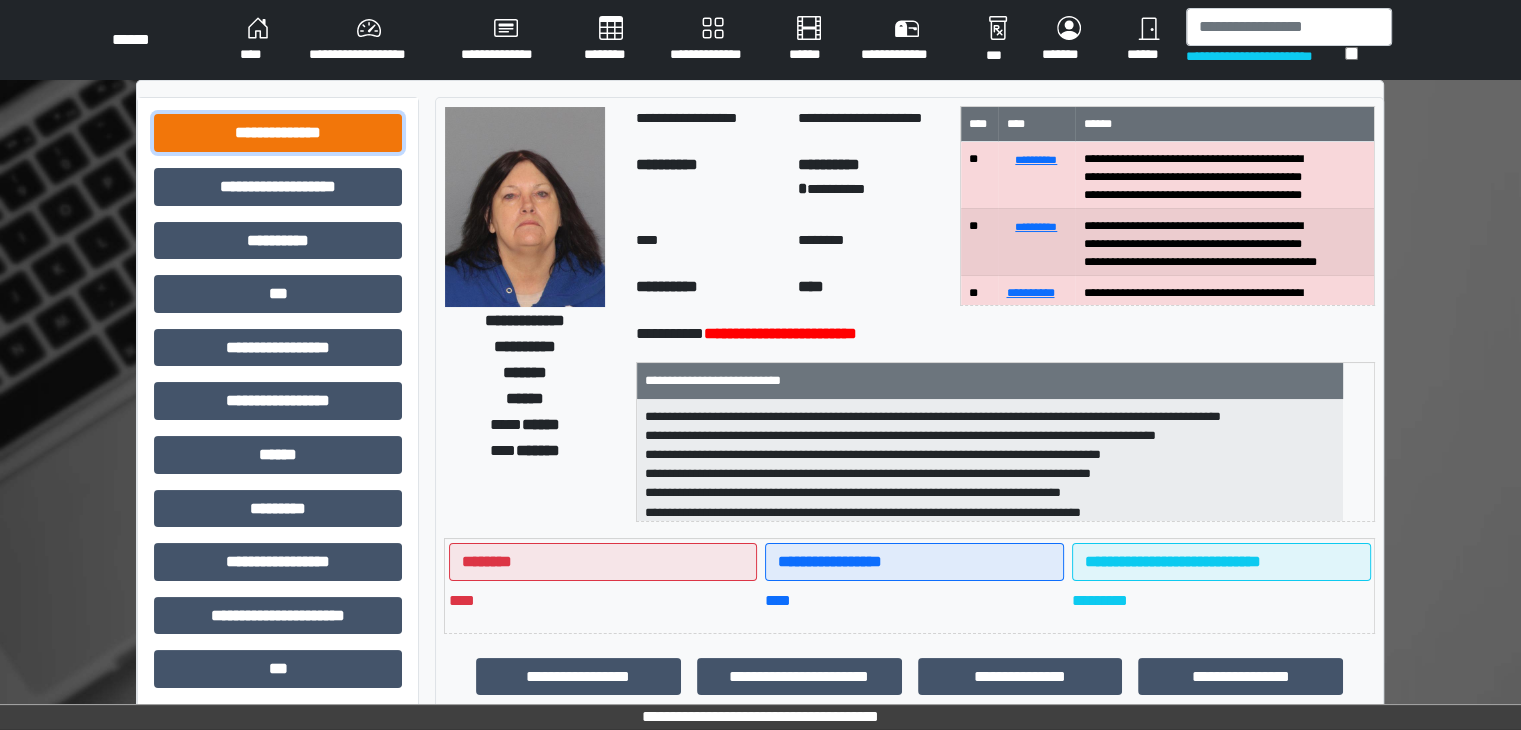 click on "**********" at bounding box center [278, 133] 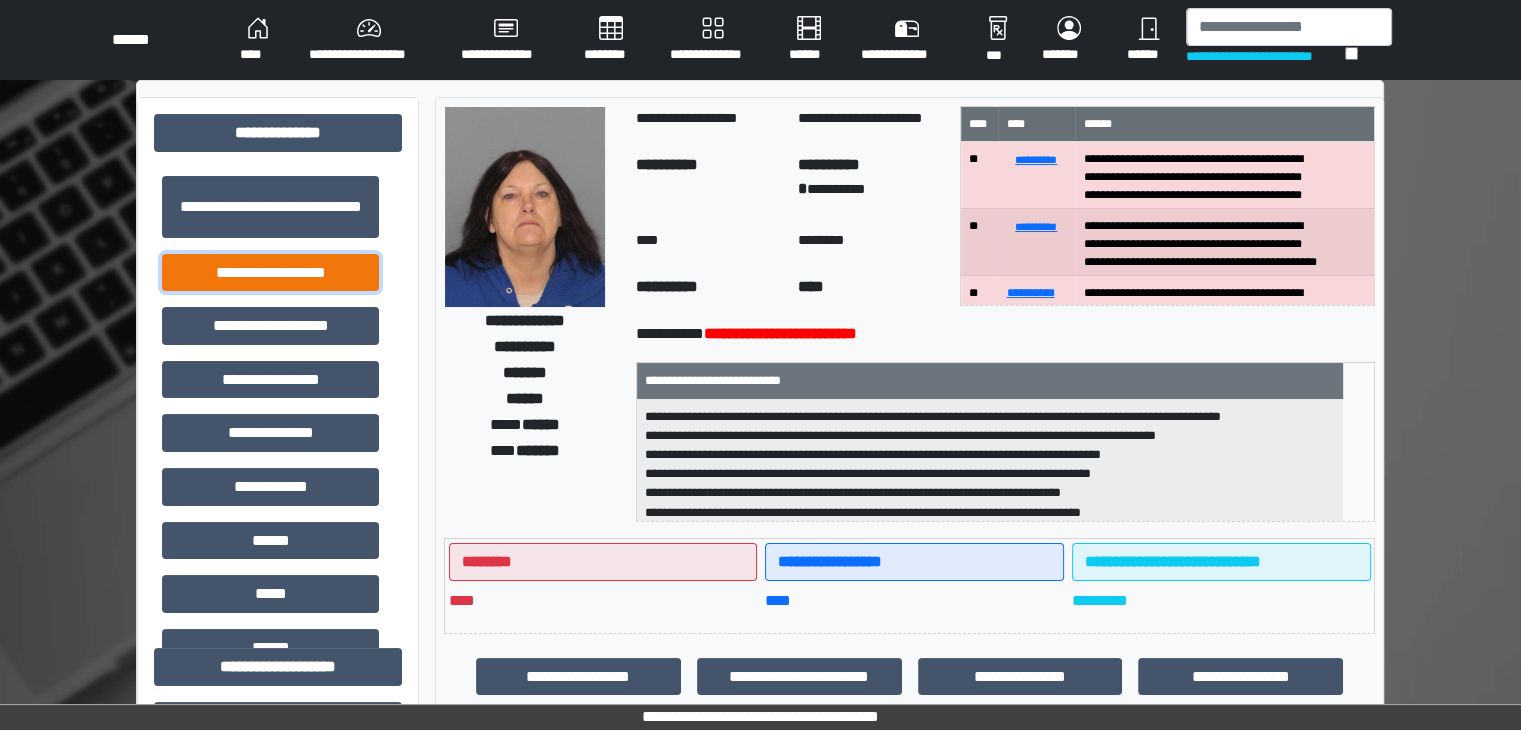click on "**********" at bounding box center [270, 273] 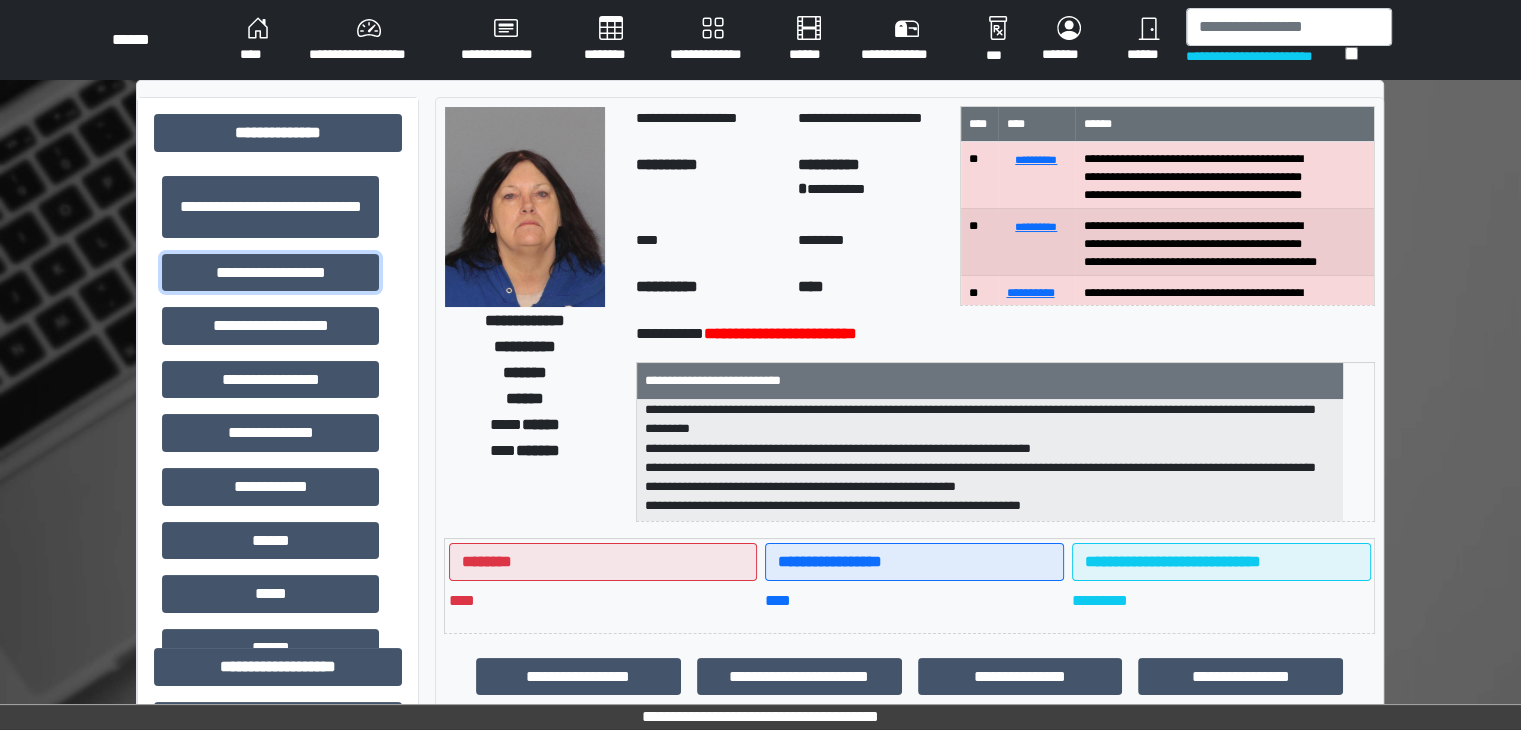 scroll, scrollTop: 332, scrollLeft: 0, axis: vertical 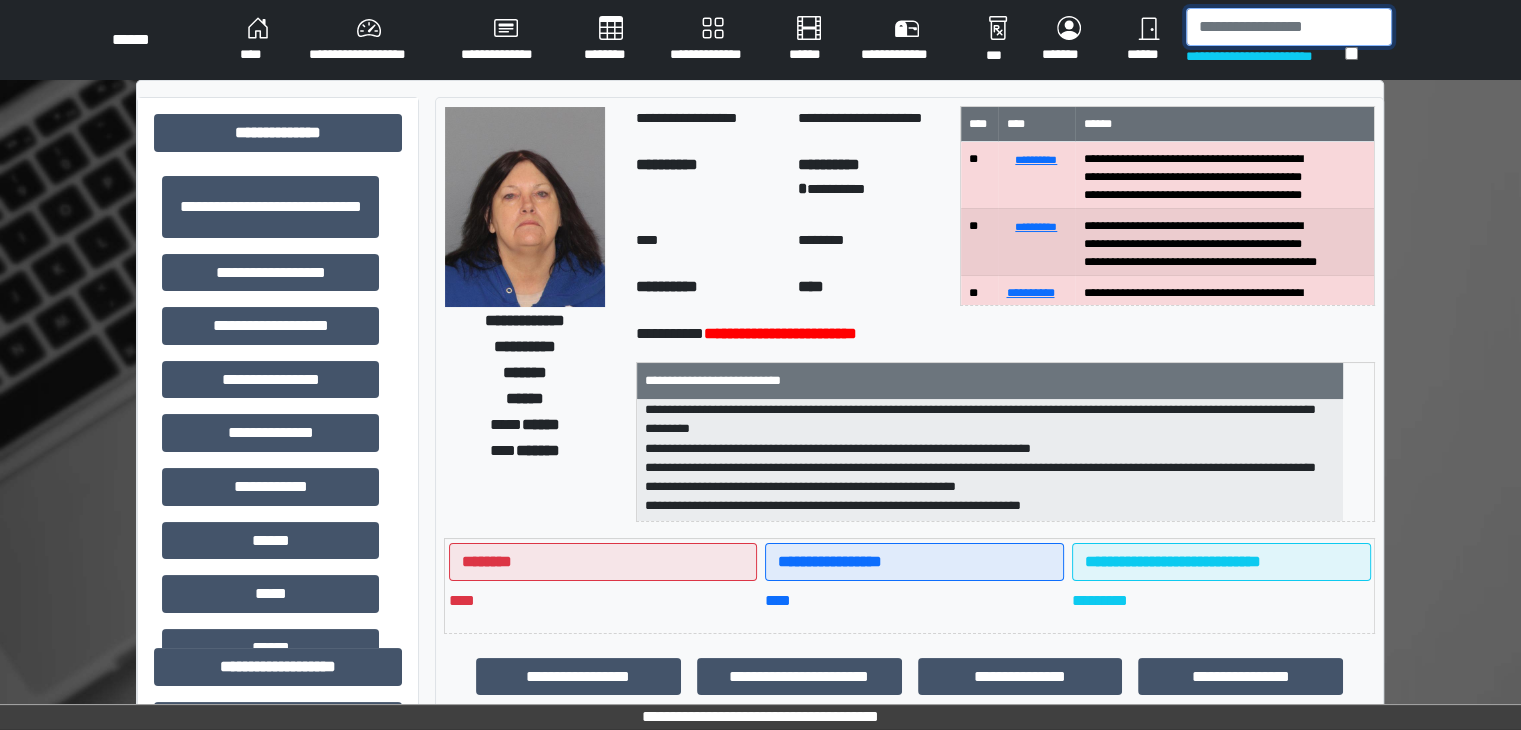 click at bounding box center [1289, 27] 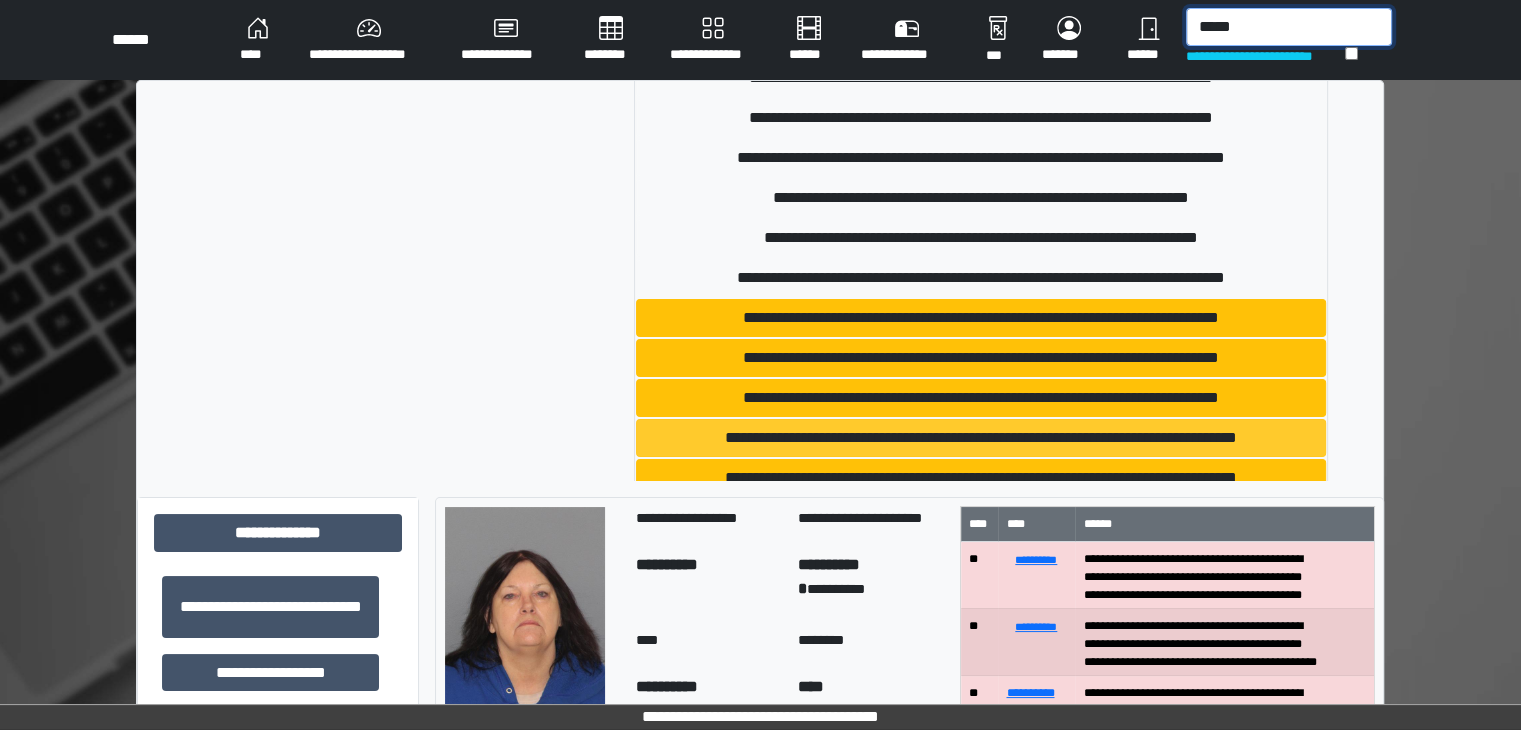 scroll, scrollTop: 200, scrollLeft: 0, axis: vertical 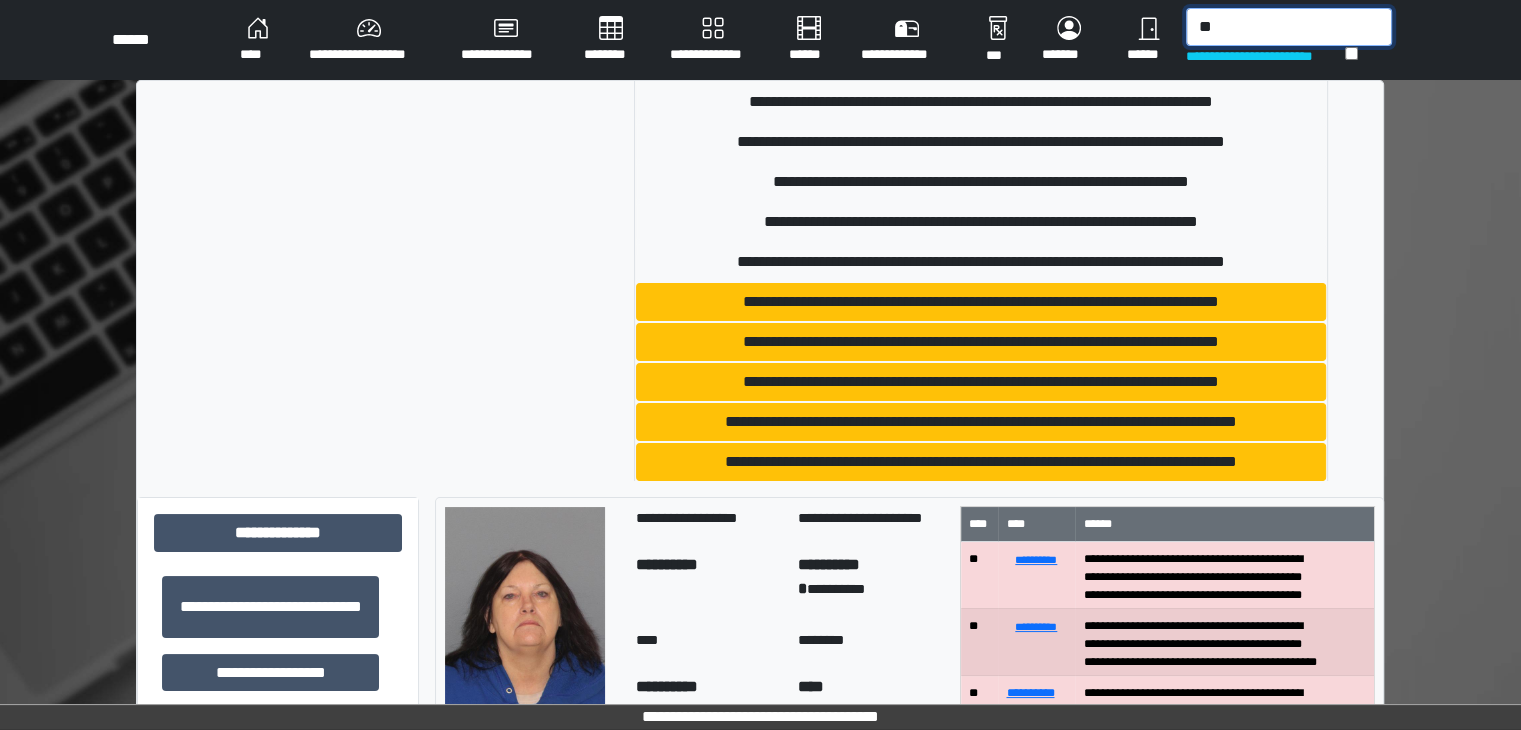 type on "*" 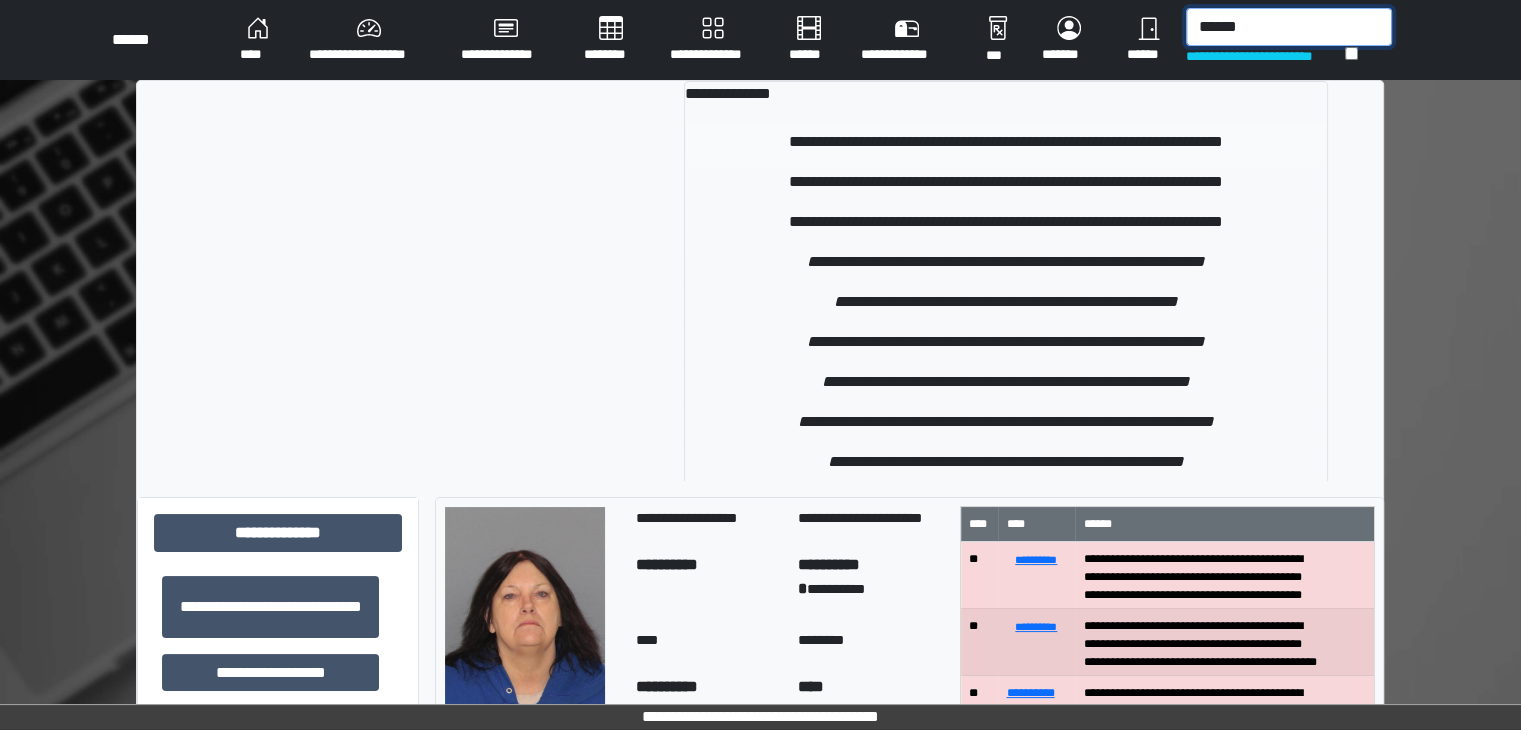type on "******" 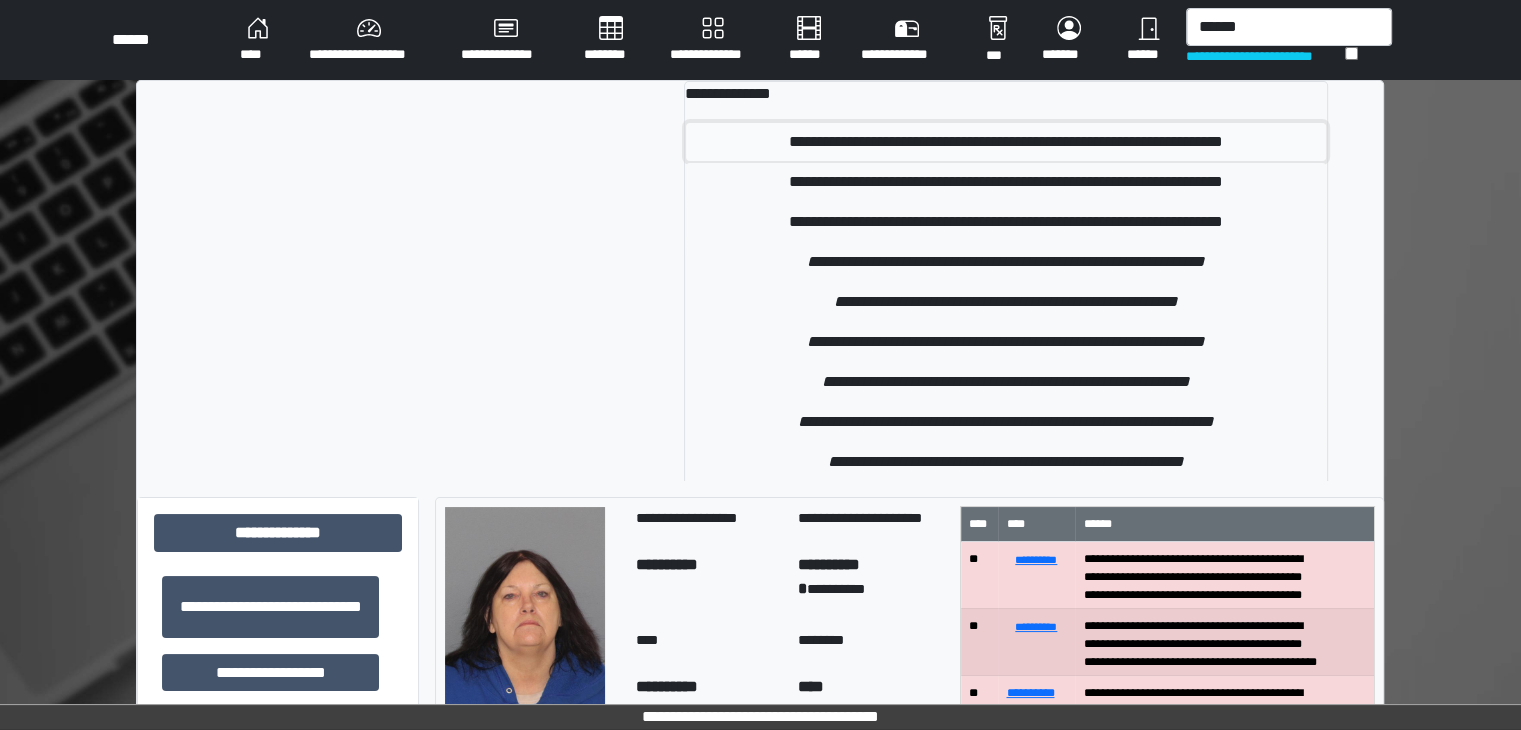 click on "**********" at bounding box center [1006, 142] 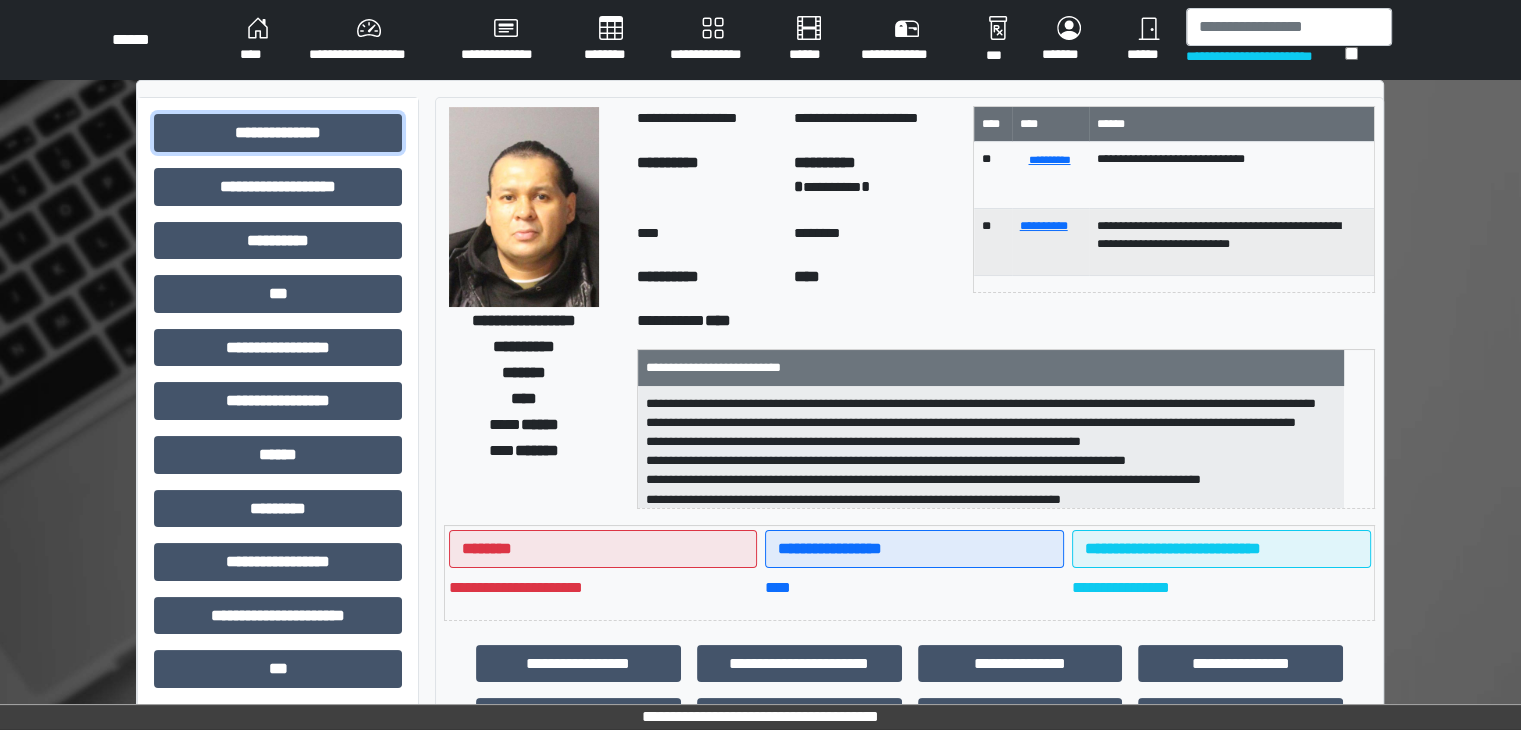 drag, startPoint x: 352, startPoint y: 136, endPoint x: 316, endPoint y: 192, distance: 66.573265 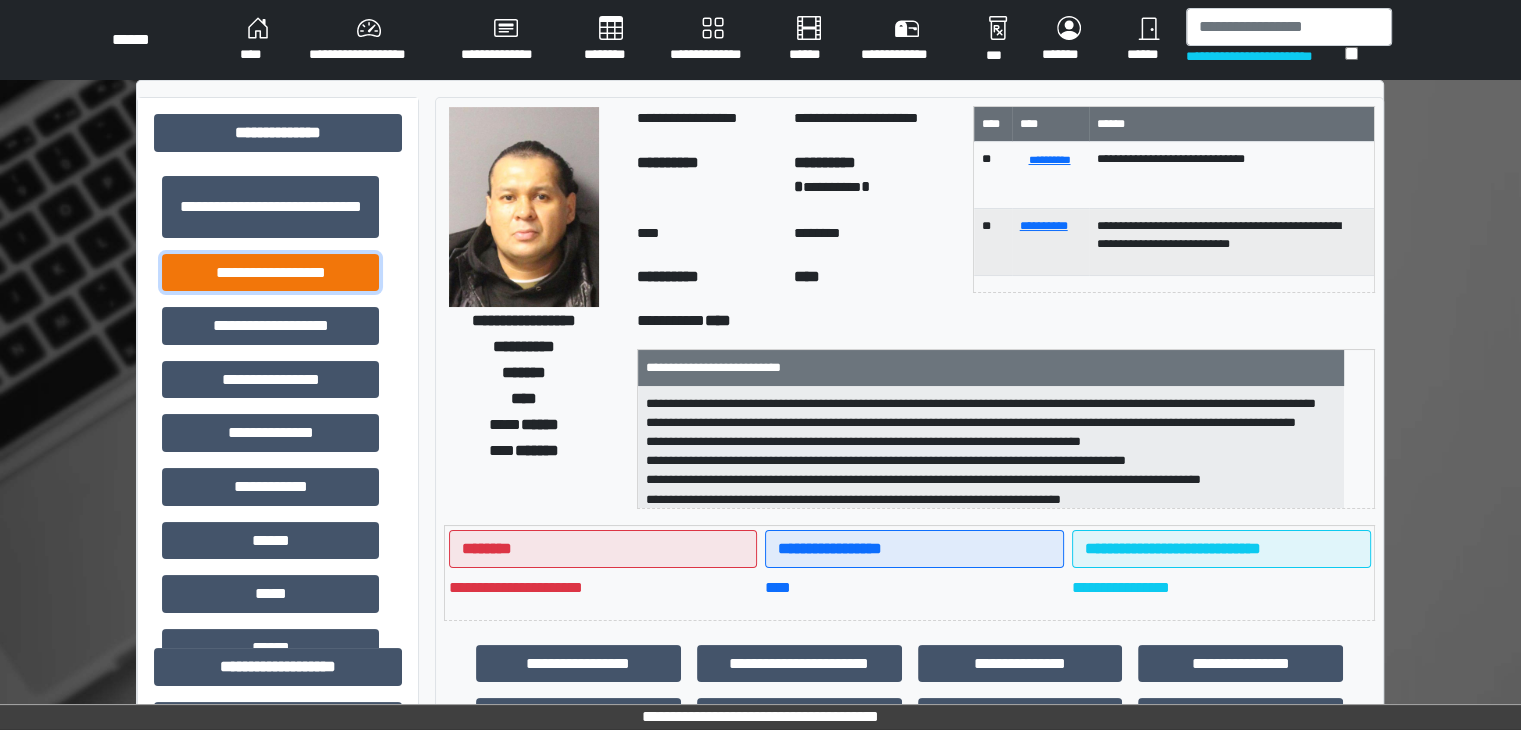 click on "**********" at bounding box center [270, 273] 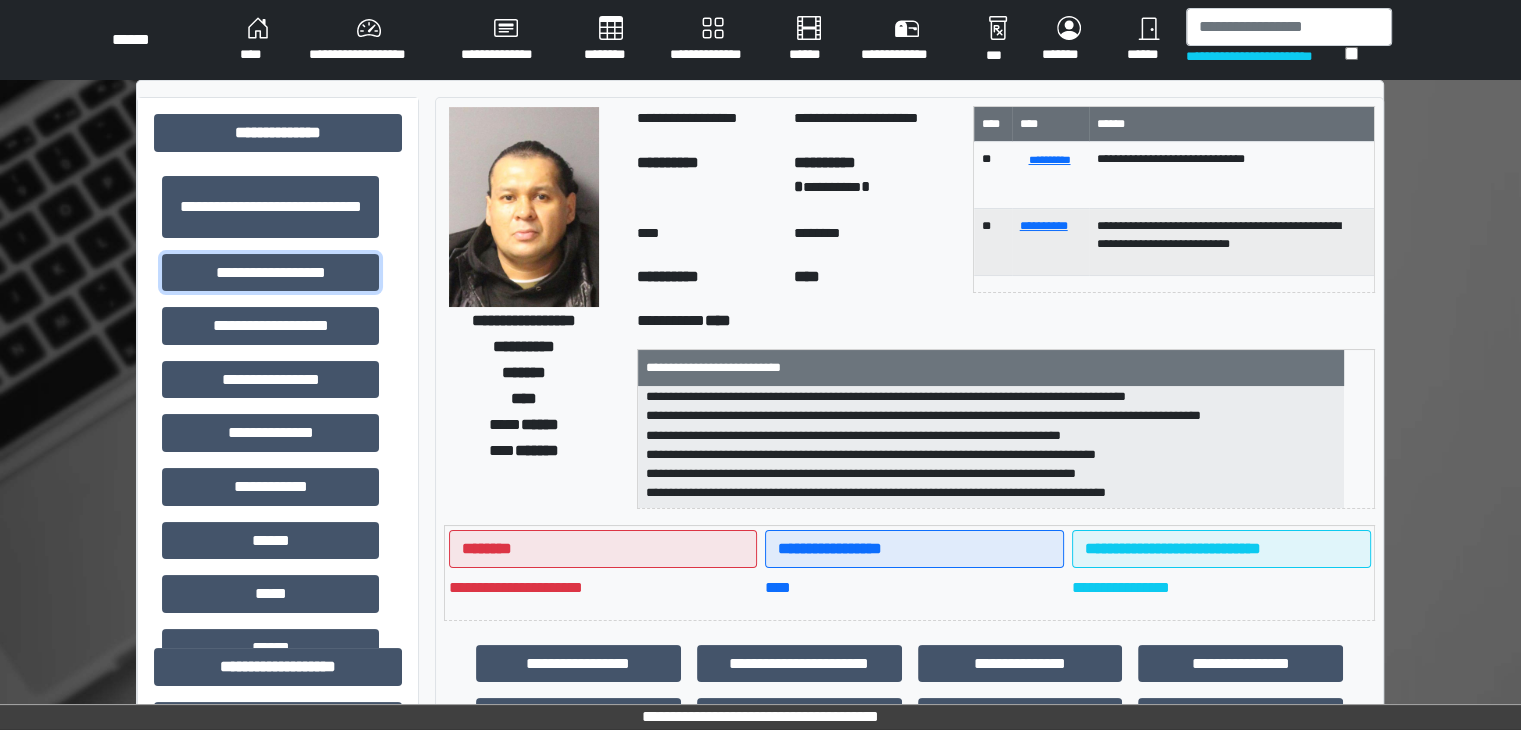 scroll, scrollTop: 83, scrollLeft: 0, axis: vertical 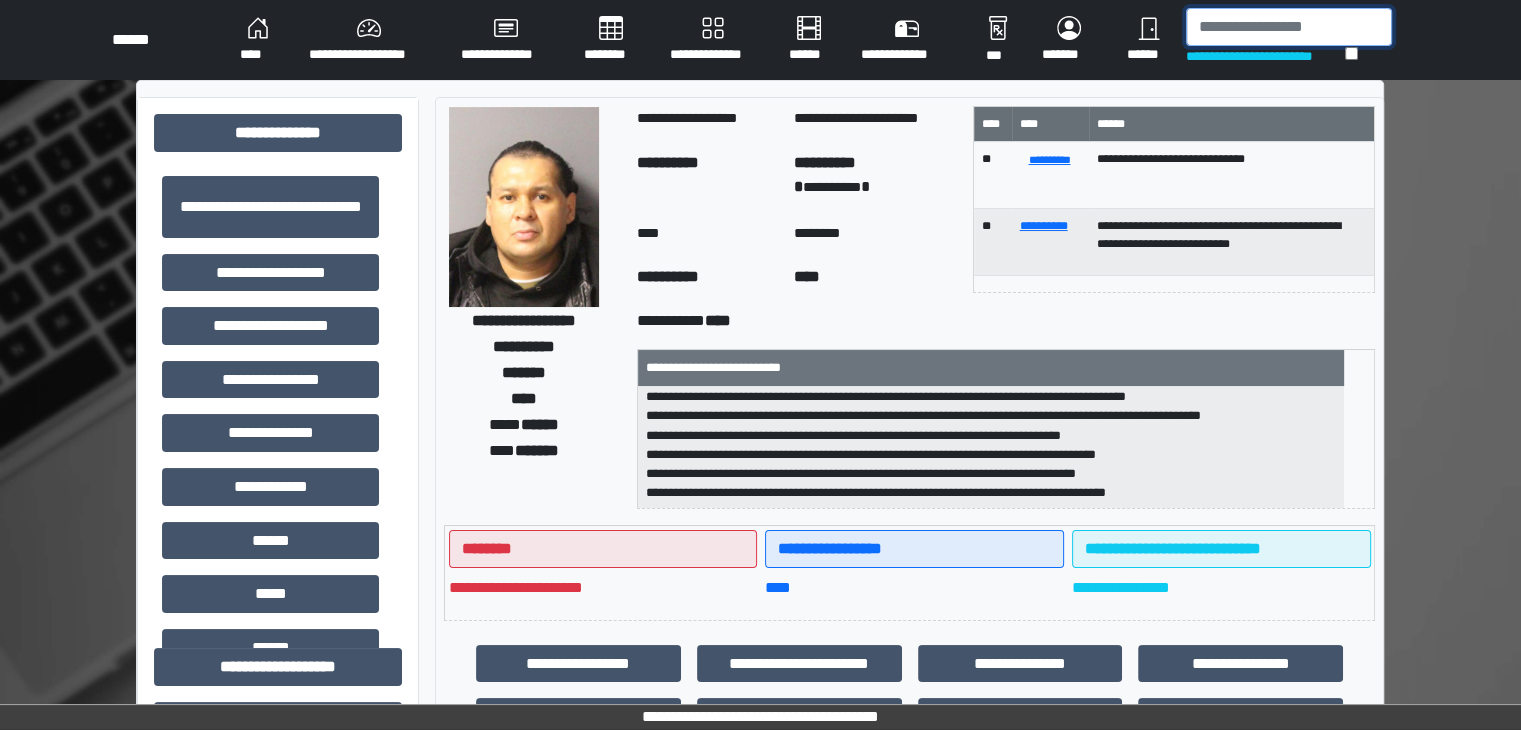 click at bounding box center [1289, 27] 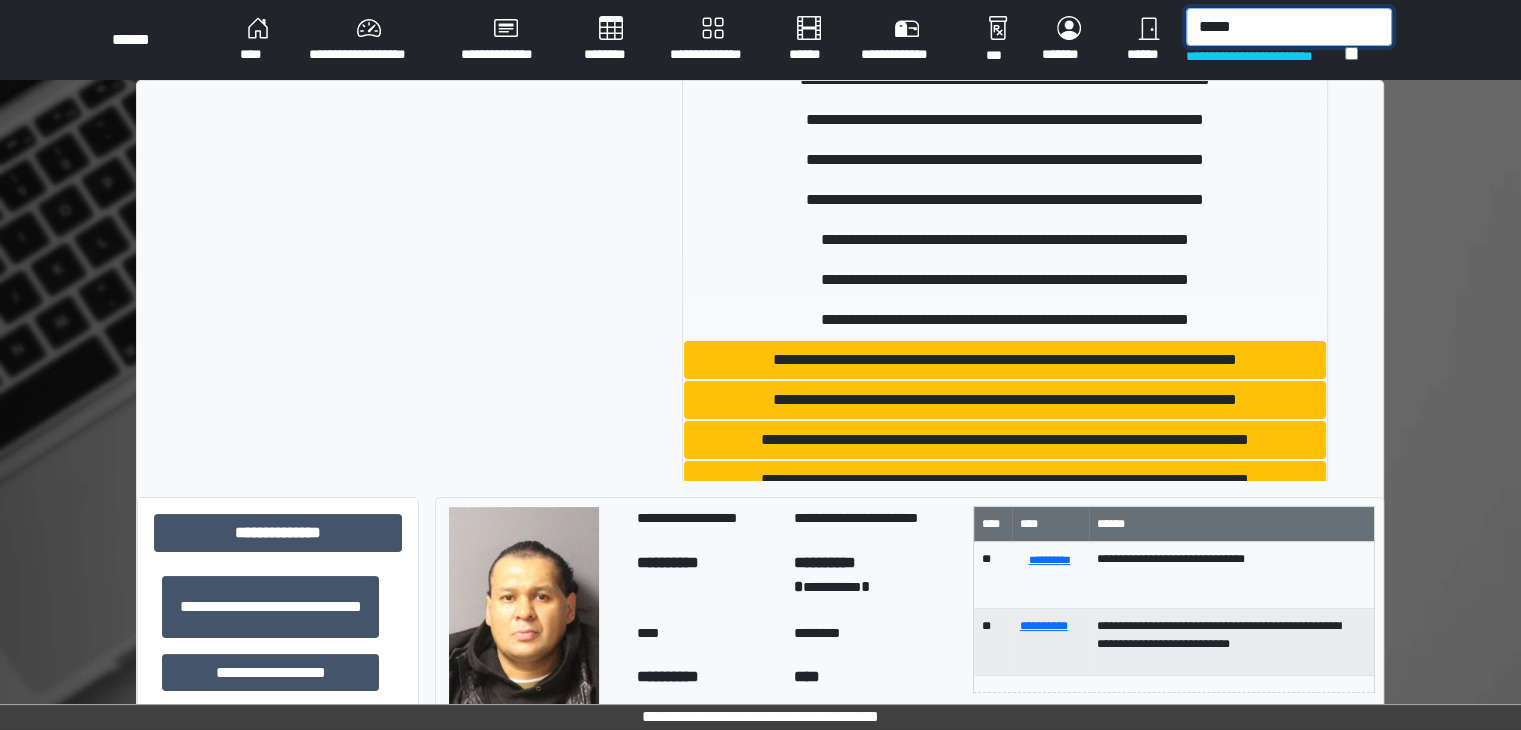 scroll, scrollTop: 400, scrollLeft: 0, axis: vertical 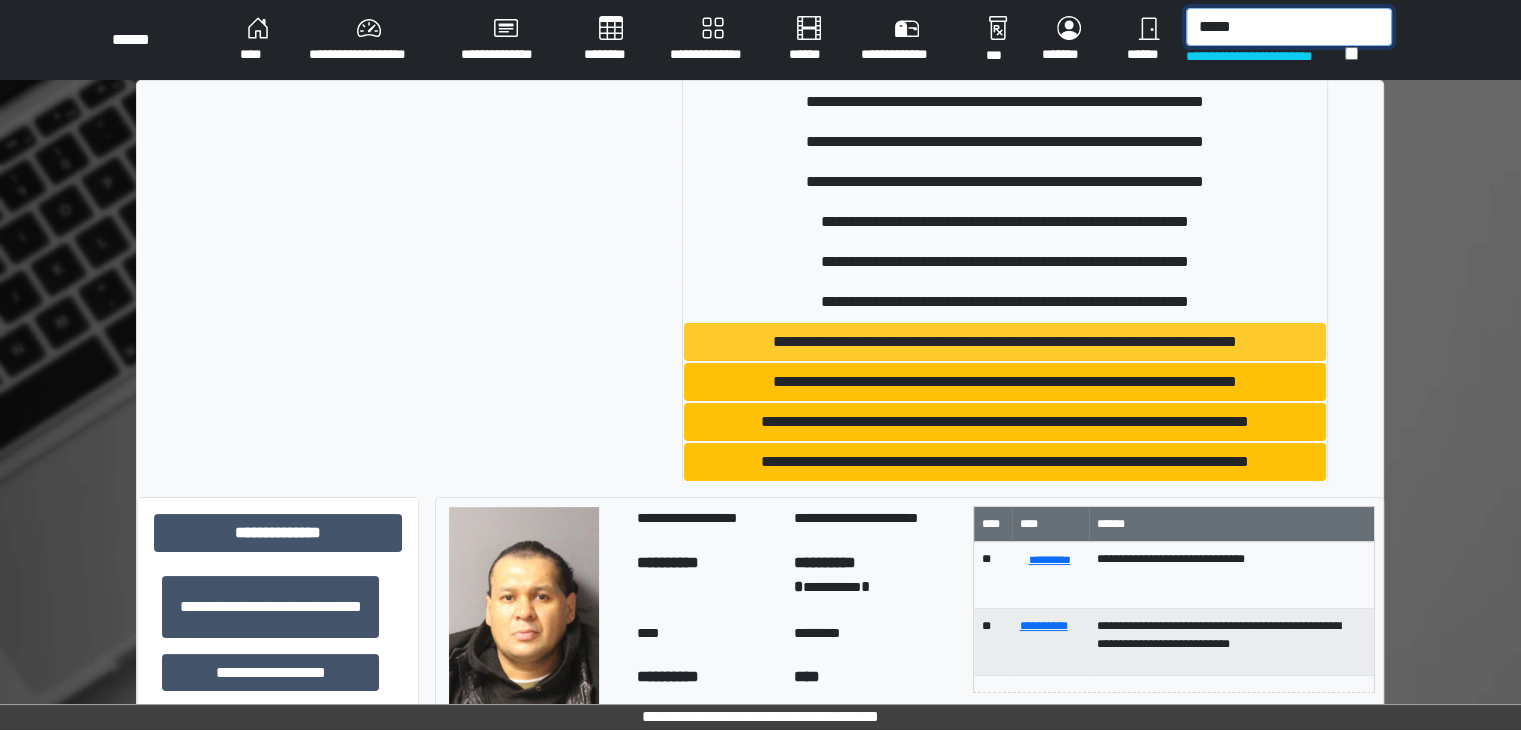 type on "*****" 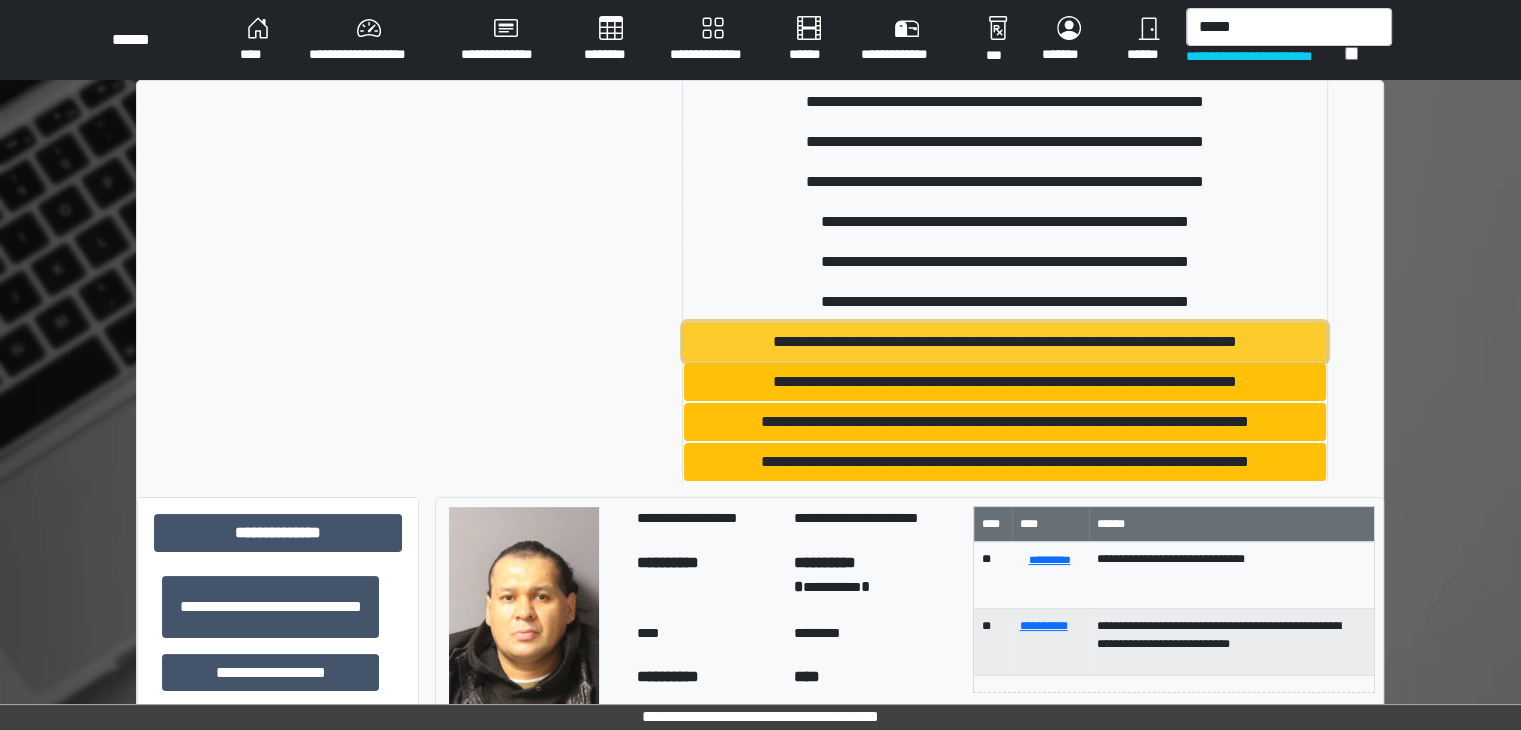 click on "**********" at bounding box center [1005, 342] 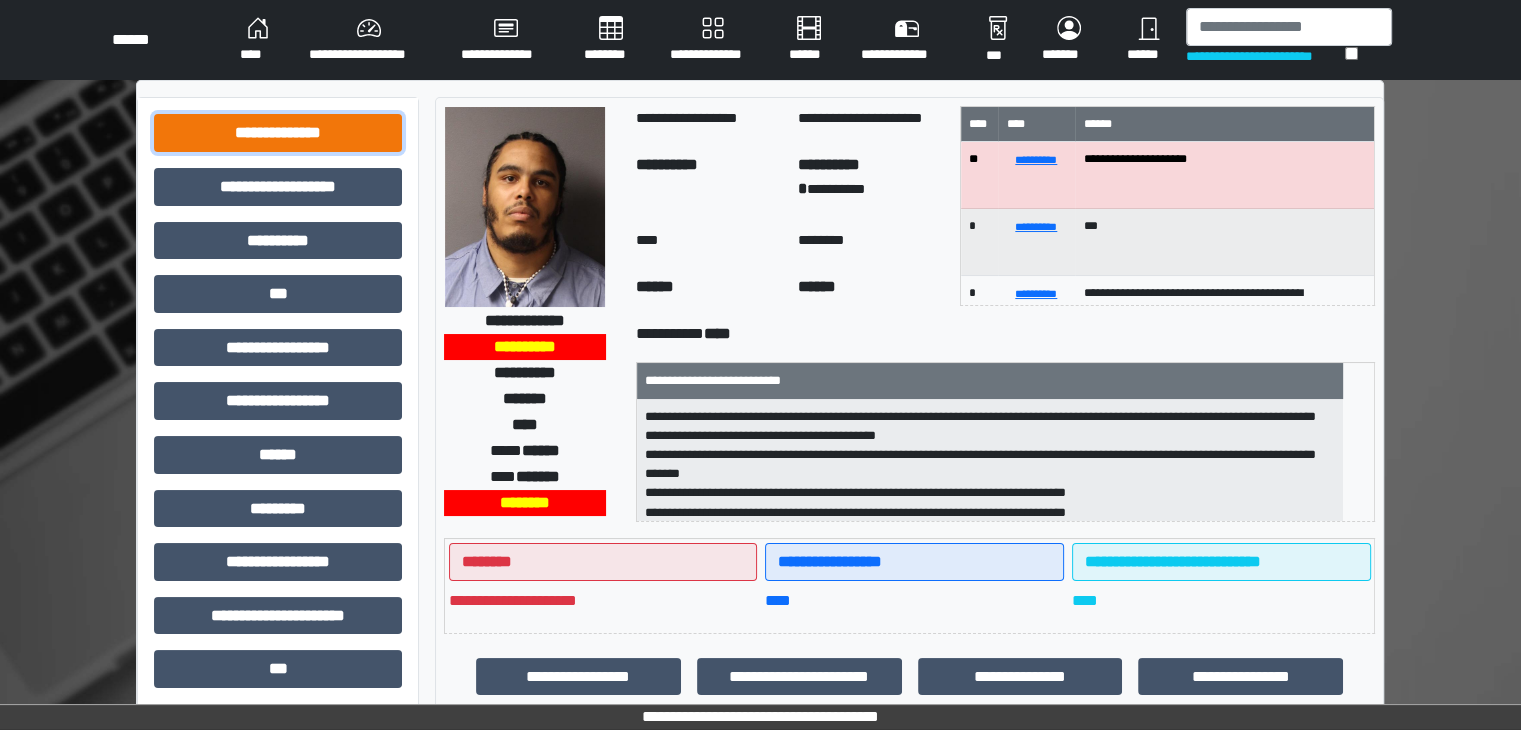 click on "**********" at bounding box center [278, 133] 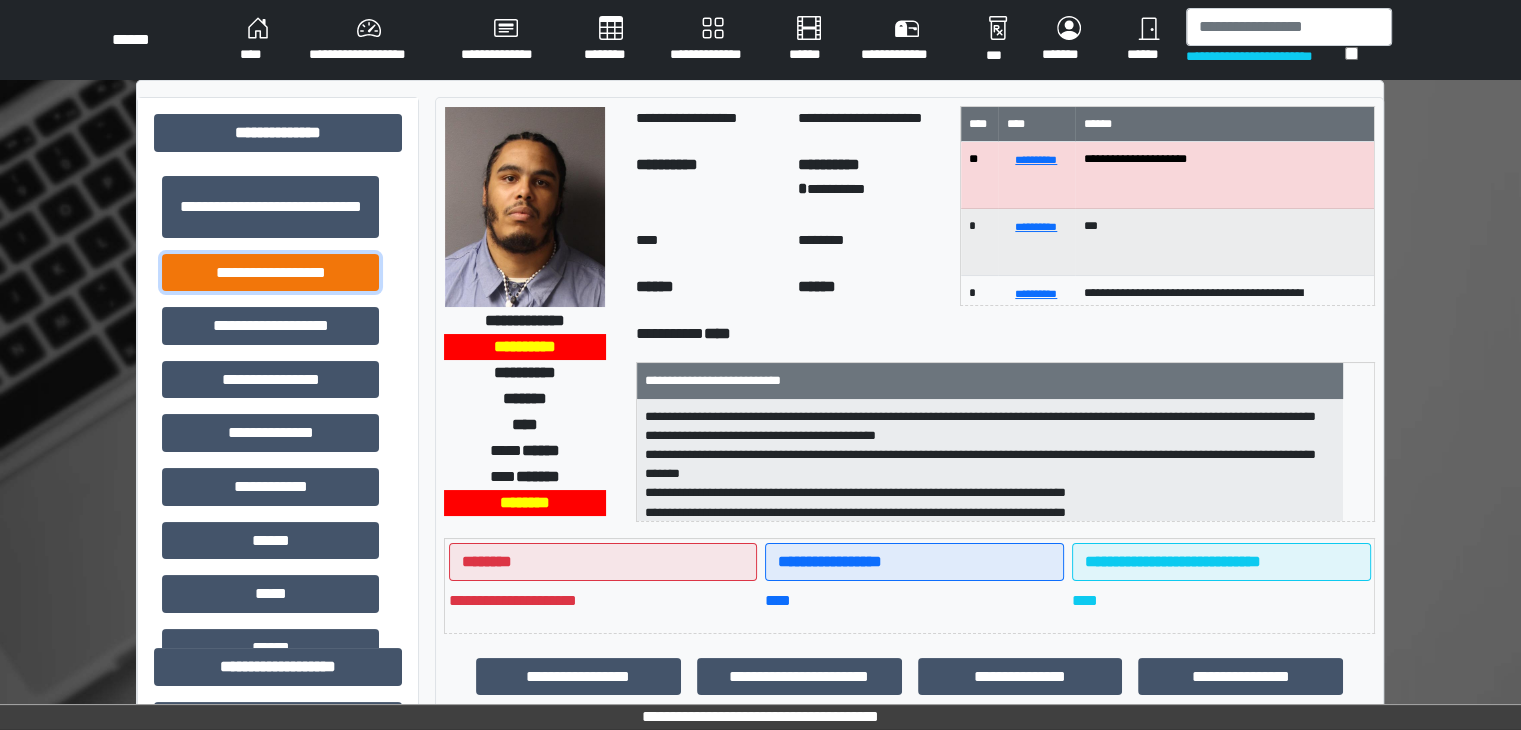 click on "**********" at bounding box center (270, 273) 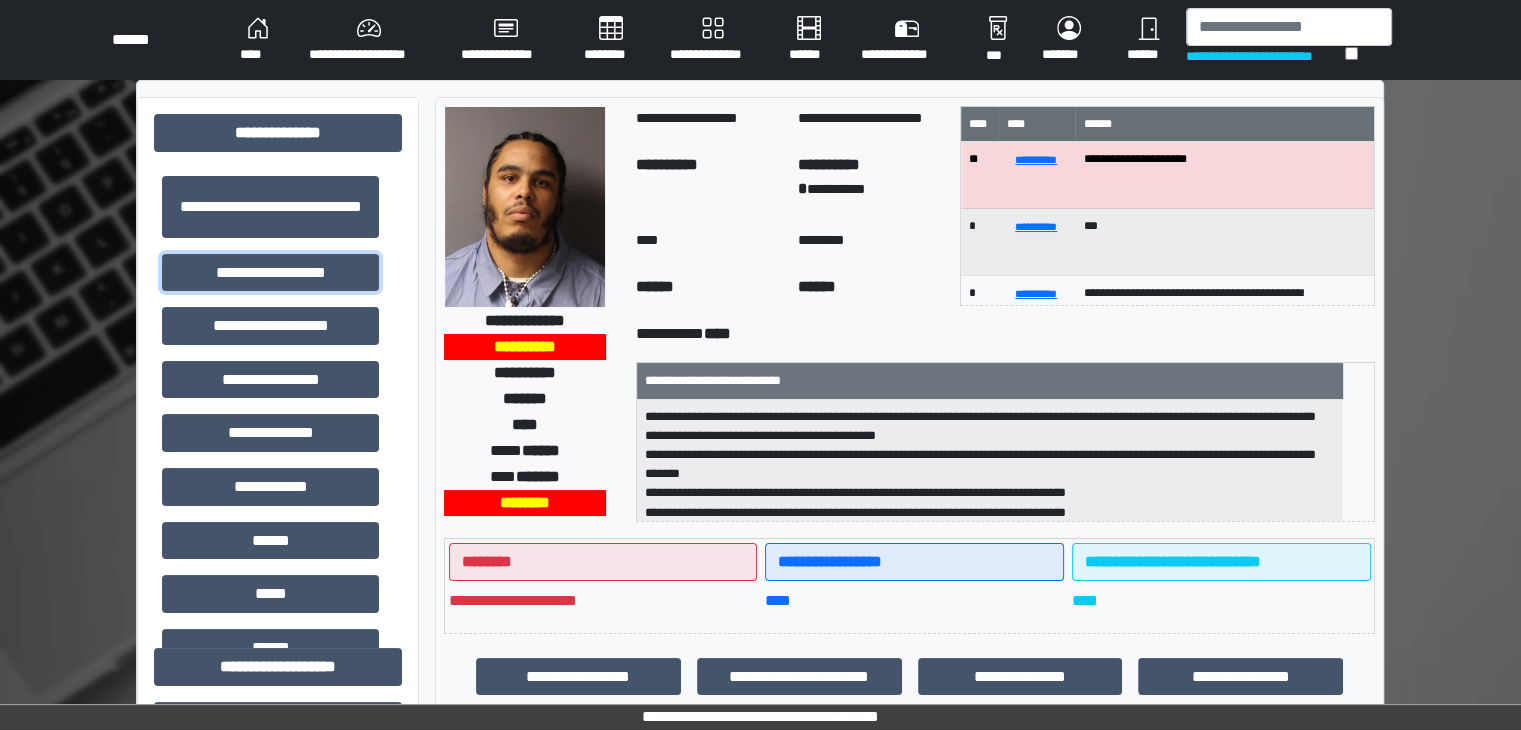 scroll, scrollTop: 1, scrollLeft: 0, axis: vertical 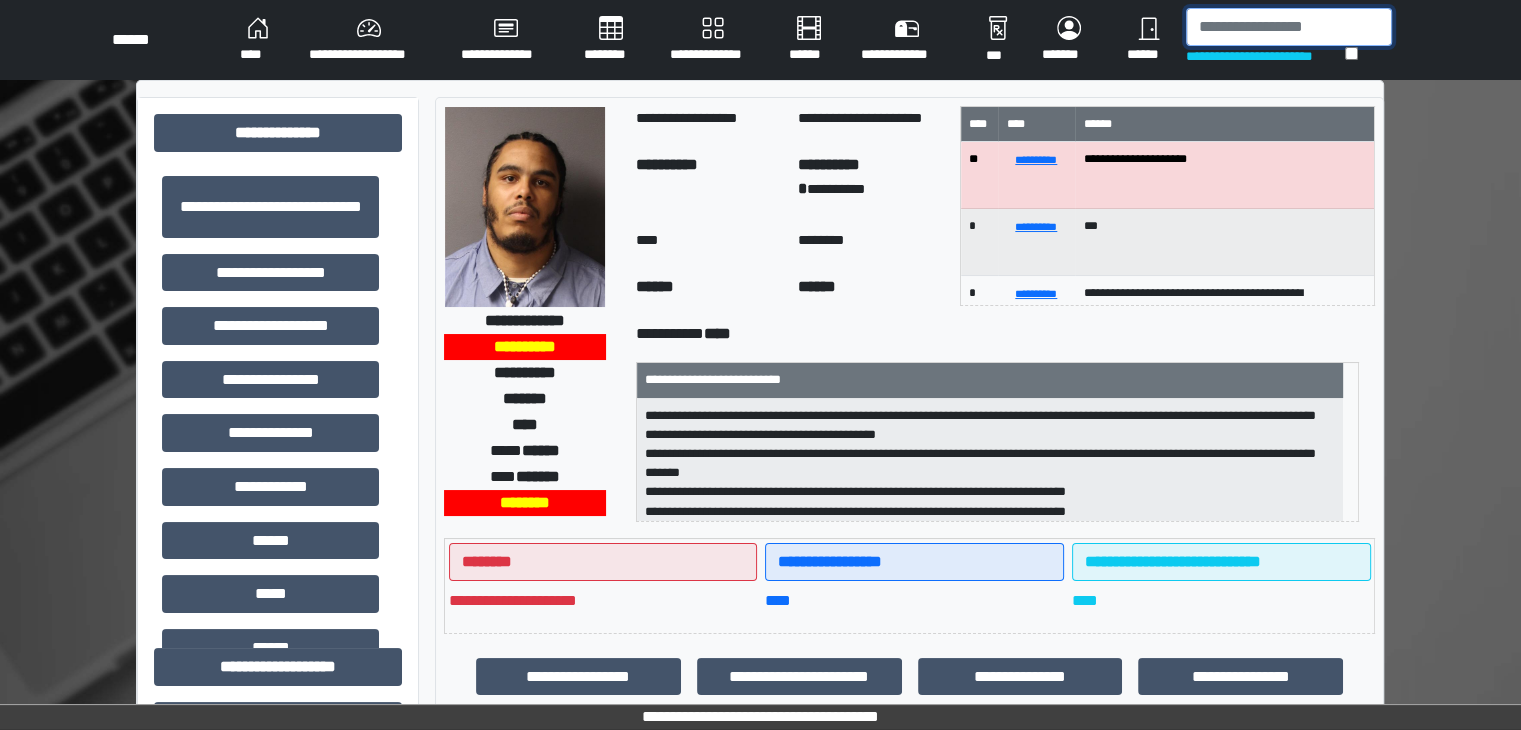 click at bounding box center (1289, 27) 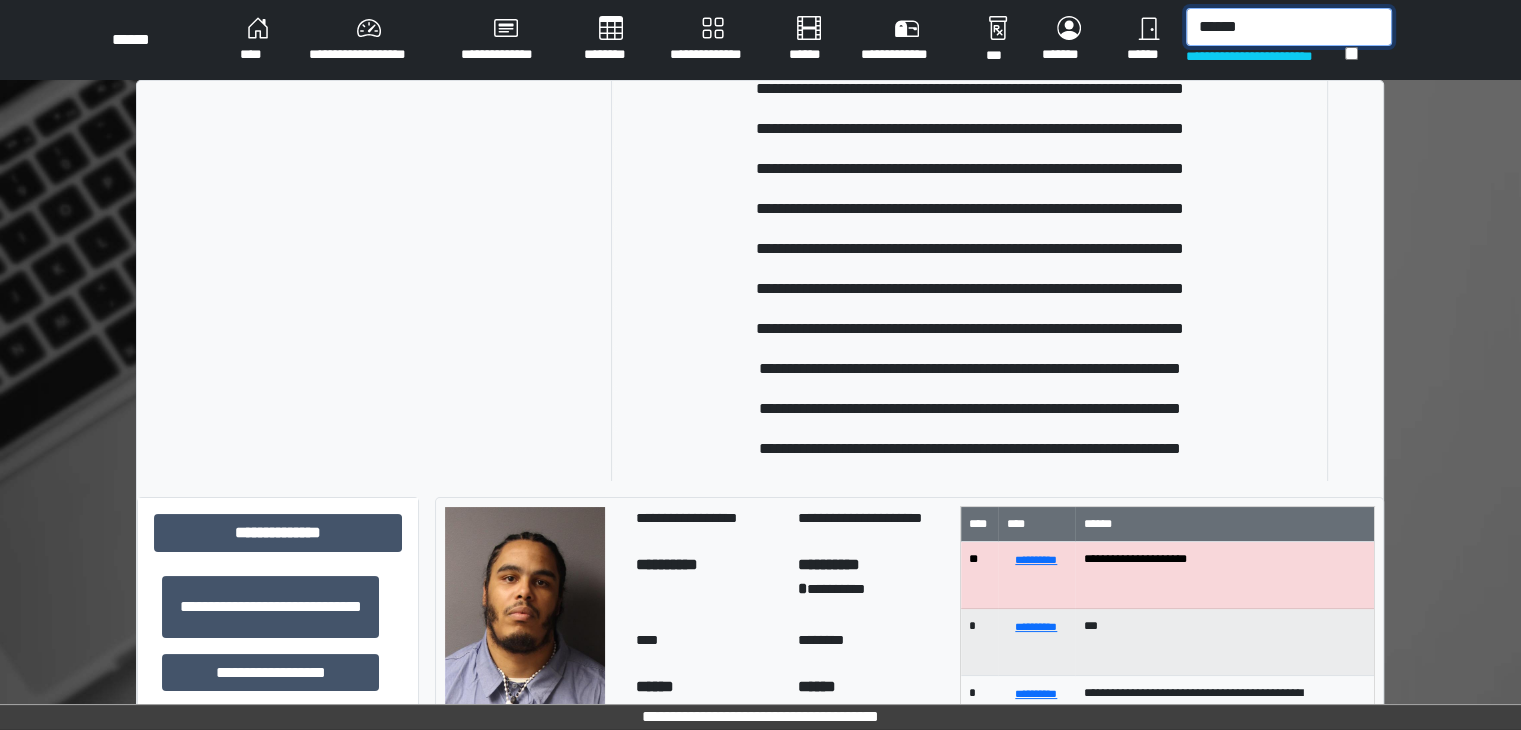 scroll, scrollTop: 1700, scrollLeft: 0, axis: vertical 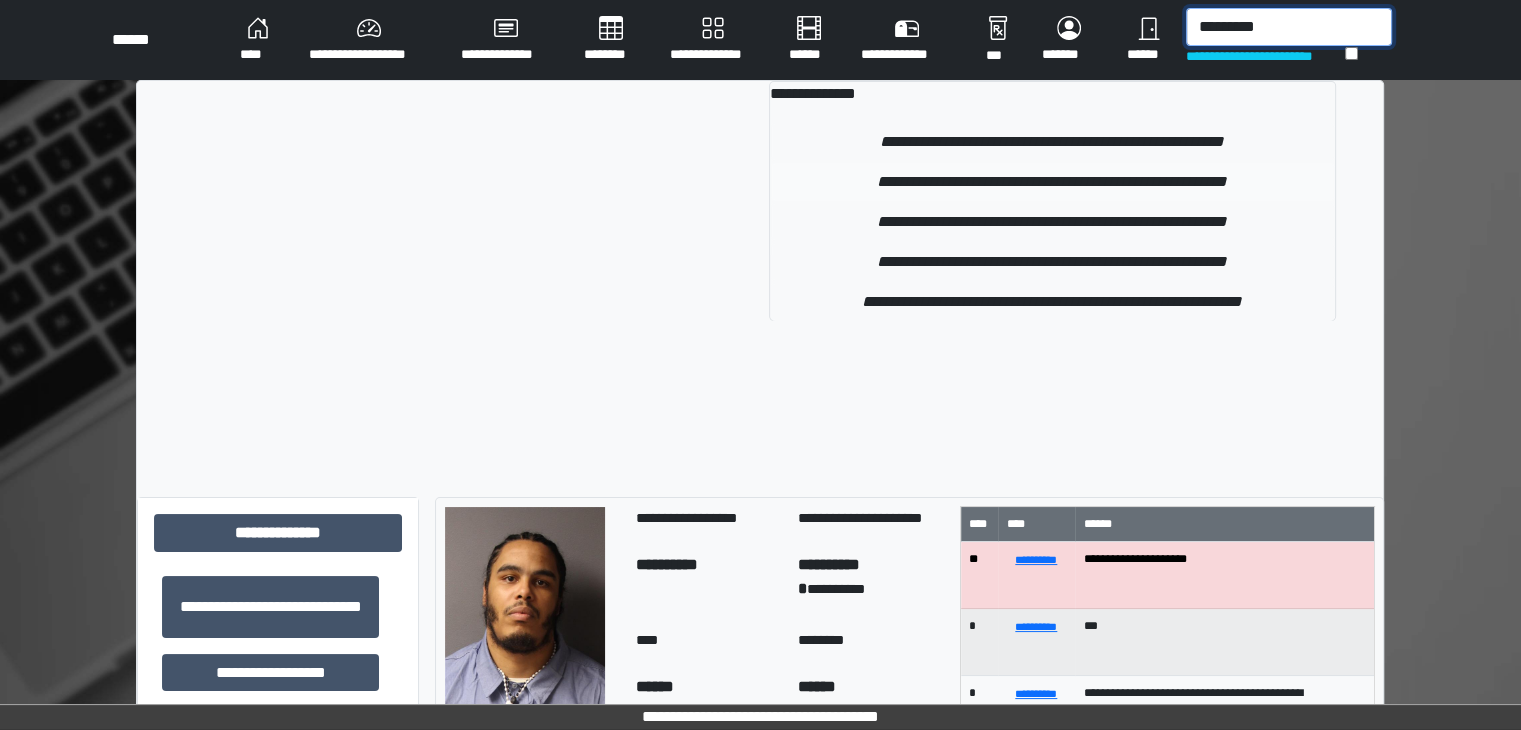 type on "*********" 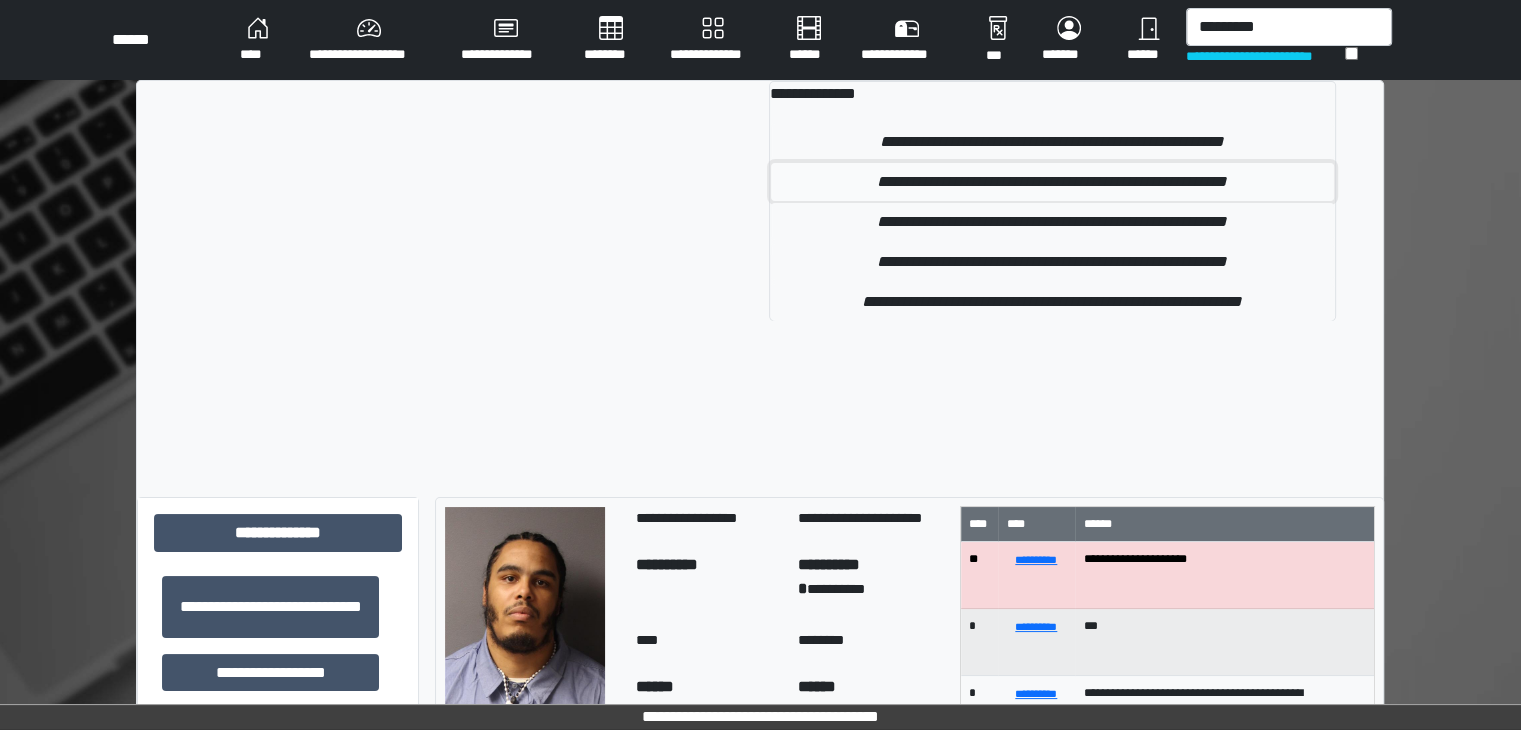 click on "**********" at bounding box center [1052, 182] 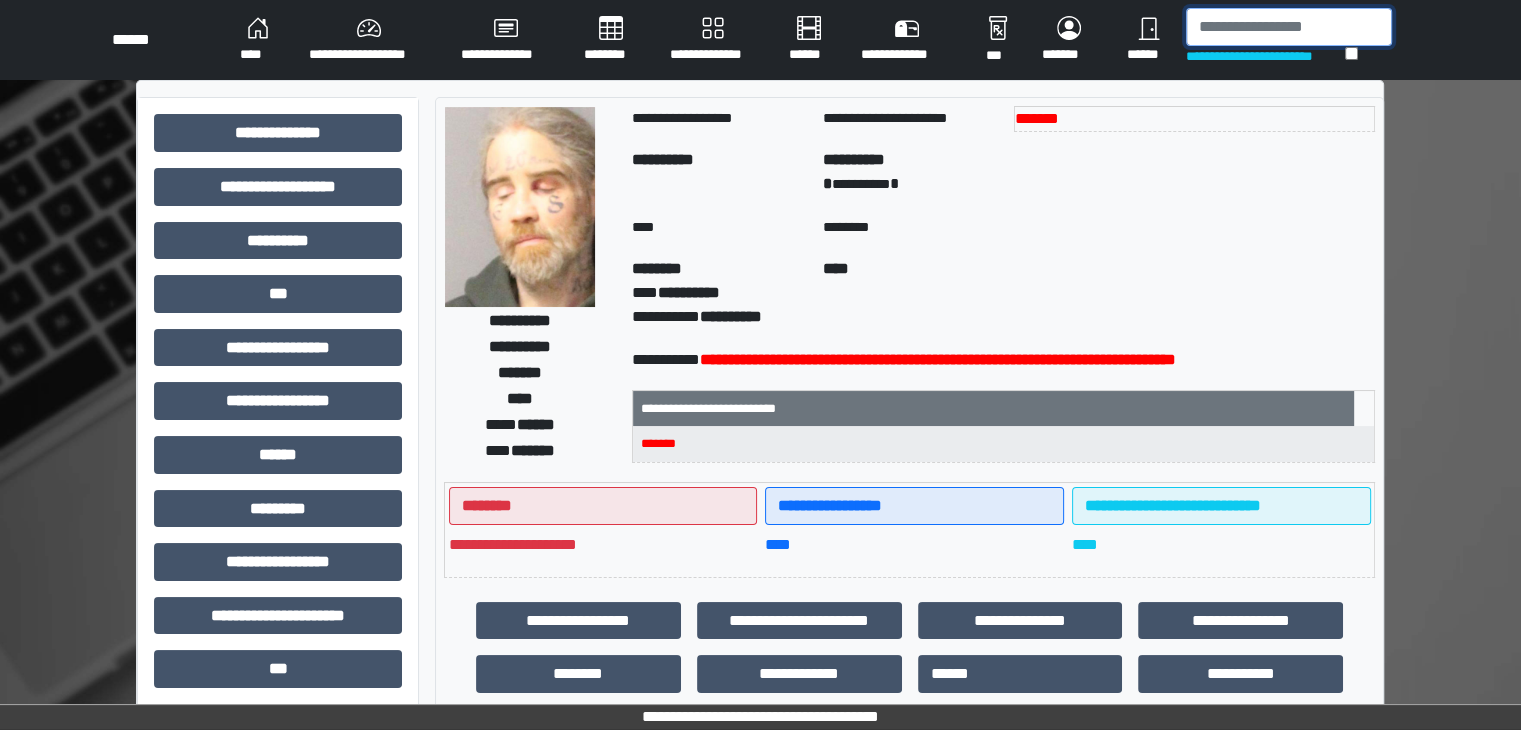 click at bounding box center [1289, 27] 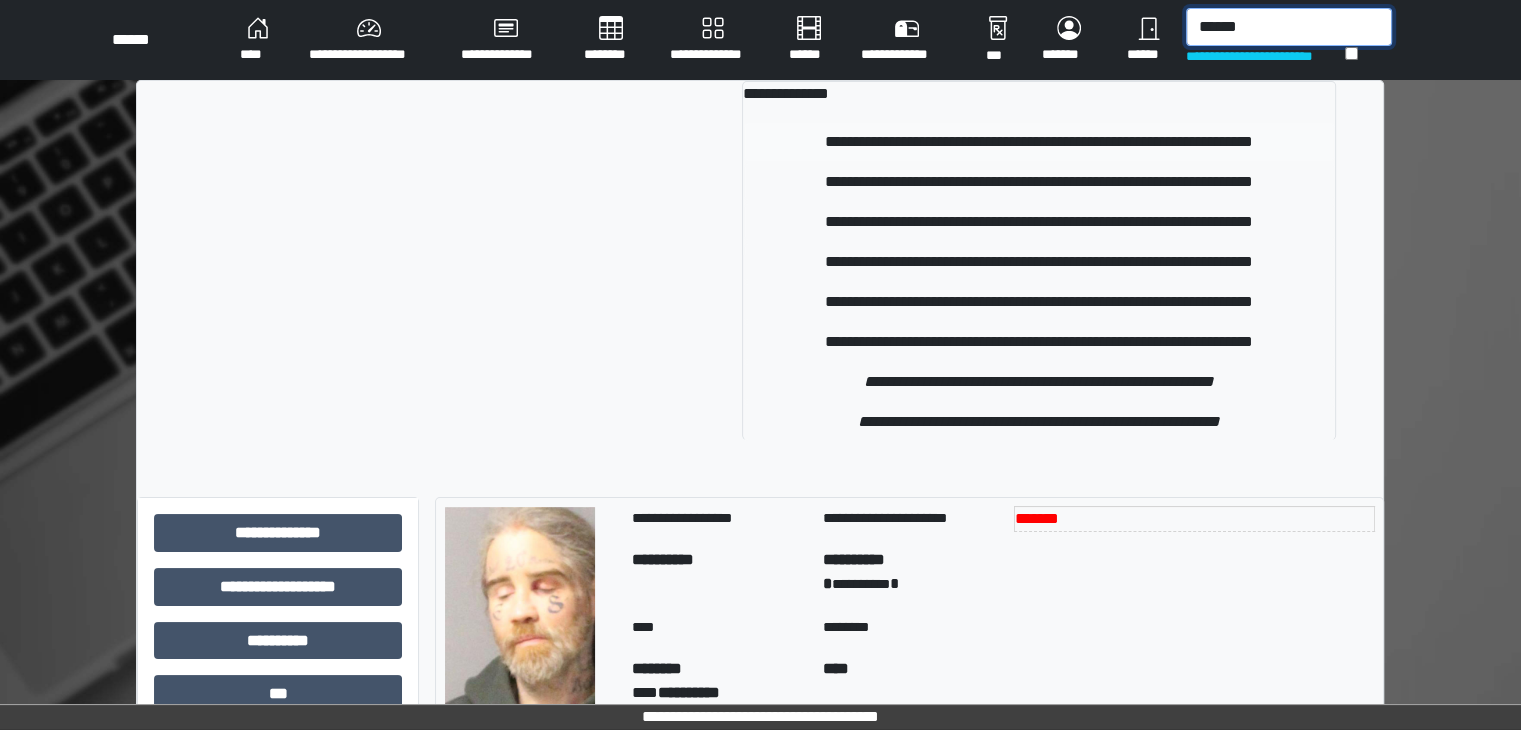type on "******" 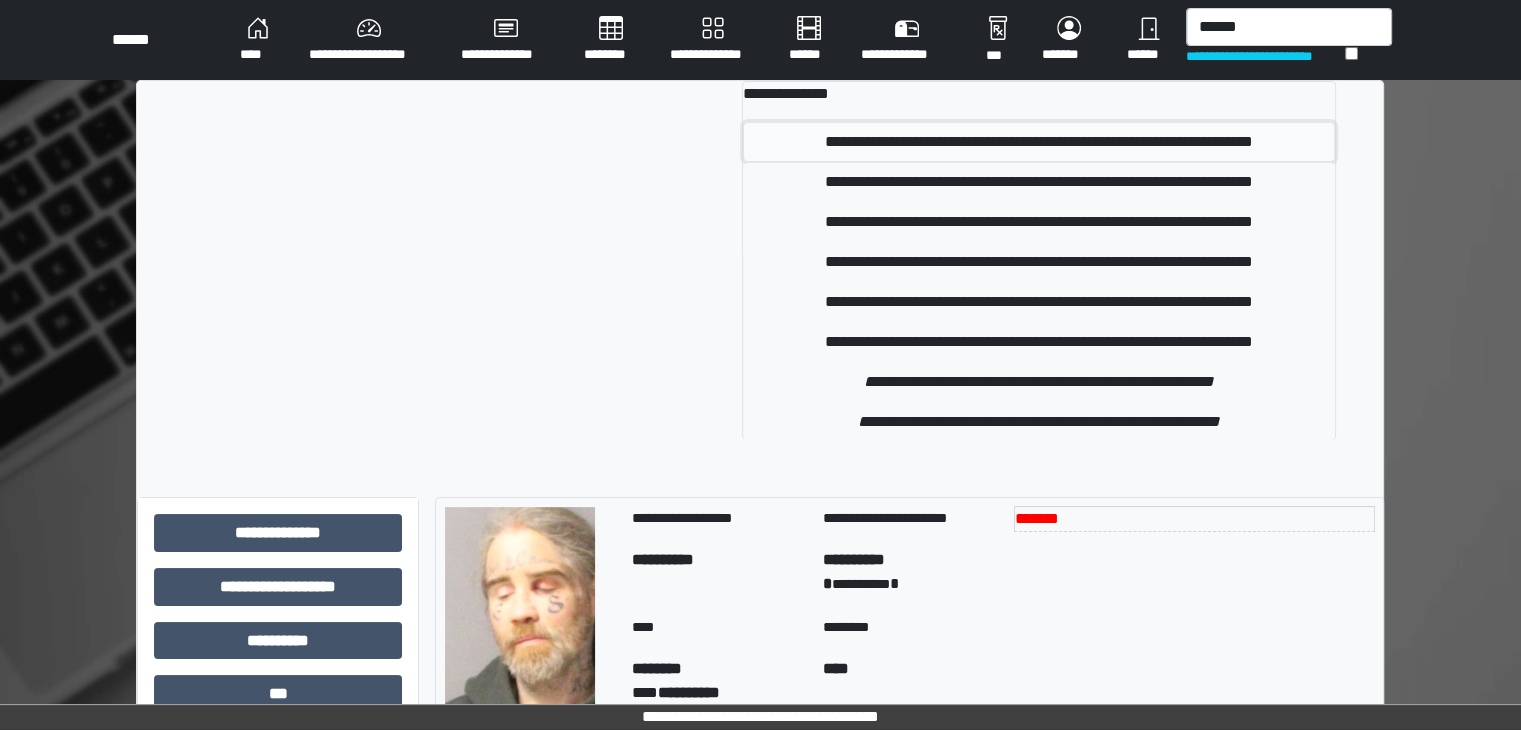 click on "**********" at bounding box center (1039, 142) 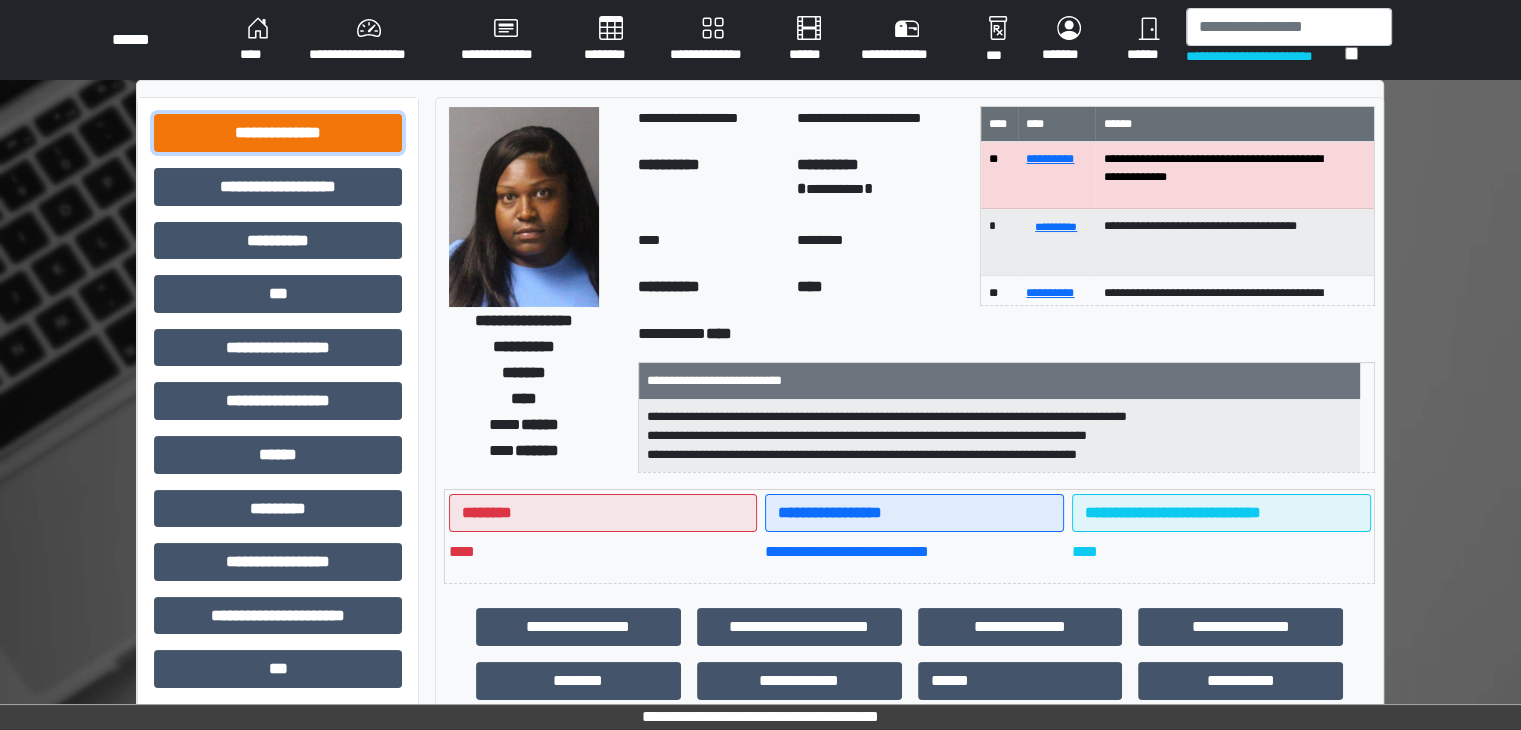 click on "**********" at bounding box center (278, 133) 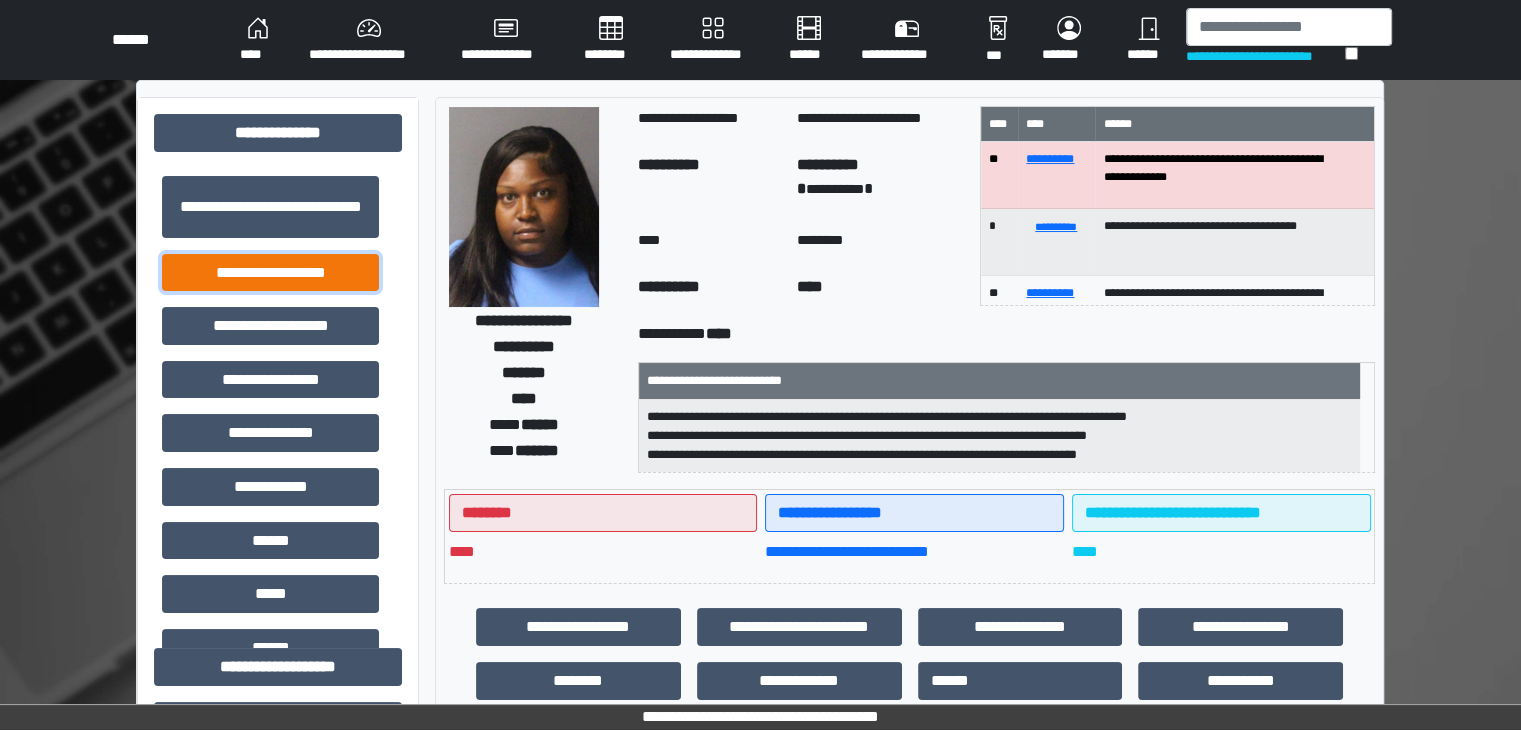 click on "**********" at bounding box center (270, 273) 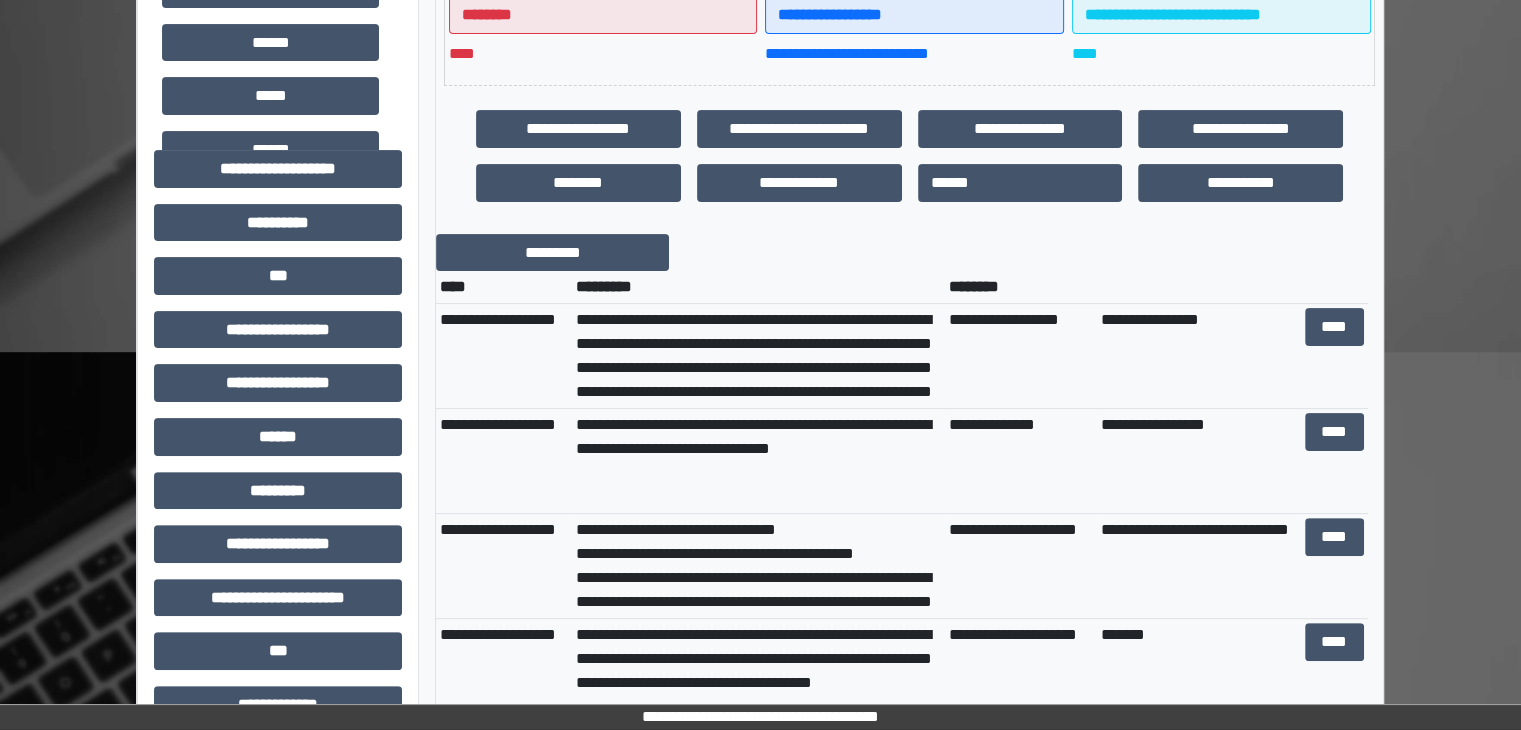 scroll, scrollTop: 500, scrollLeft: 0, axis: vertical 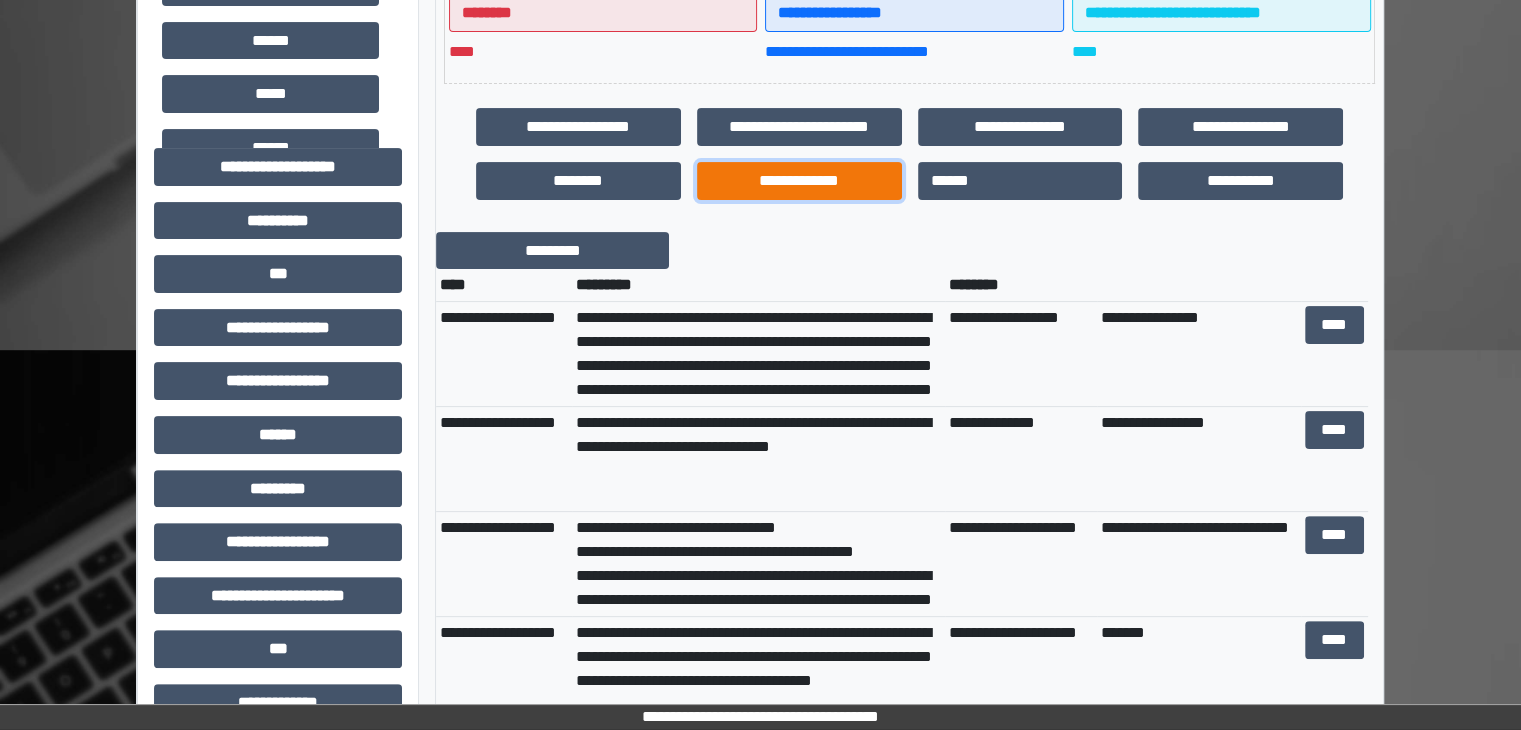 click on "**********" at bounding box center (799, 181) 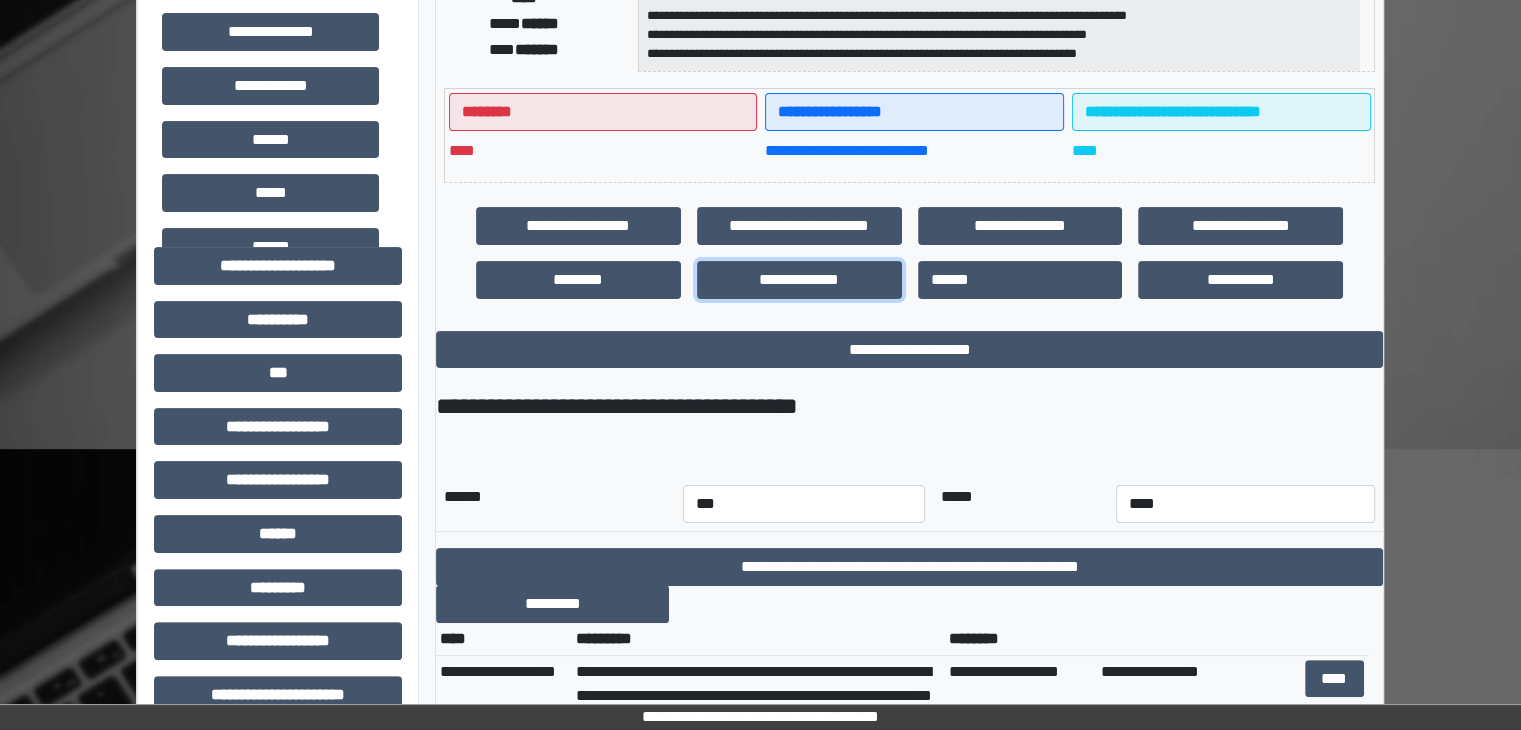 scroll, scrollTop: 500, scrollLeft: 0, axis: vertical 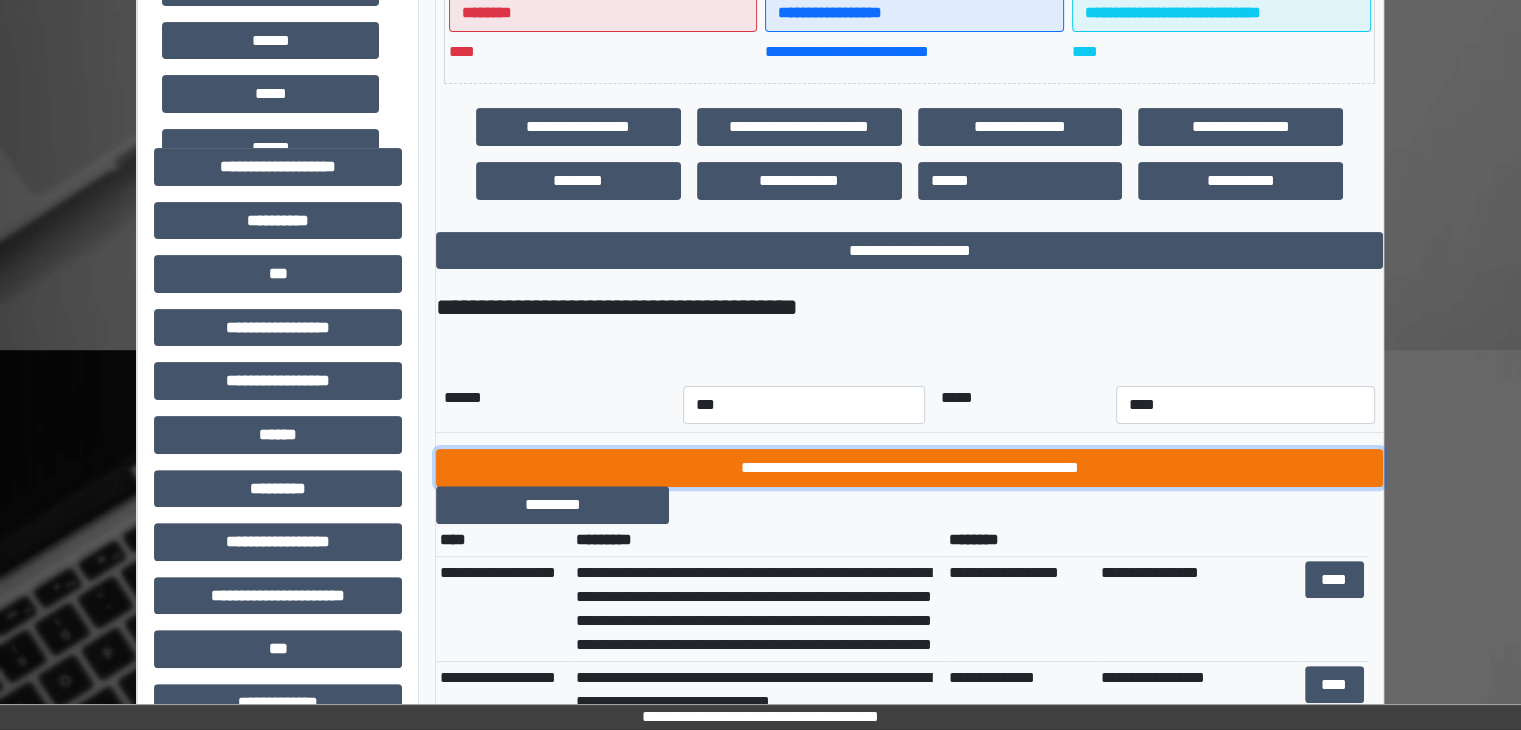 click on "**********" at bounding box center [909, 468] 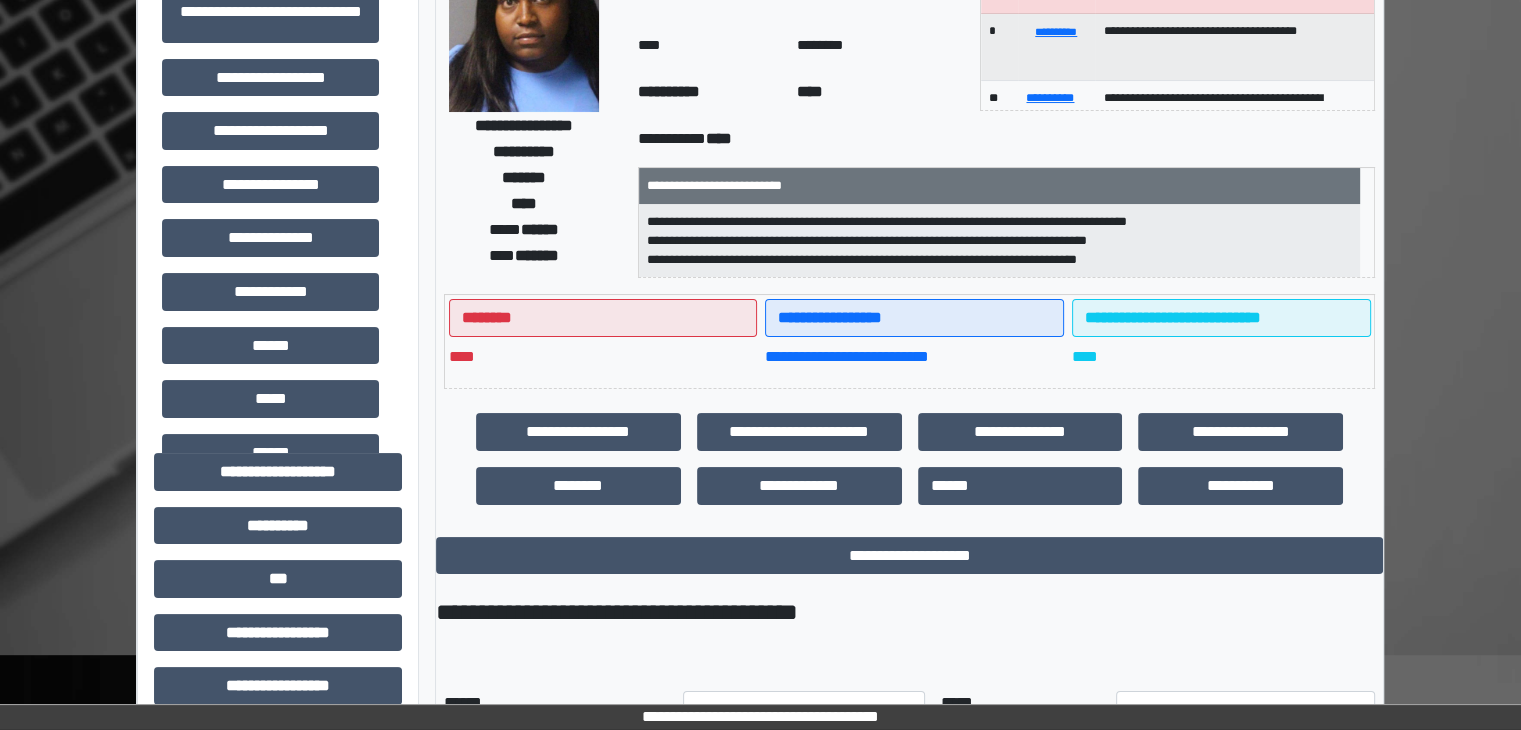 scroll, scrollTop: 0, scrollLeft: 0, axis: both 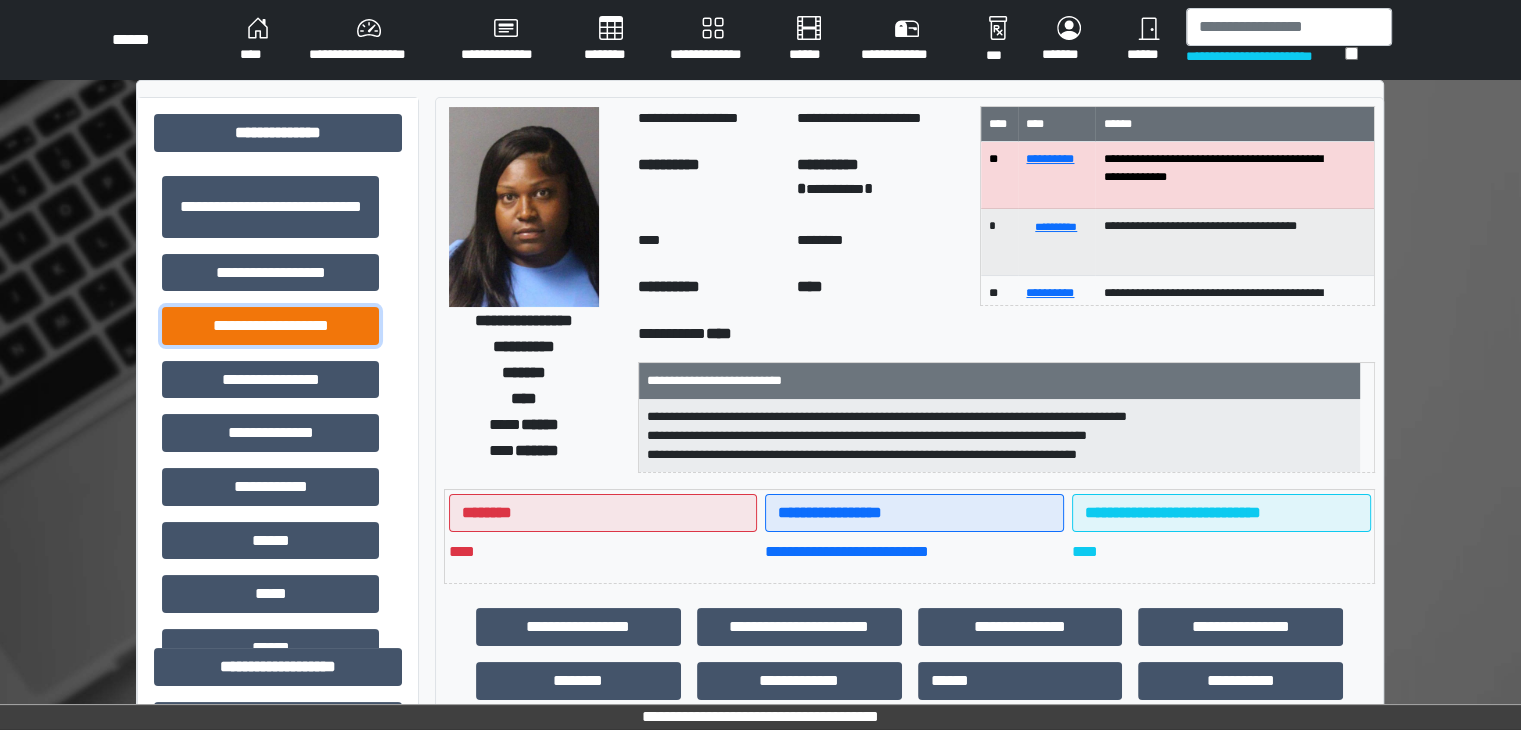 click on "**********" at bounding box center [270, 326] 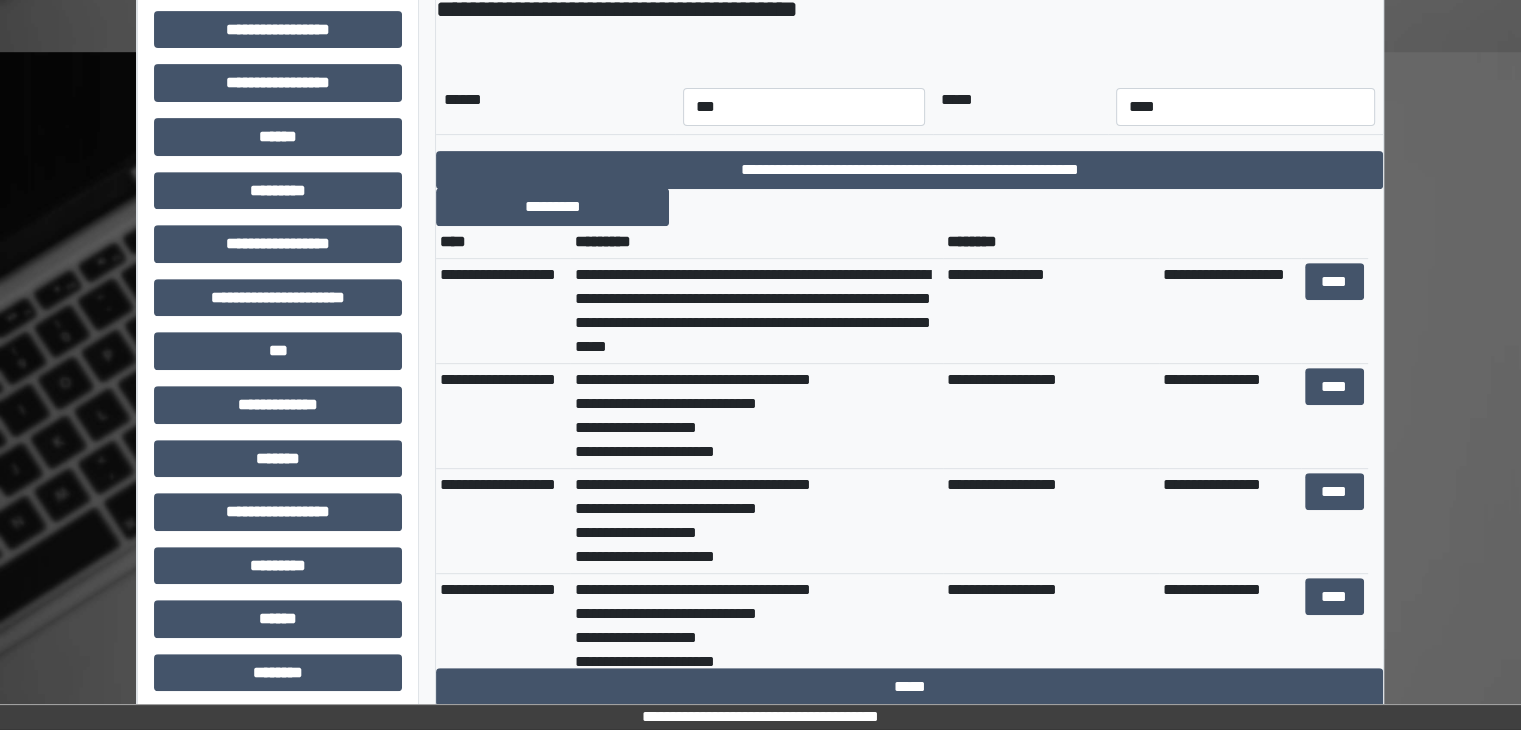 scroll, scrollTop: 800, scrollLeft: 0, axis: vertical 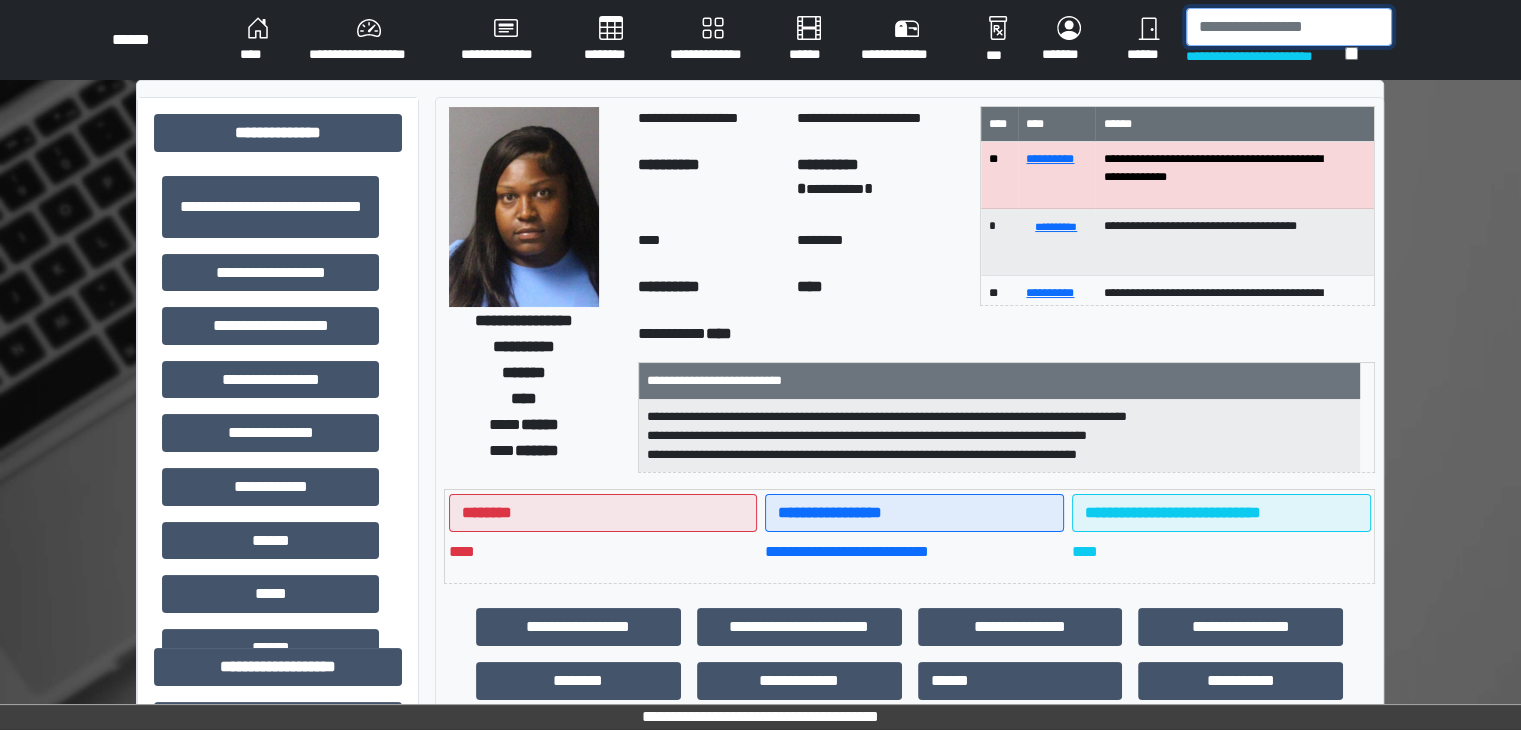 click at bounding box center (1289, 27) 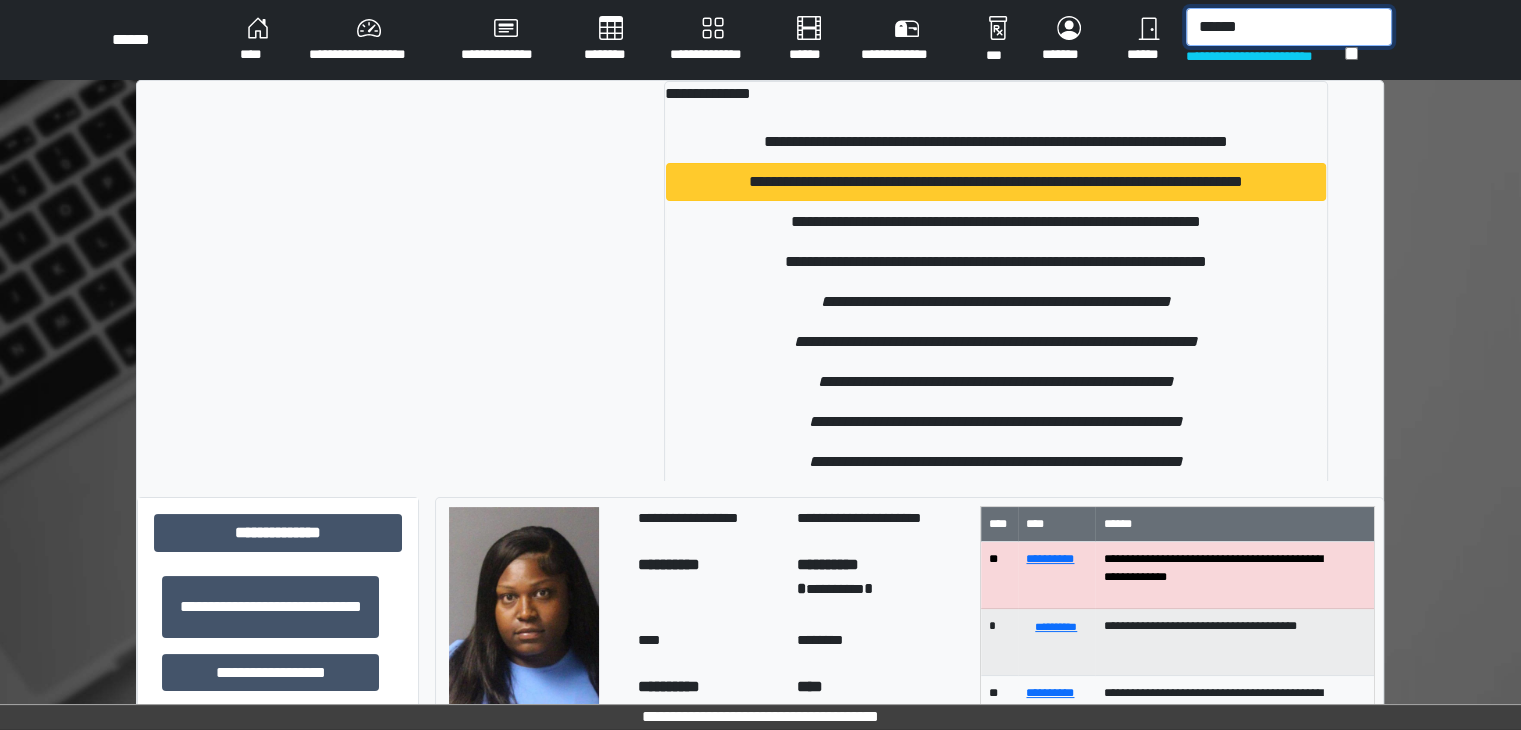 type on "******" 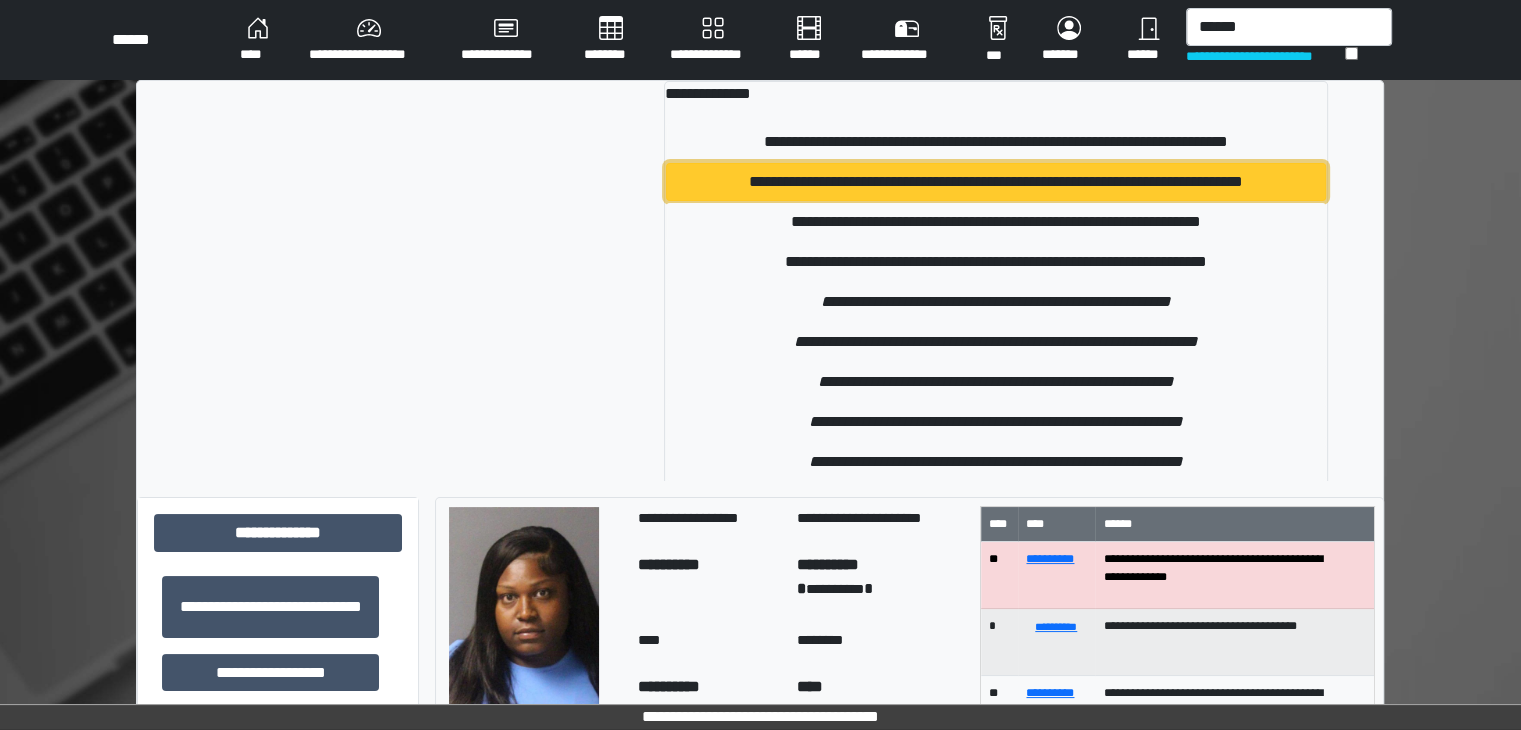 click on "**********" at bounding box center [996, 182] 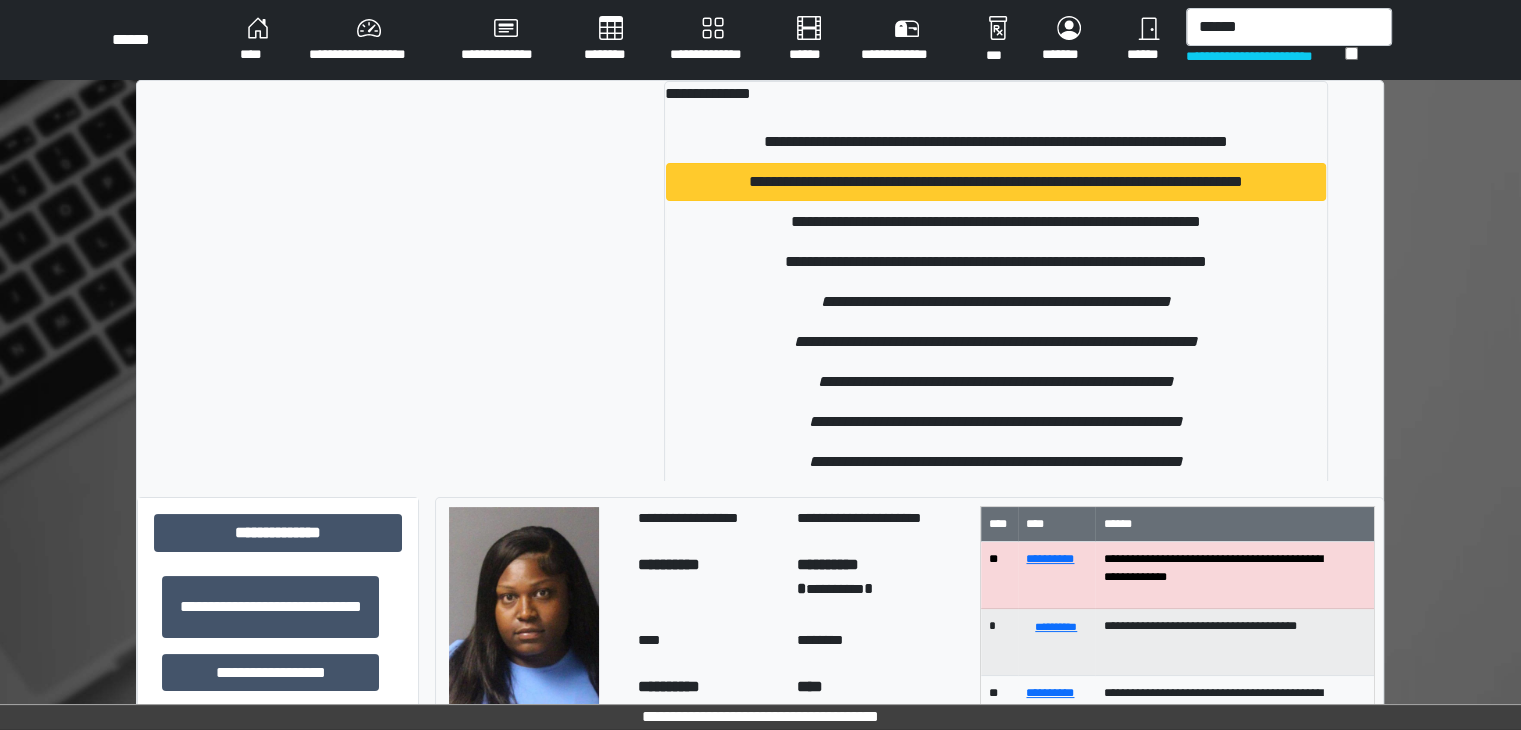 type 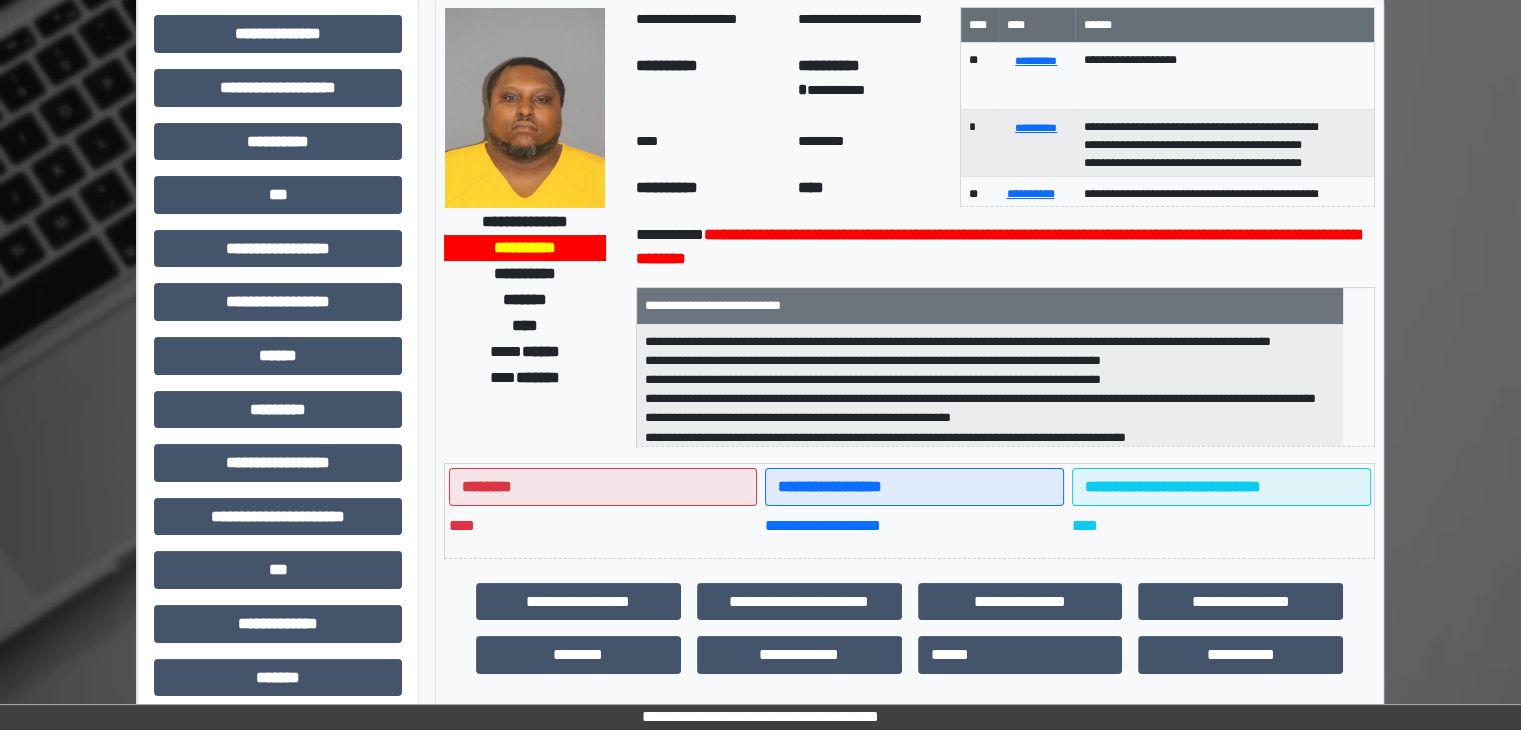 scroll, scrollTop: 100, scrollLeft: 0, axis: vertical 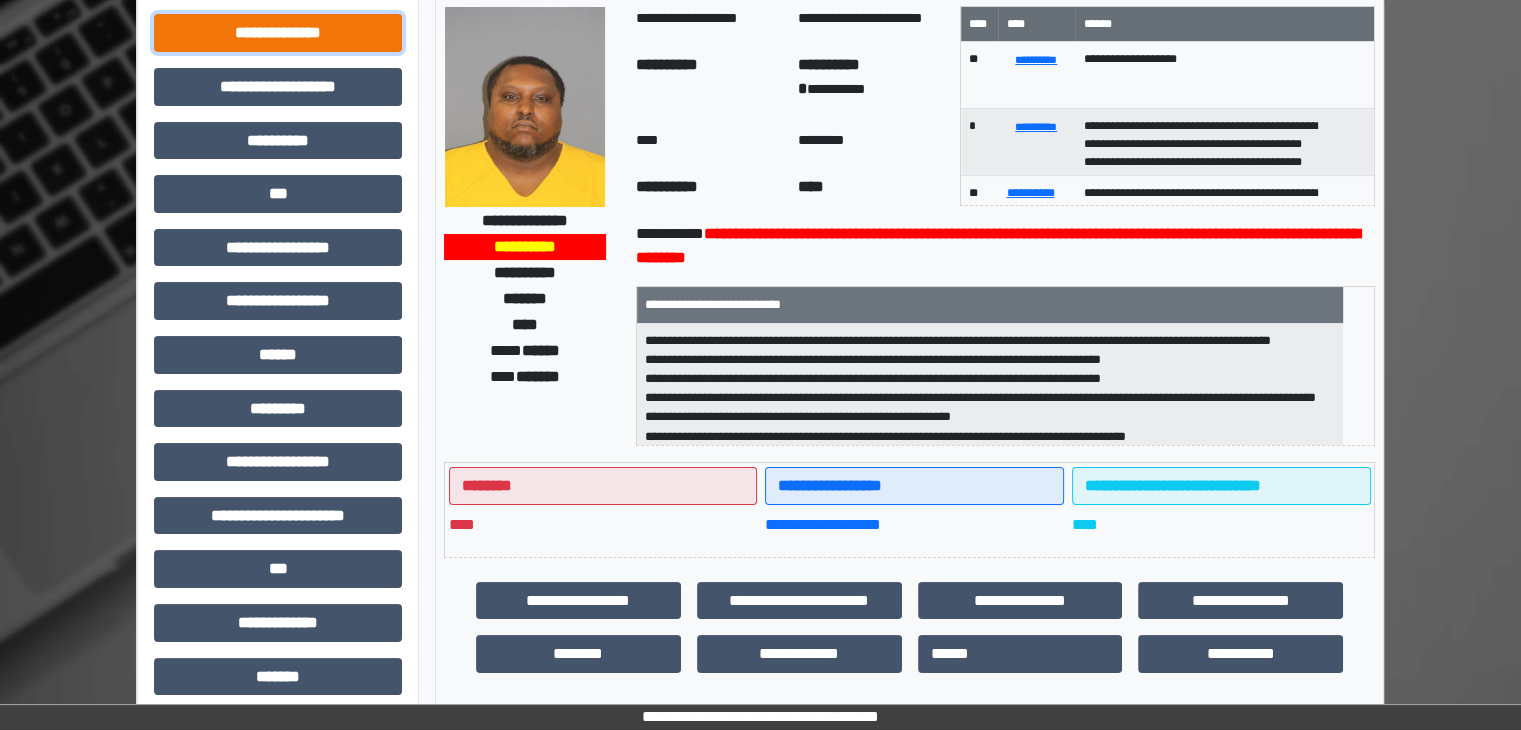 click on "**********" at bounding box center [278, 33] 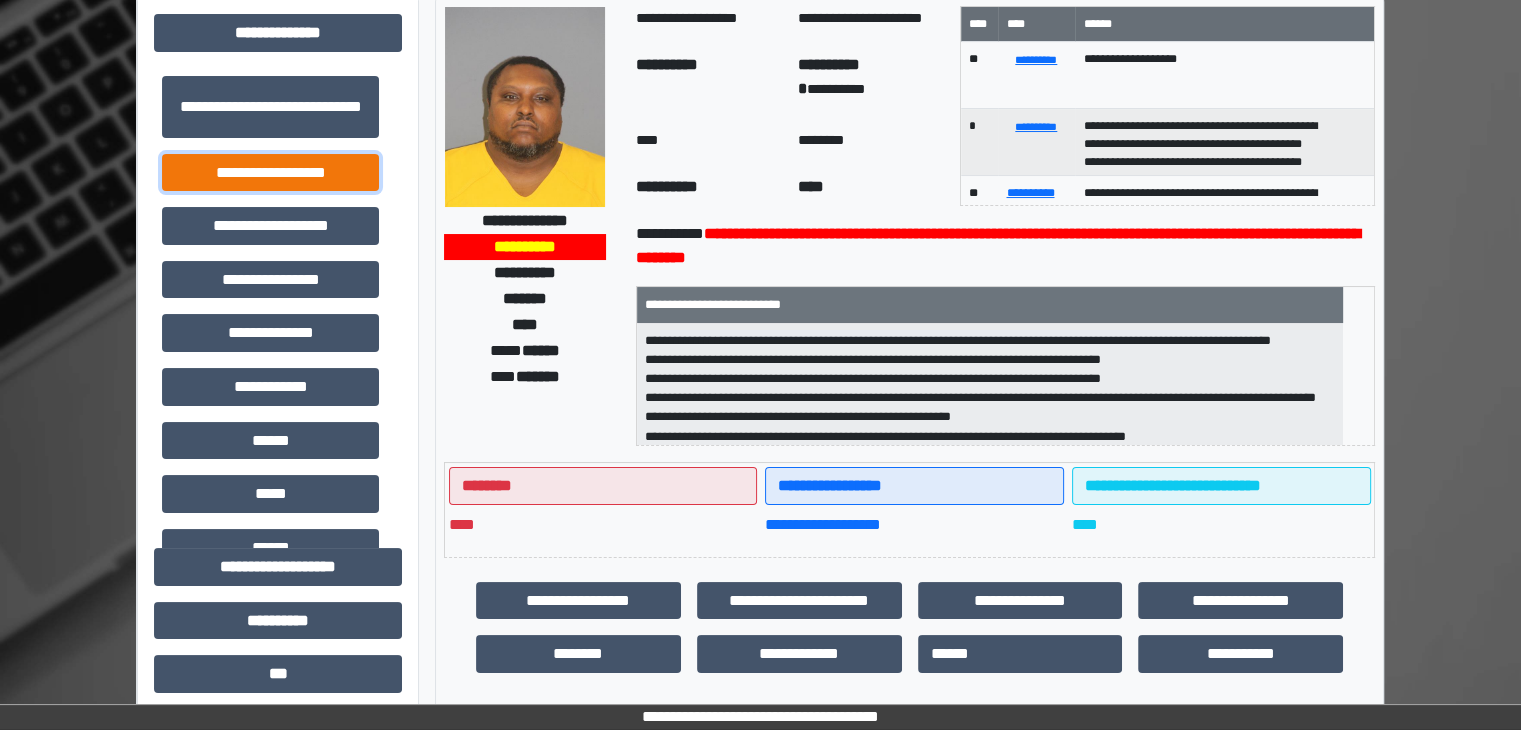 click on "**********" at bounding box center (270, 173) 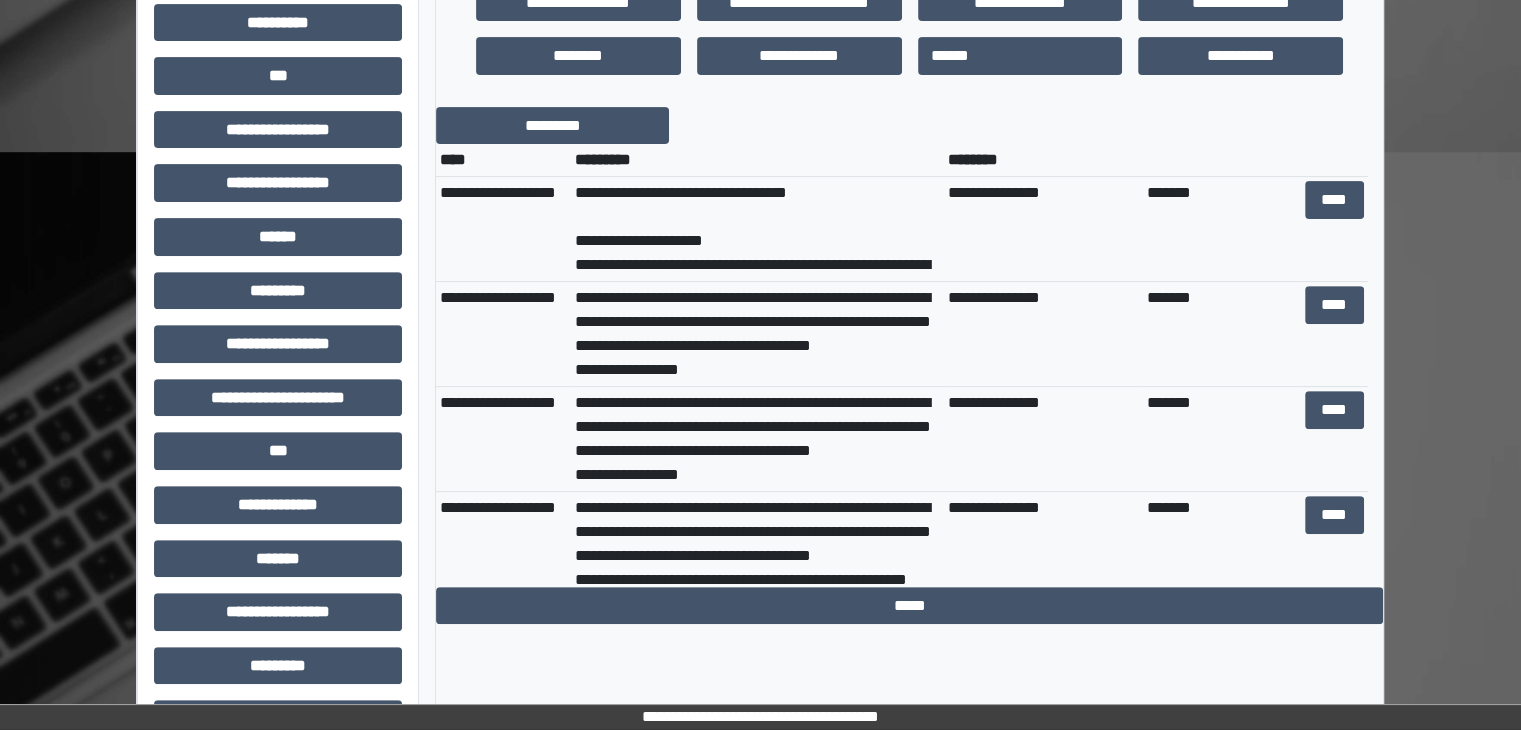 scroll, scrollTop: 700, scrollLeft: 0, axis: vertical 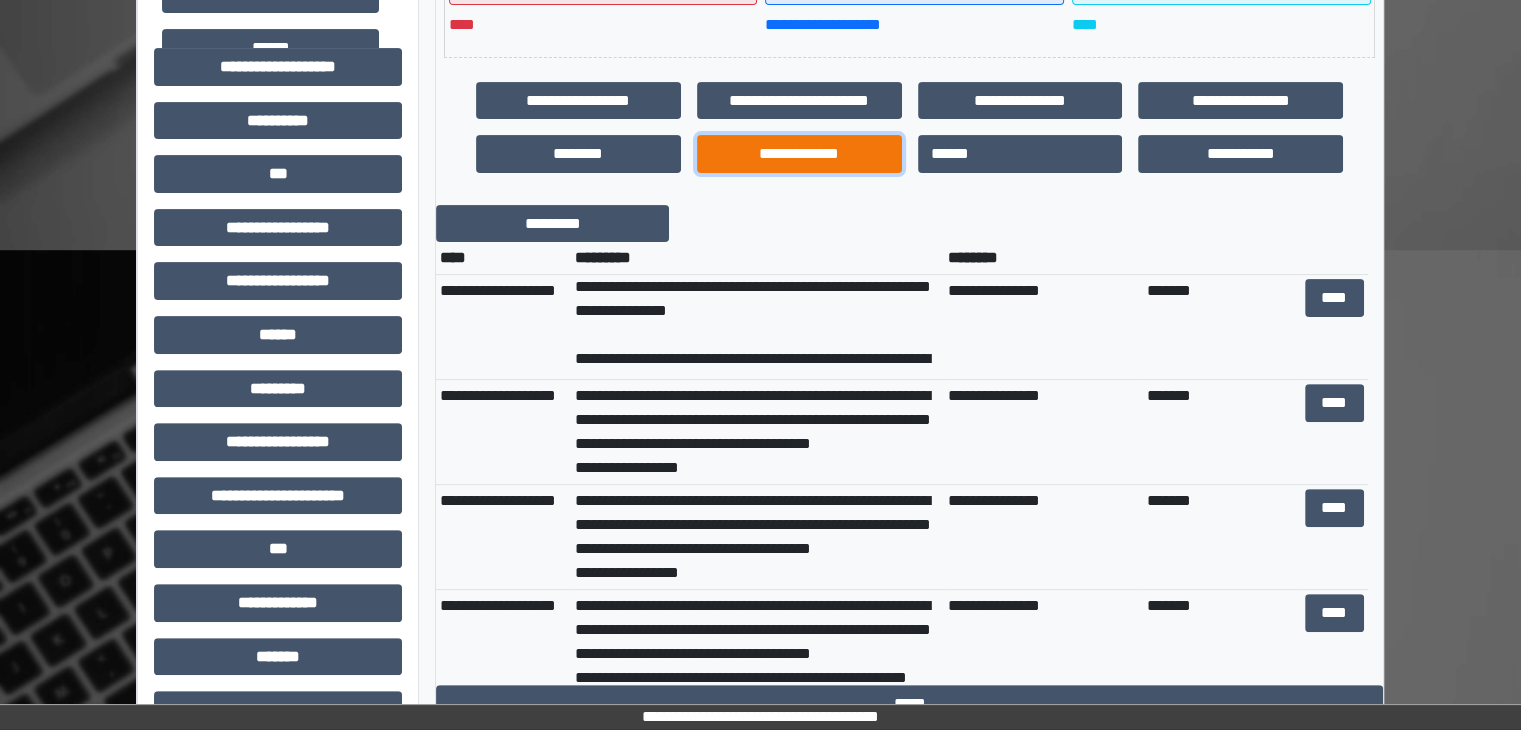 click on "**********" at bounding box center [799, 154] 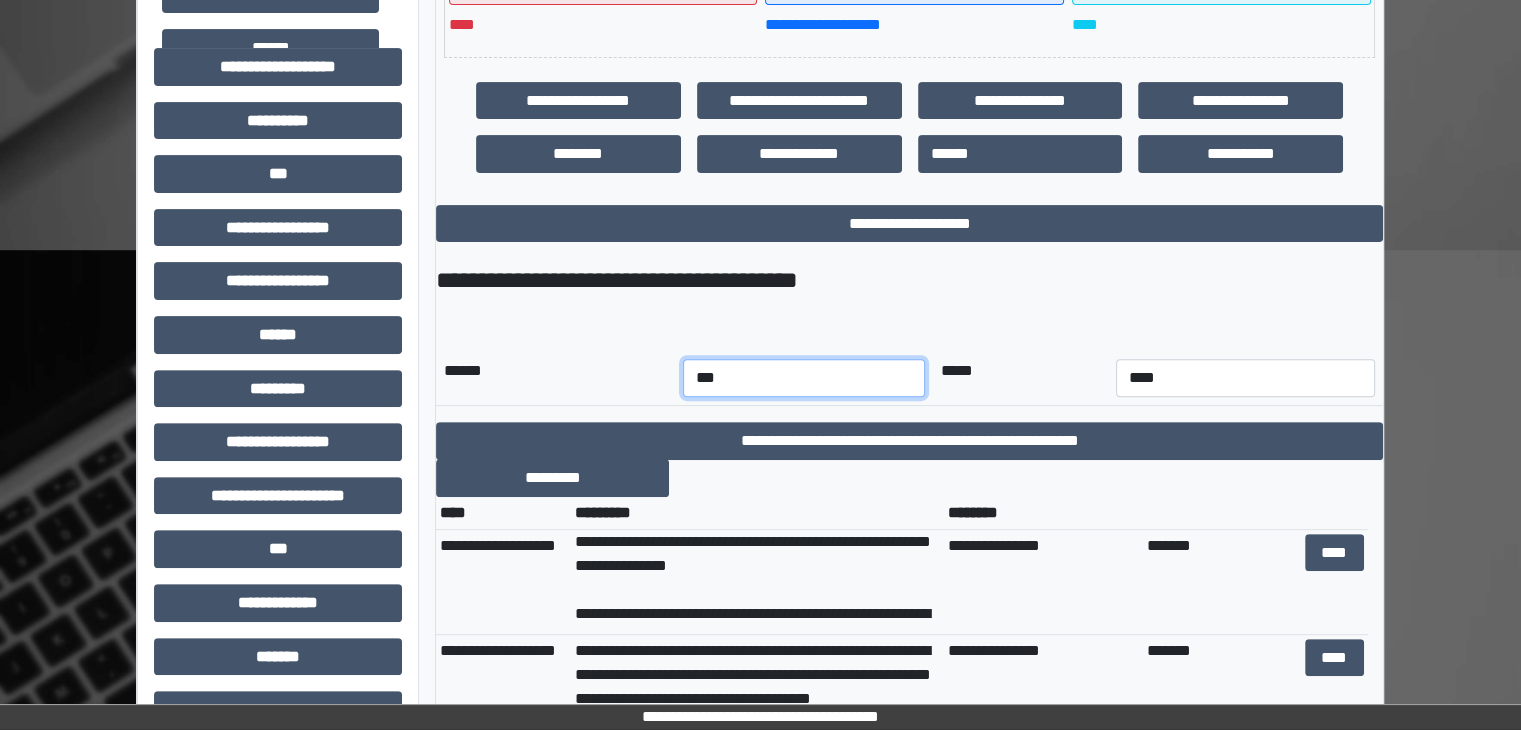 click on "***
***
***
***
***
***
***
***
***
***
***
***" at bounding box center [804, 378] 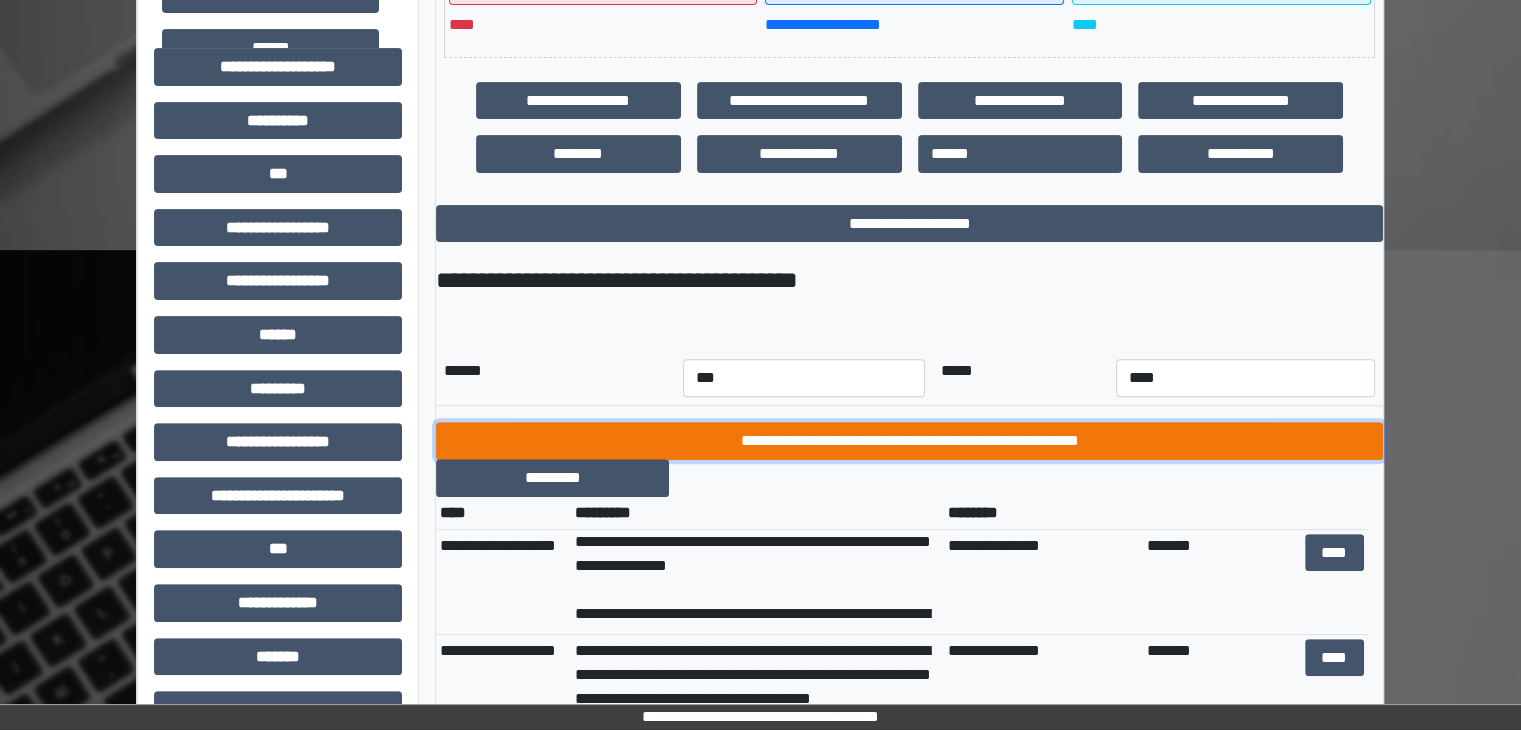 click on "**********" at bounding box center [909, 441] 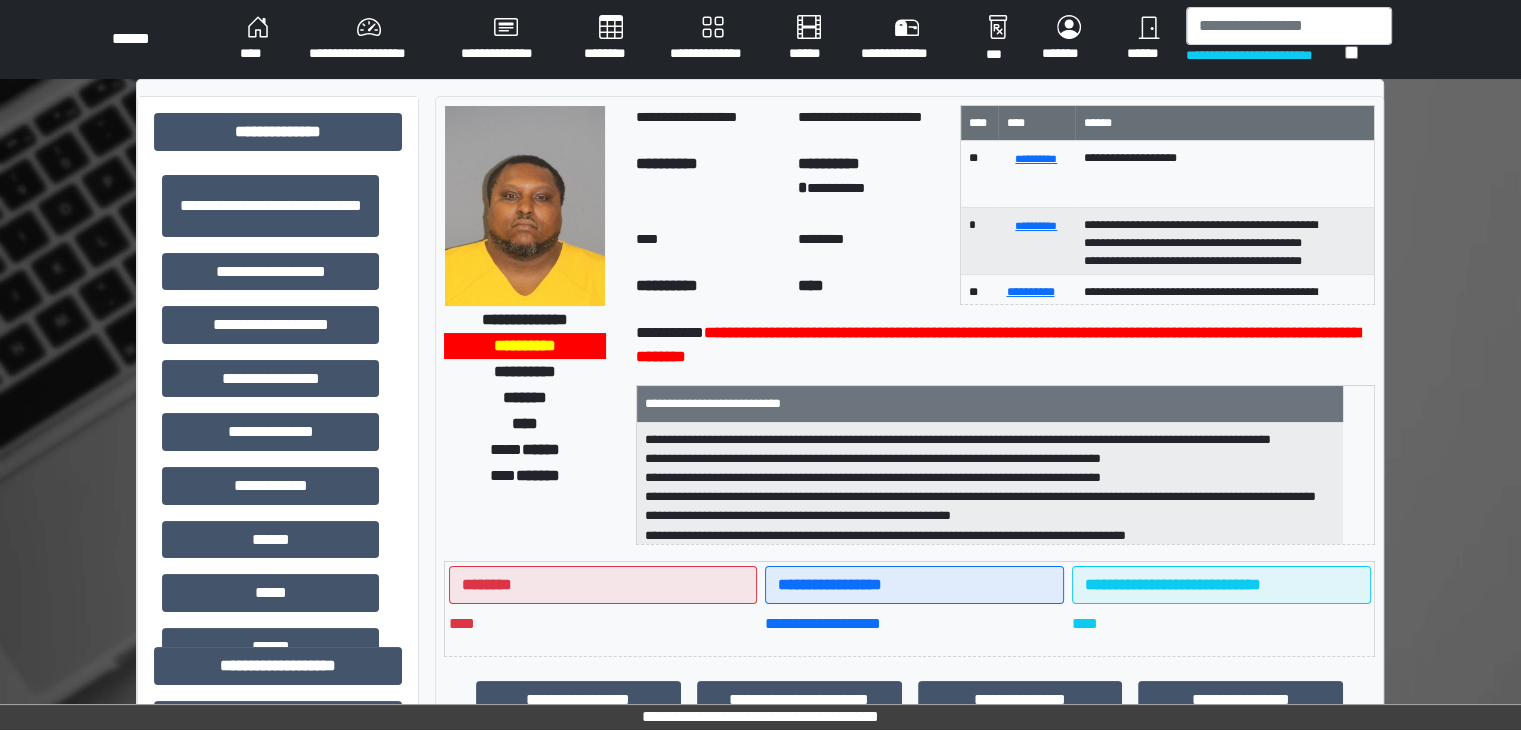 scroll, scrollTop: 0, scrollLeft: 0, axis: both 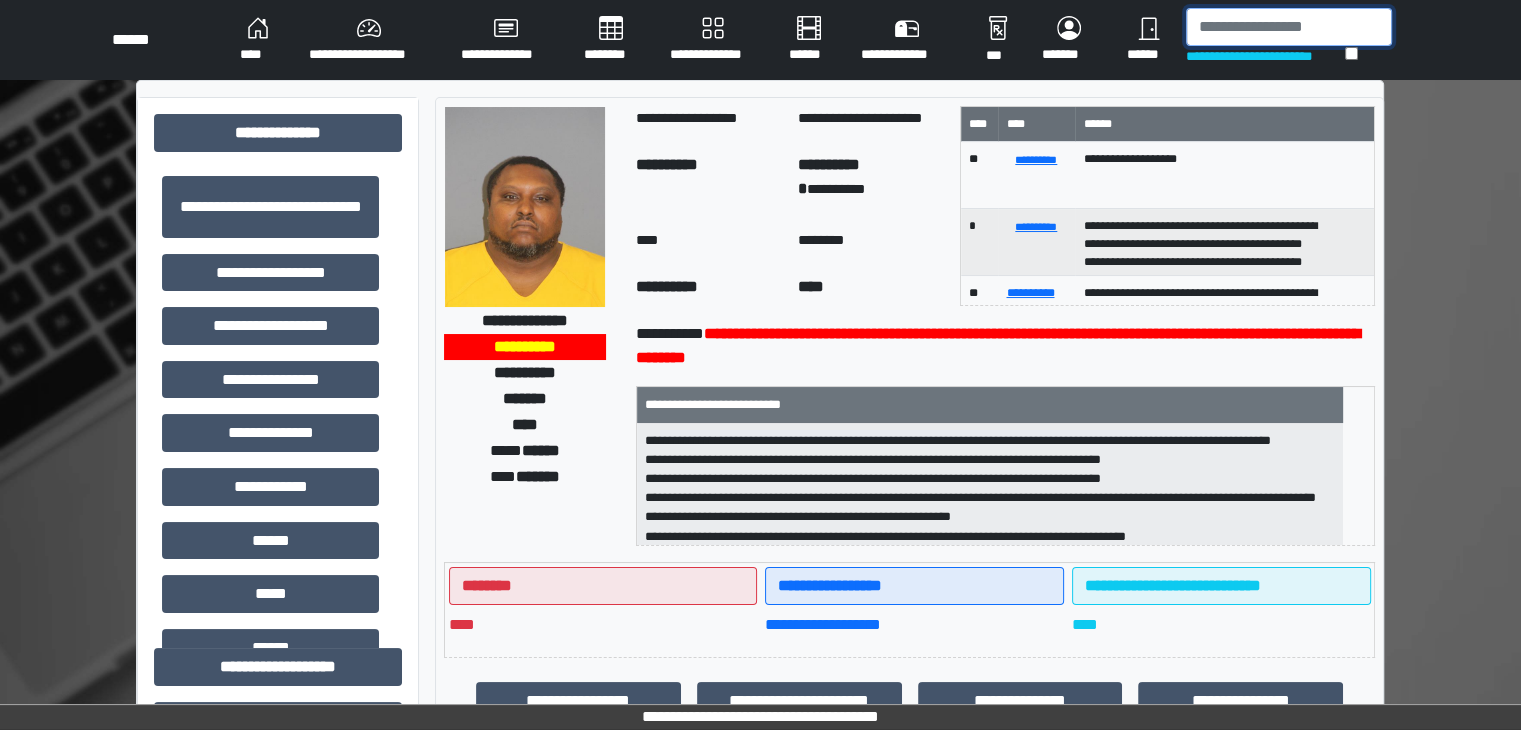 click at bounding box center [1289, 27] 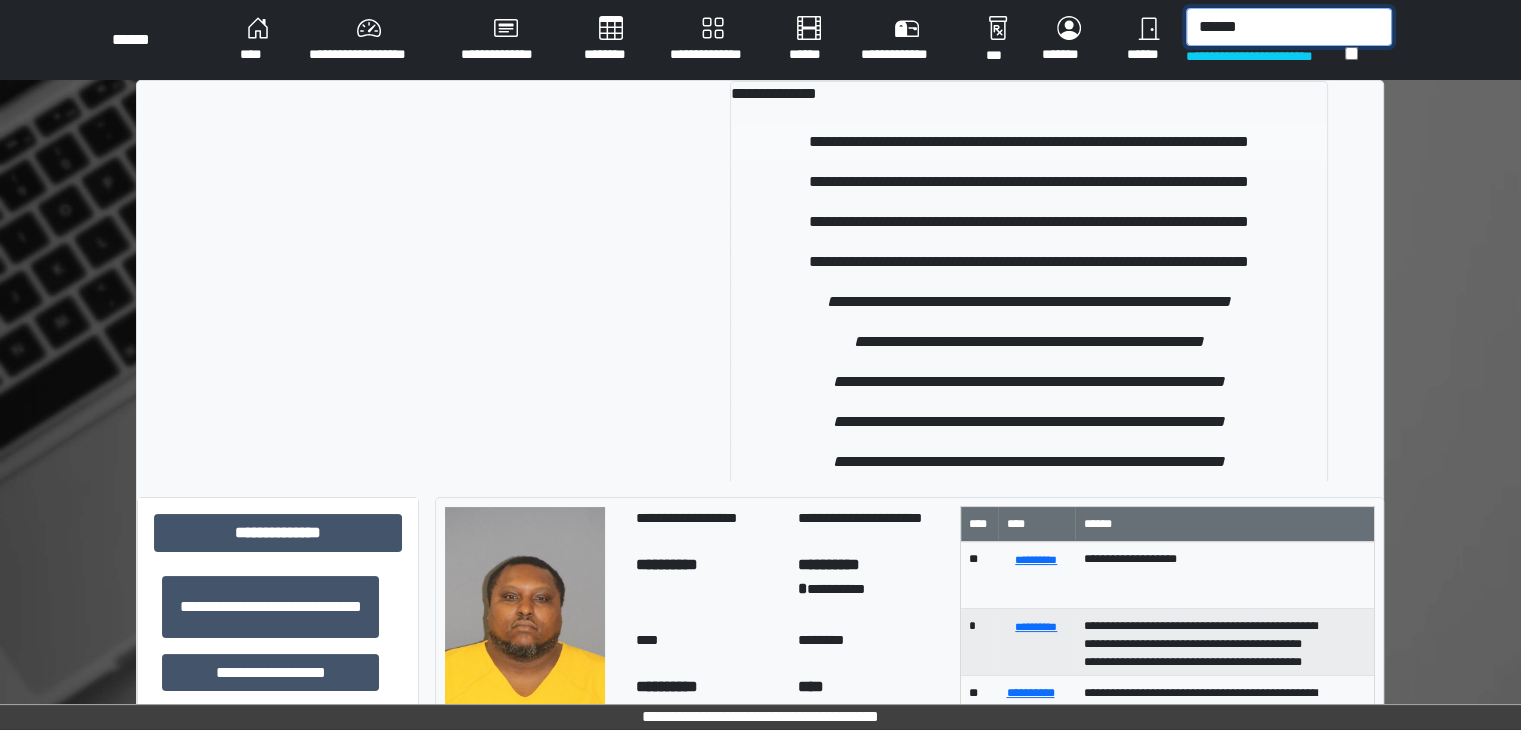 type on "******" 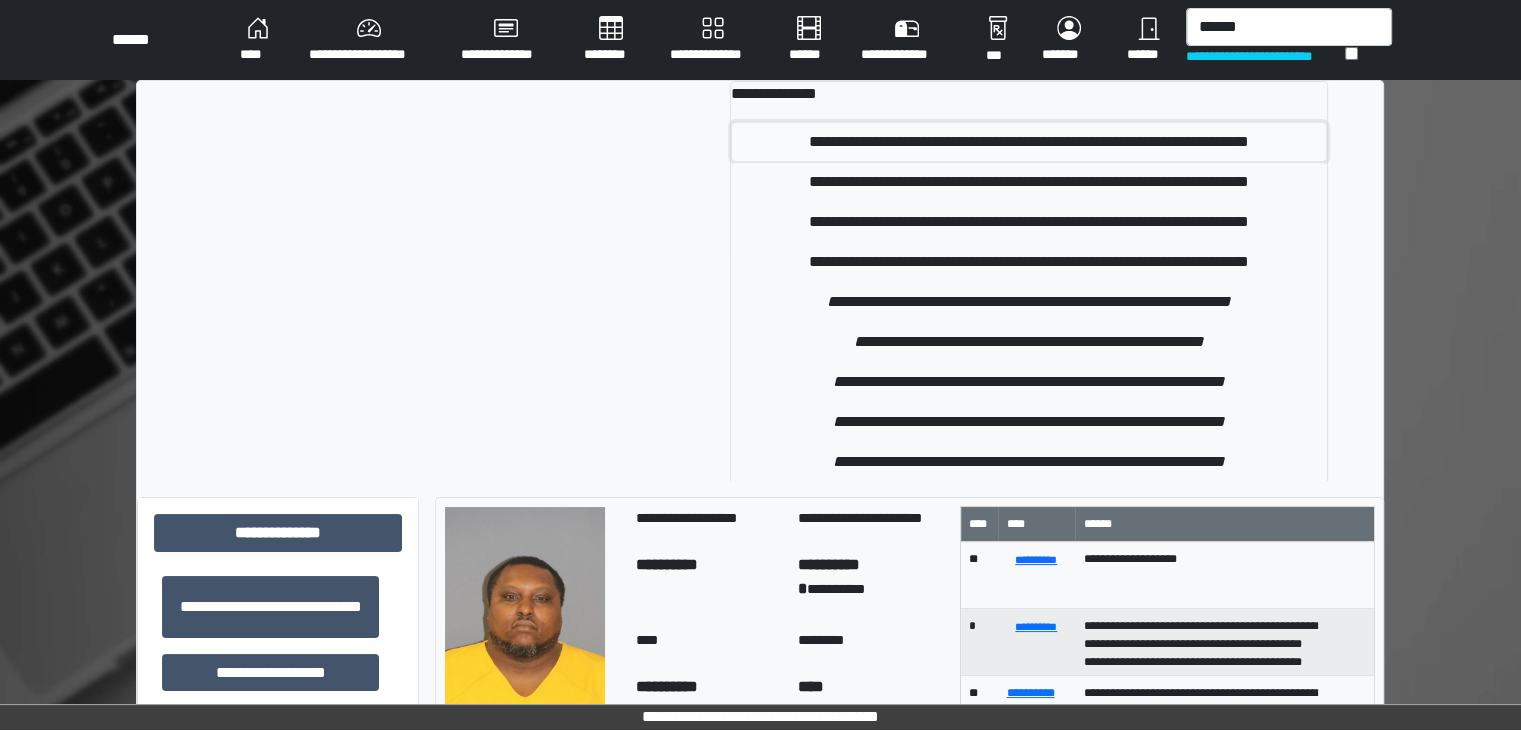 click on "**********" at bounding box center [1029, 142] 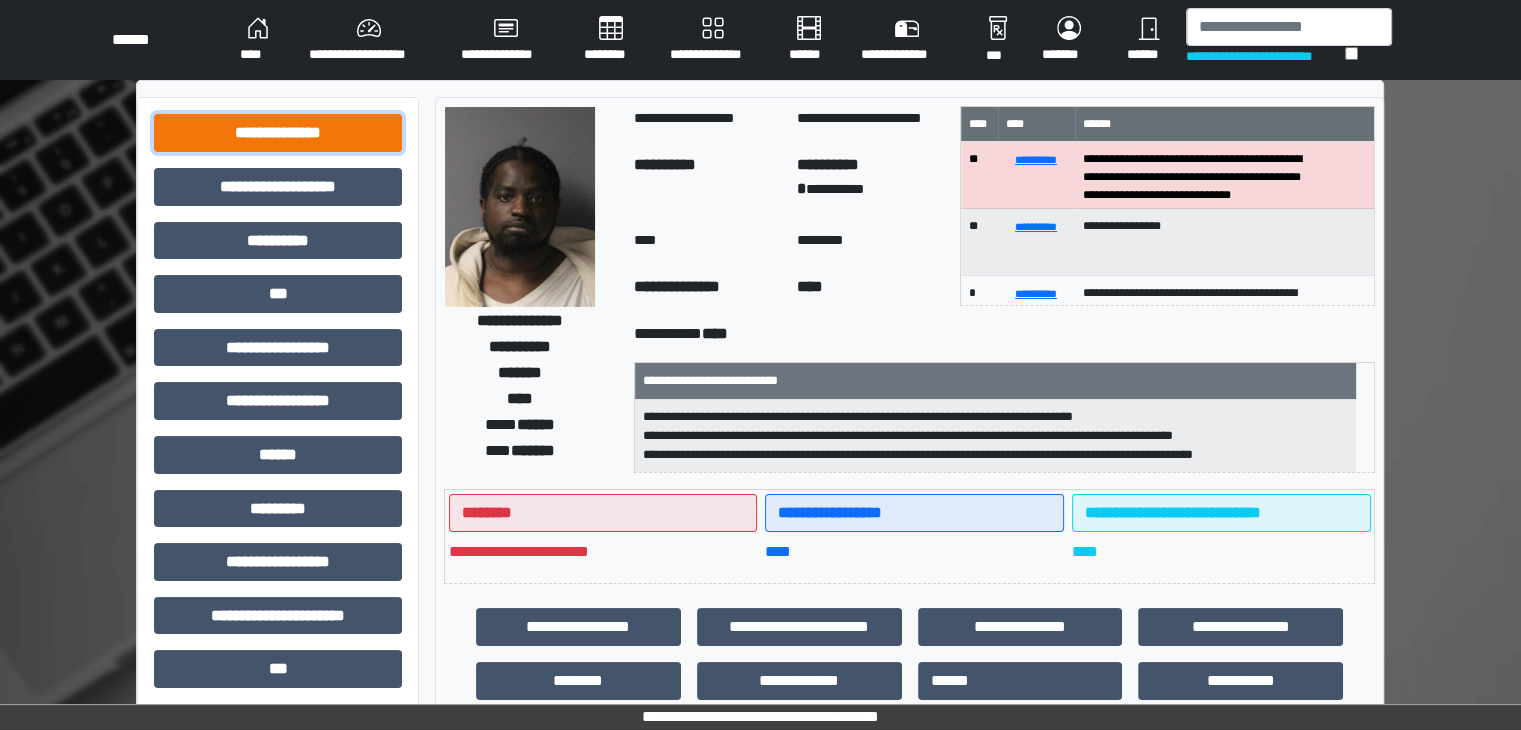 click on "**********" at bounding box center (278, 133) 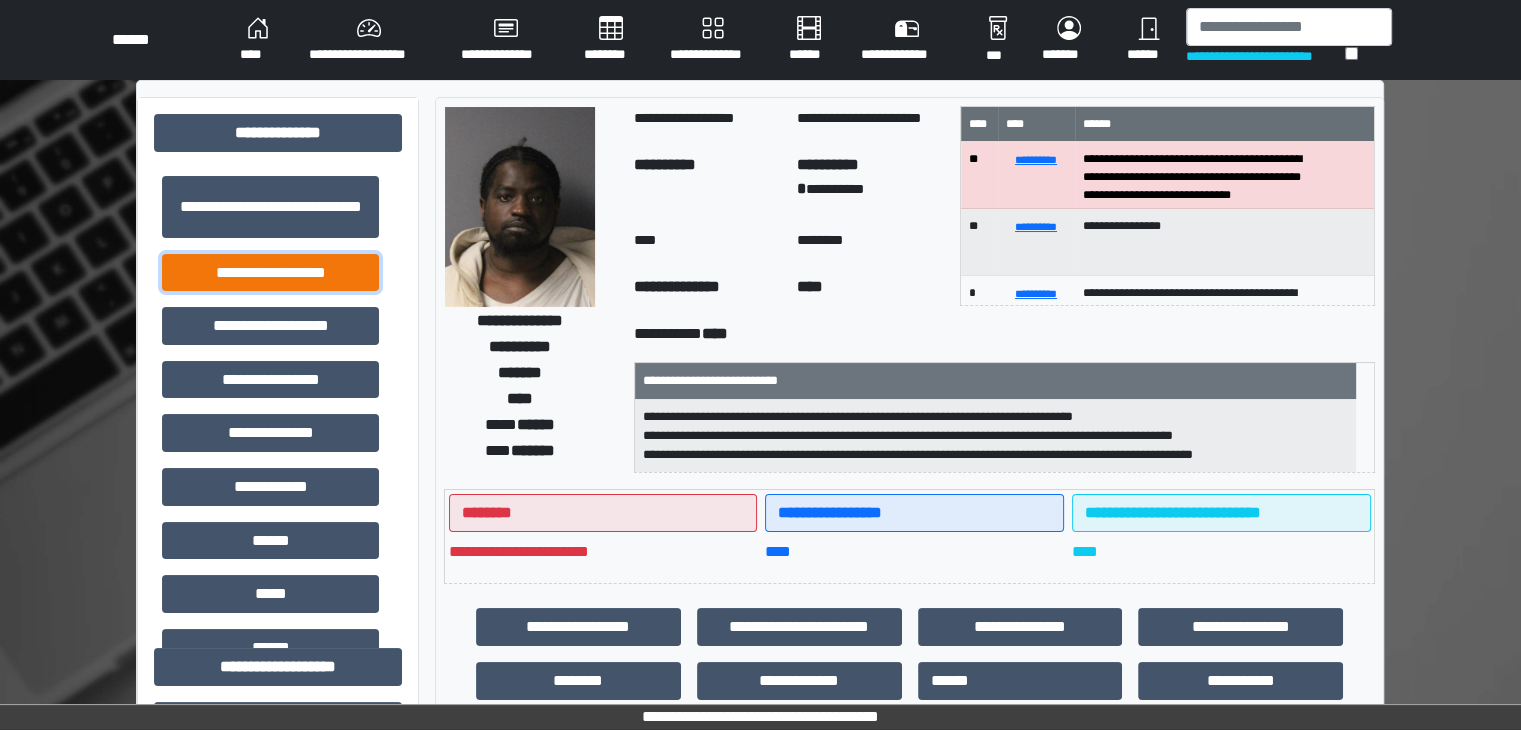 click on "**********" at bounding box center [270, 273] 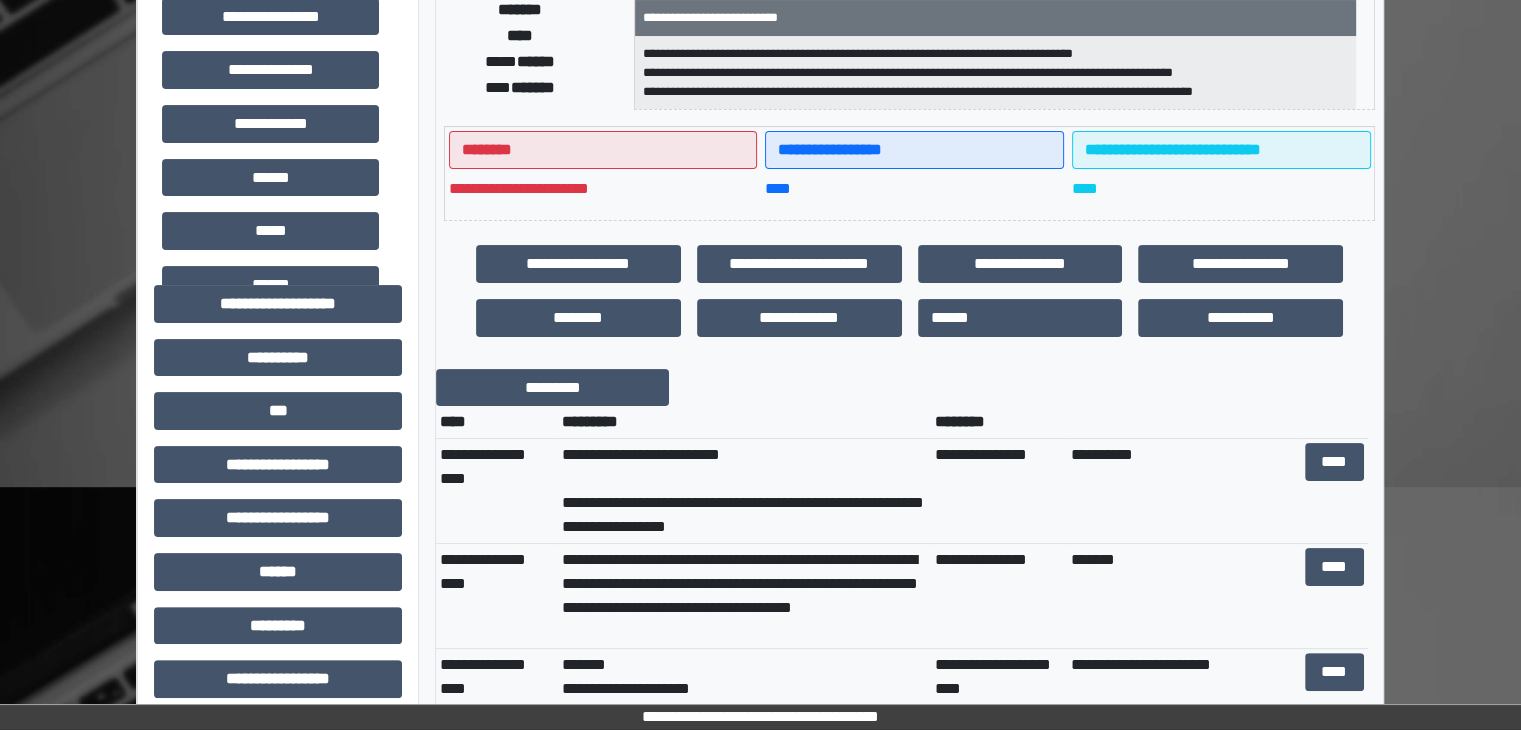 scroll, scrollTop: 500, scrollLeft: 0, axis: vertical 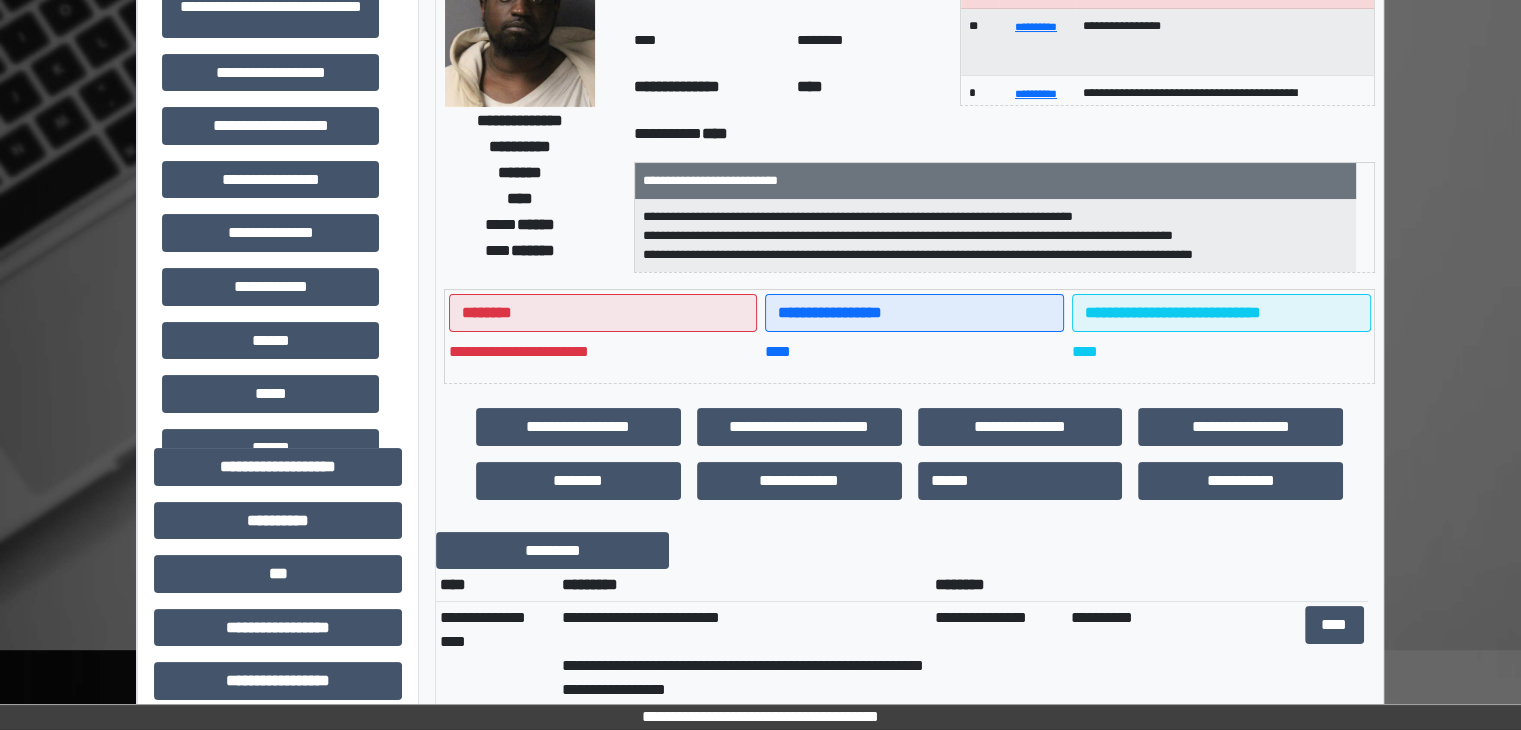 drag, startPoint x: 703, startPoint y: 360, endPoint x: 742, endPoint y: 380, distance: 43.829212 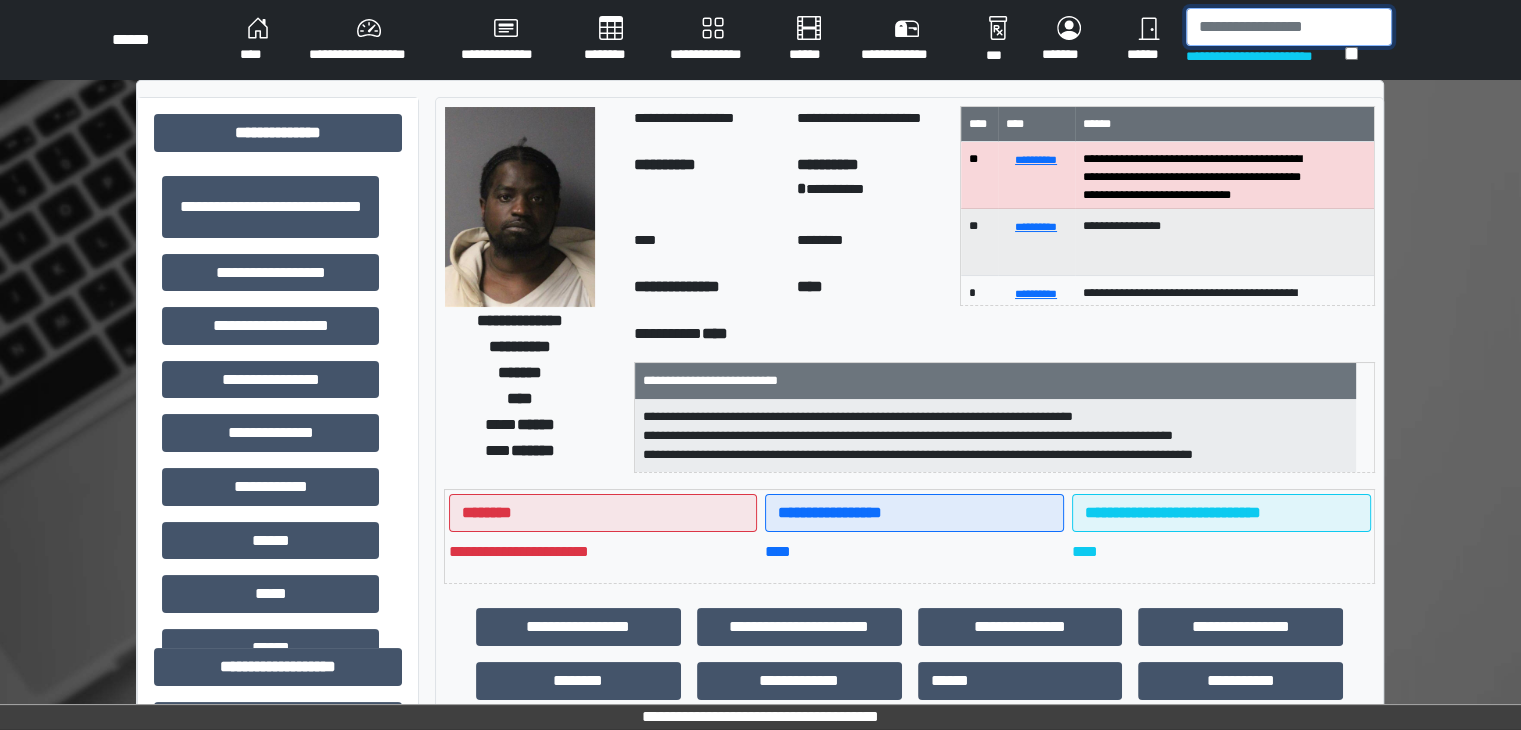 click at bounding box center (1289, 27) 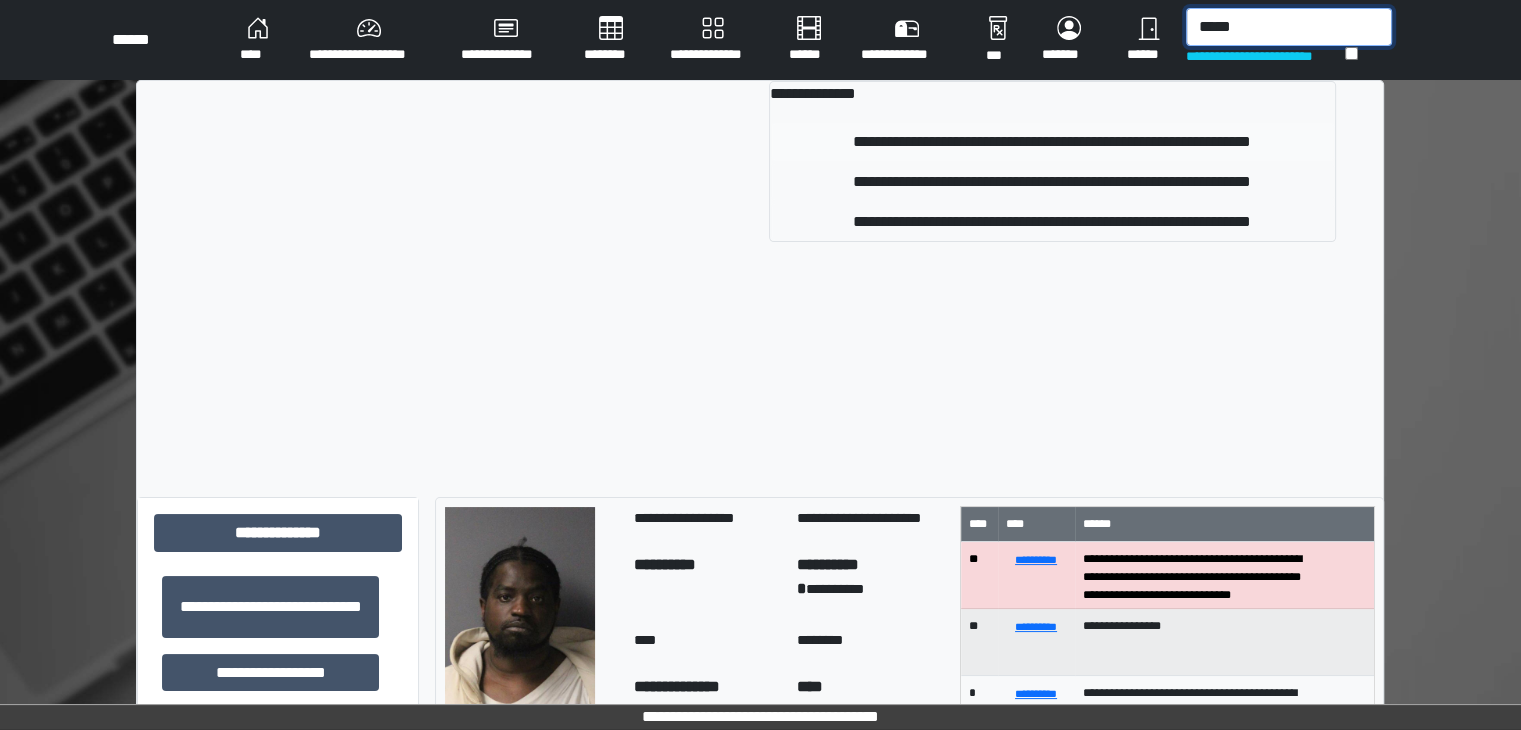 type on "*****" 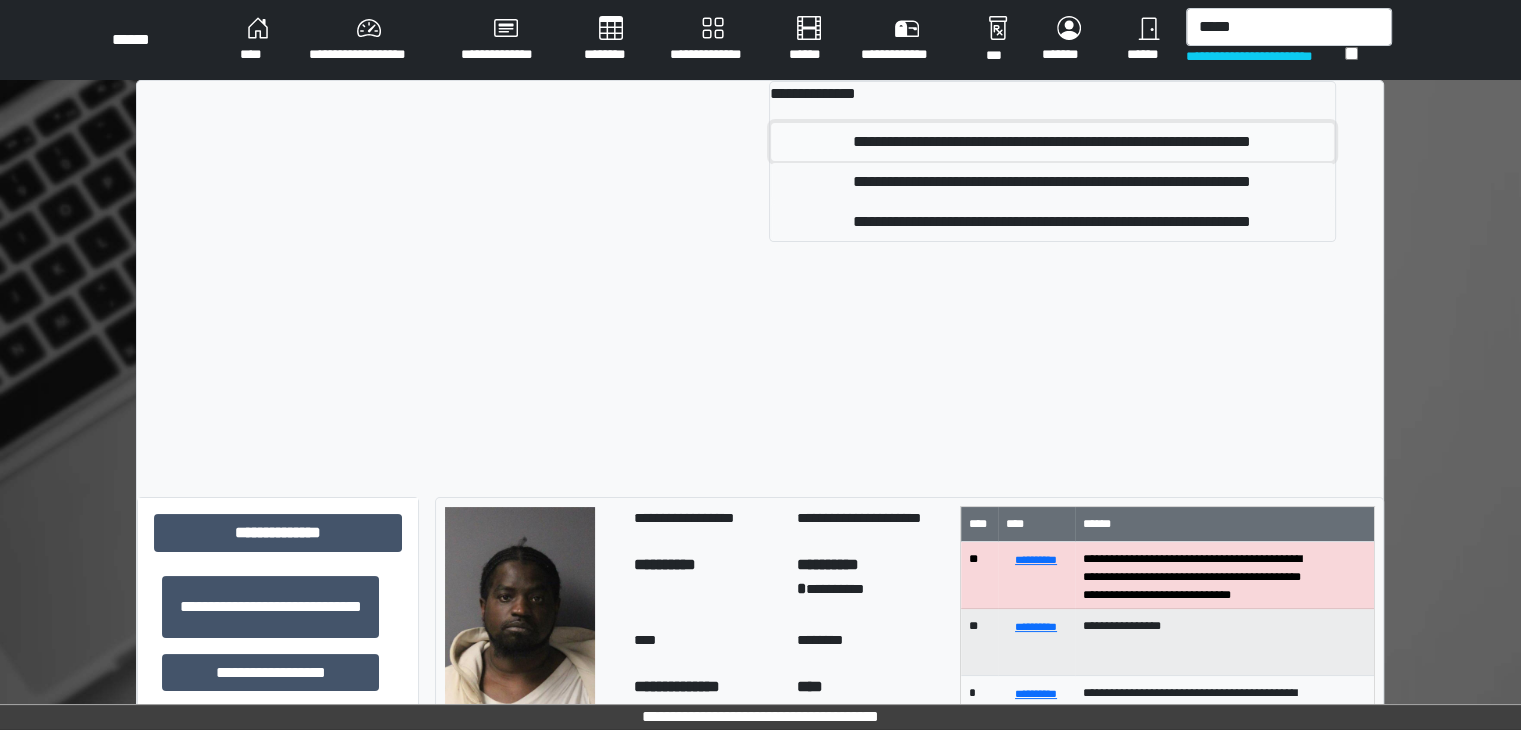 click on "**********" at bounding box center [1052, 142] 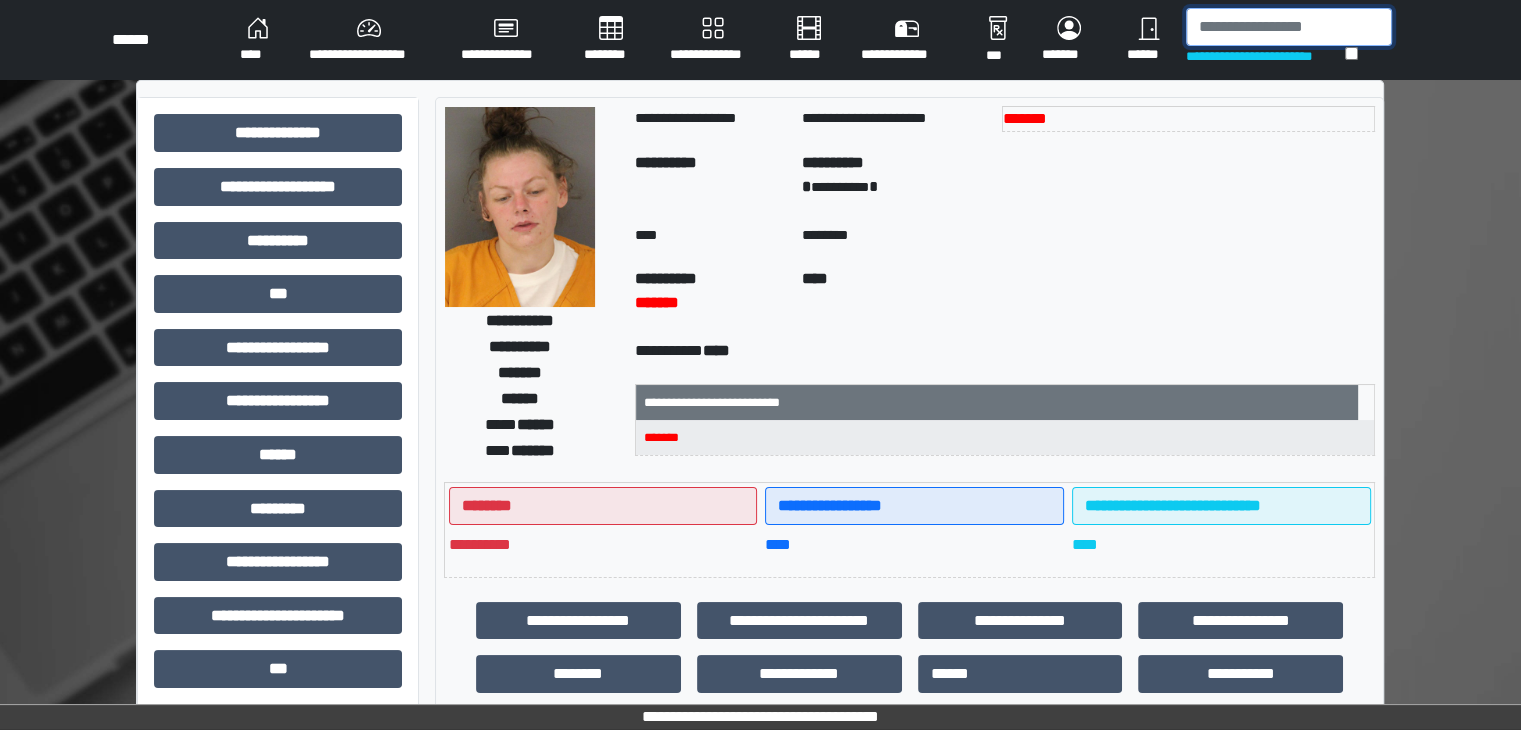 click at bounding box center (1289, 27) 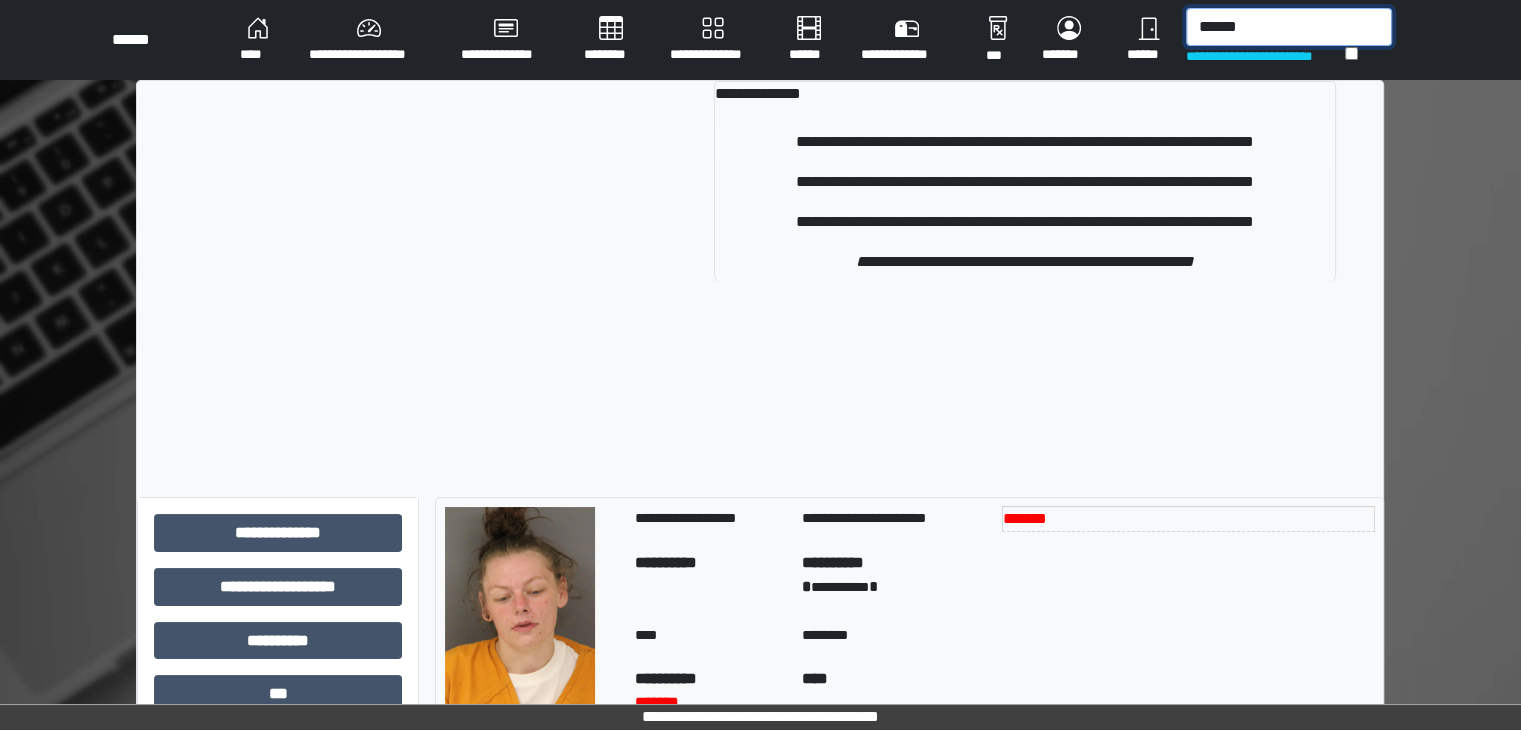 type on "******" 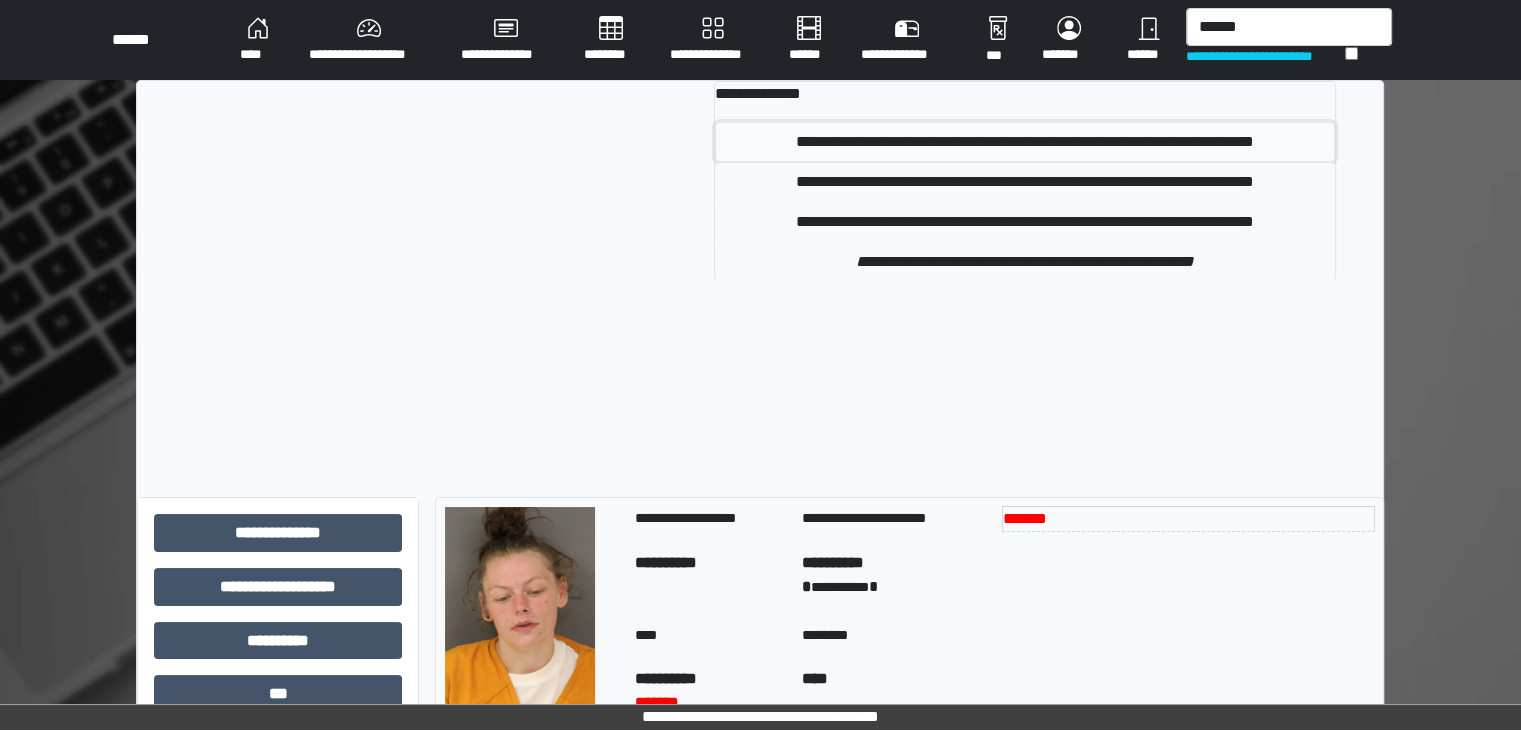 click on "**********" at bounding box center [1025, 142] 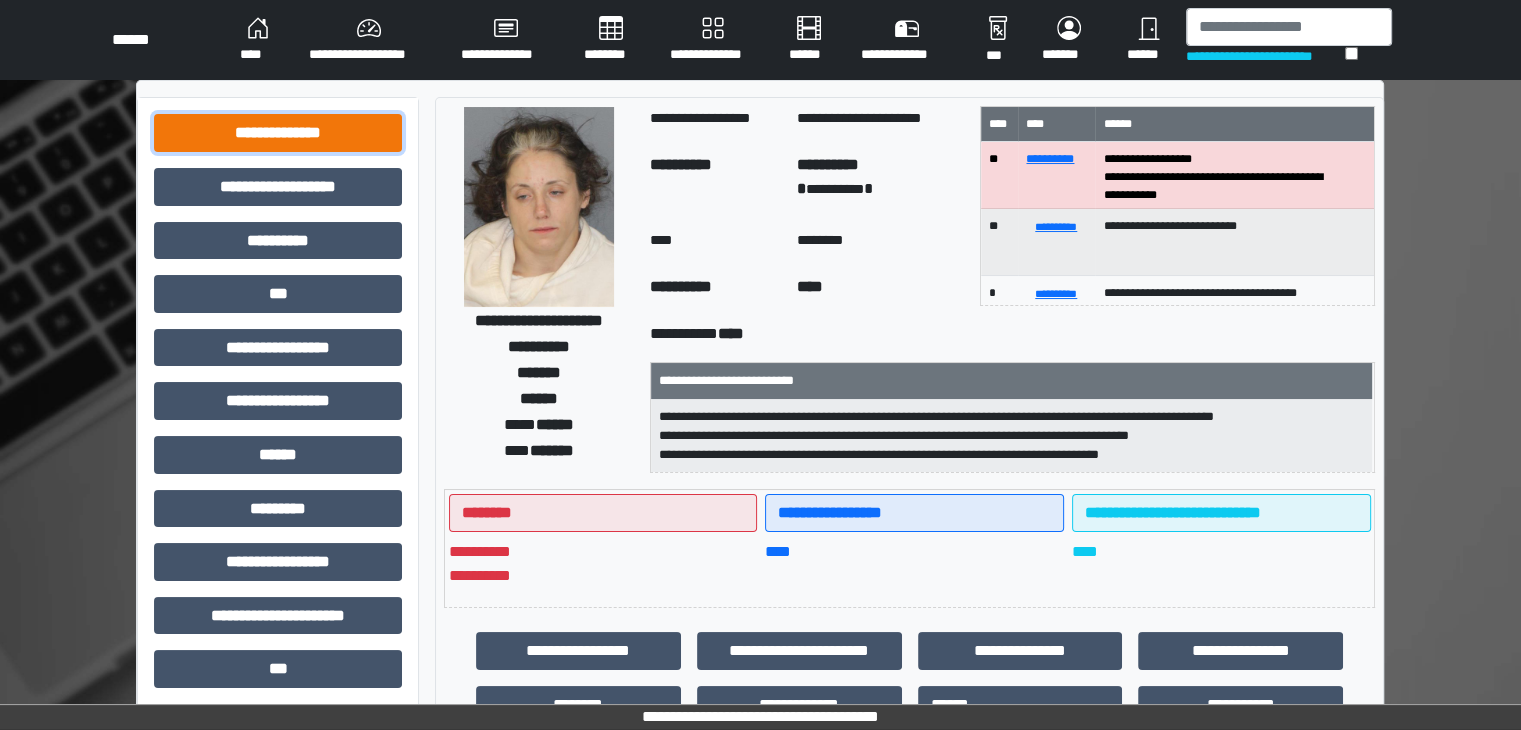 click on "**********" at bounding box center (278, 133) 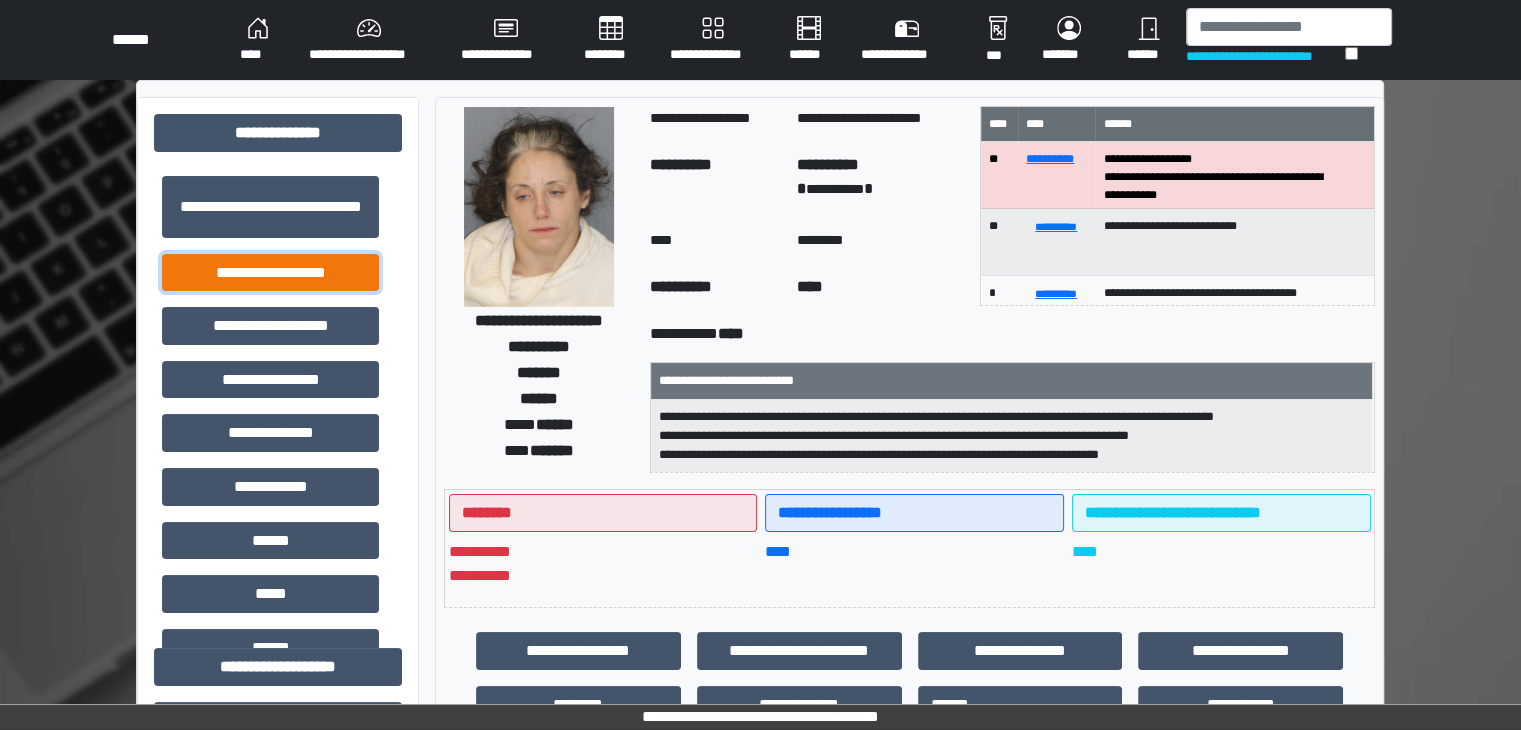 click on "**********" at bounding box center (270, 273) 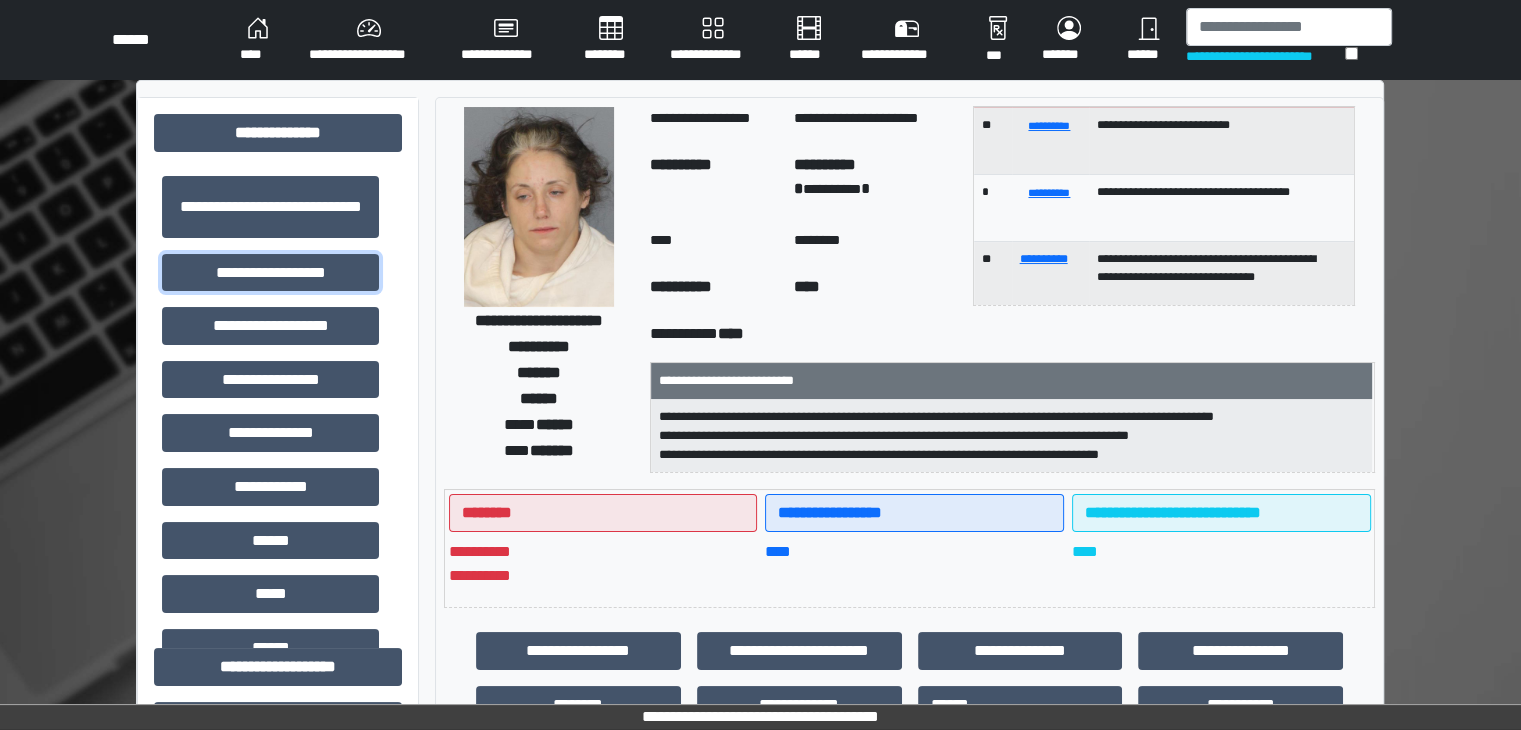 scroll, scrollTop: 119, scrollLeft: 0, axis: vertical 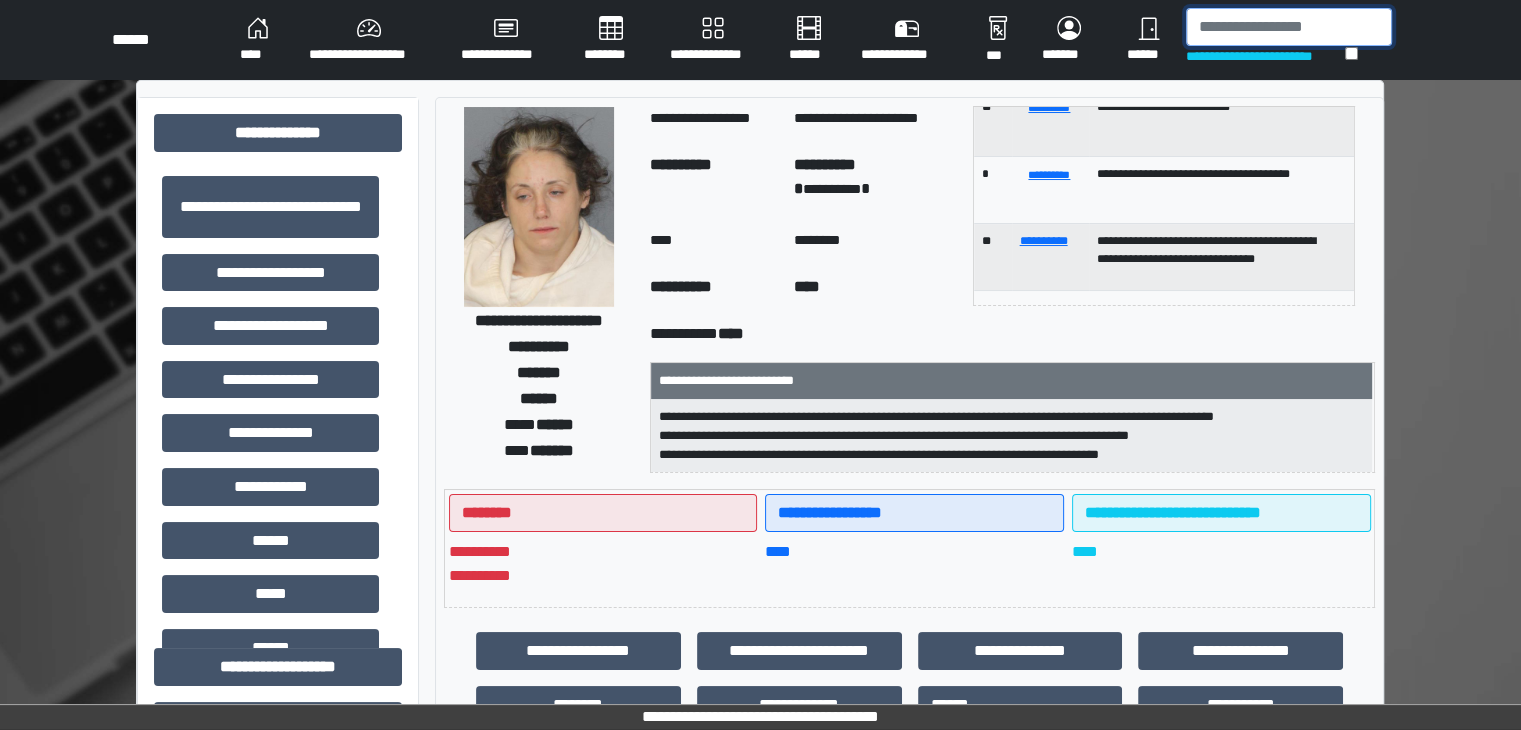 click at bounding box center [1289, 27] 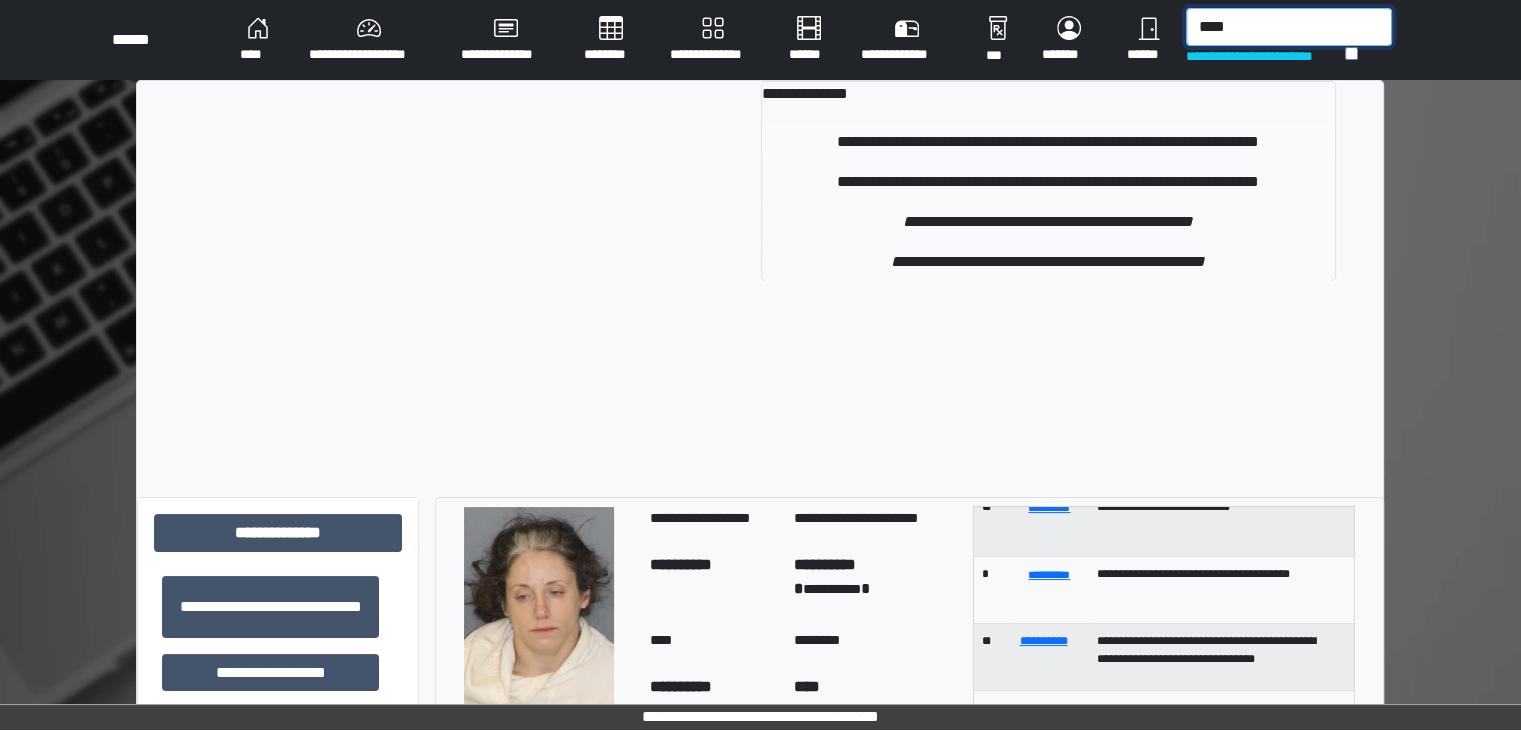 type on "****" 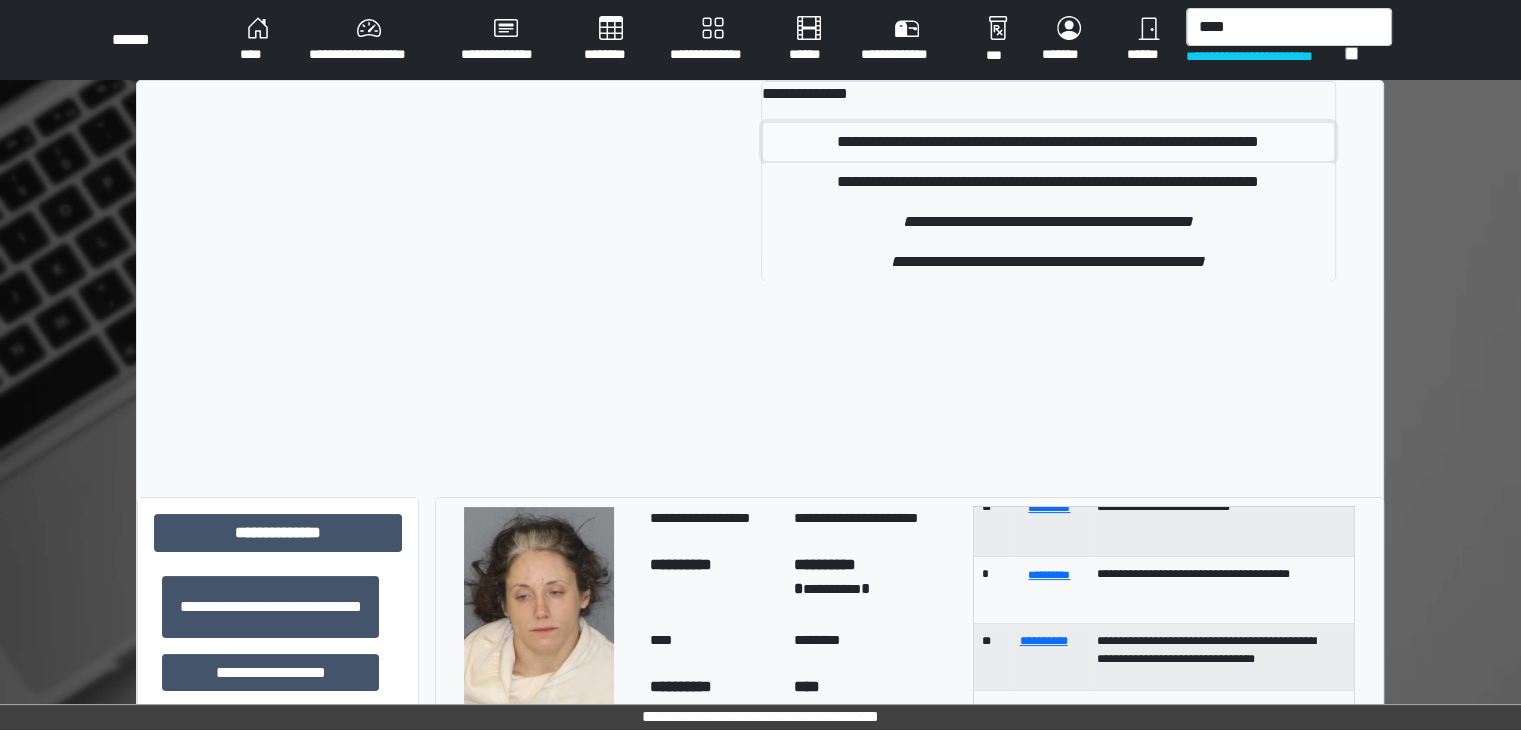 click on "**********" at bounding box center [1048, 142] 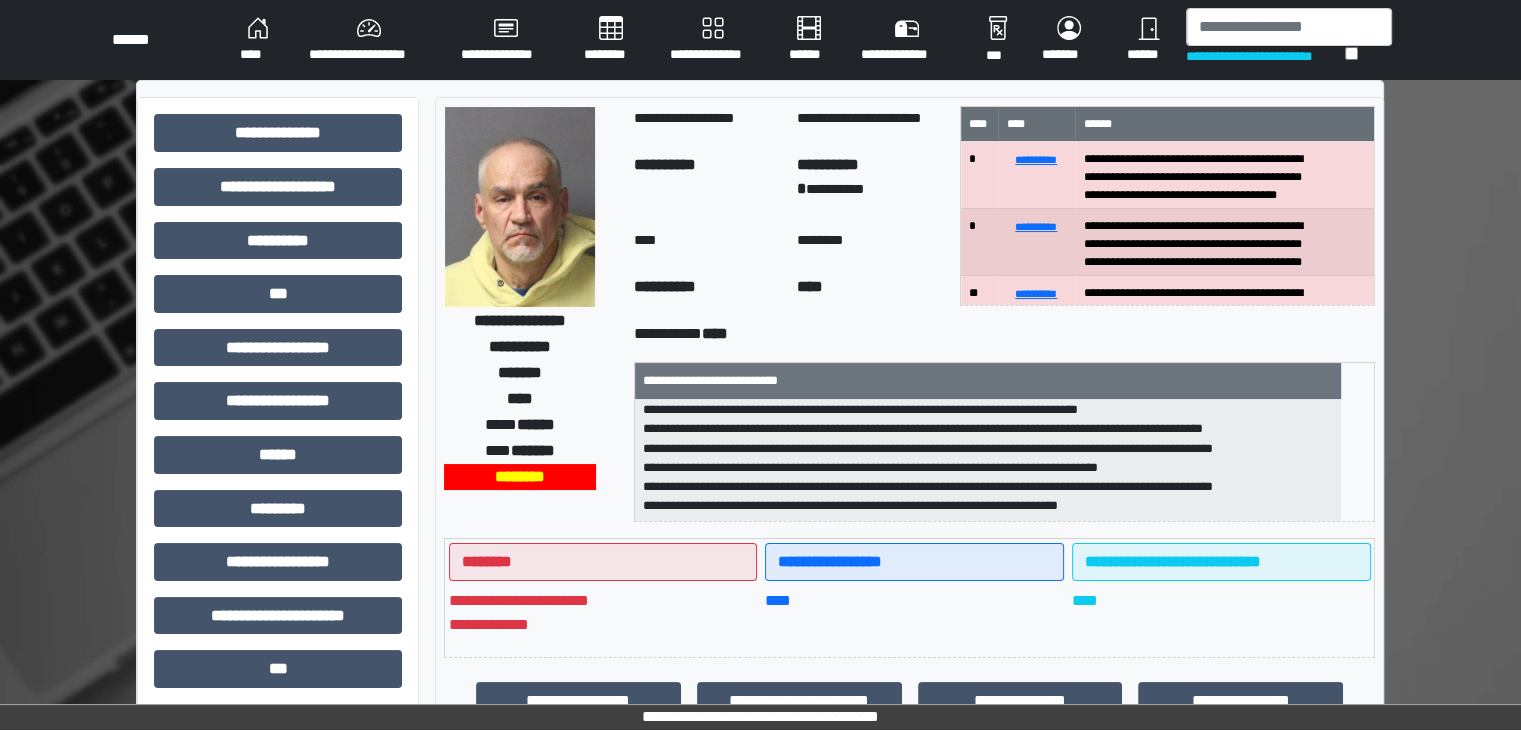scroll, scrollTop: 102, scrollLeft: 0, axis: vertical 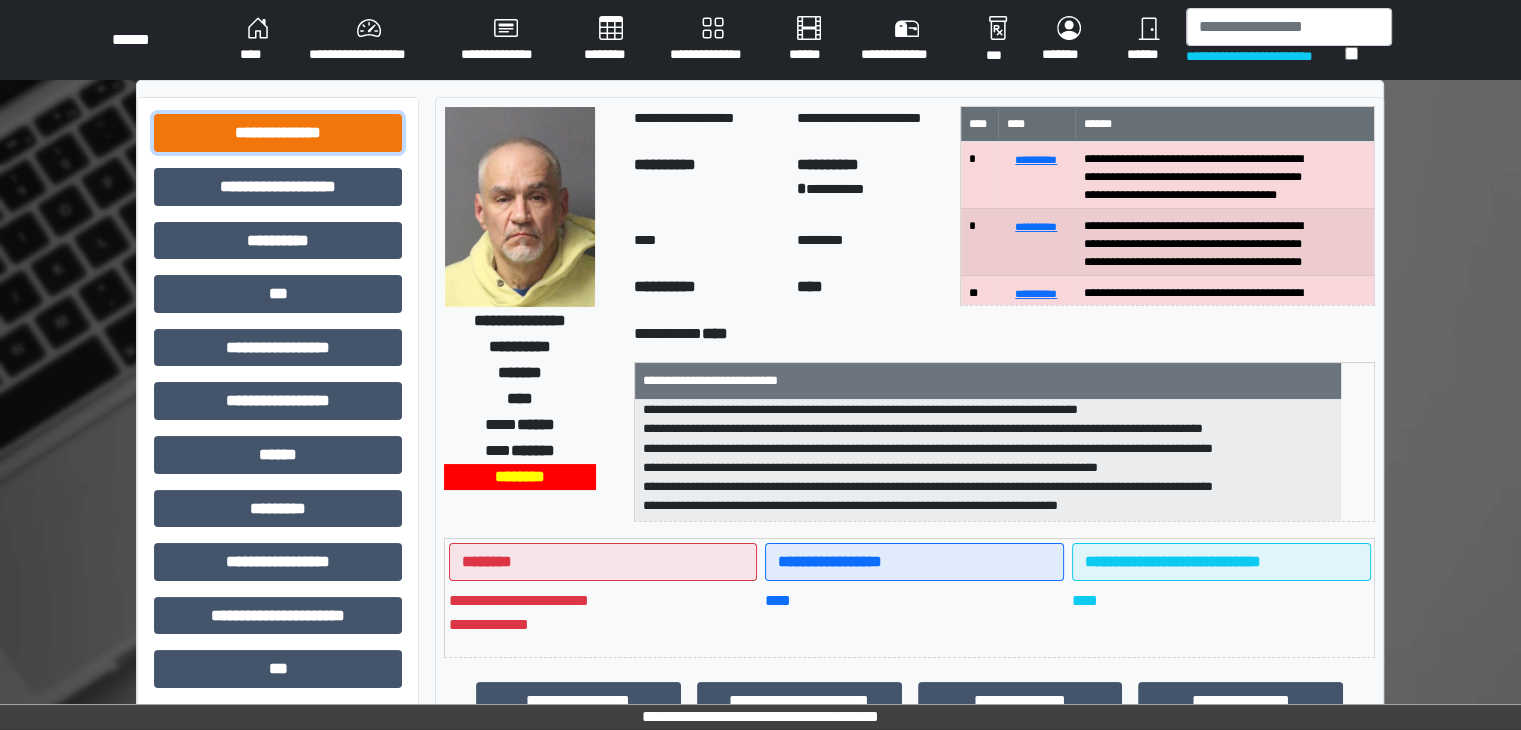 click on "**********" at bounding box center [278, 133] 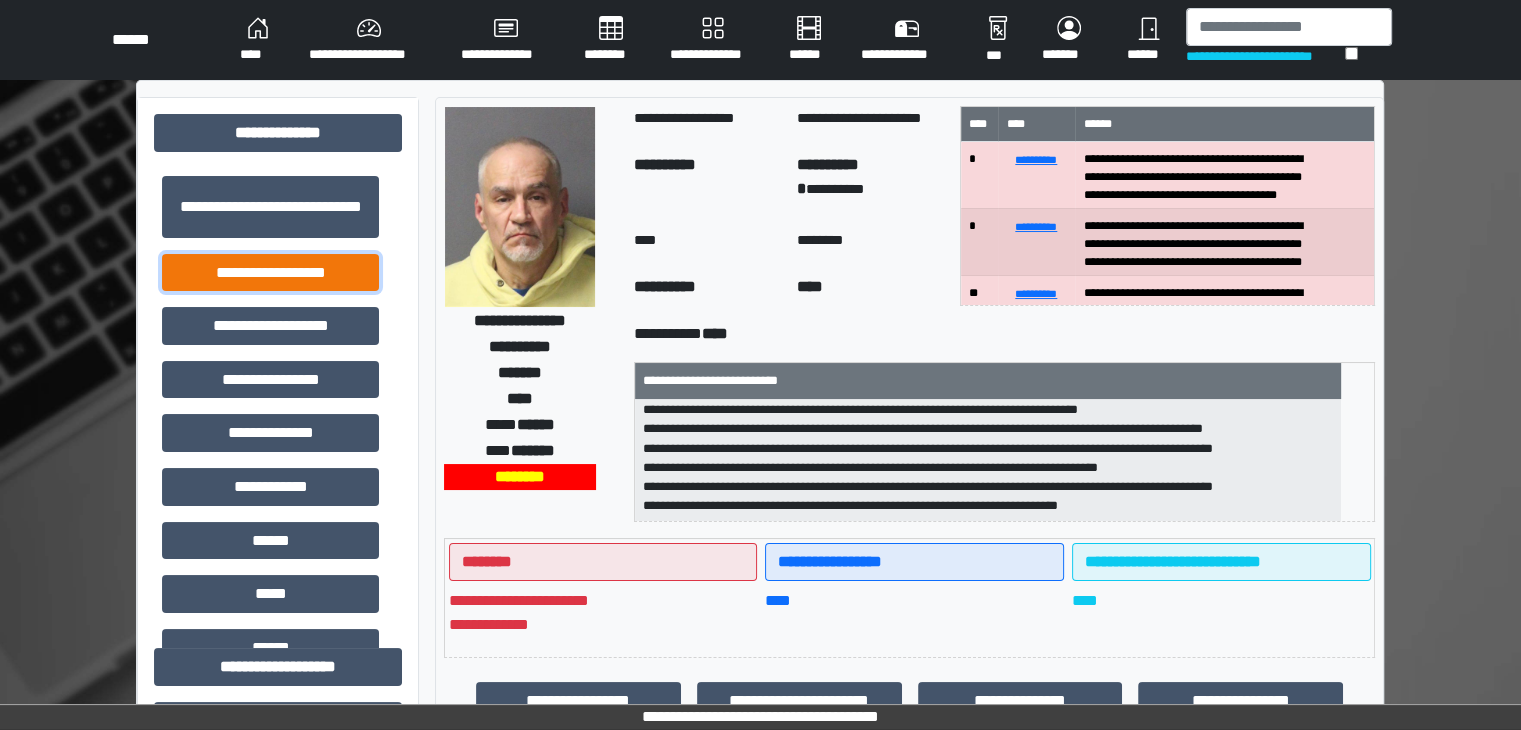 click on "**********" at bounding box center (270, 273) 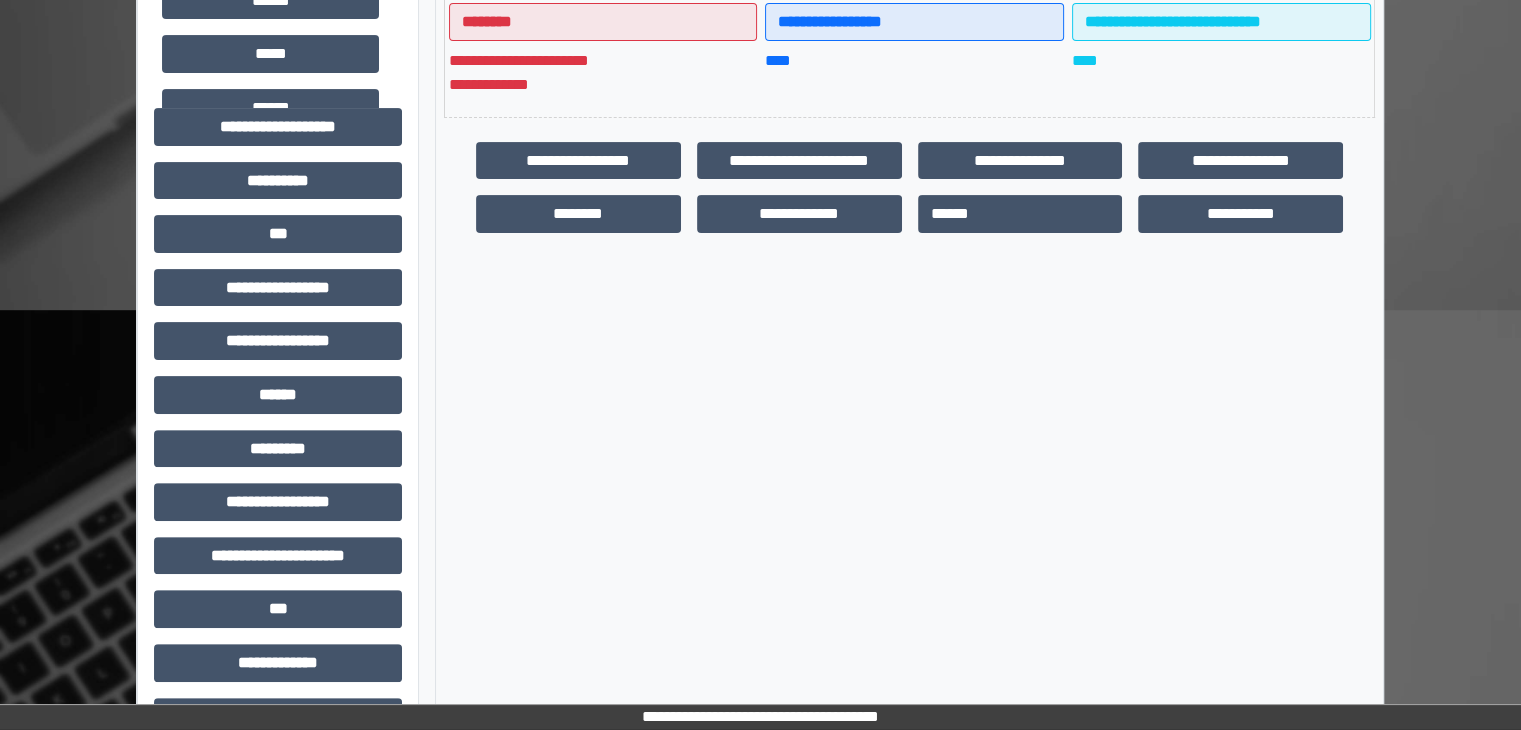 scroll, scrollTop: 600, scrollLeft: 0, axis: vertical 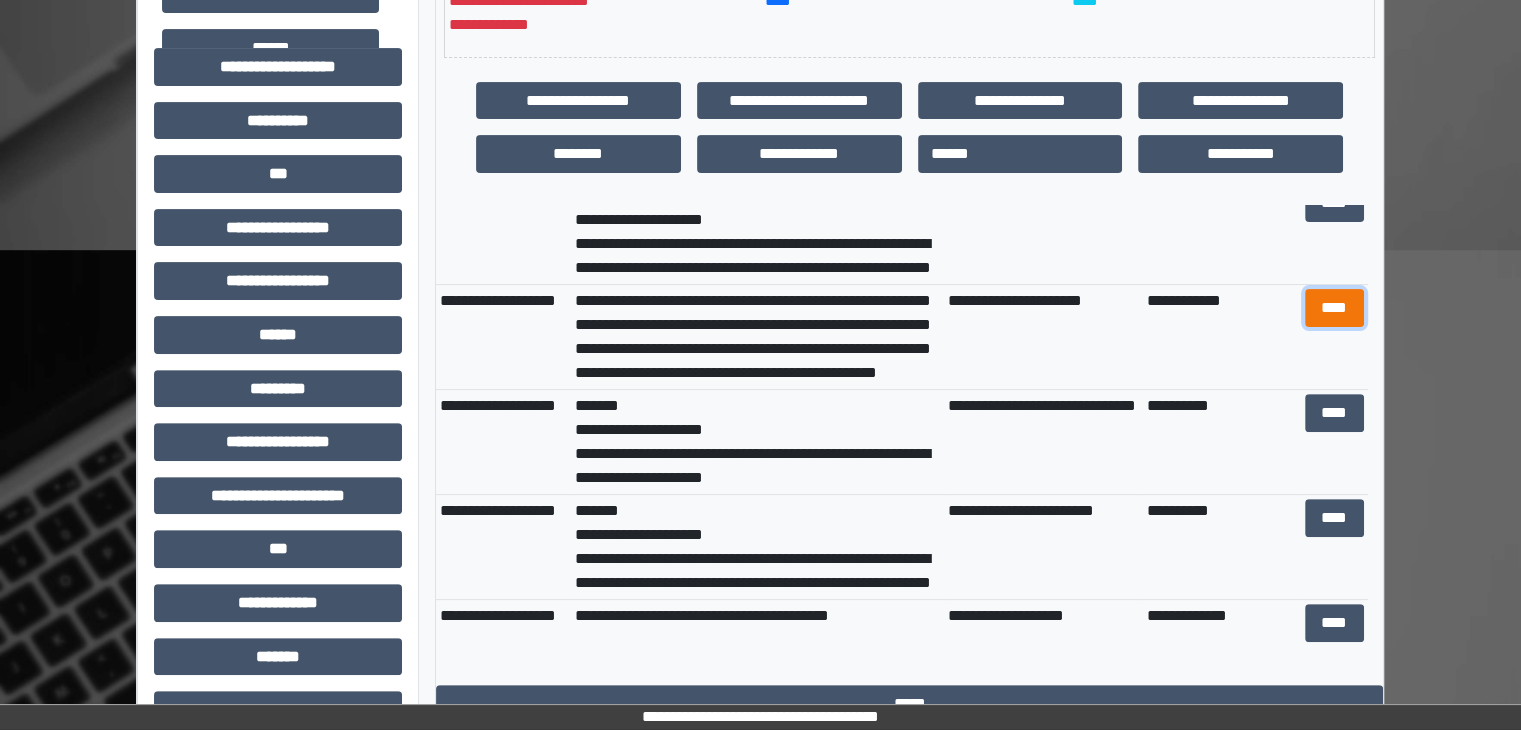 click on "****" at bounding box center (1334, 308) 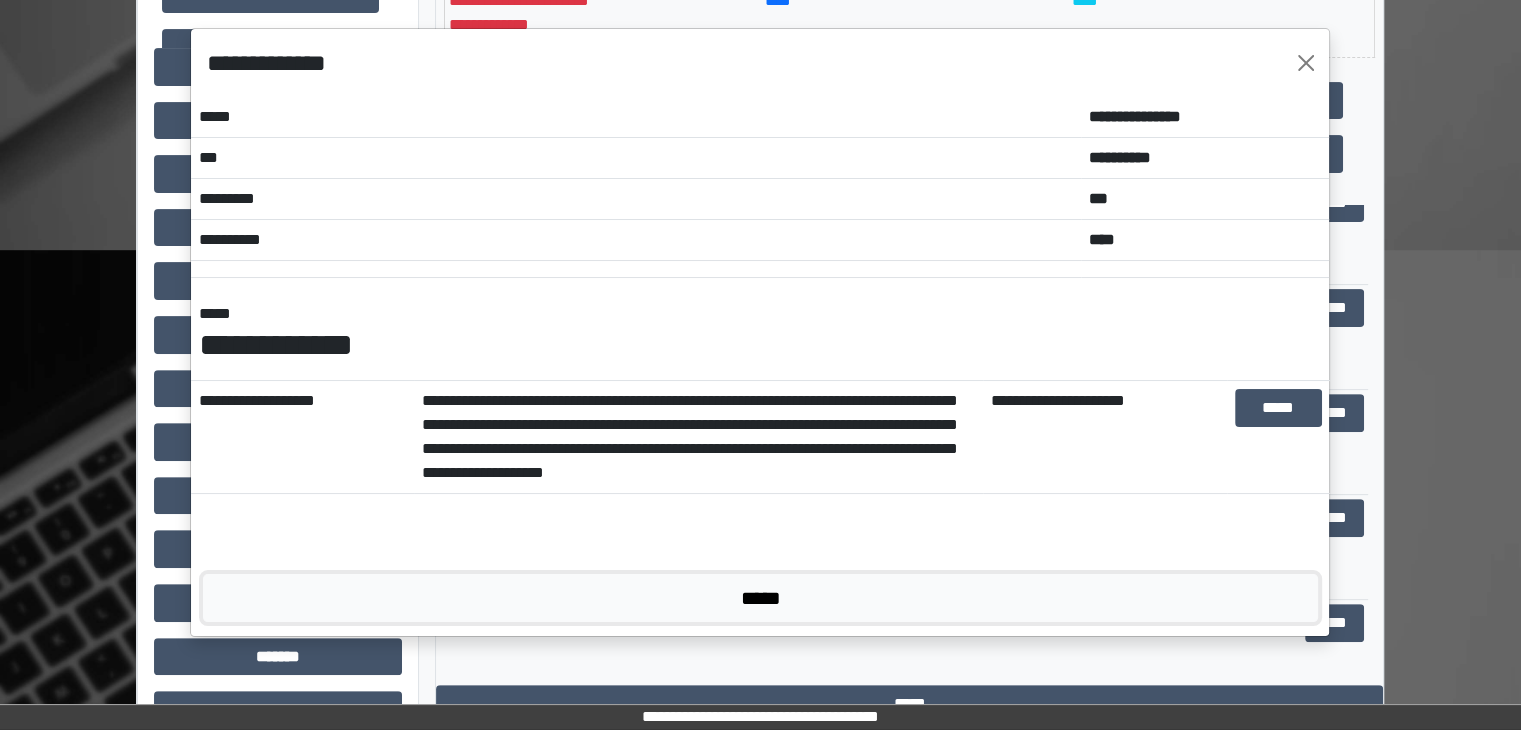 click on "*****" at bounding box center (760, 598) 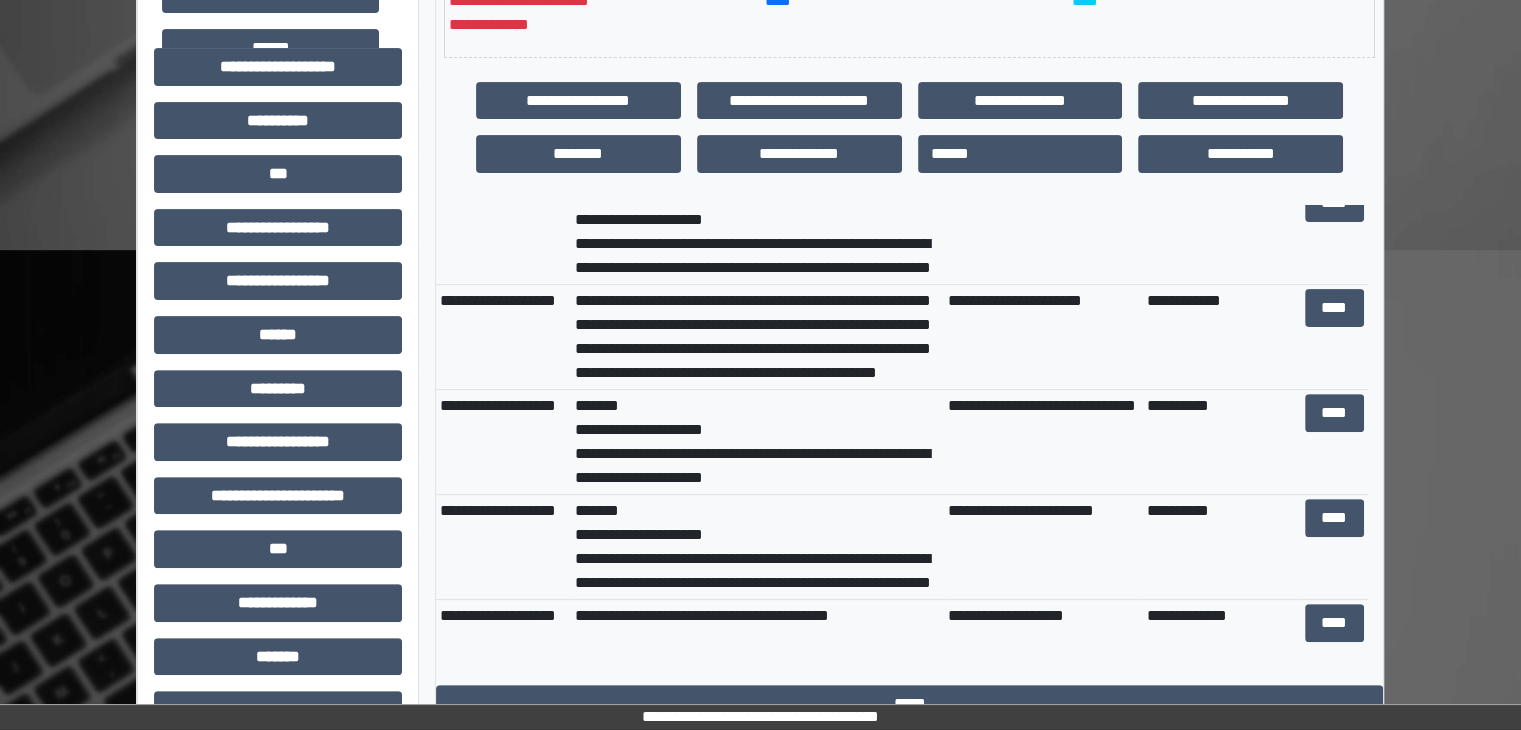 click on "**********" at bounding box center (1044, 652) 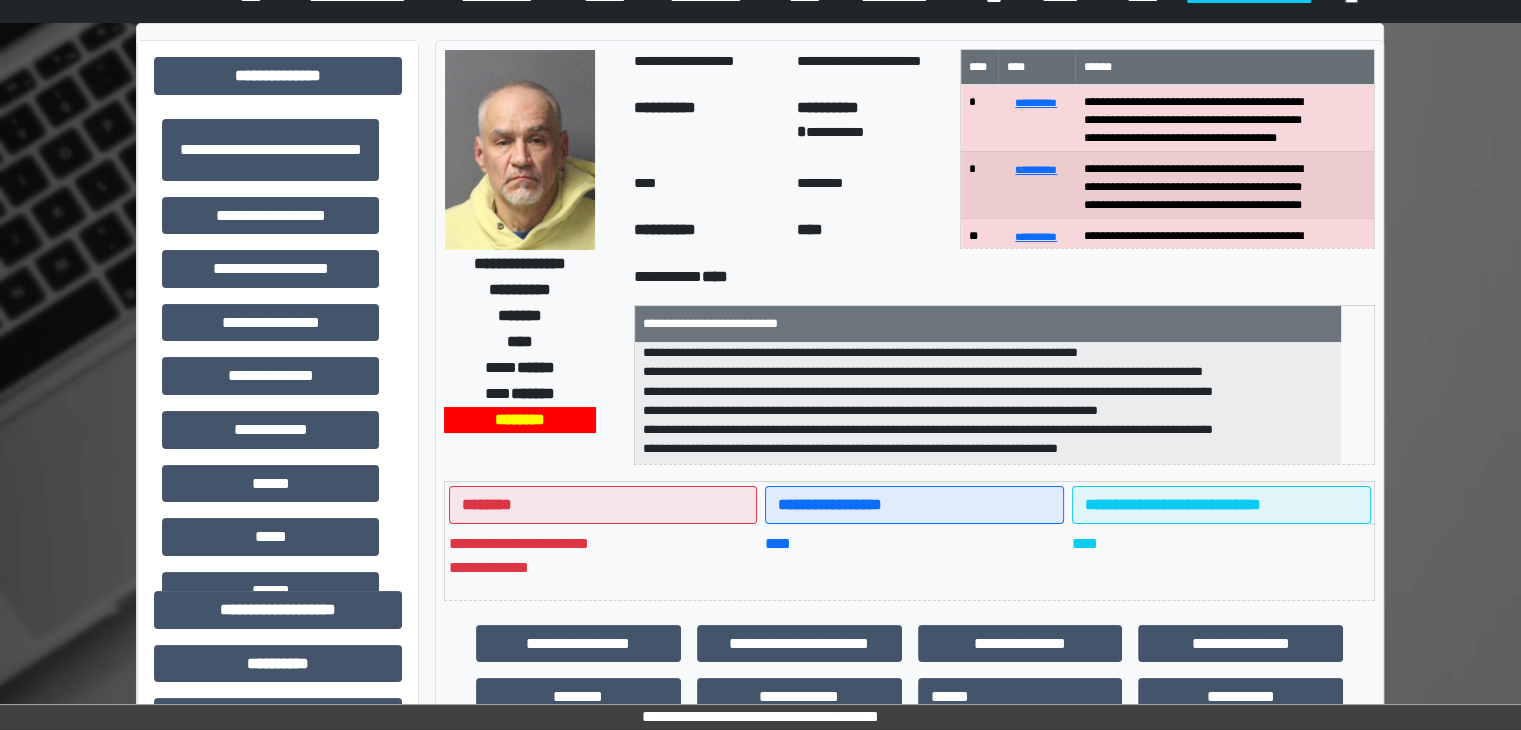 scroll, scrollTop: 0, scrollLeft: 0, axis: both 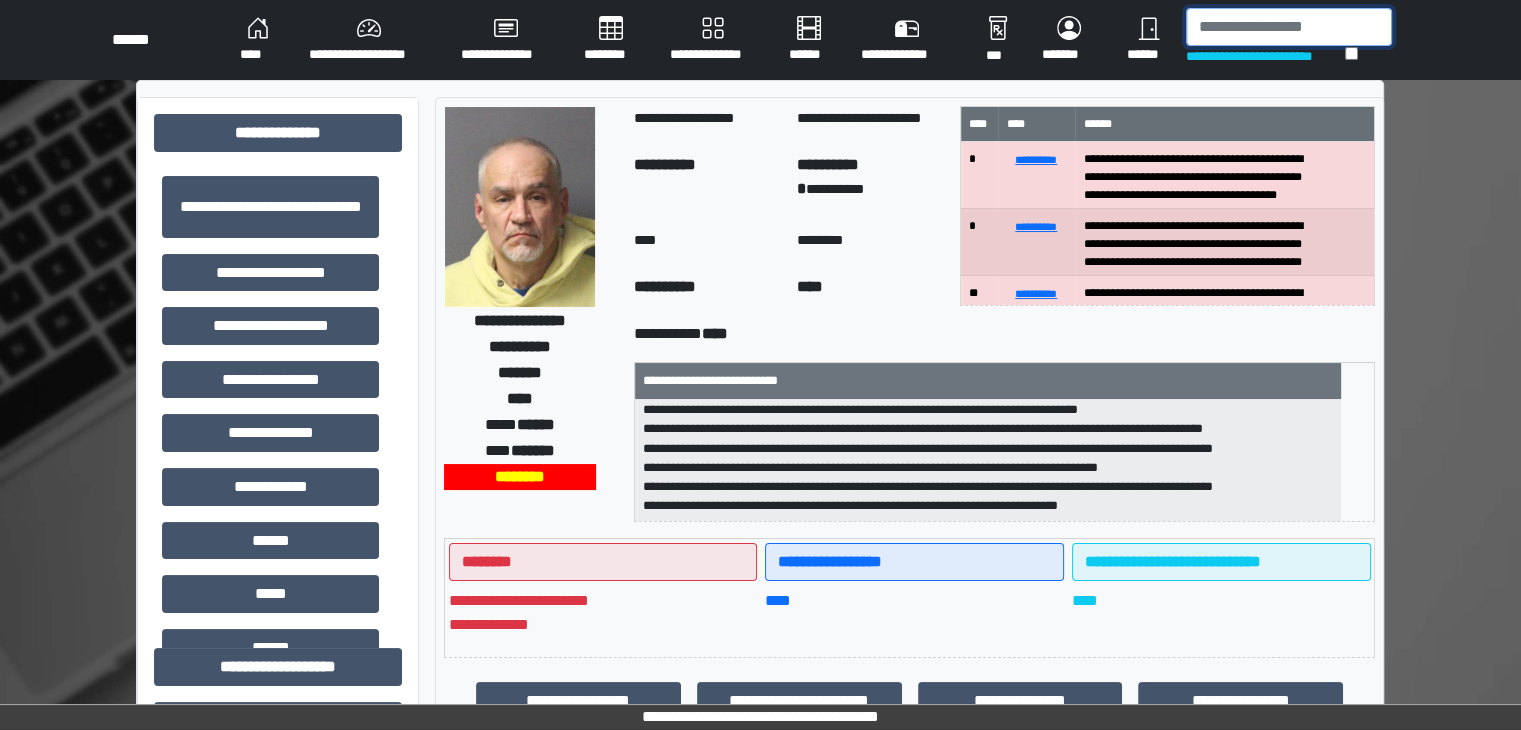 click at bounding box center (1289, 27) 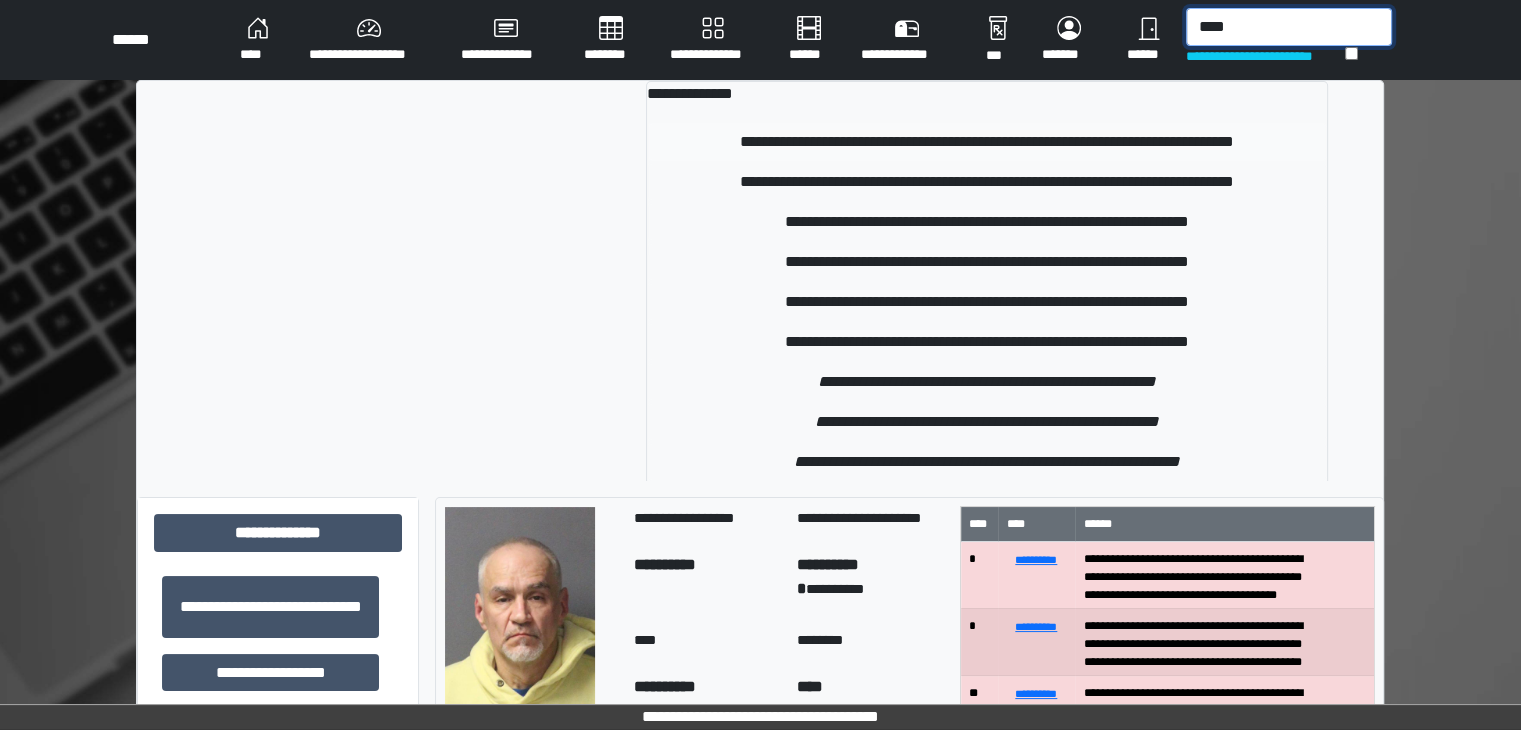type on "****" 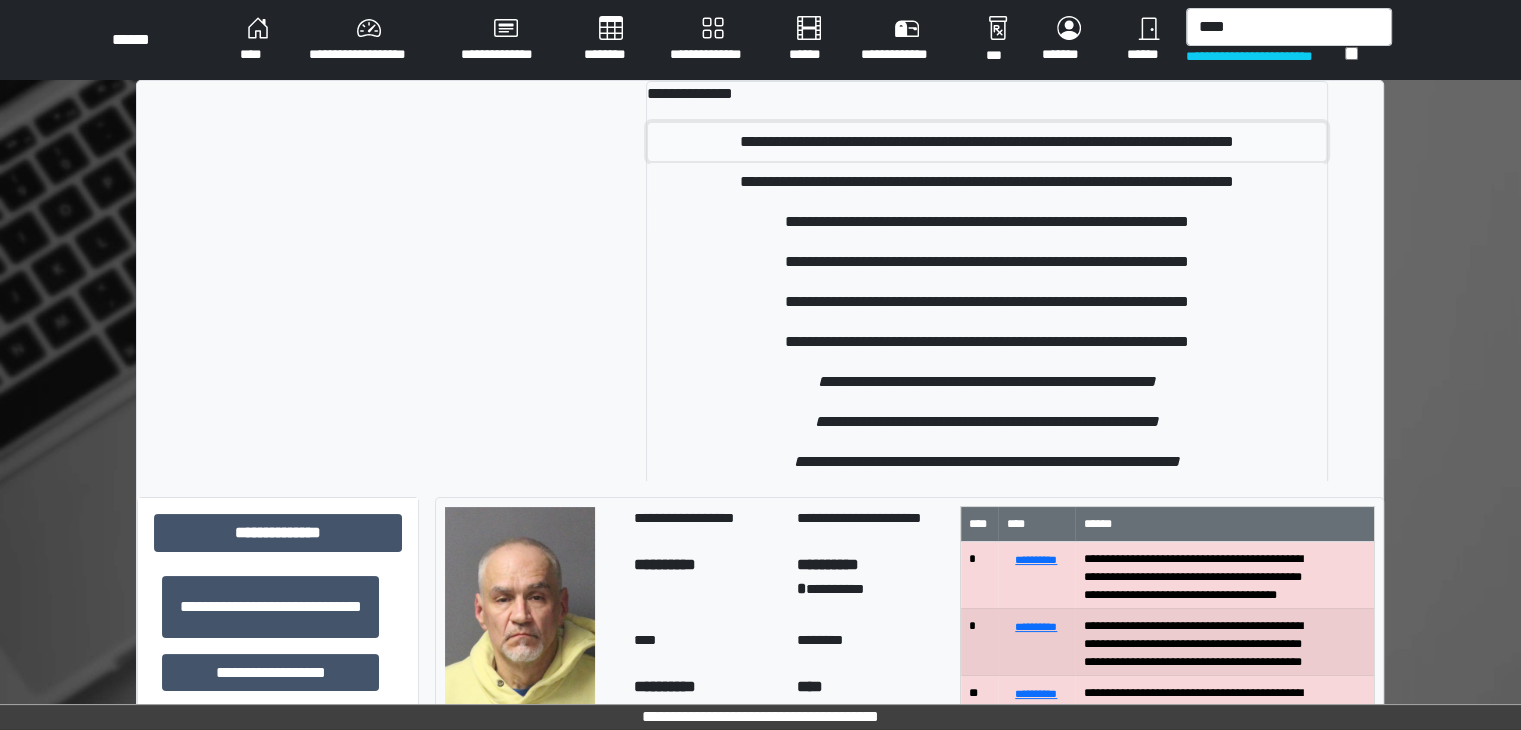 click on "**********" at bounding box center (987, 142) 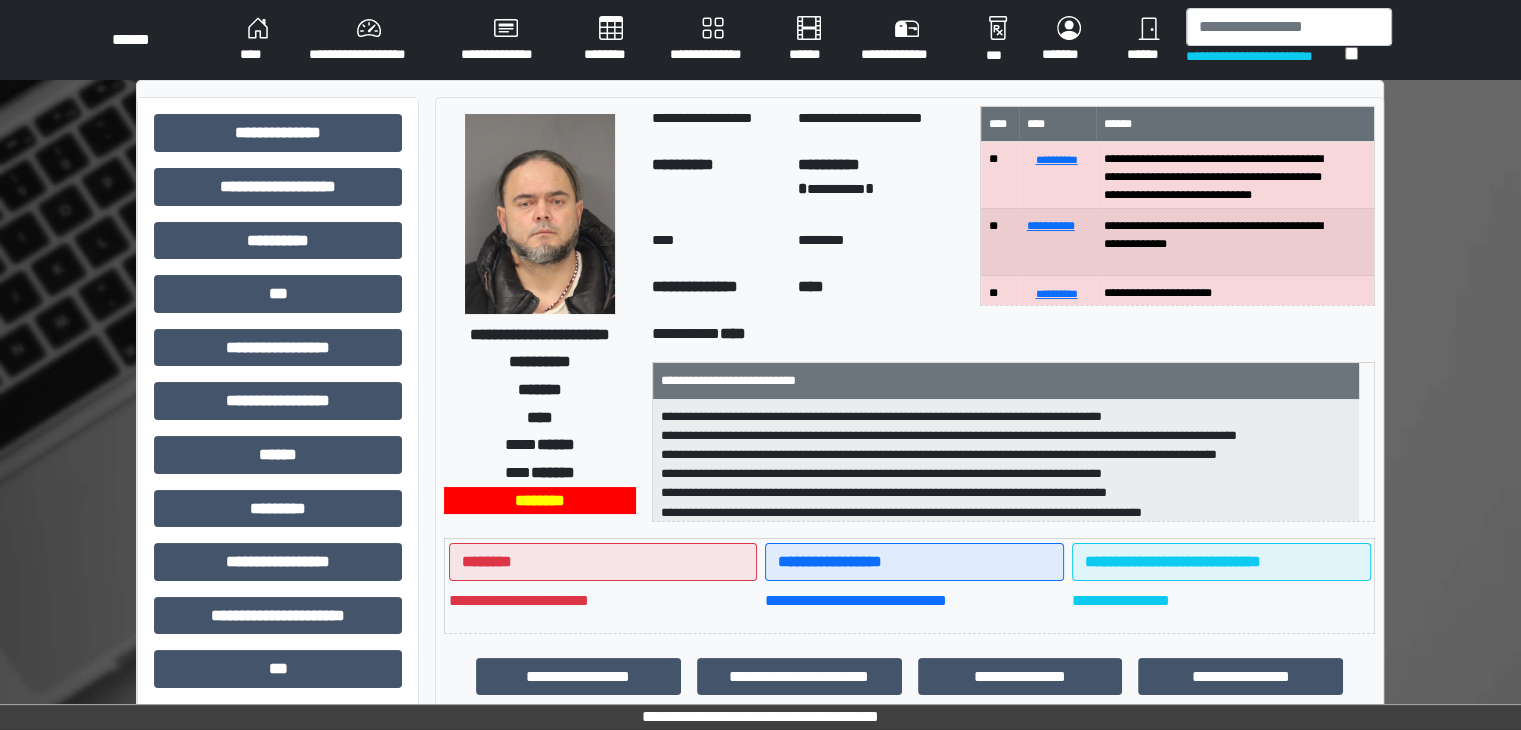 scroll, scrollTop: 25, scrollLeft: 0, axis: vertical 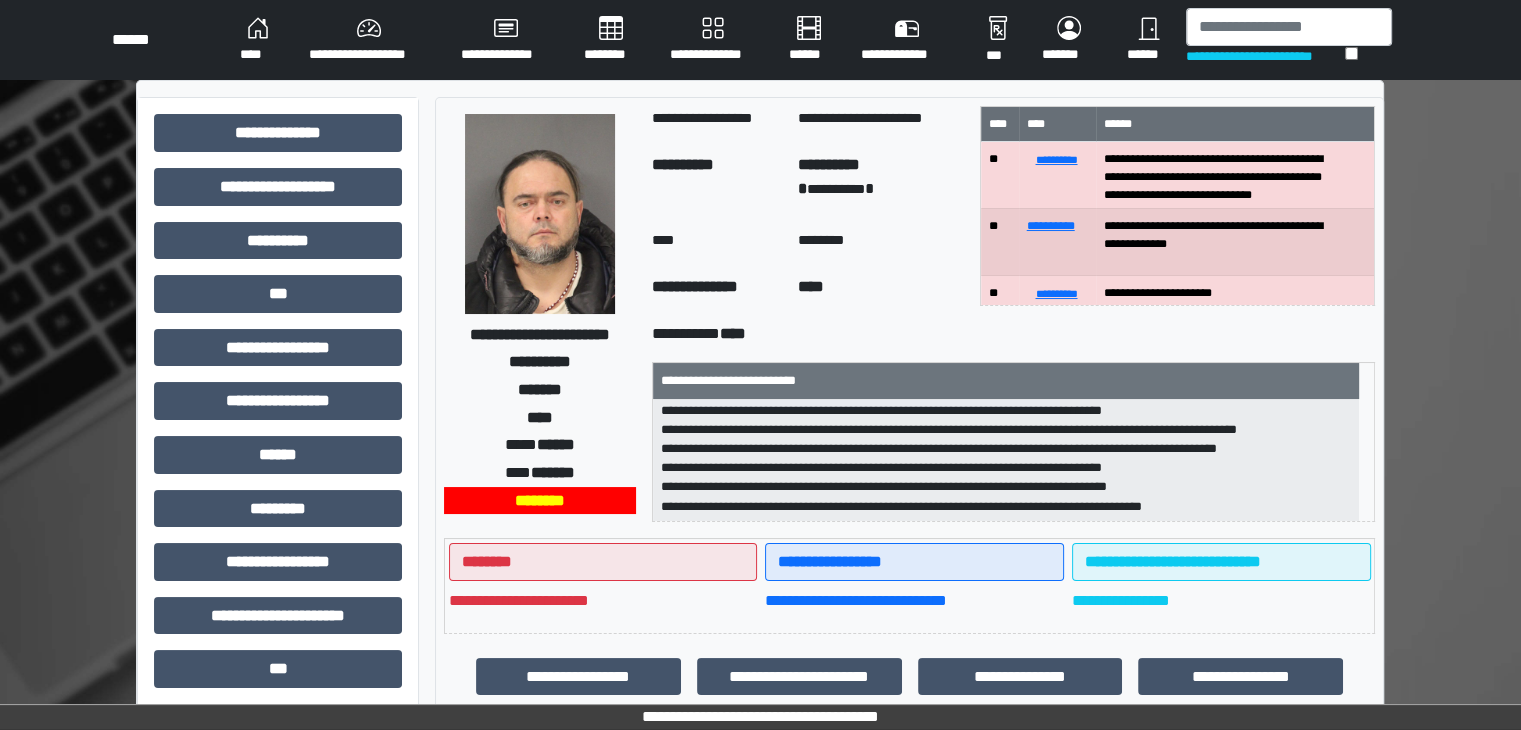 click on "**********" at bounding box center (278, 623) 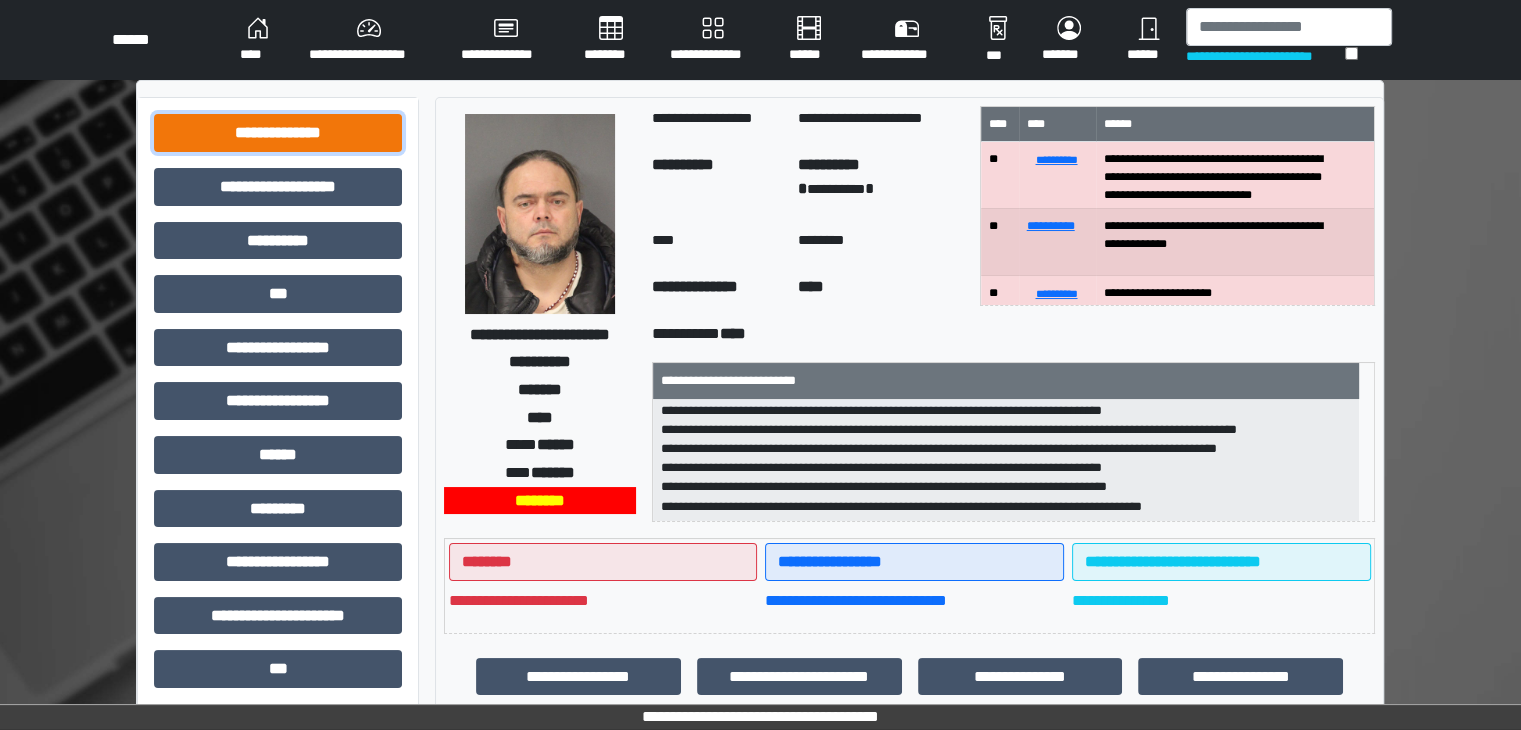 click on "**********" at bounding box center [278, 133] 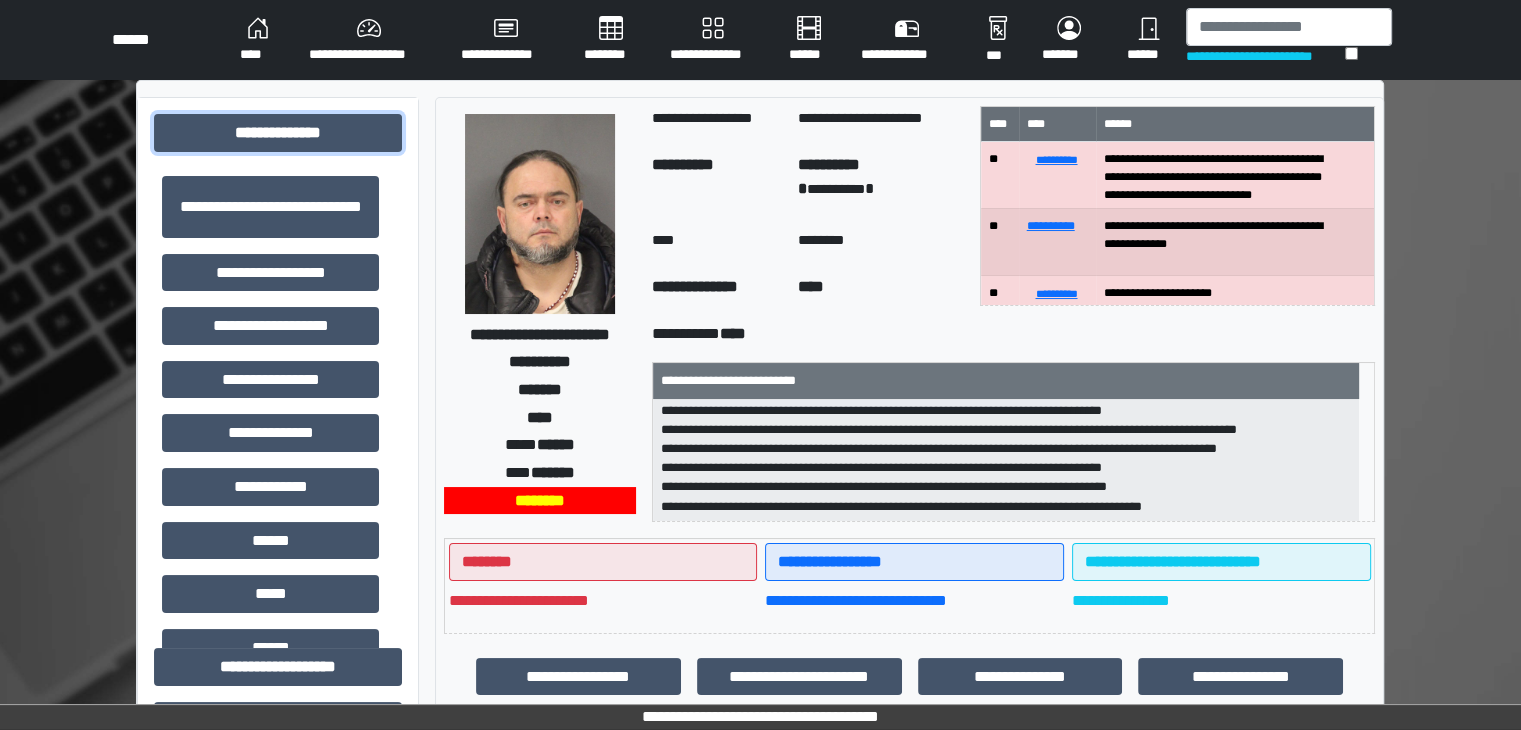 scroll, scrollTop: 1, scrollLeft: 0, axis: vertical 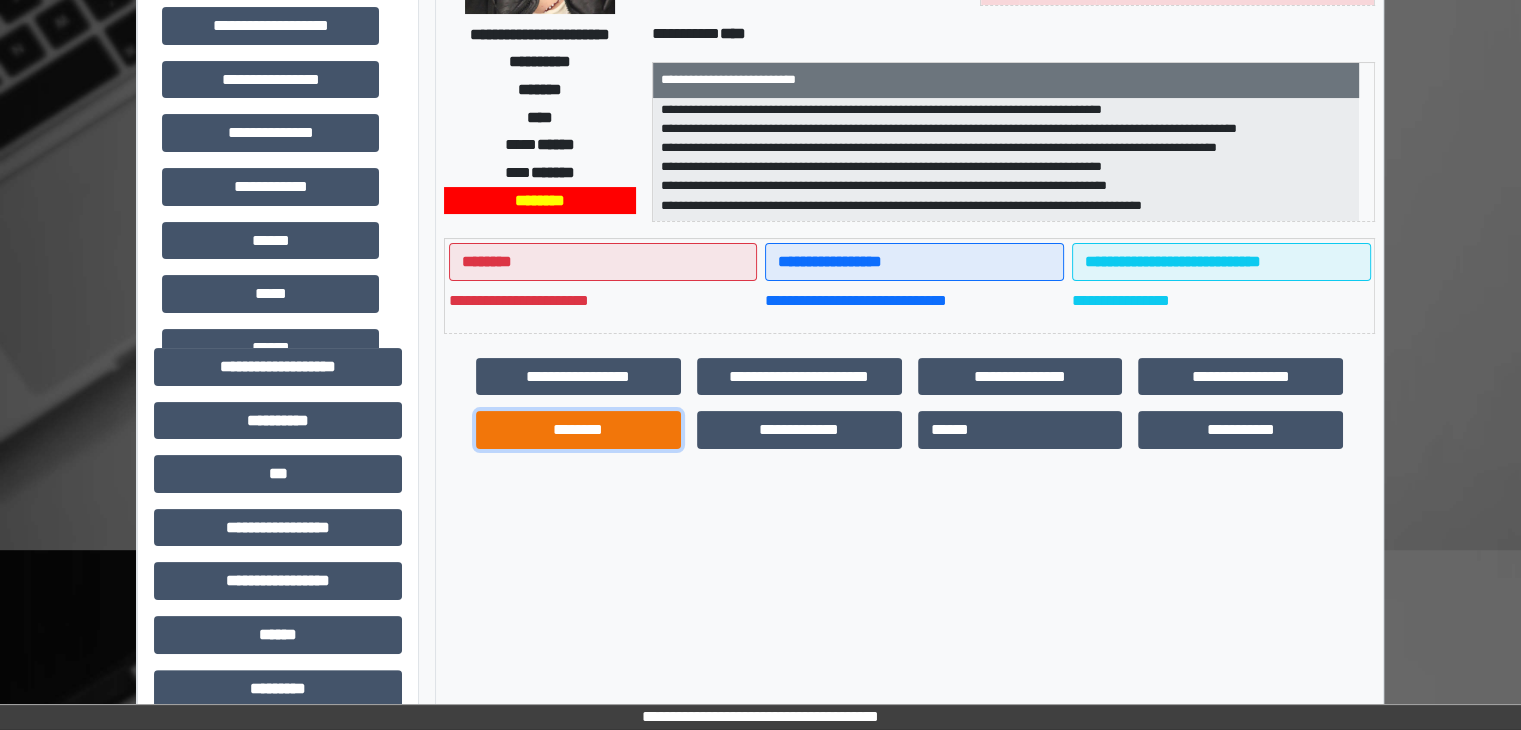 click on "********" at bounding box center (578, 430) 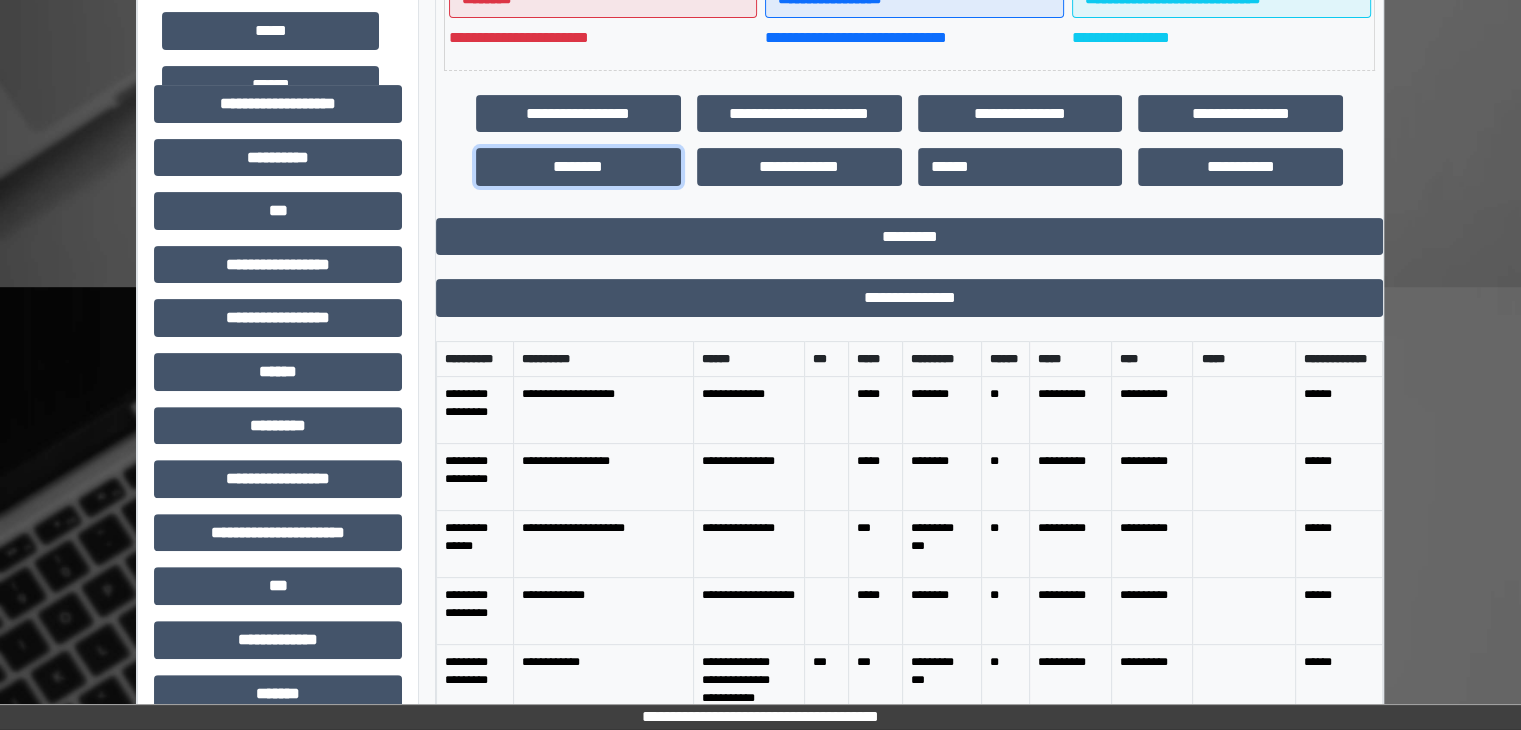 scroll, scrollTop: 800, scrollLeft: 0, axis: vertical 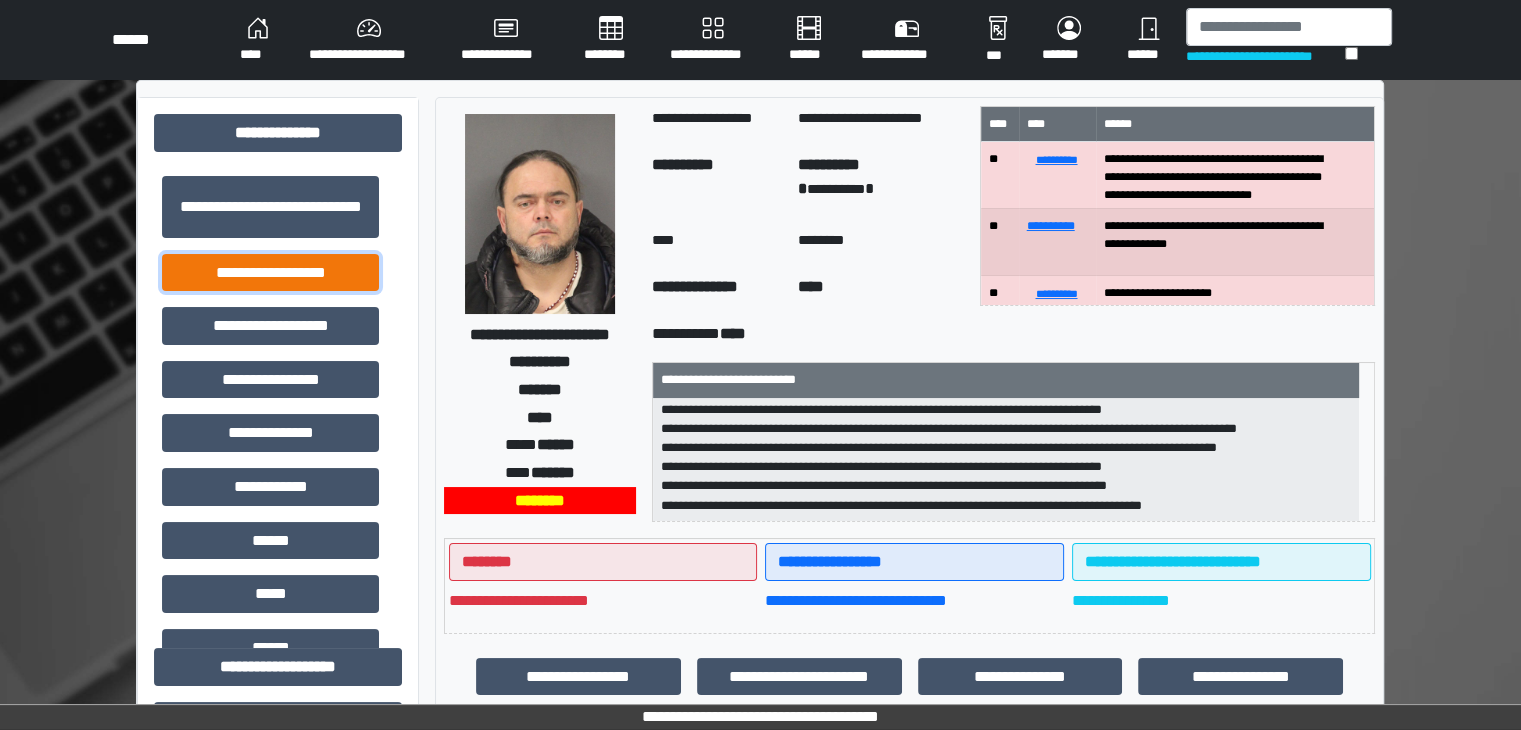click on "**********" at bounding box center (270, 273) 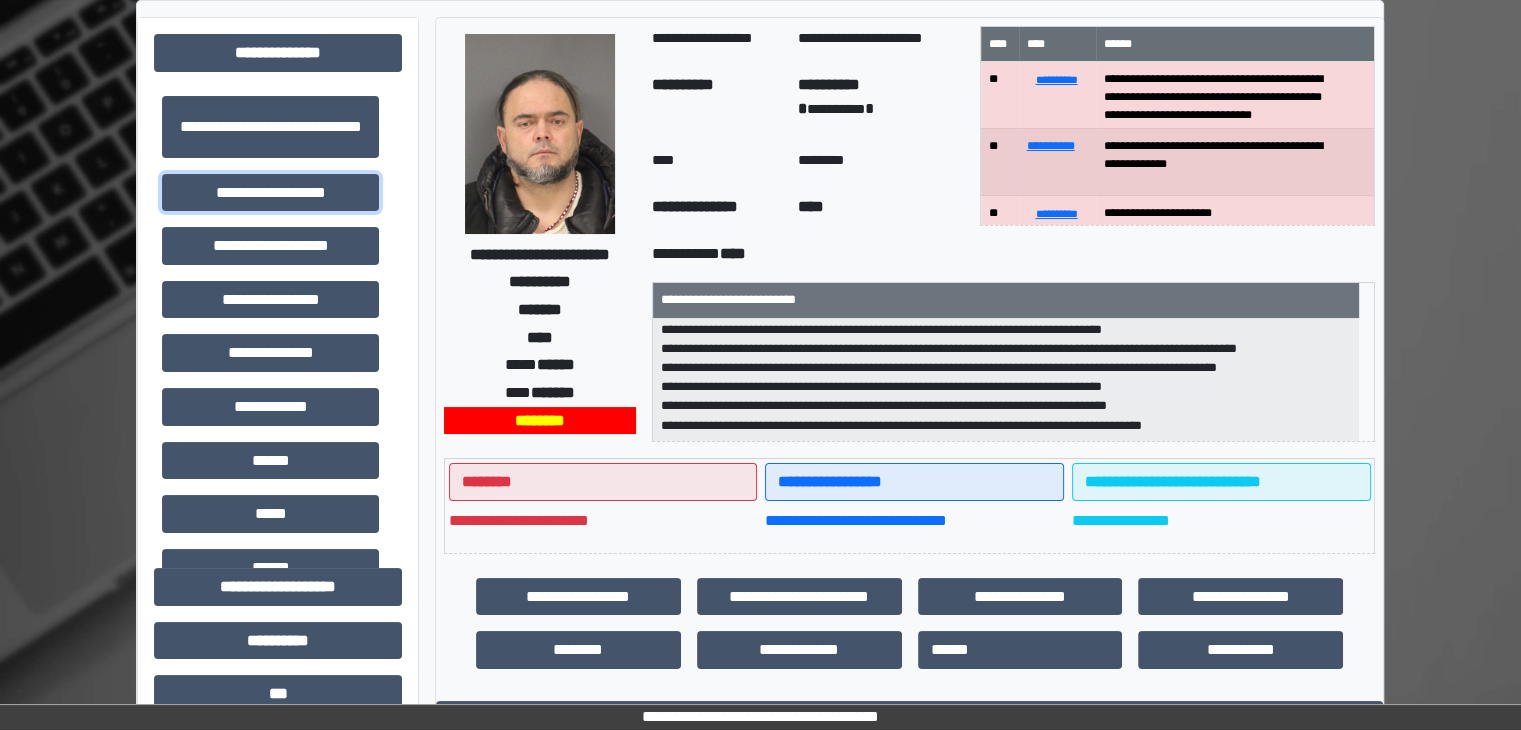 scroll, scrollTop: 500, scrollLeft: 0, axis: vertical 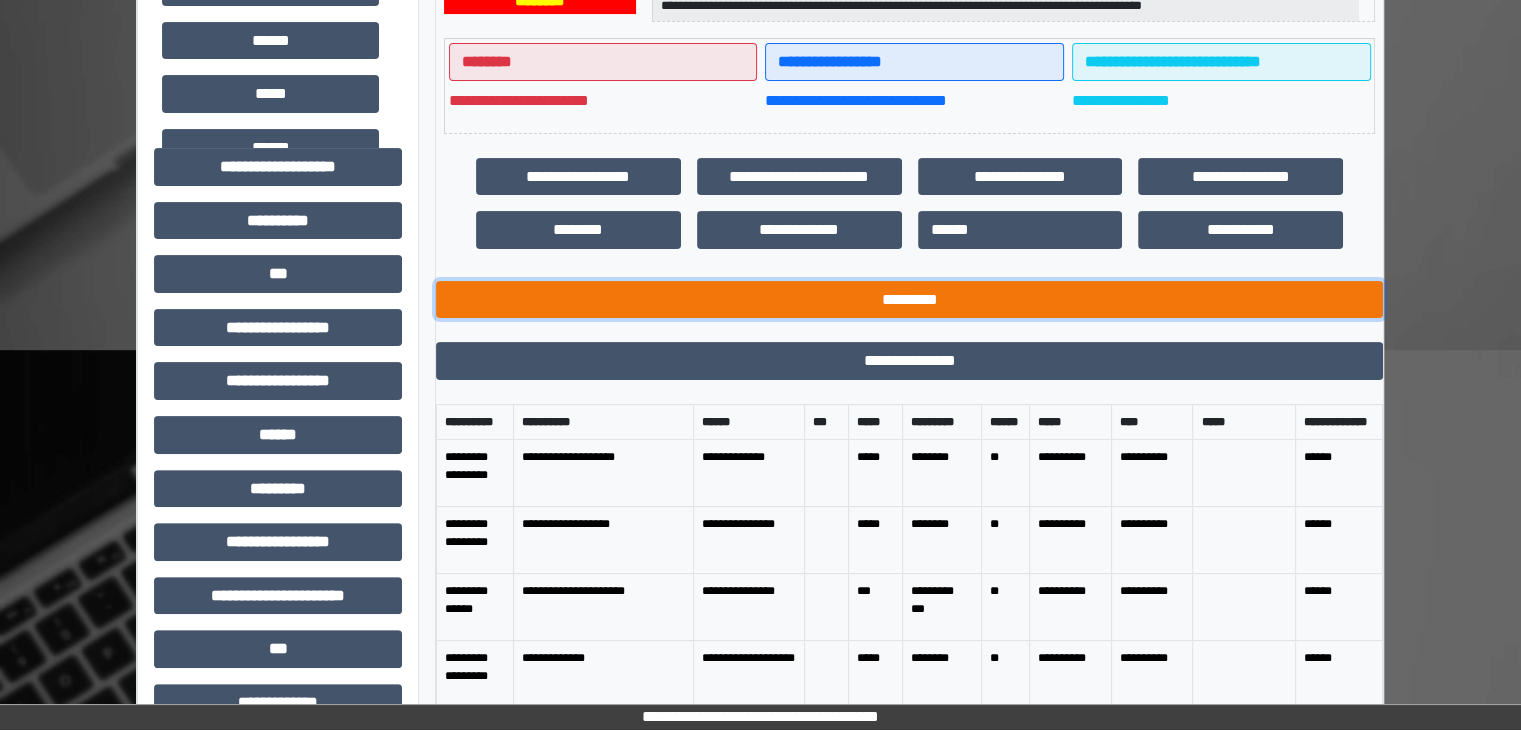 click on "*********" at bounding box center [909, 300] 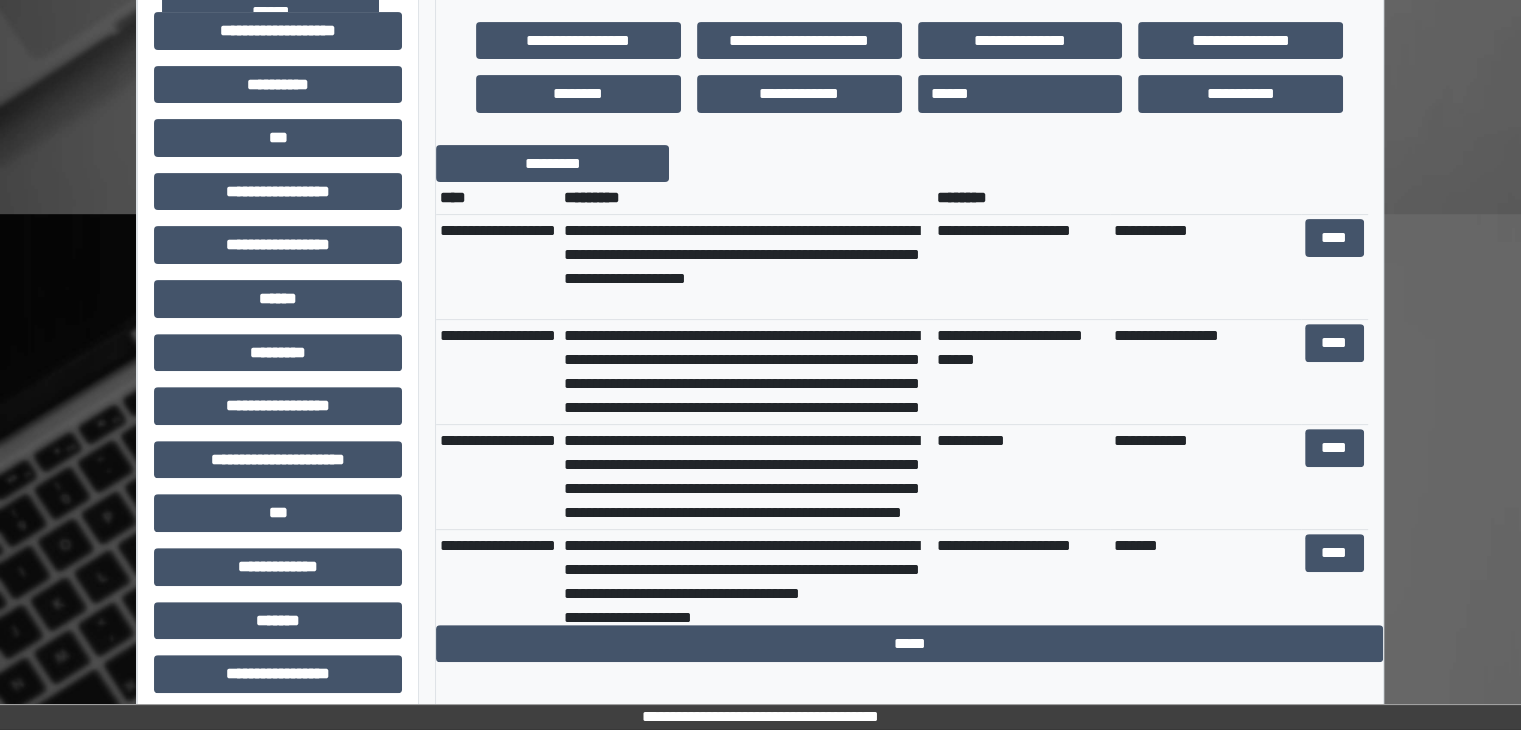 scroll, scrollTop: 700, scrollLeft: 0, axis: vertical 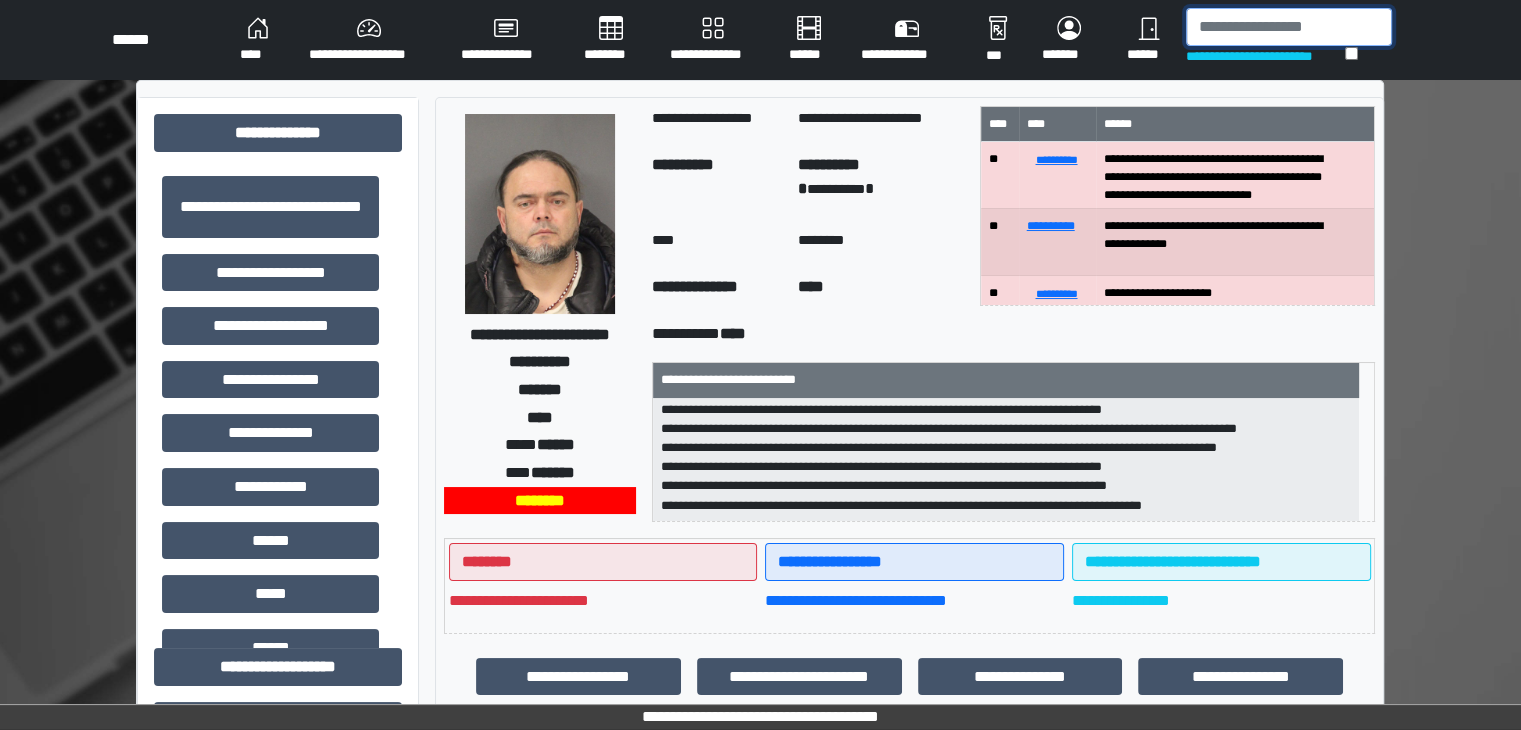 click at bounding box center (1289, 27) 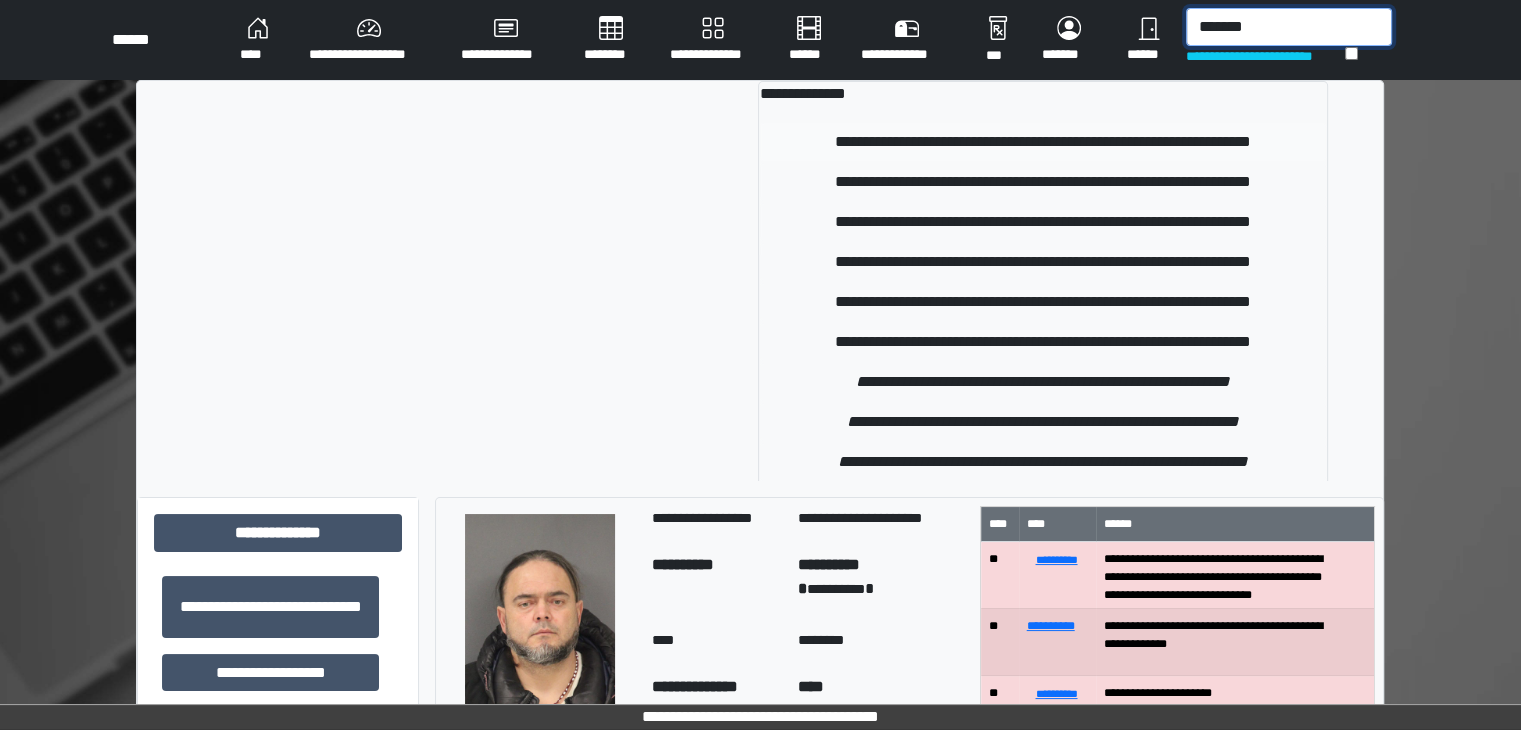 type on "*******" 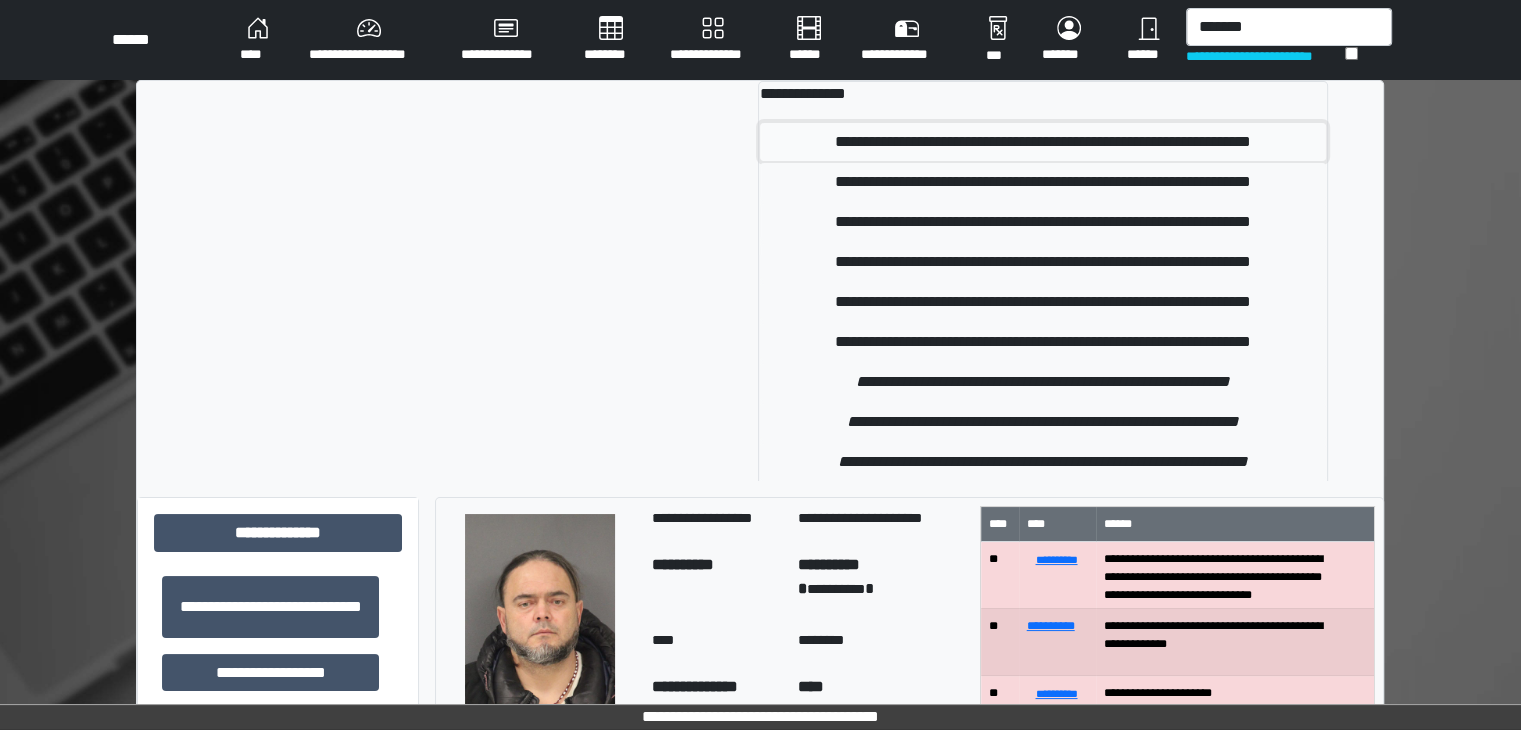 click on "**********" at bounding box center (1043, 142) 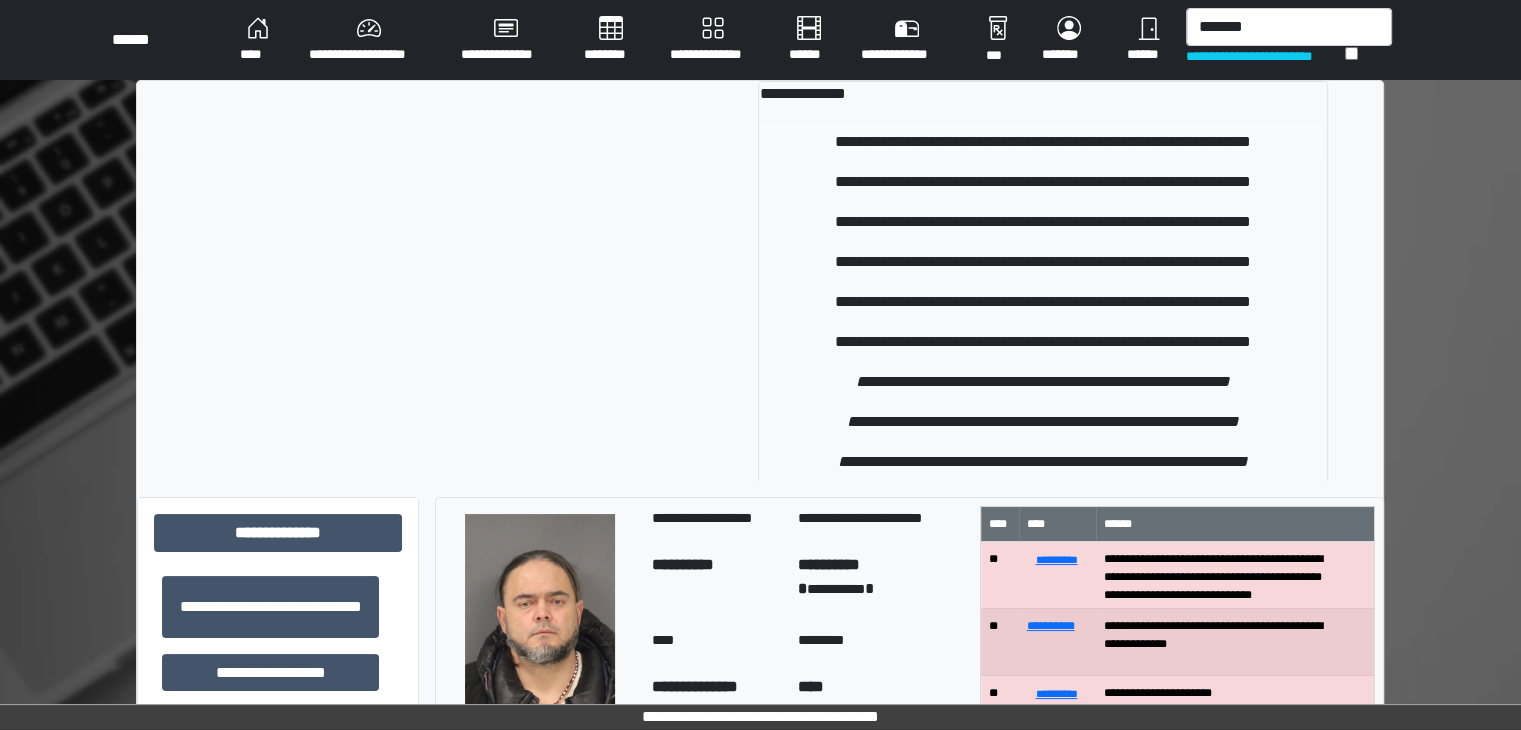 type 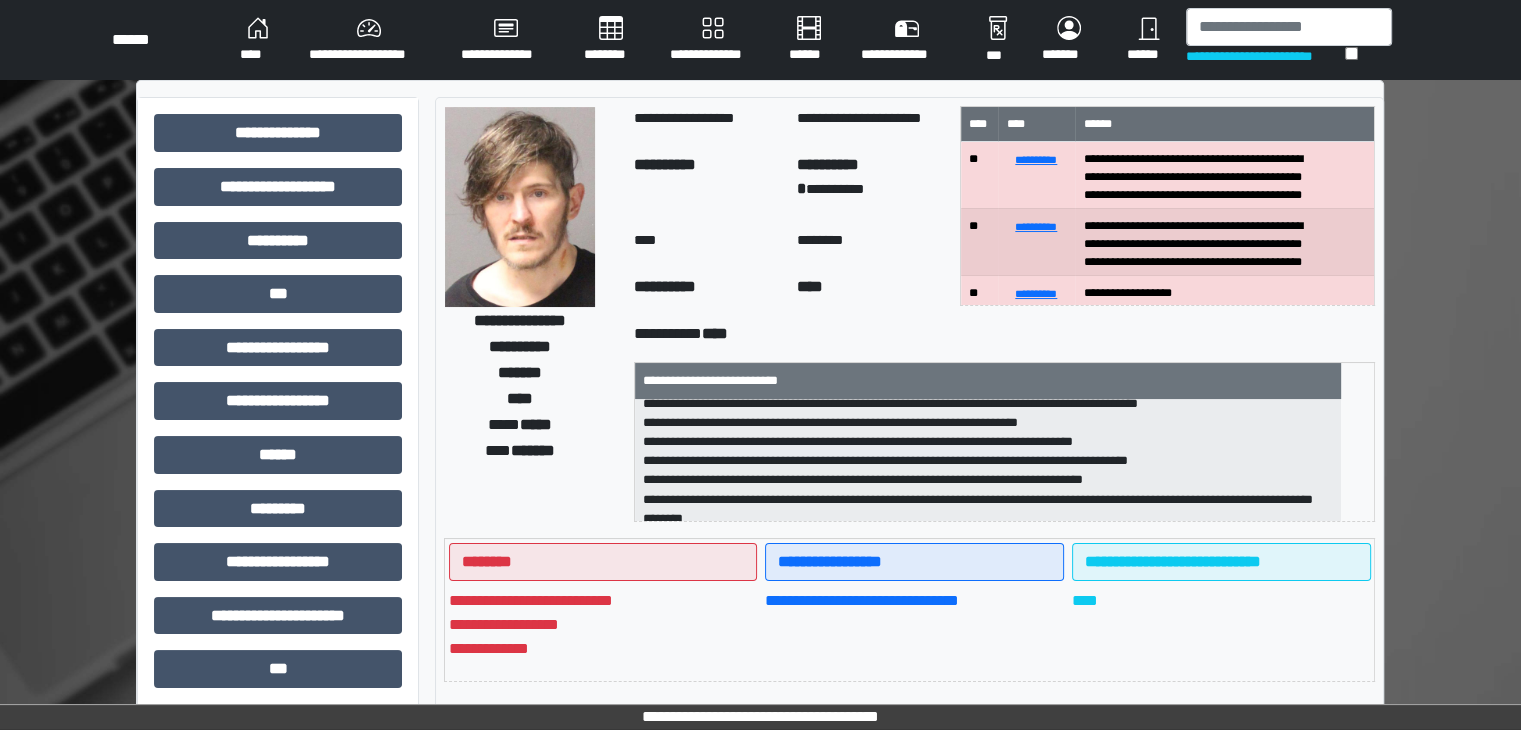 scroll, scrollTop: 25, scrollLeft: 0, axis: vertical 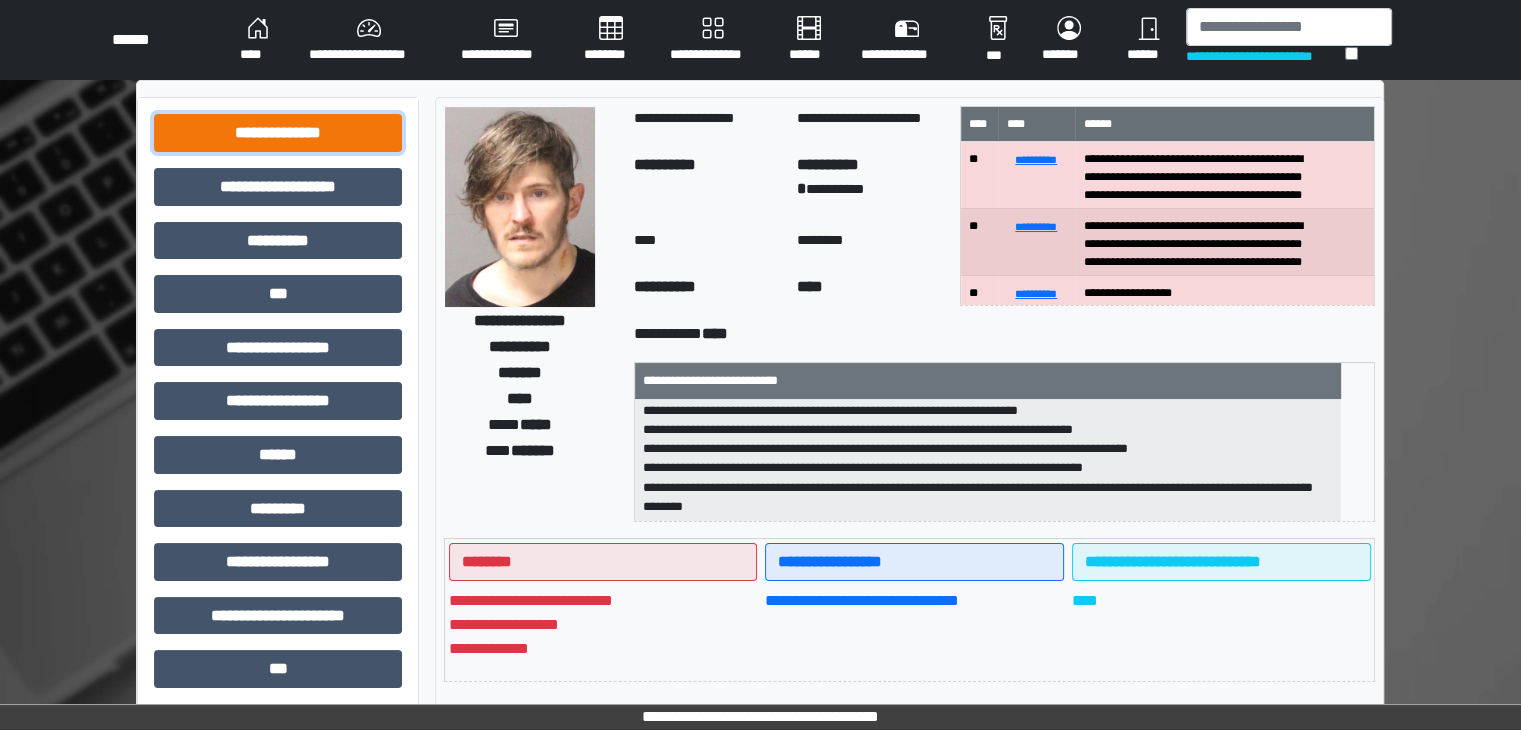 click on "**********" at bounding box center [278, 133] 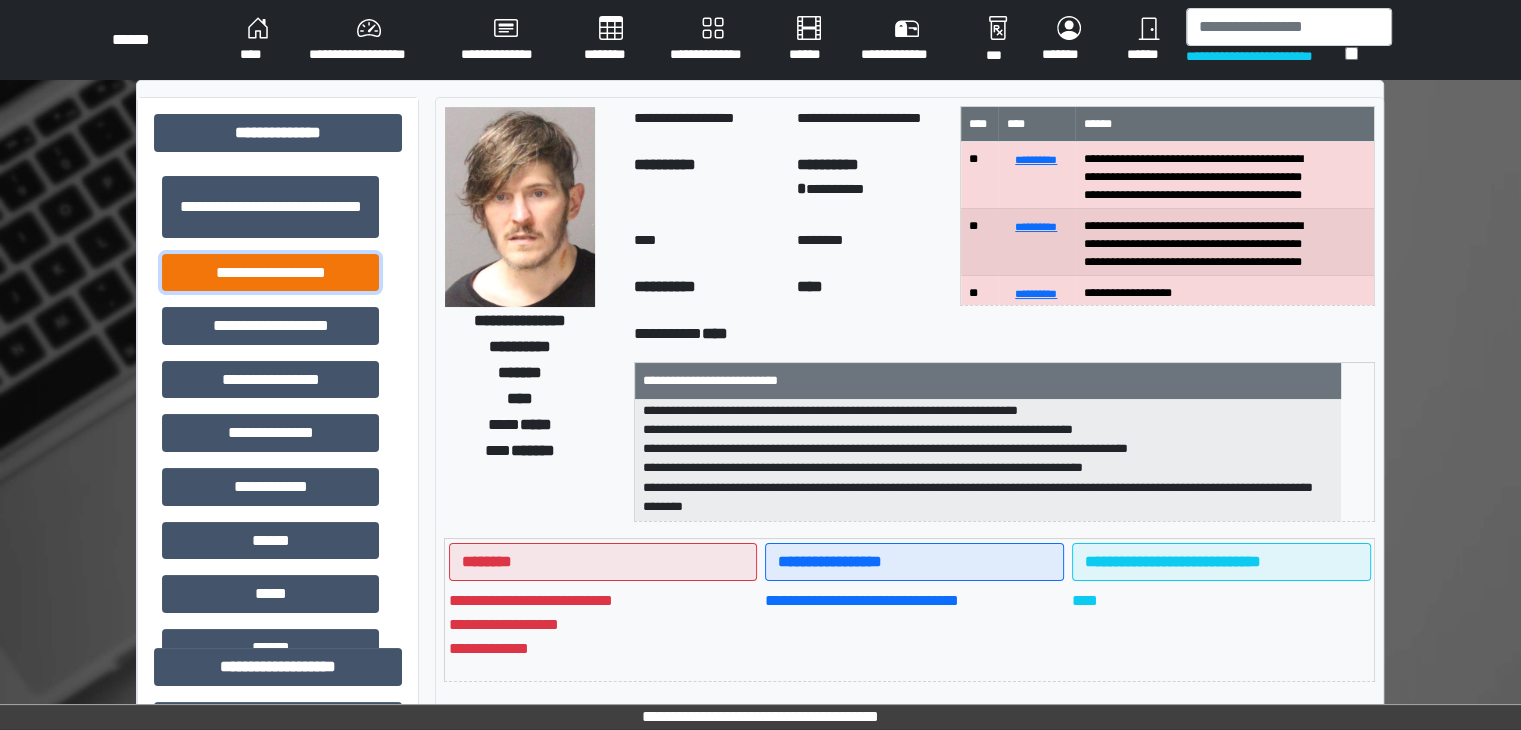 click on "**********" at bounding box center (270, 273) 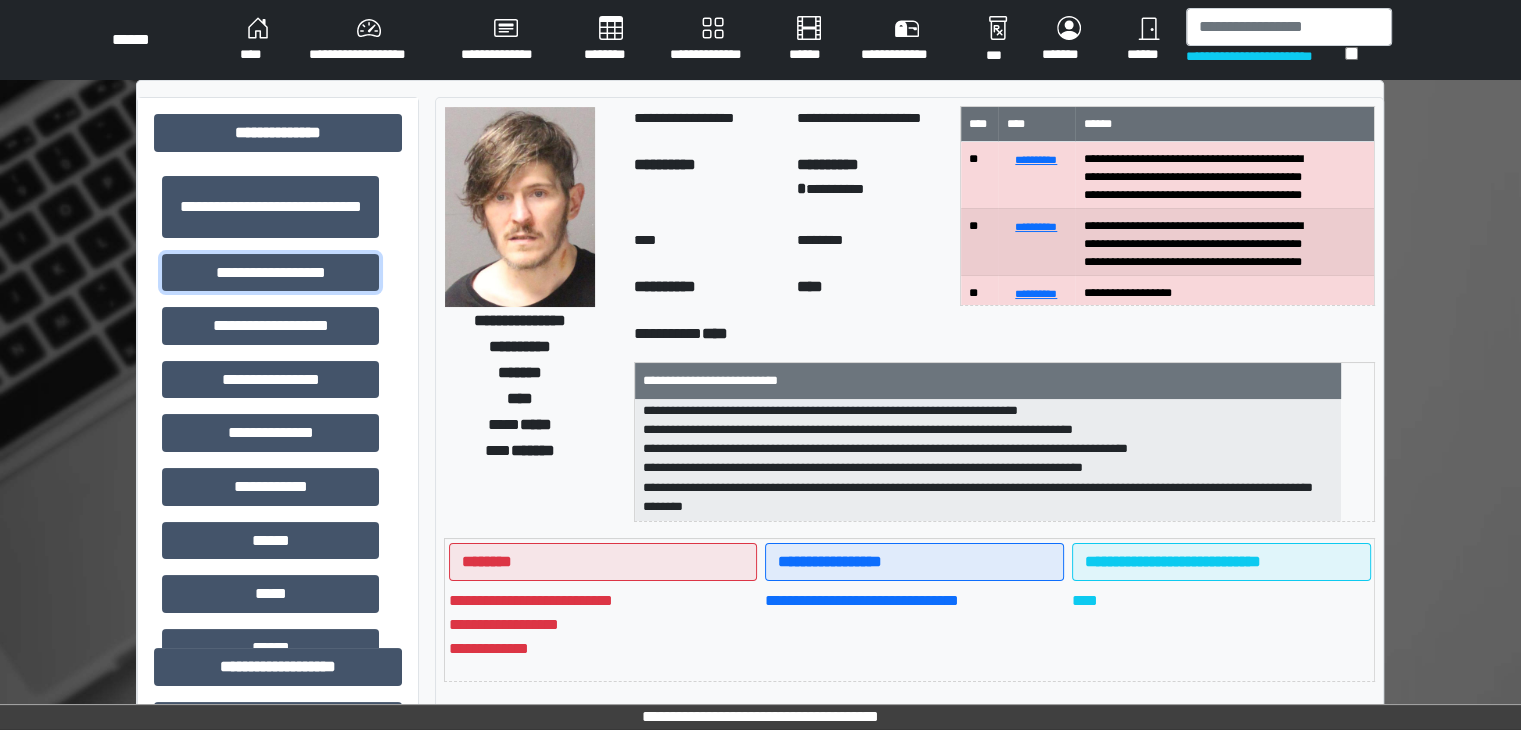 scroll, scrollTop: 0, scrollLeft: 0, axis: both 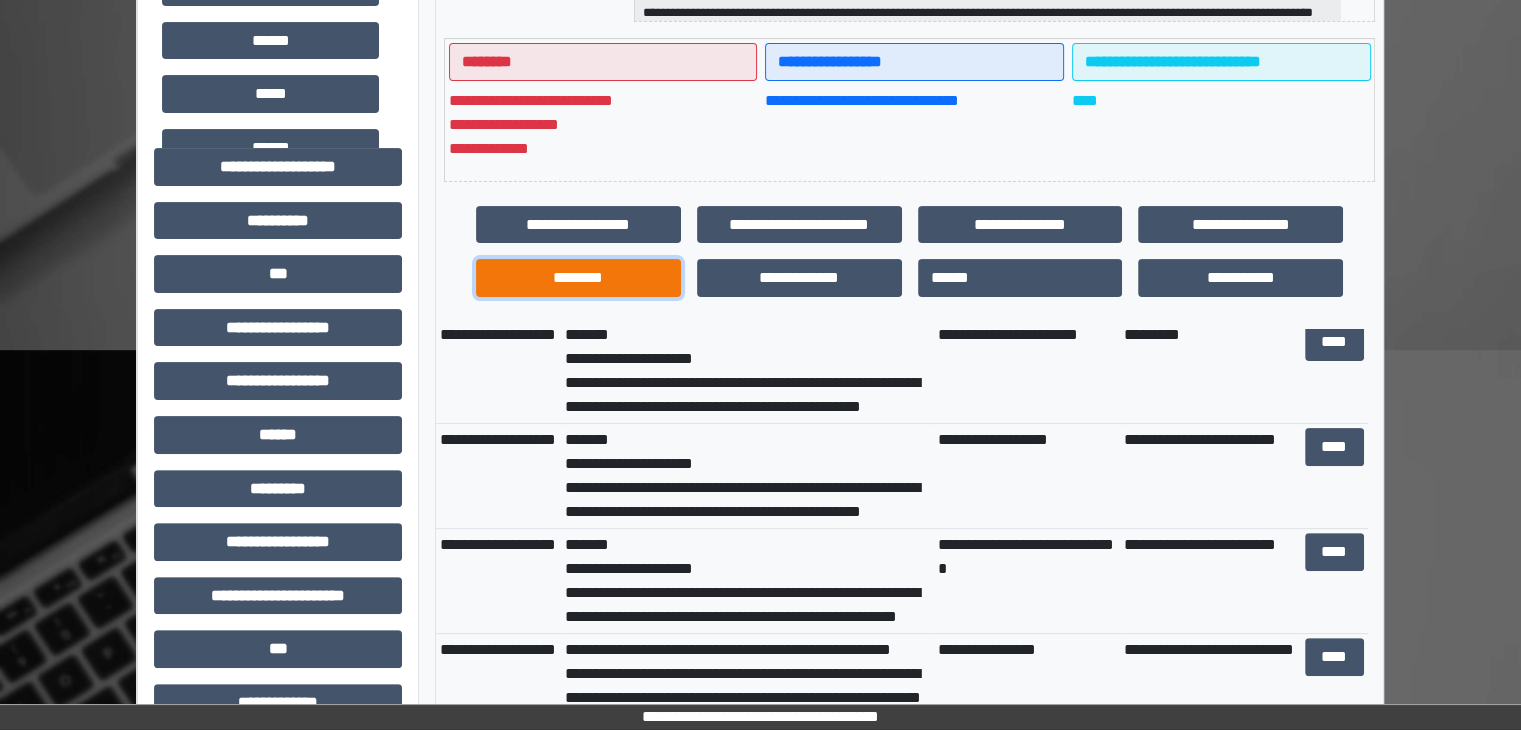 click on "********" at bounding box center (578, 278) 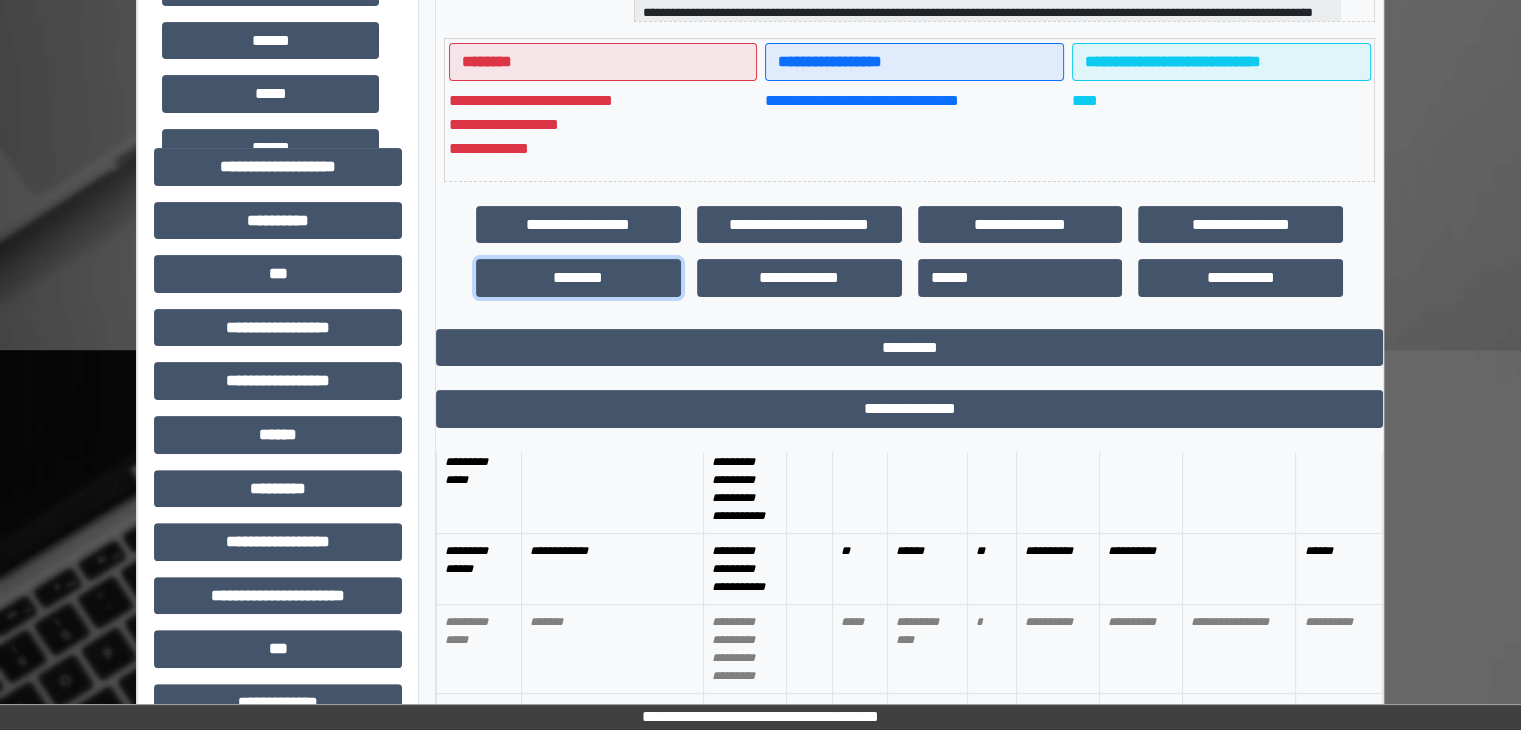 scroll, scrollTop: 500, scrollLeft: 0, axis: vertical 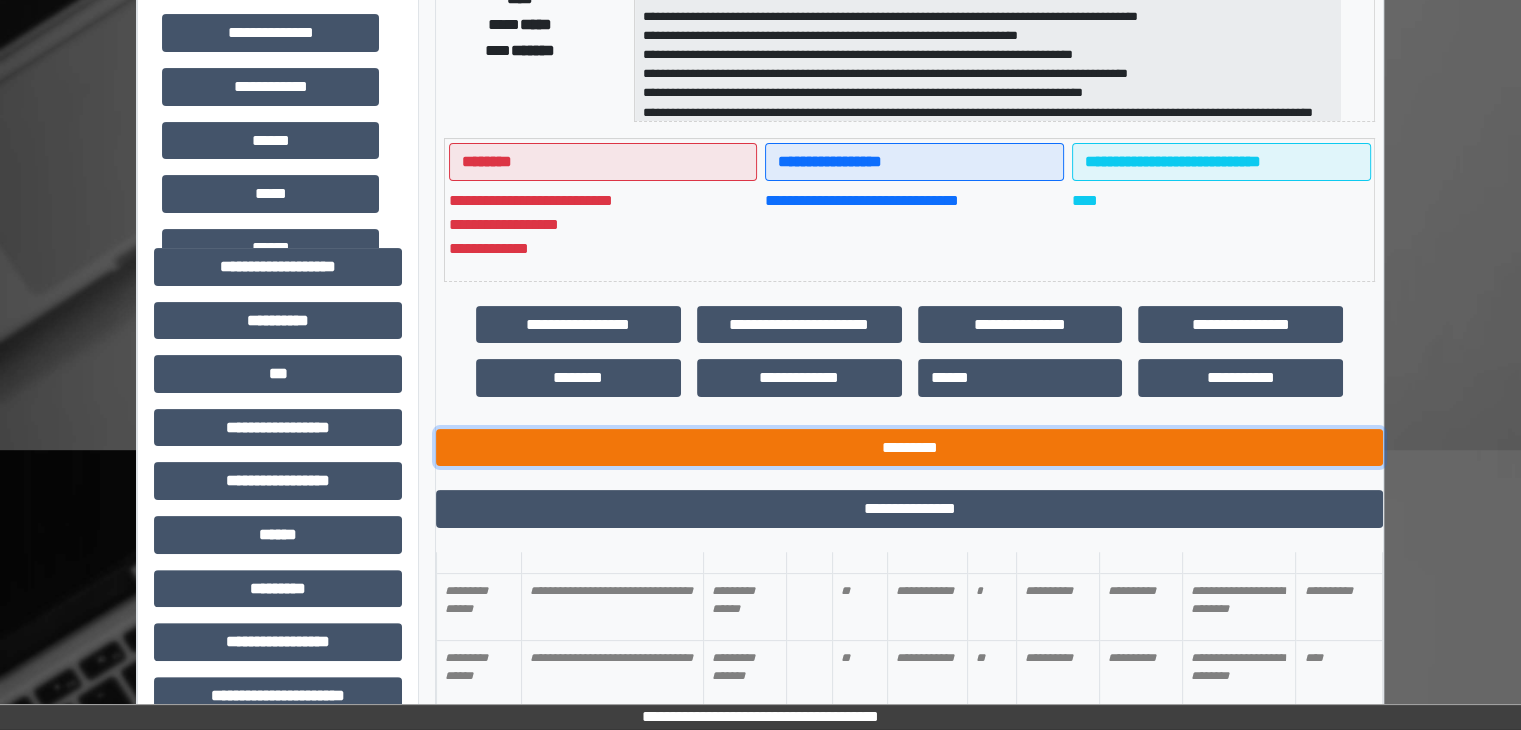 click on "*********" at bounding box center [909, 448] 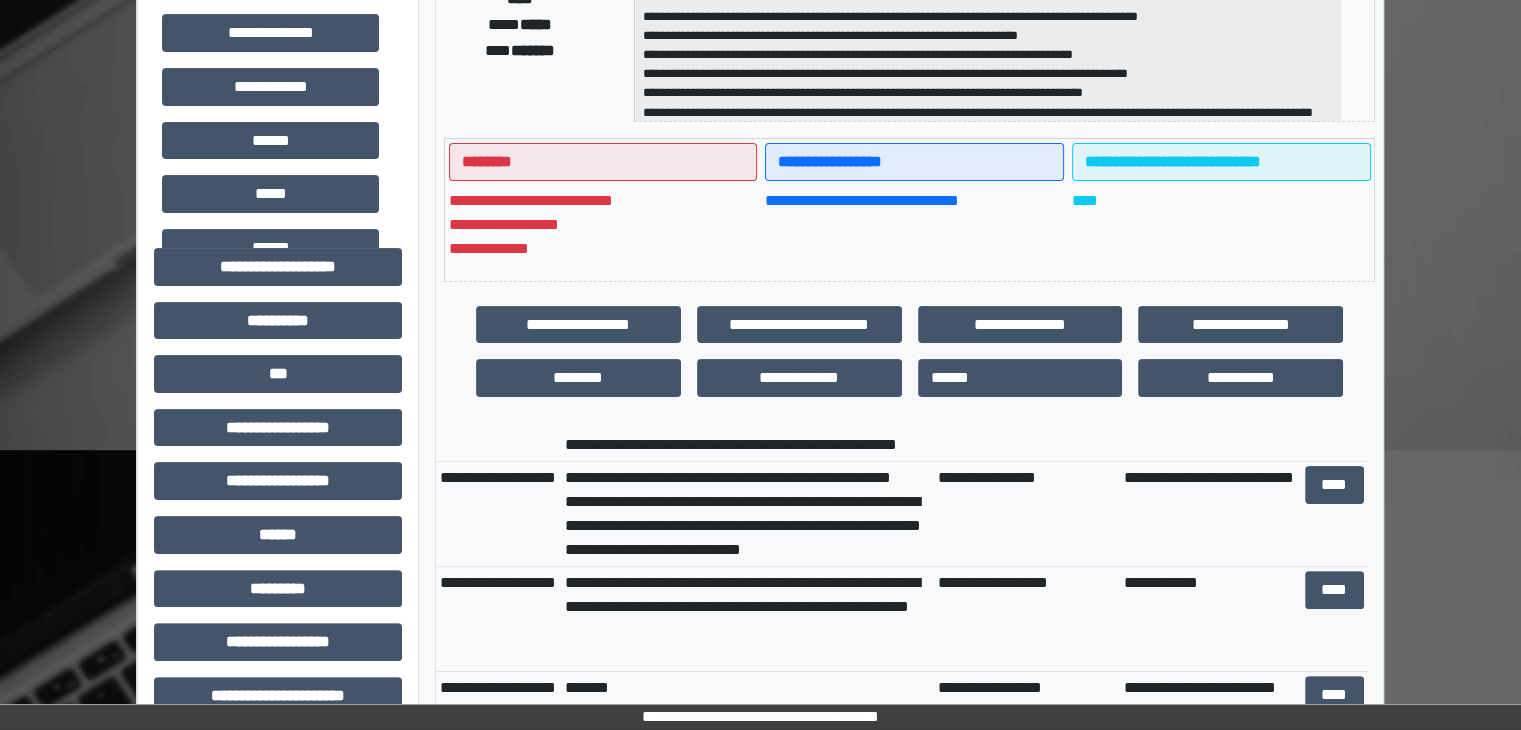 scroll, scrollTop: 800, scrollLeft: 0, axis: vertical 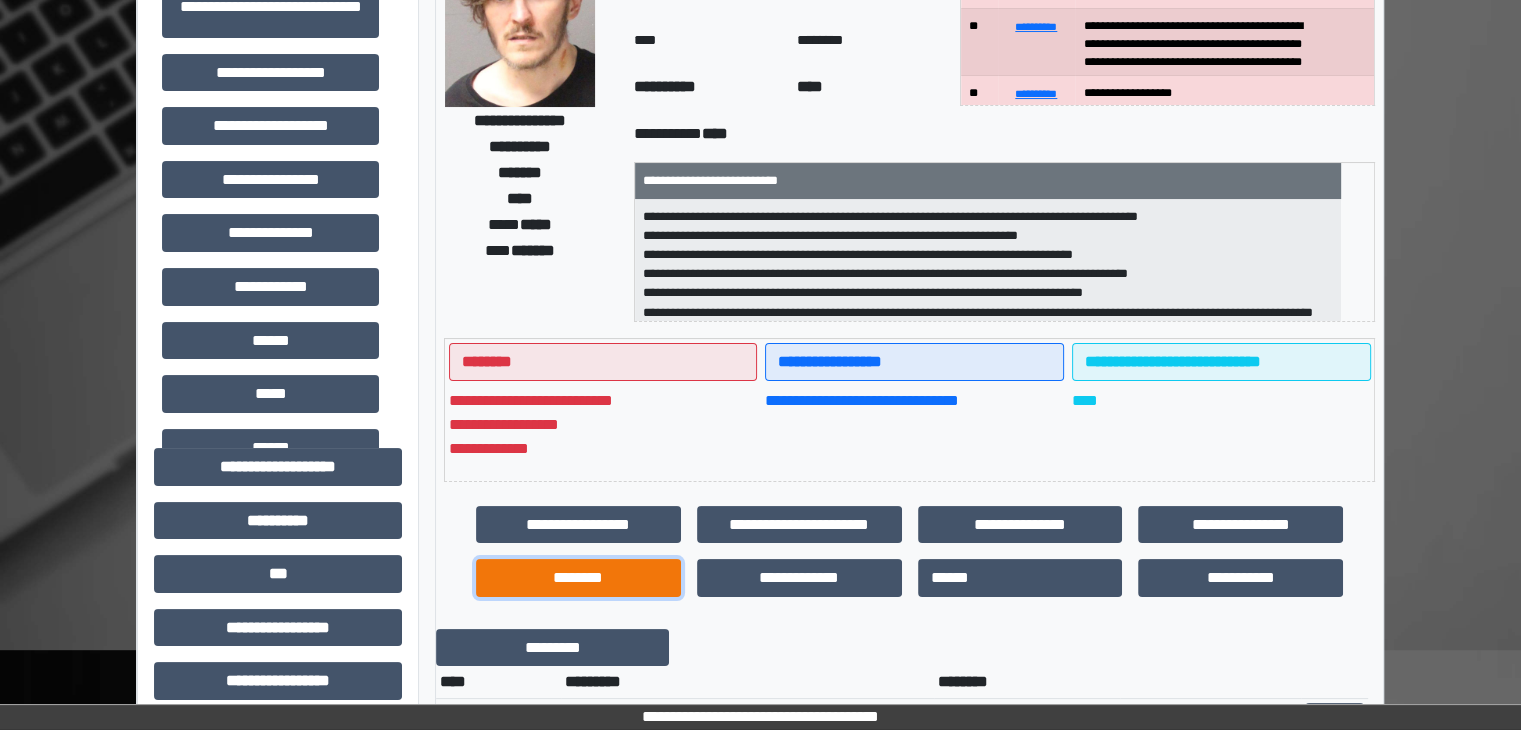 click on "********" at bounding box center [578, 578] 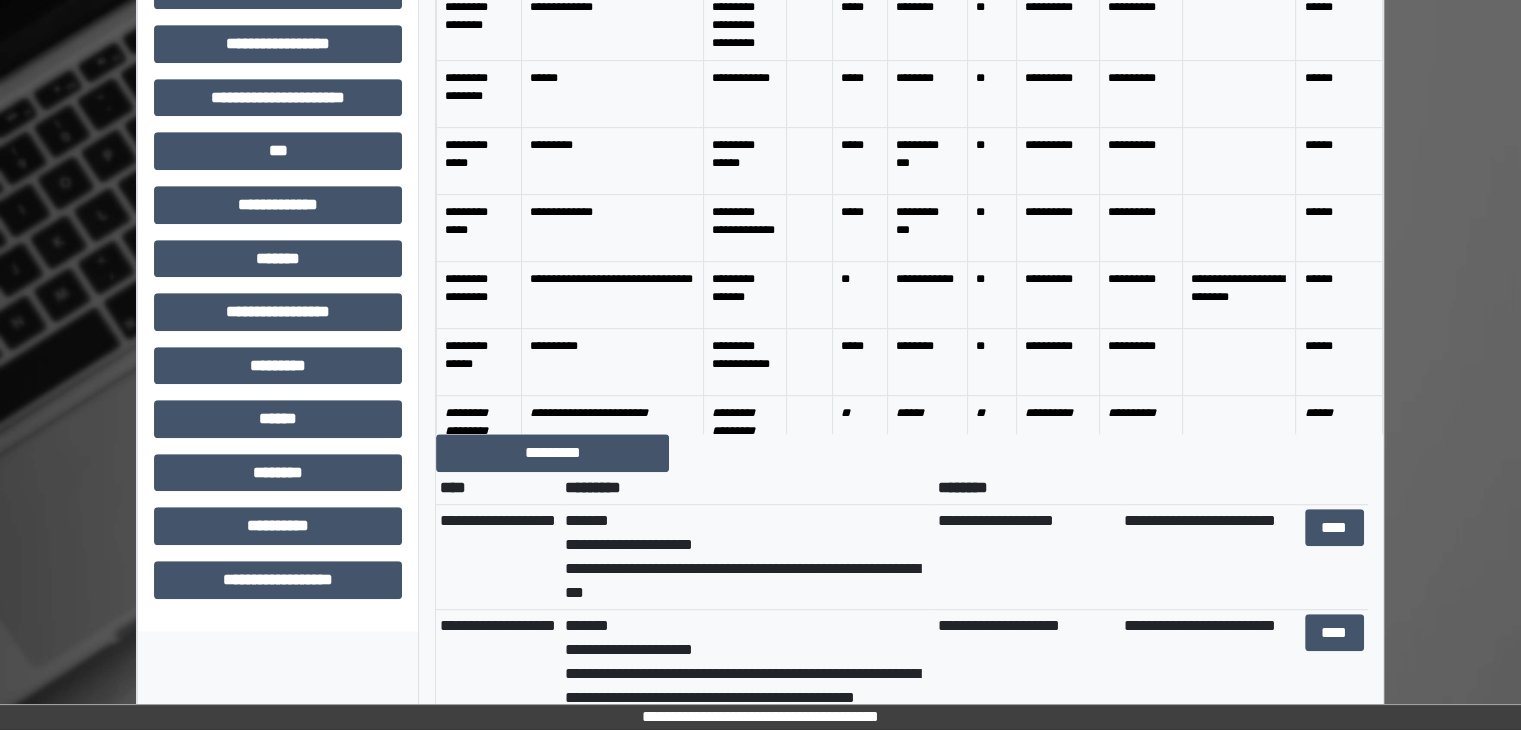 scroll, scrollTop: 1000, scrollLeft: 0, axis: vertical 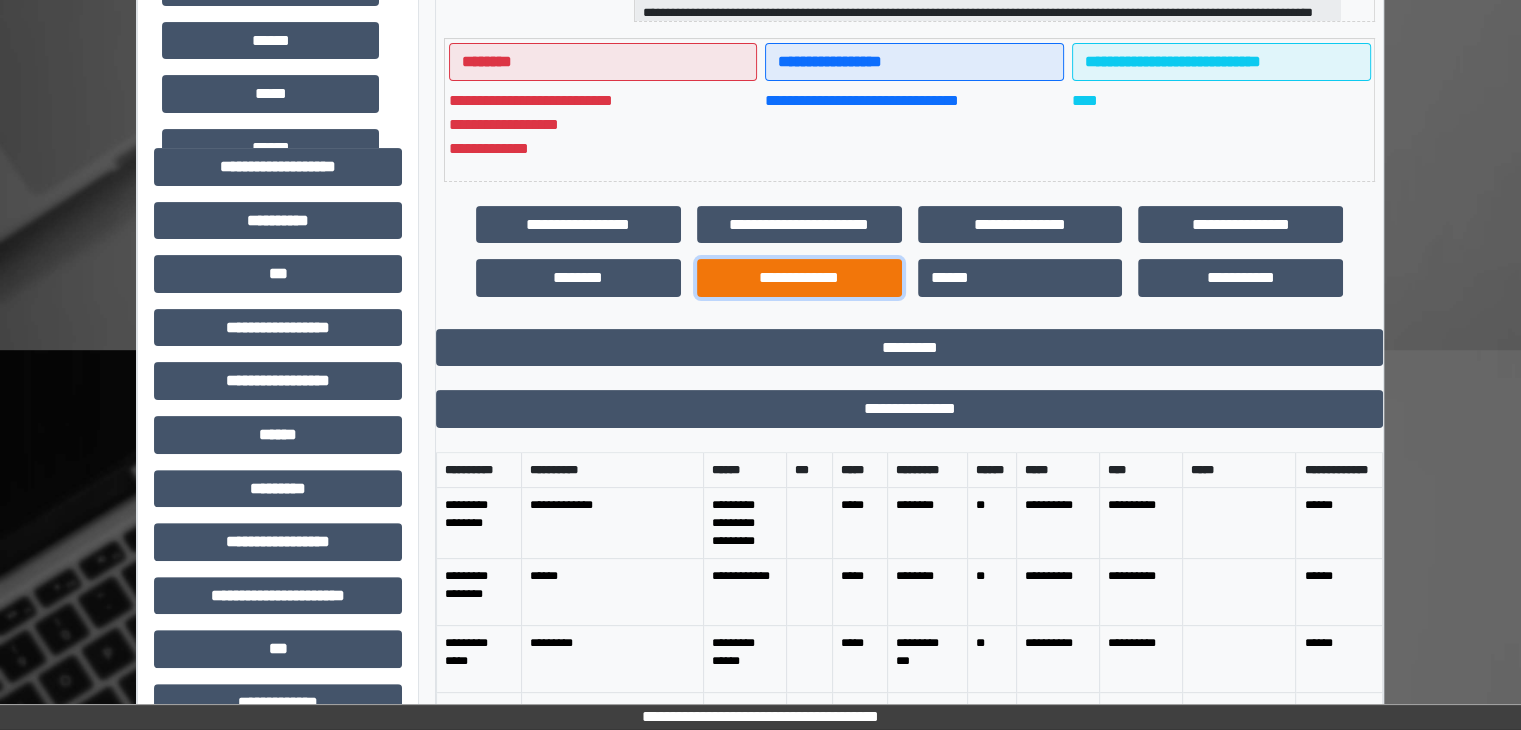 click on "**********" at bounding box center [799, 278] 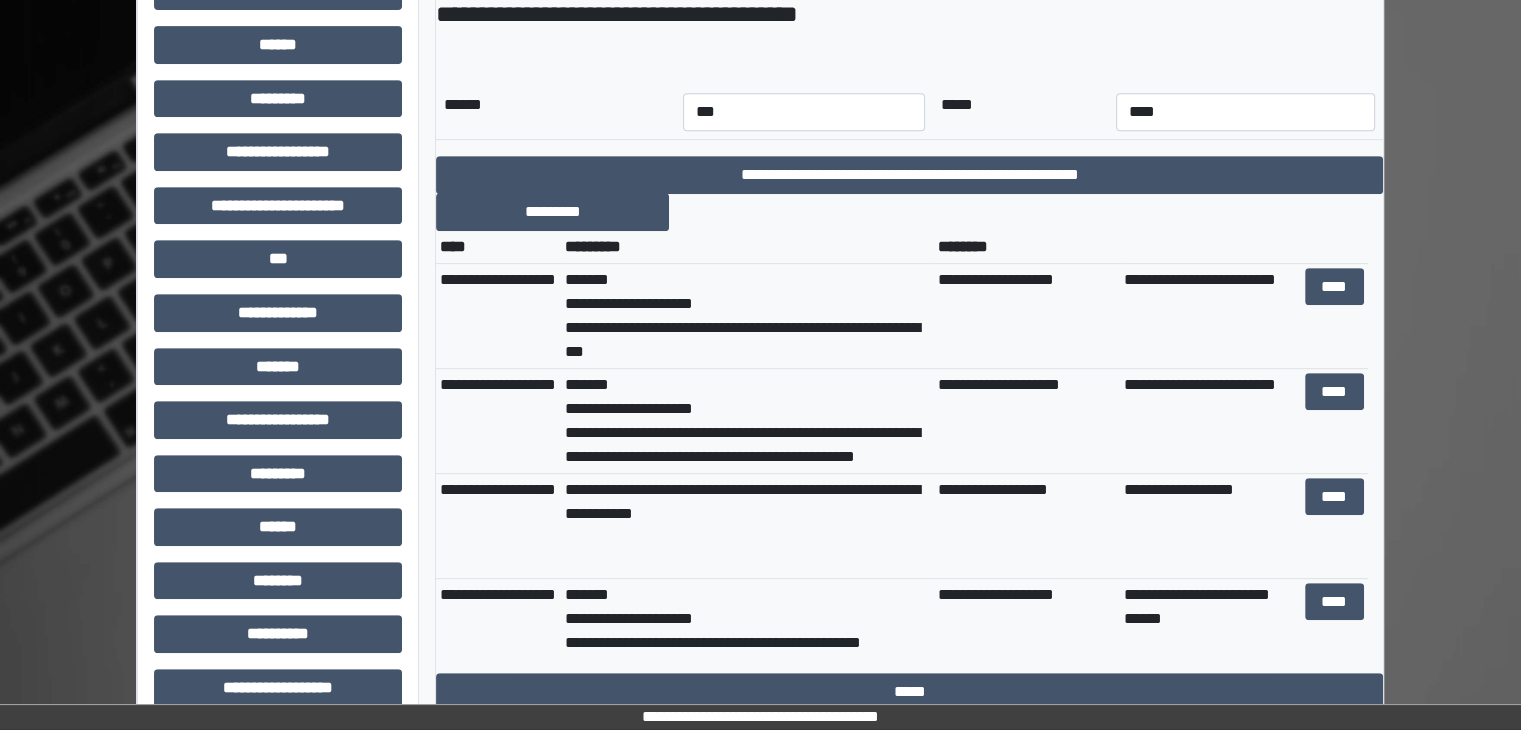 scroll, scrollTop: 900, scrollLeft: 0, axis: vertical 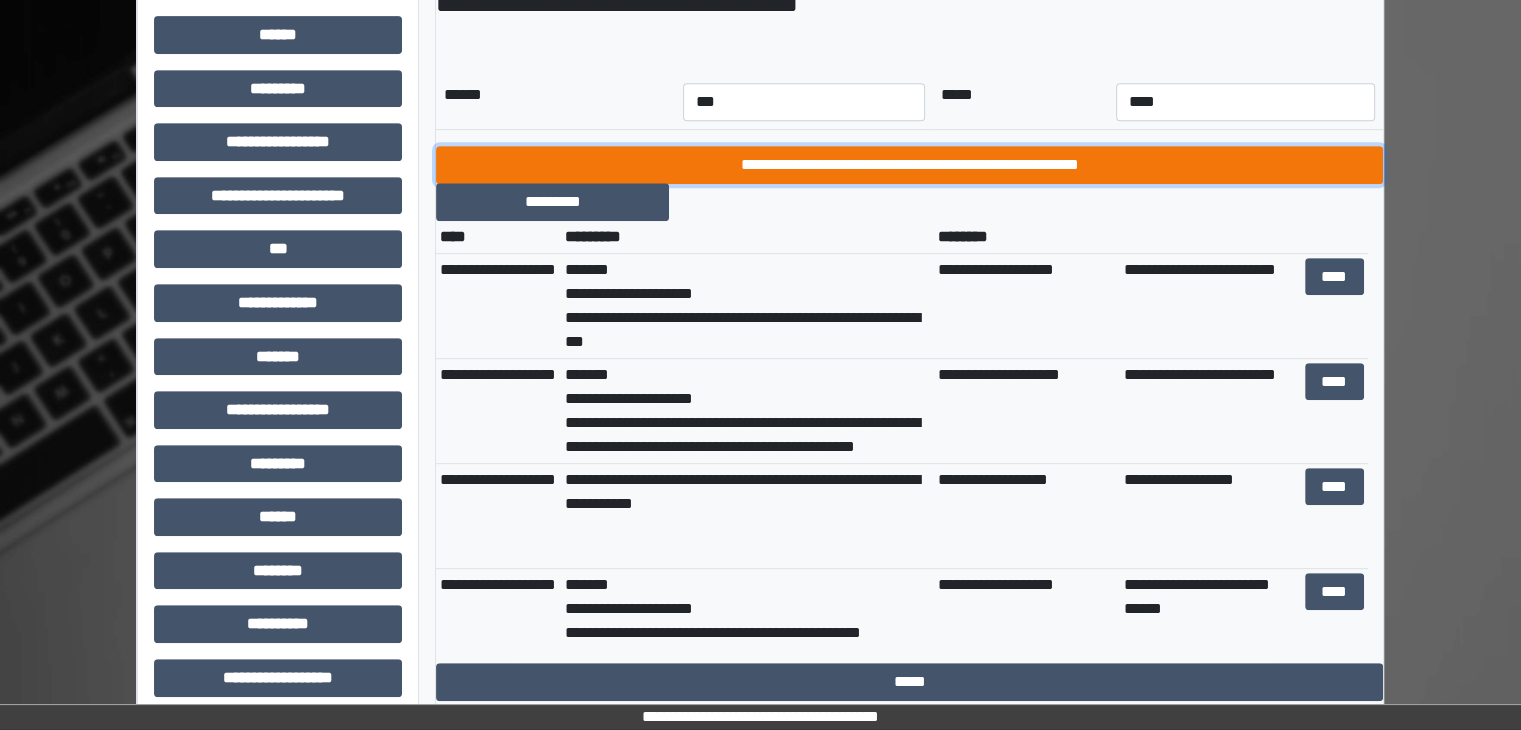 click on "**********" at bounding box center [909, 165] 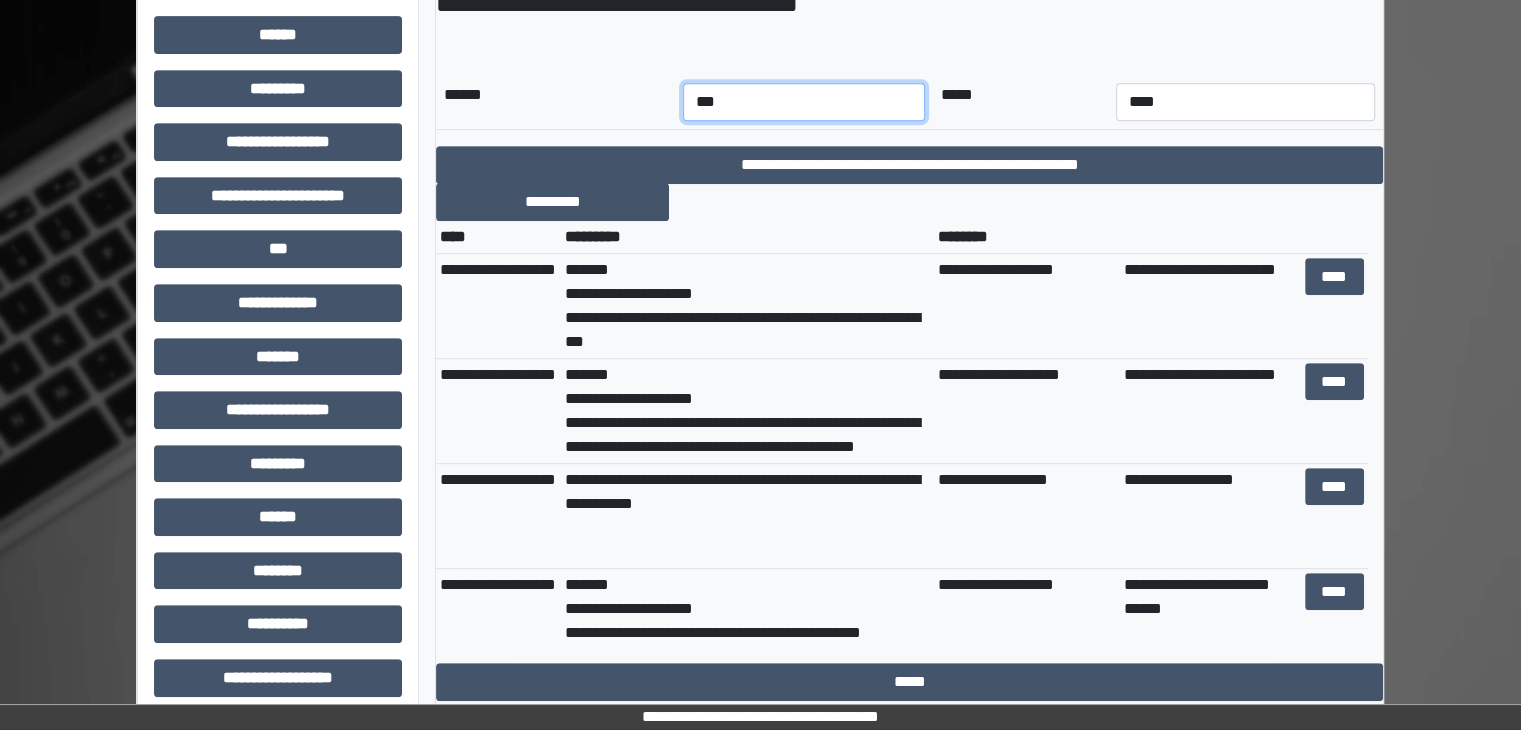 drag, startPoint x: 866, startPoint y: 101, endPoint x: 831, endPoint y: 114, distance: 37.336308 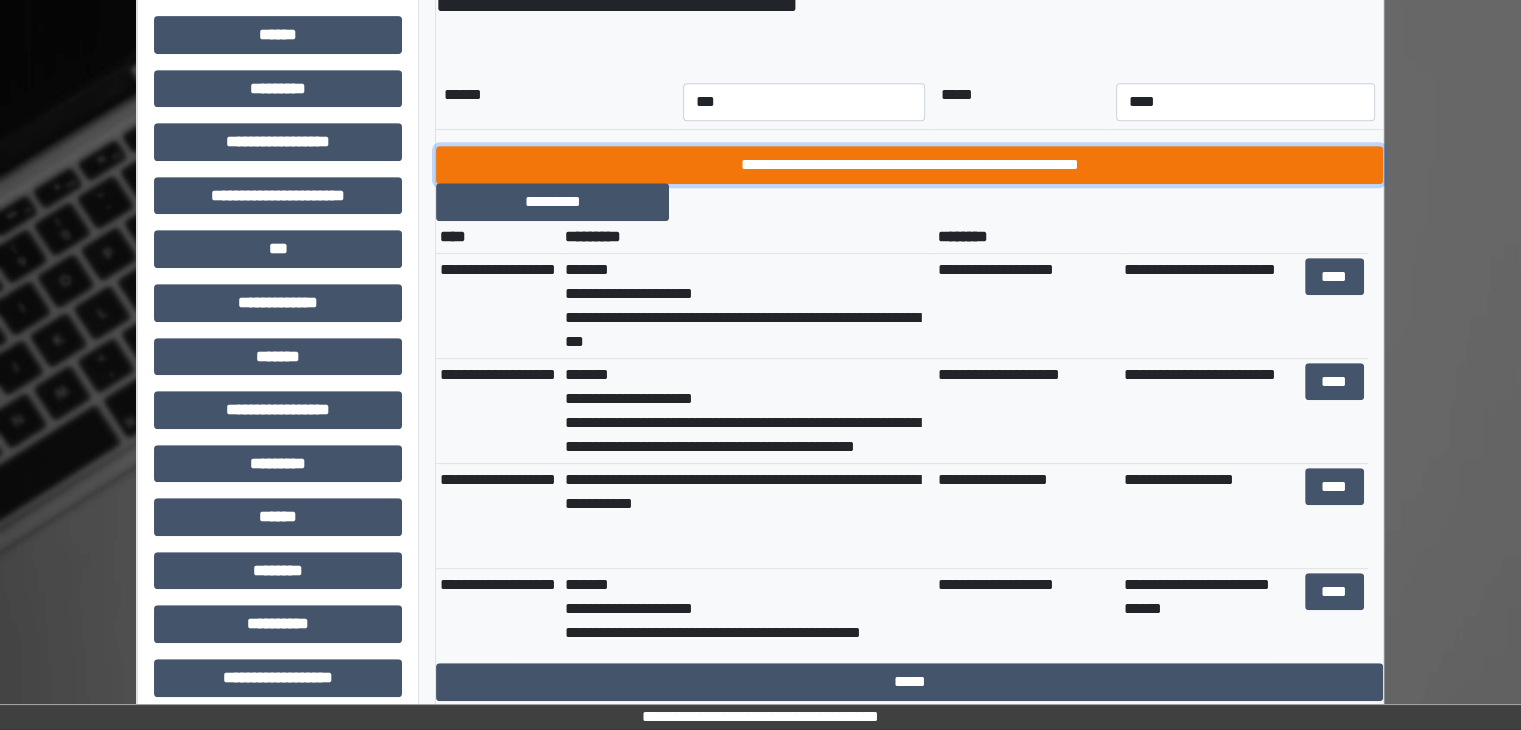 click on "**********" at bounding box center (909, 165) 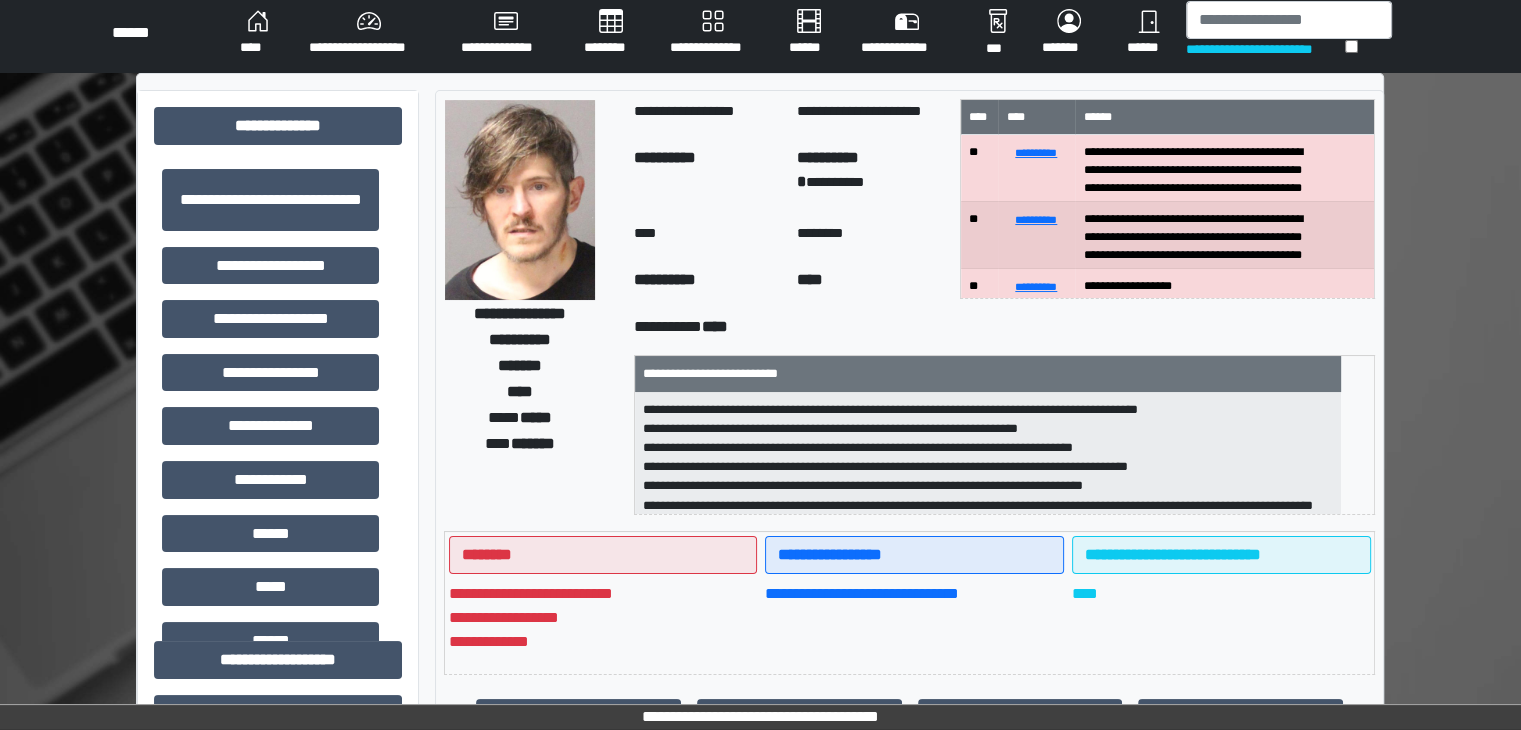 scroll, scrollTop: 0, scrollLeft: 0, axis: both 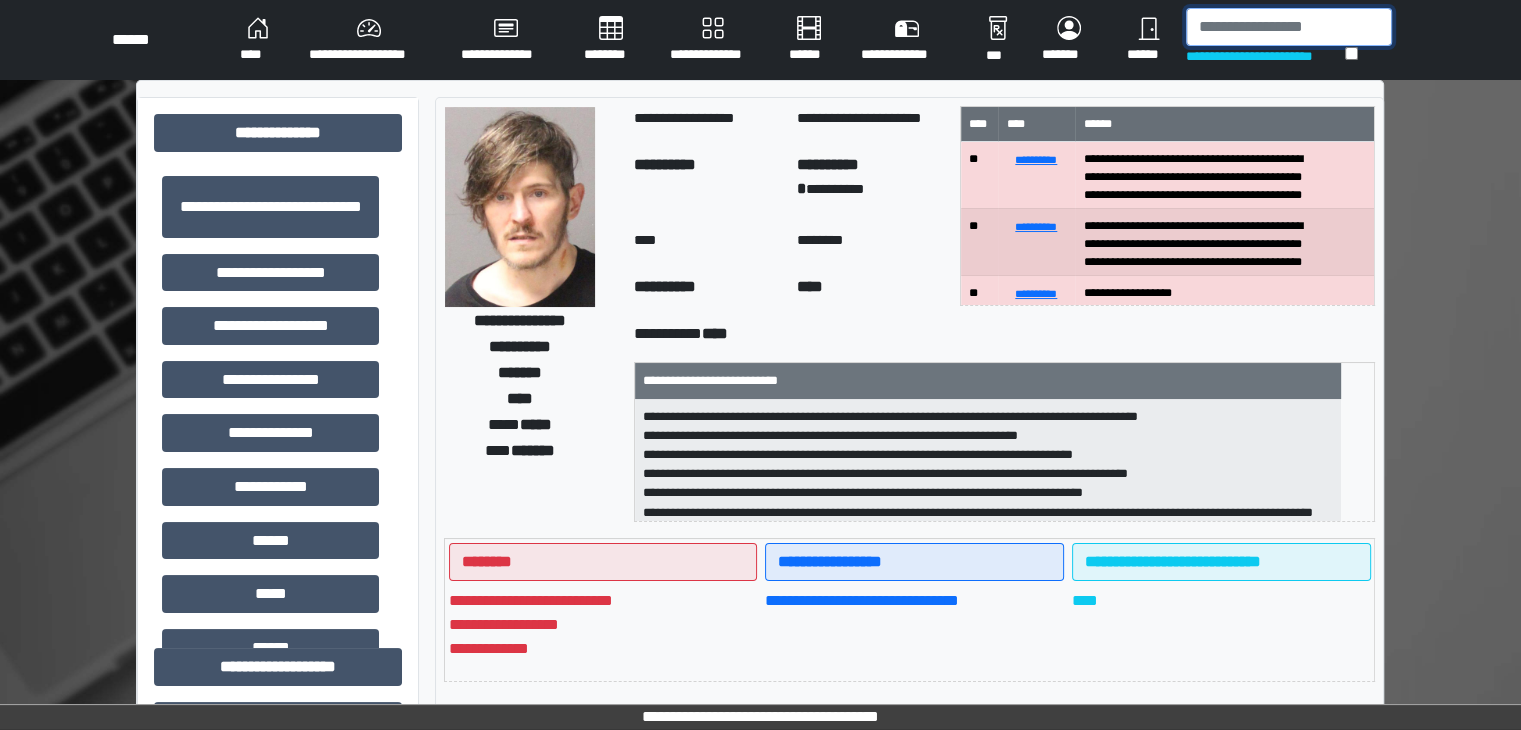 click at bounding box center (1289, 27) 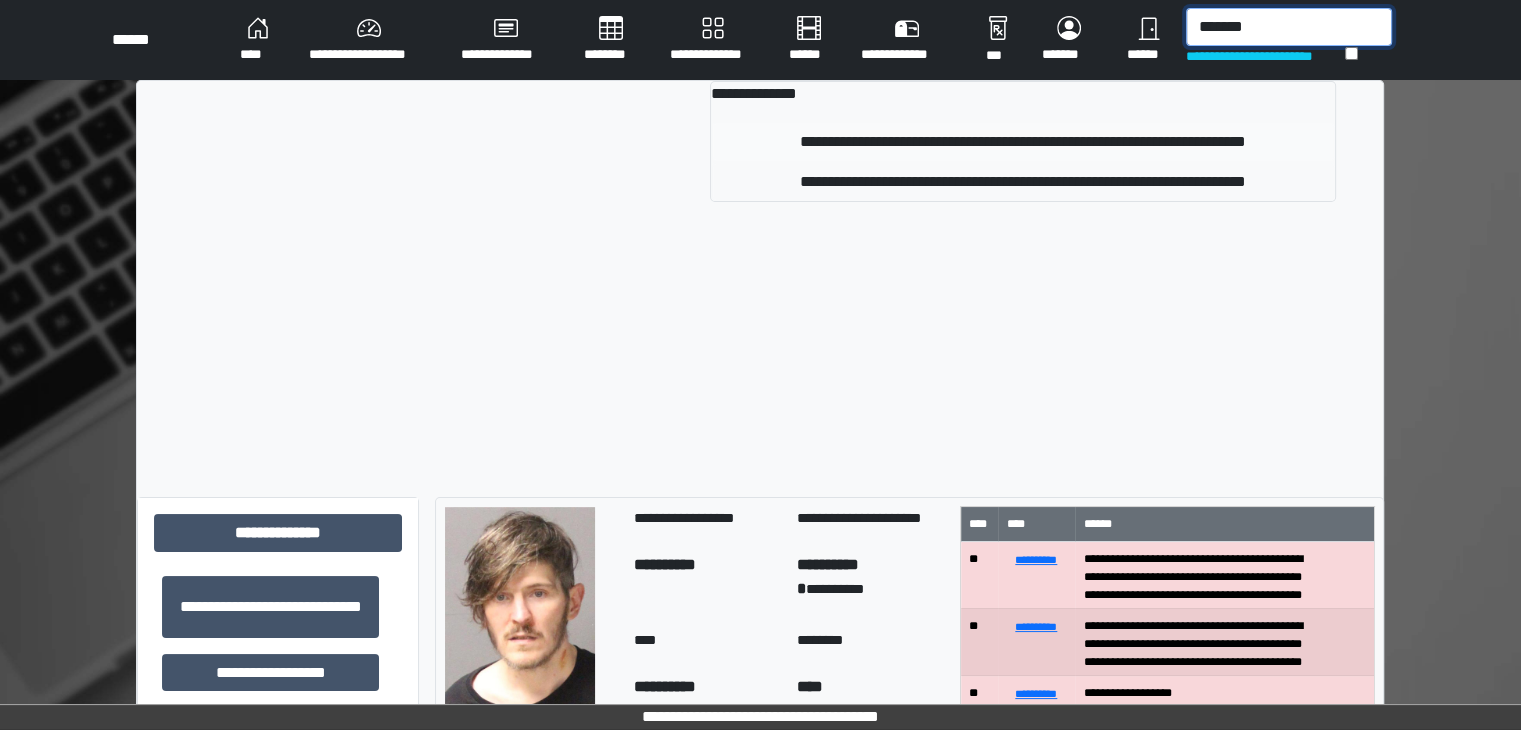 type on "*******" 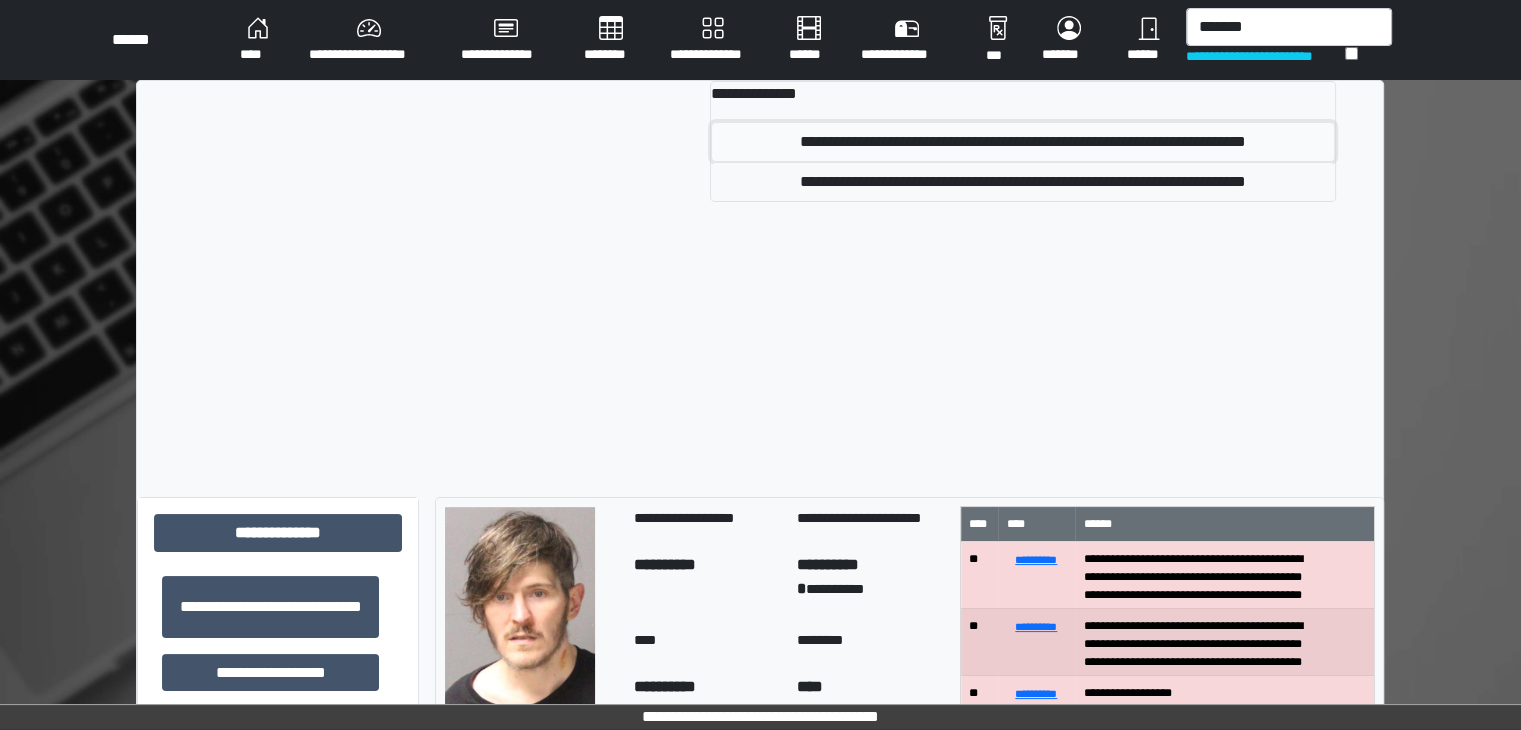 click on "**********" at bounding box center (1023, 142) 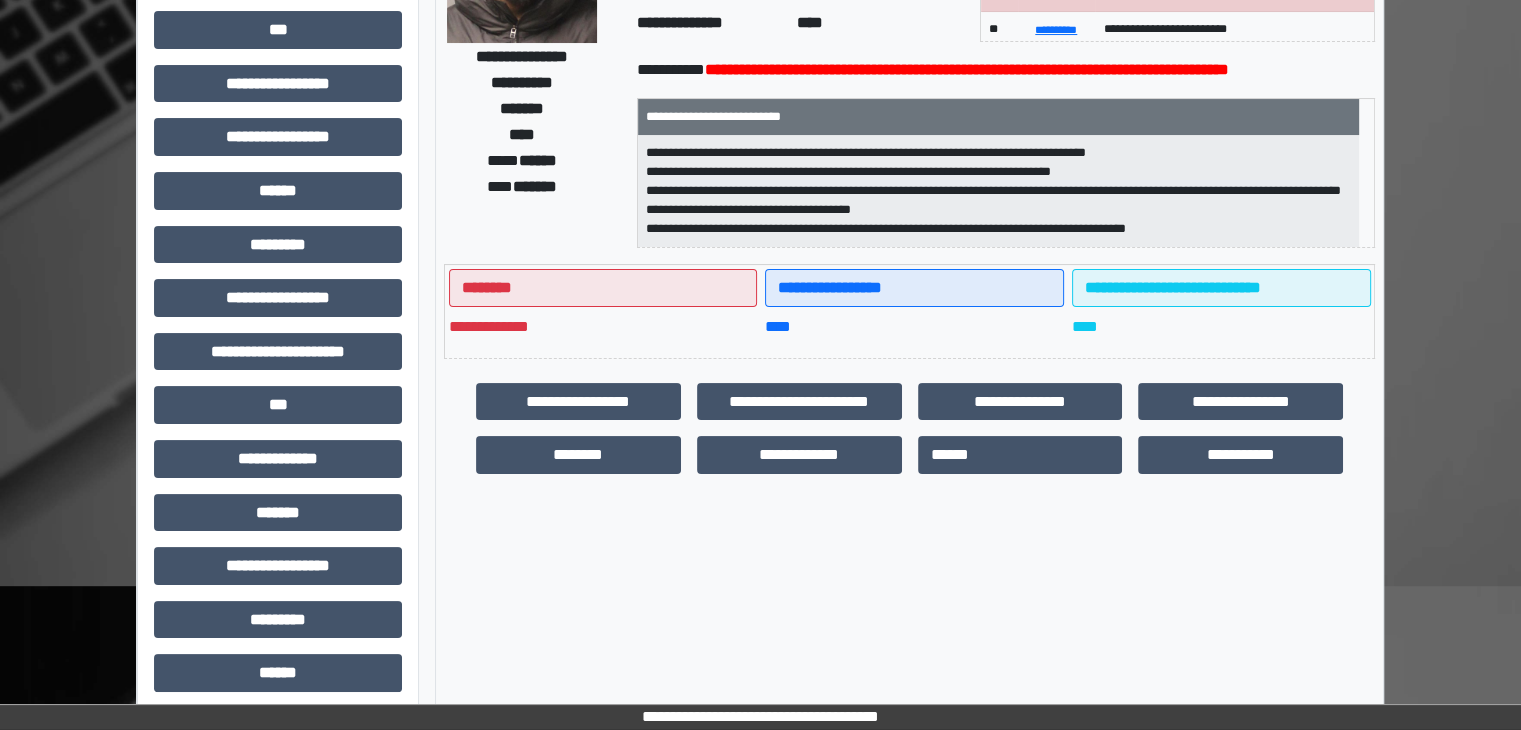 scroll, scrollTop: 300, scrollLeft: 0, axis: vertical 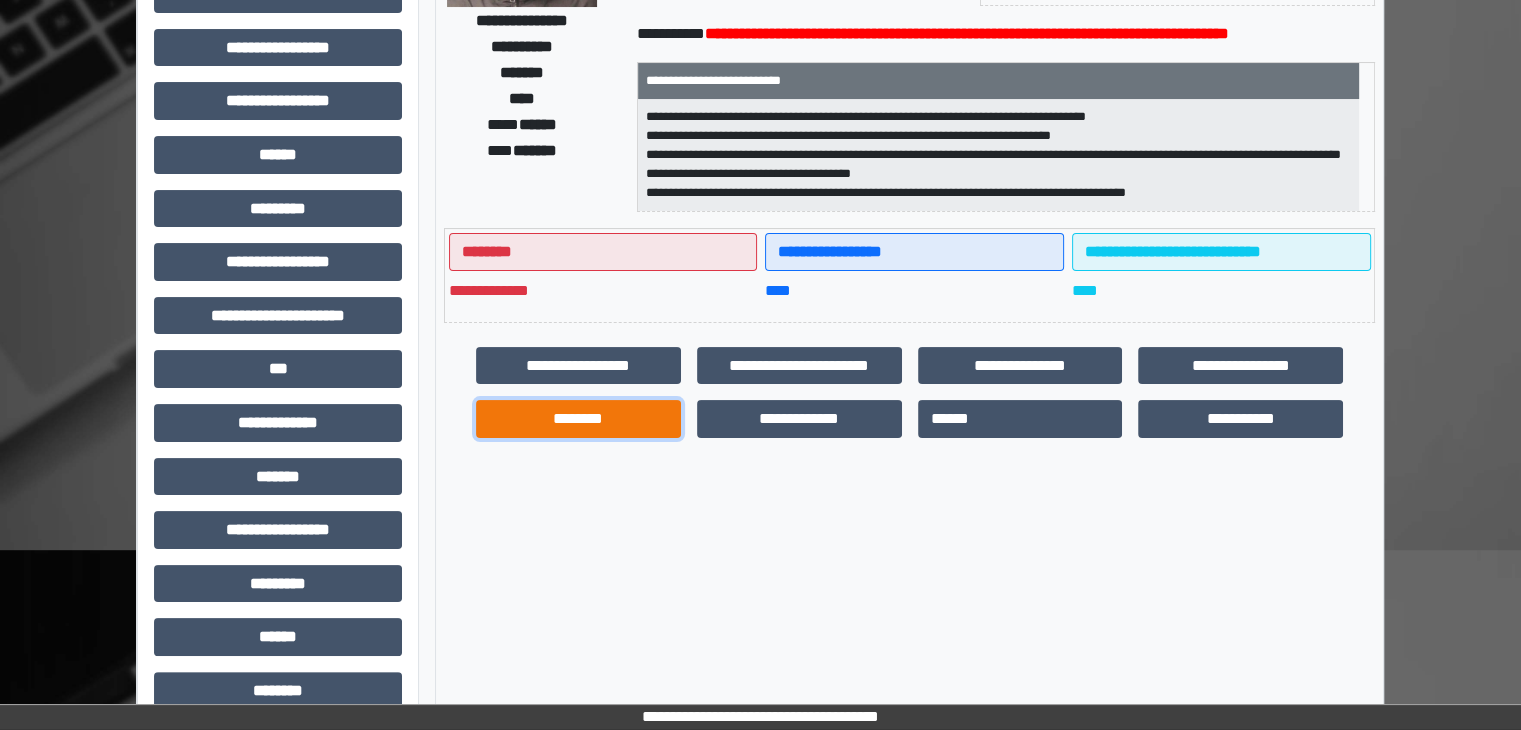 click on "********" at bounding box center [578, 419] 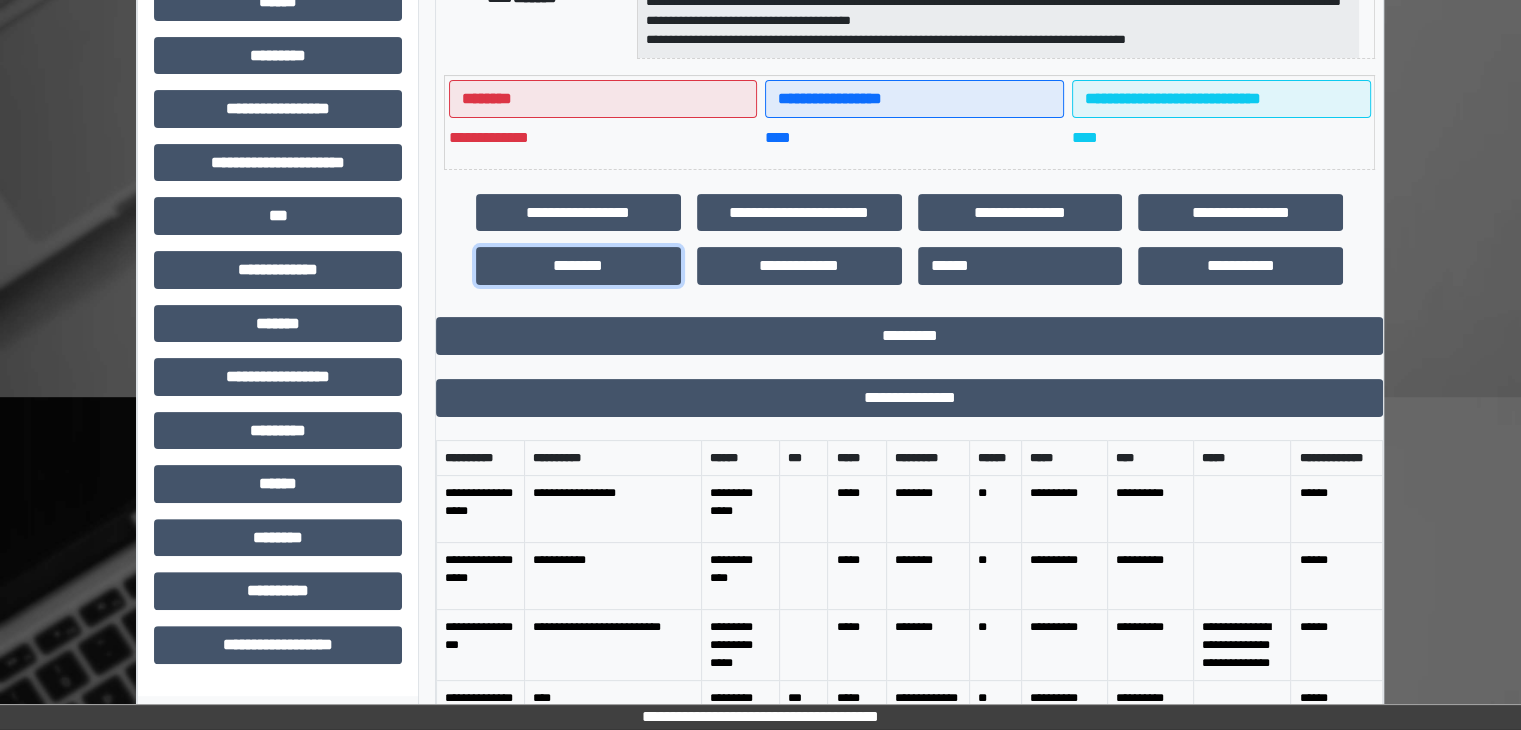 scroll, scrollTop: 660, scrollLeft: 0, axis: vertical 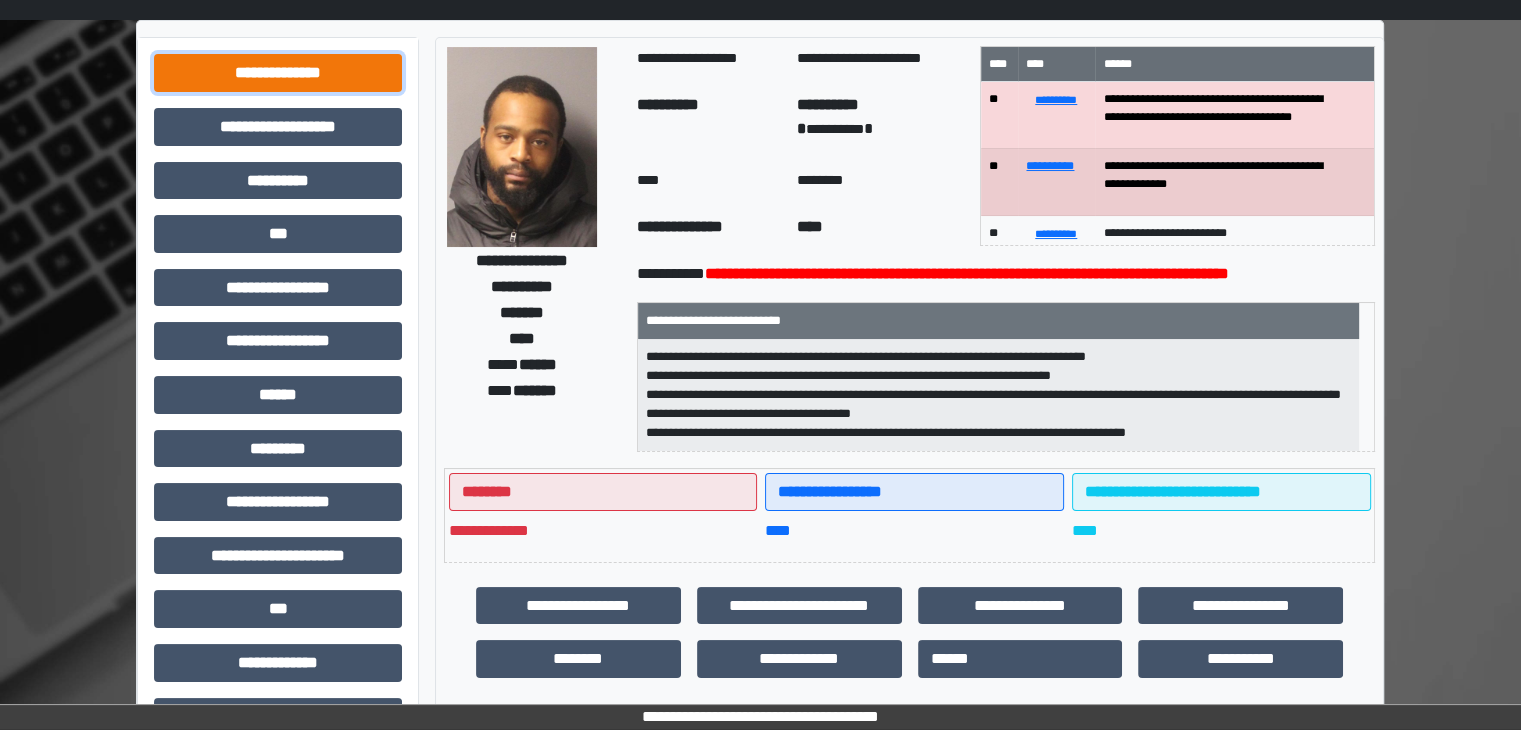 click on "**********" at bounding box center (278, 73) 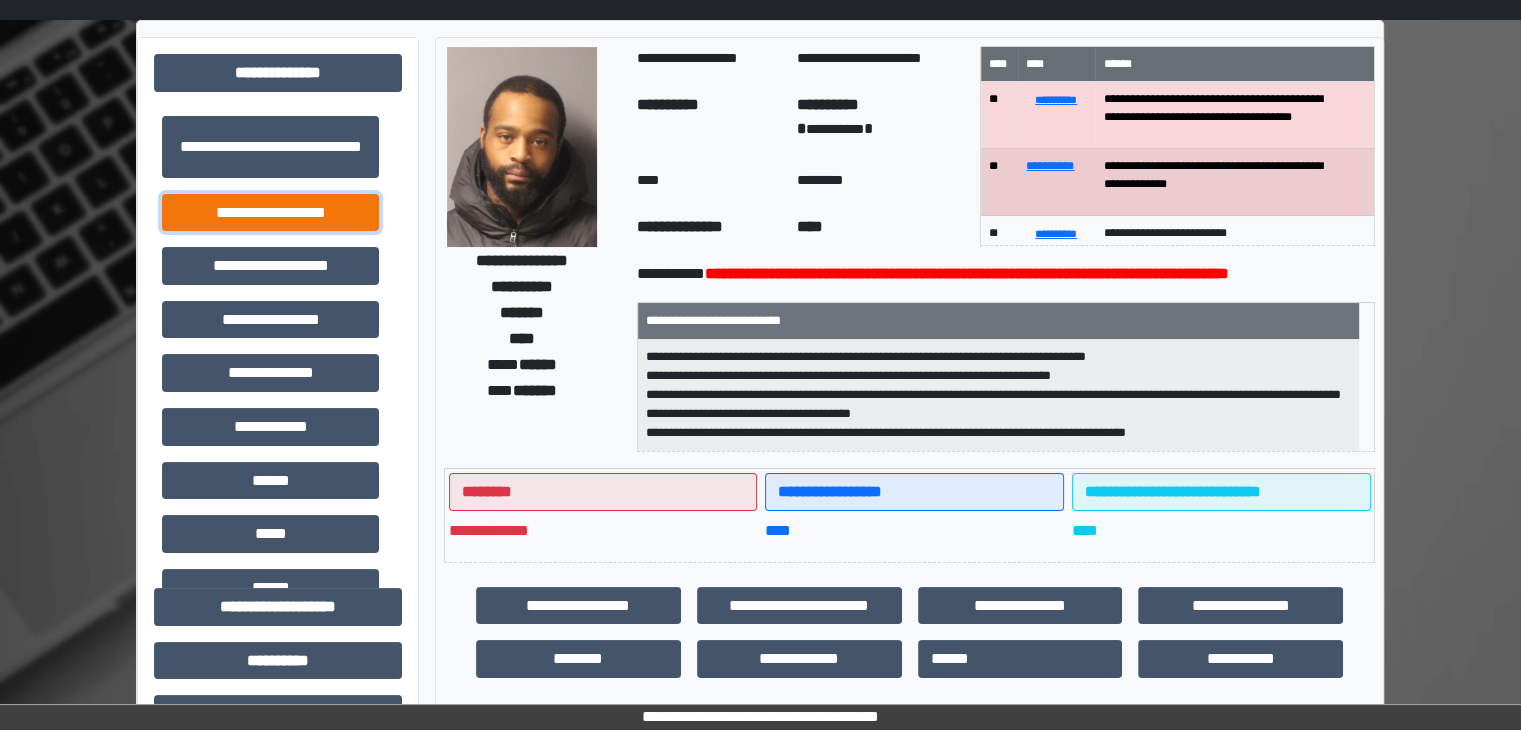 click on "**********" at bounding box center (270, 213) 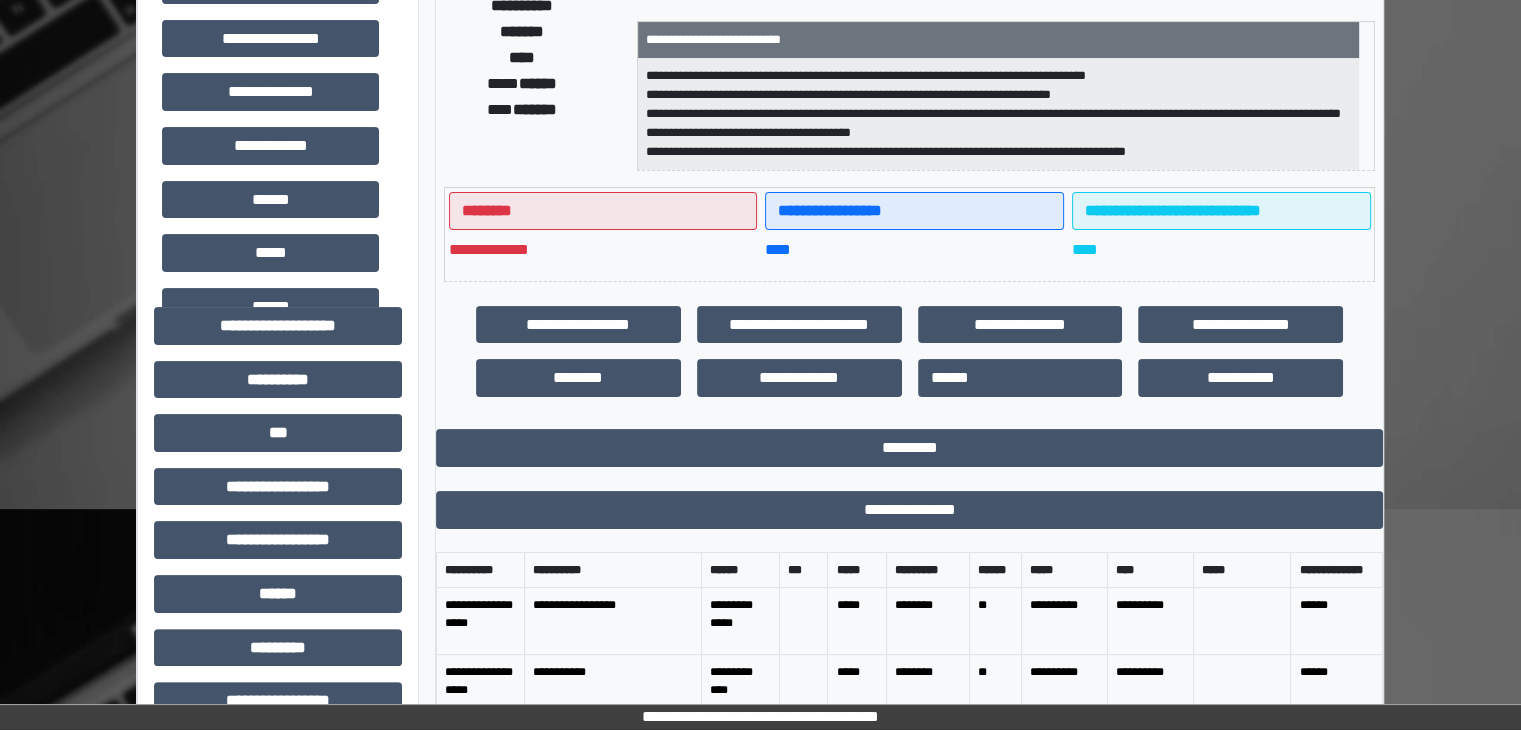 scroll, scrollTop: 560, scrollLeft: 0, axis: vertical 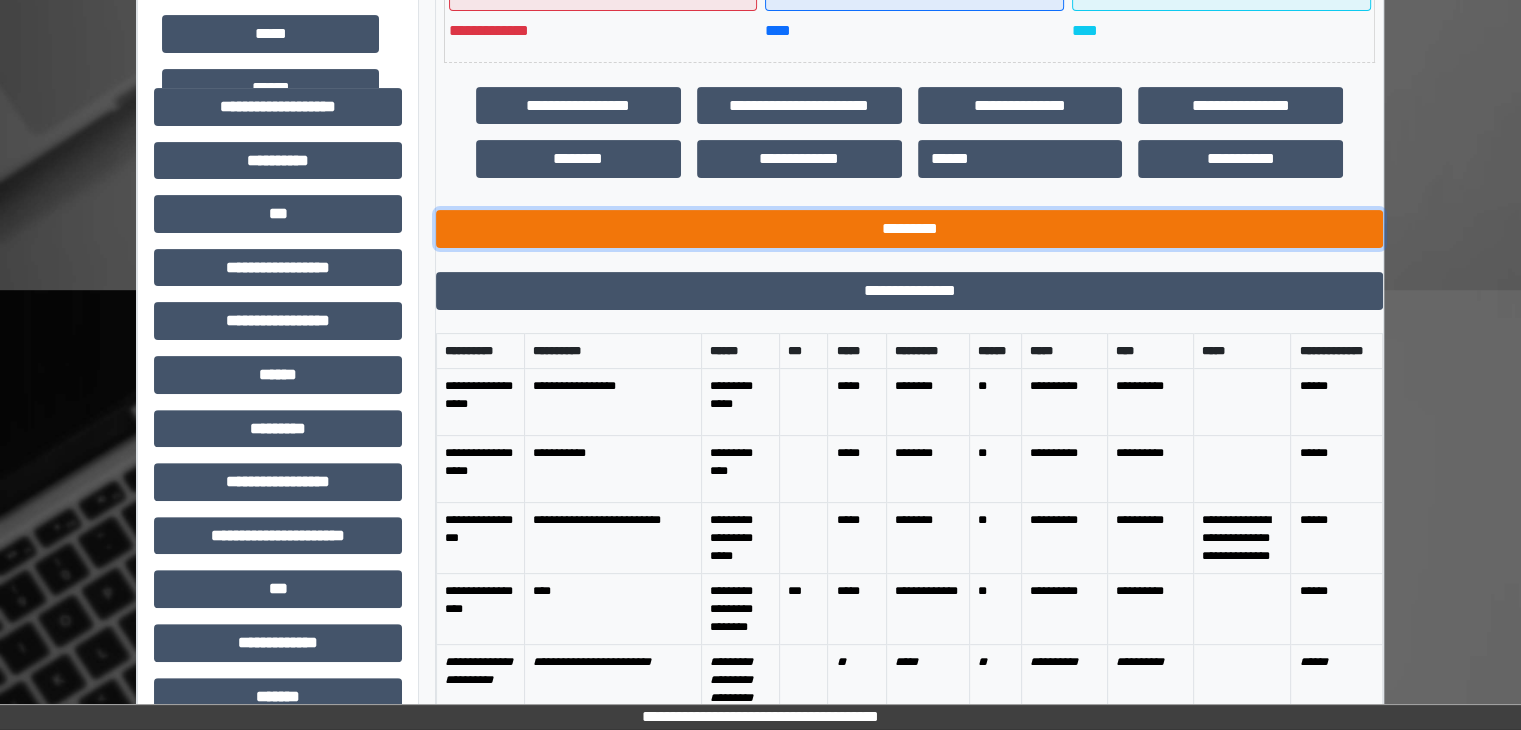 click on "*********" at bounding box center (909, 229) 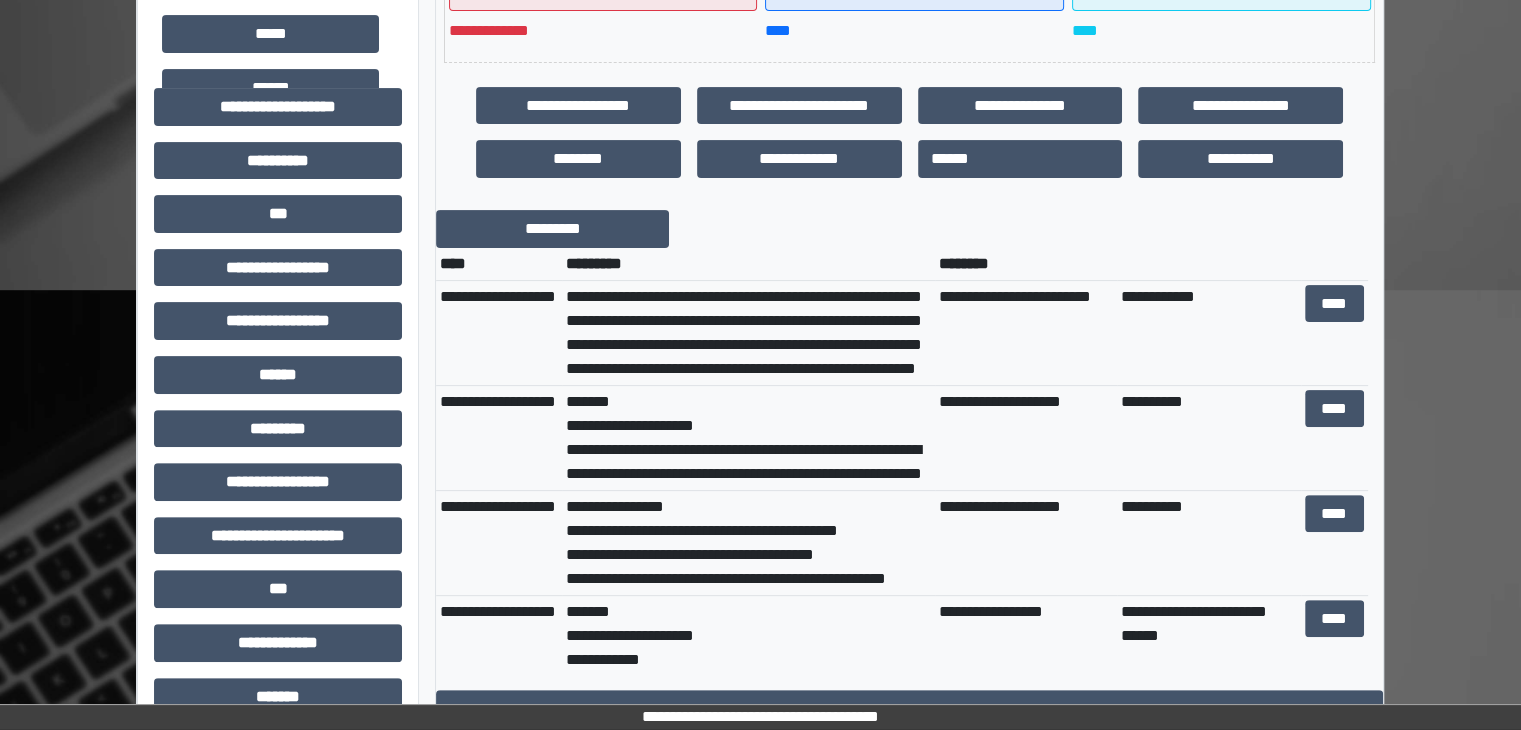 scroll, scrollTop: 96, scrollLeft: 0, axis: vertical 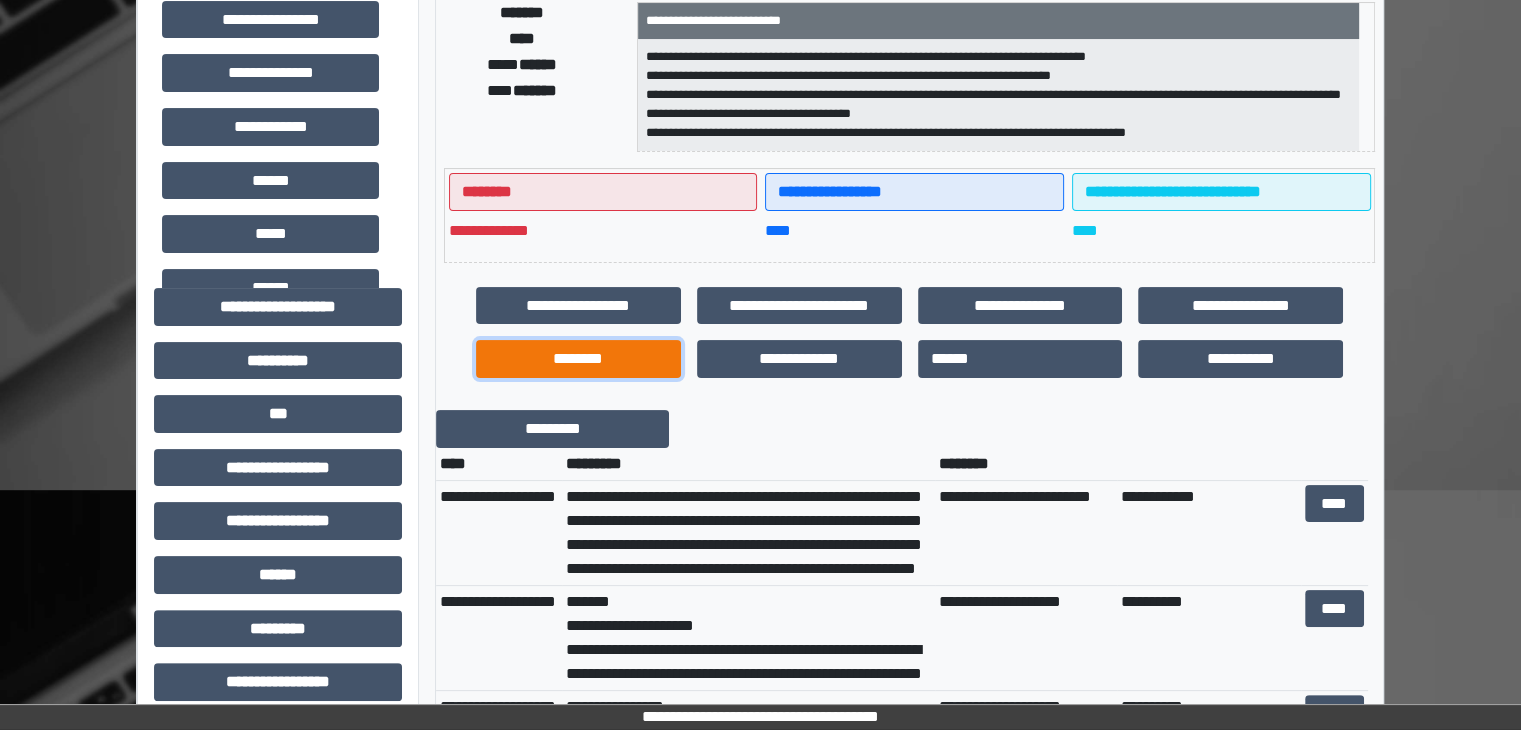 click on "********" at bounding box center (578, 359) 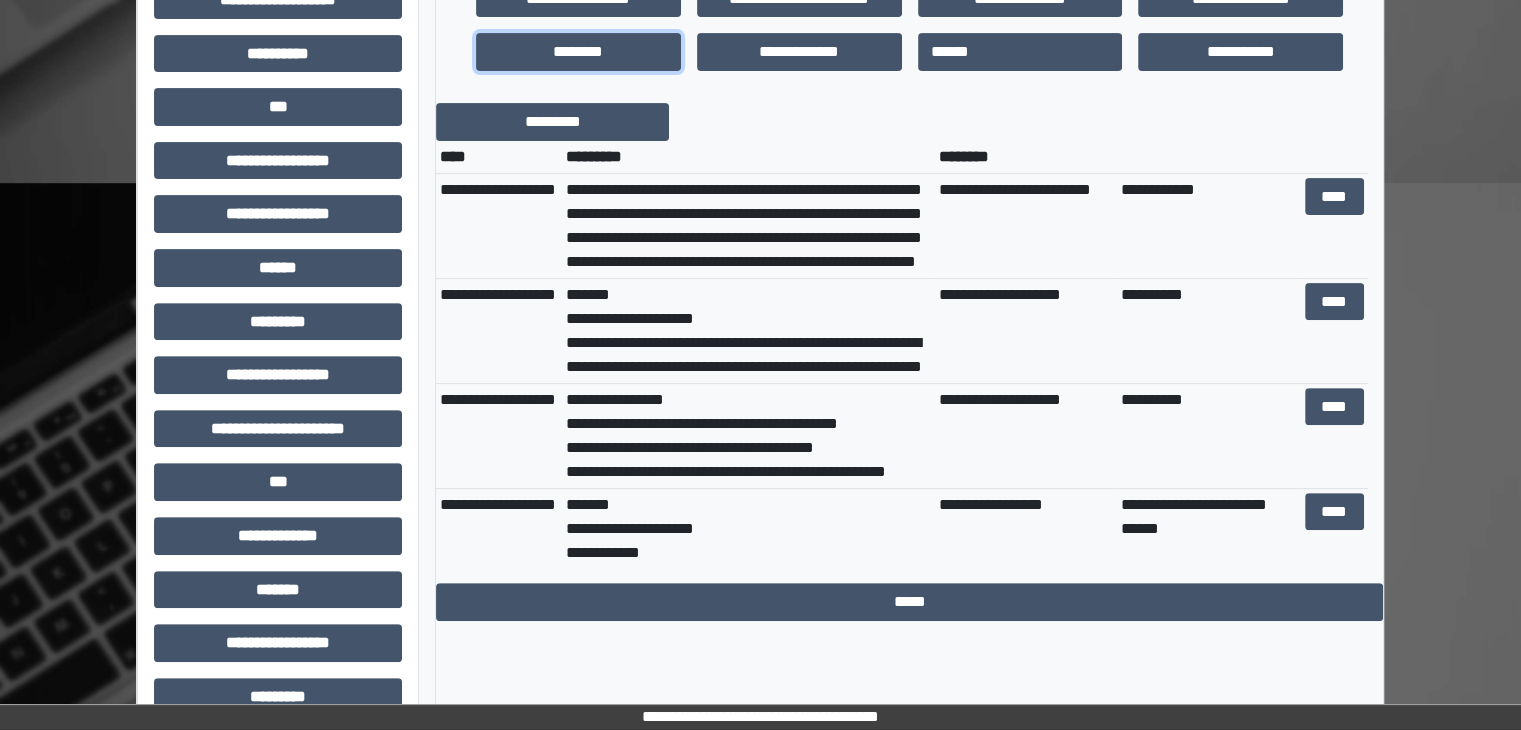 scroll, scrollTop: 860, scrollLeft: 0, axis: vertical 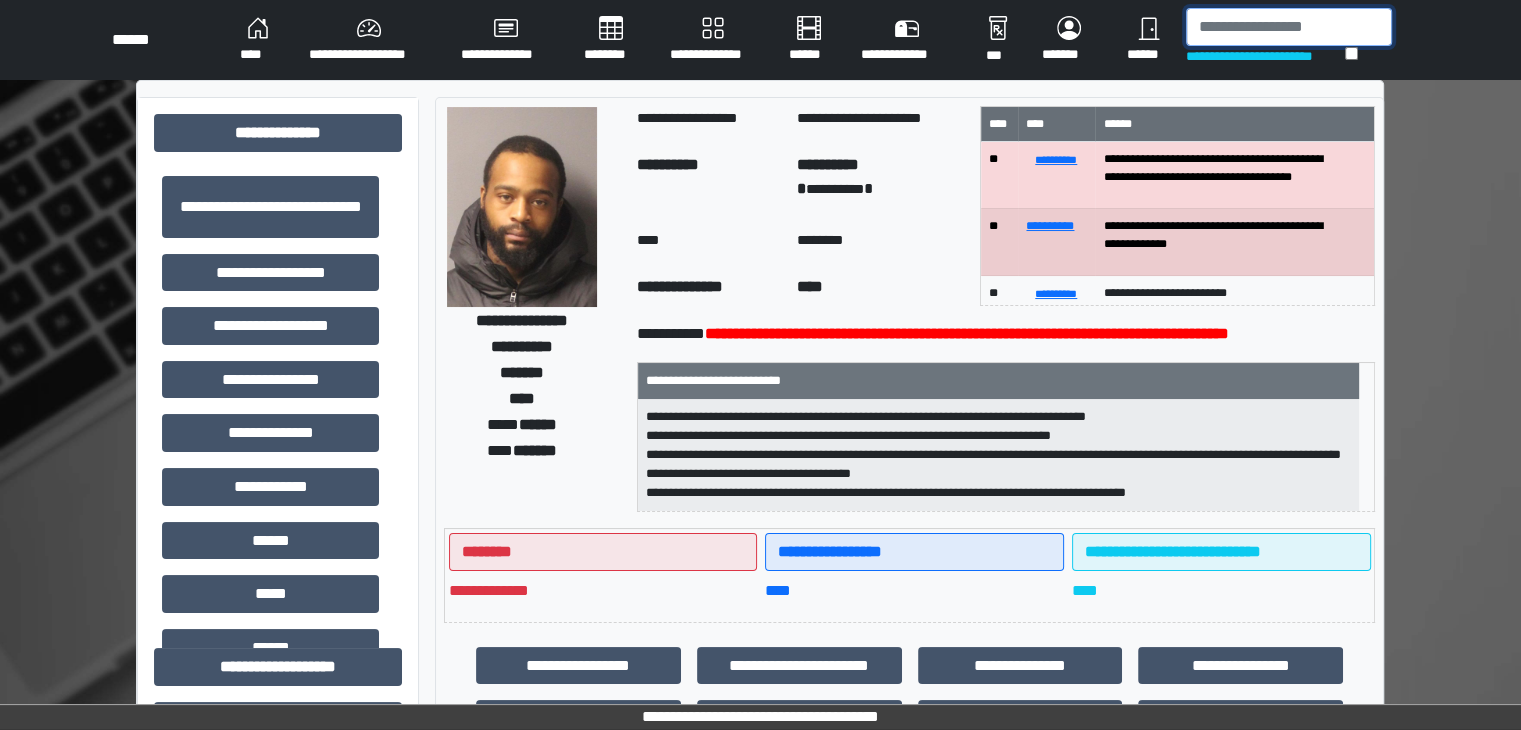 click at bounding box center [1289, 27] 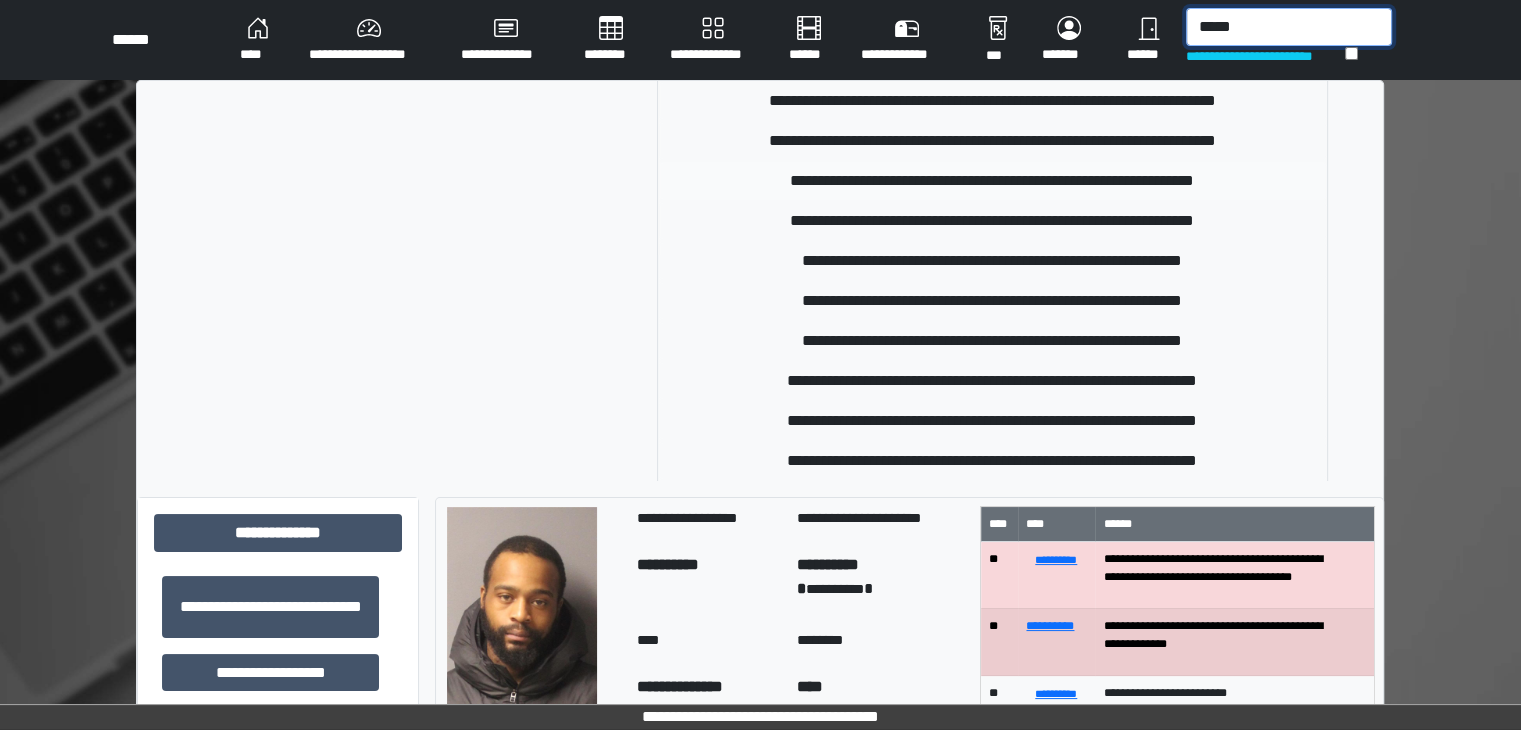 scroll, scrollTop: 600, scrollLeft: 0, axis: vertical 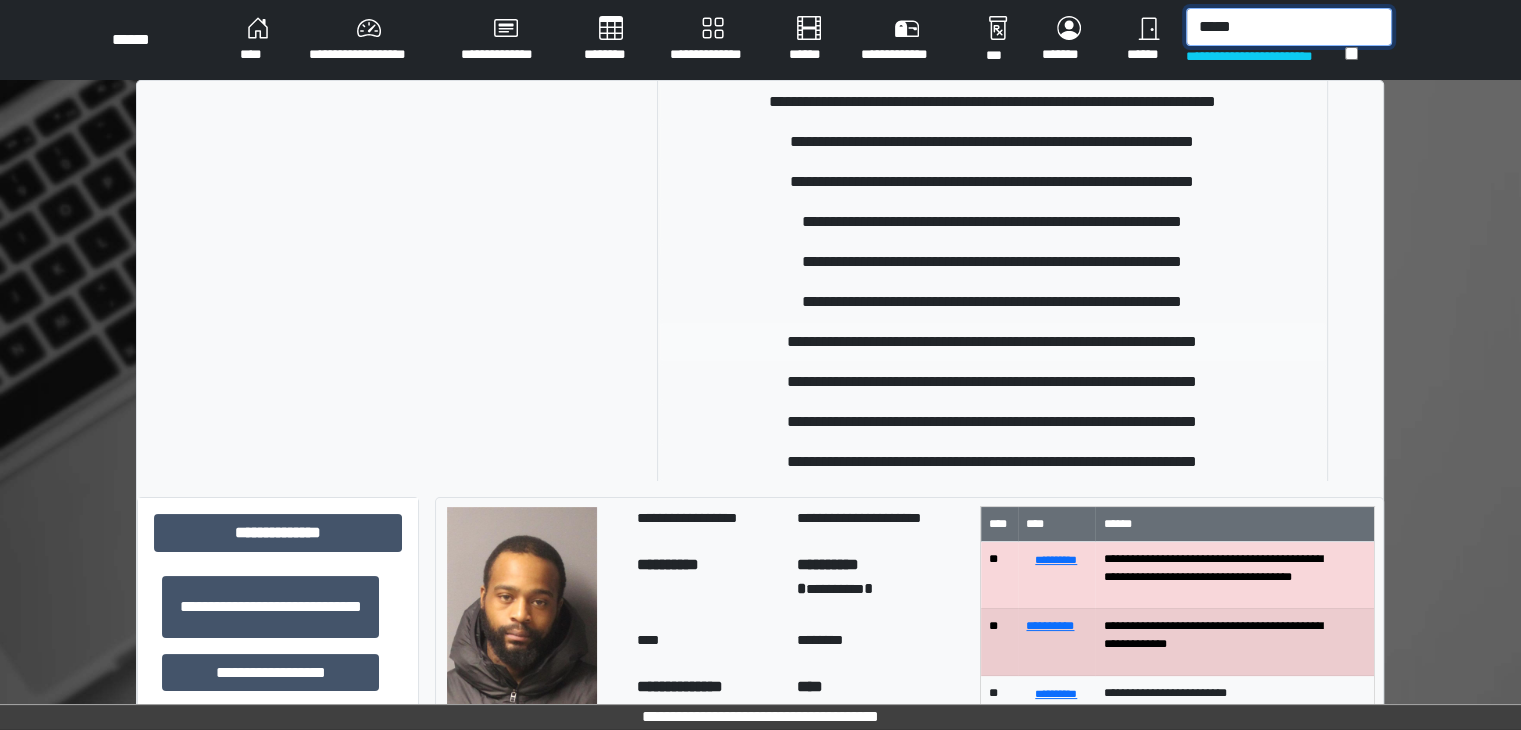 type on "*****" 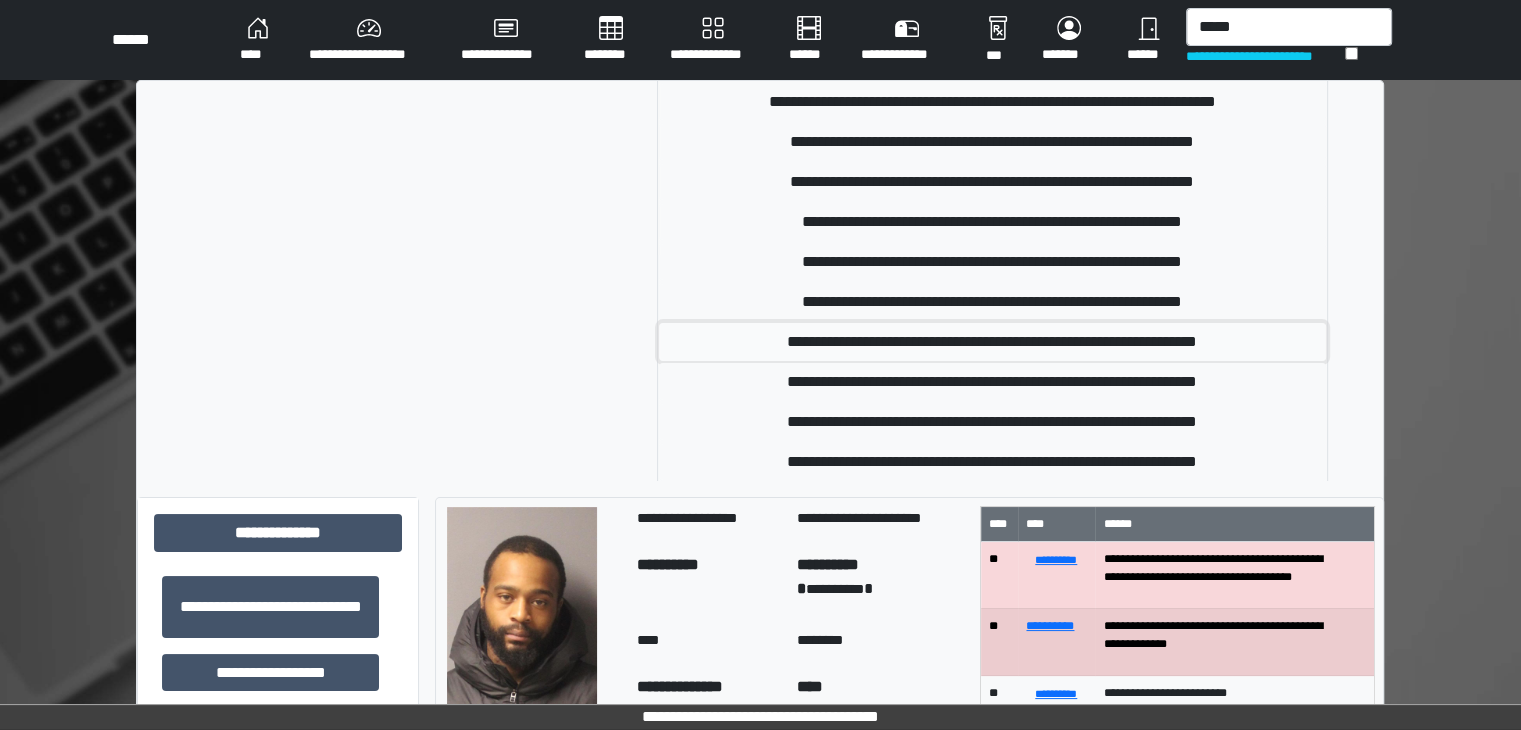 click on "**********" at bounding box center [993, 342] 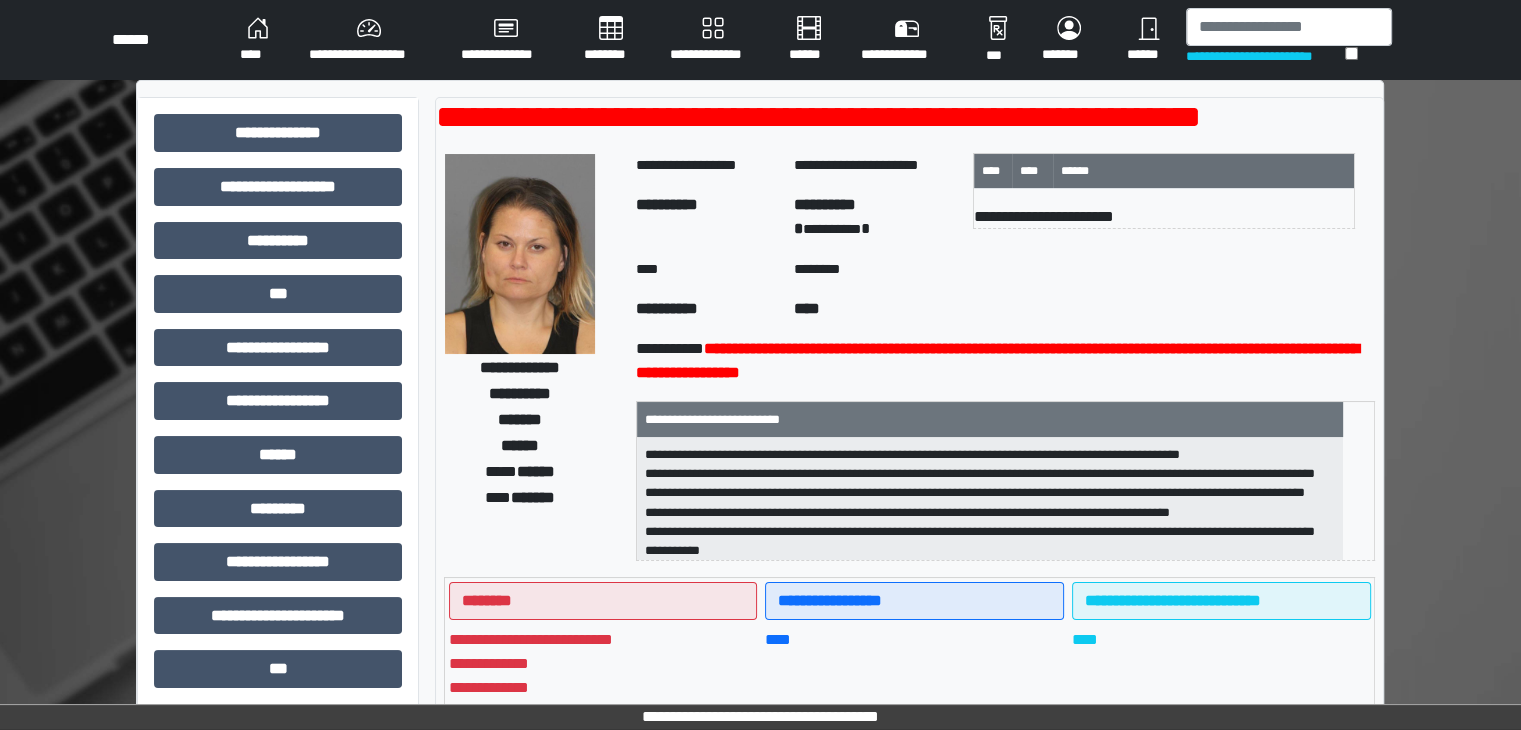 scroll, scrollTop: 0, scrollLeft: 0, axis: both 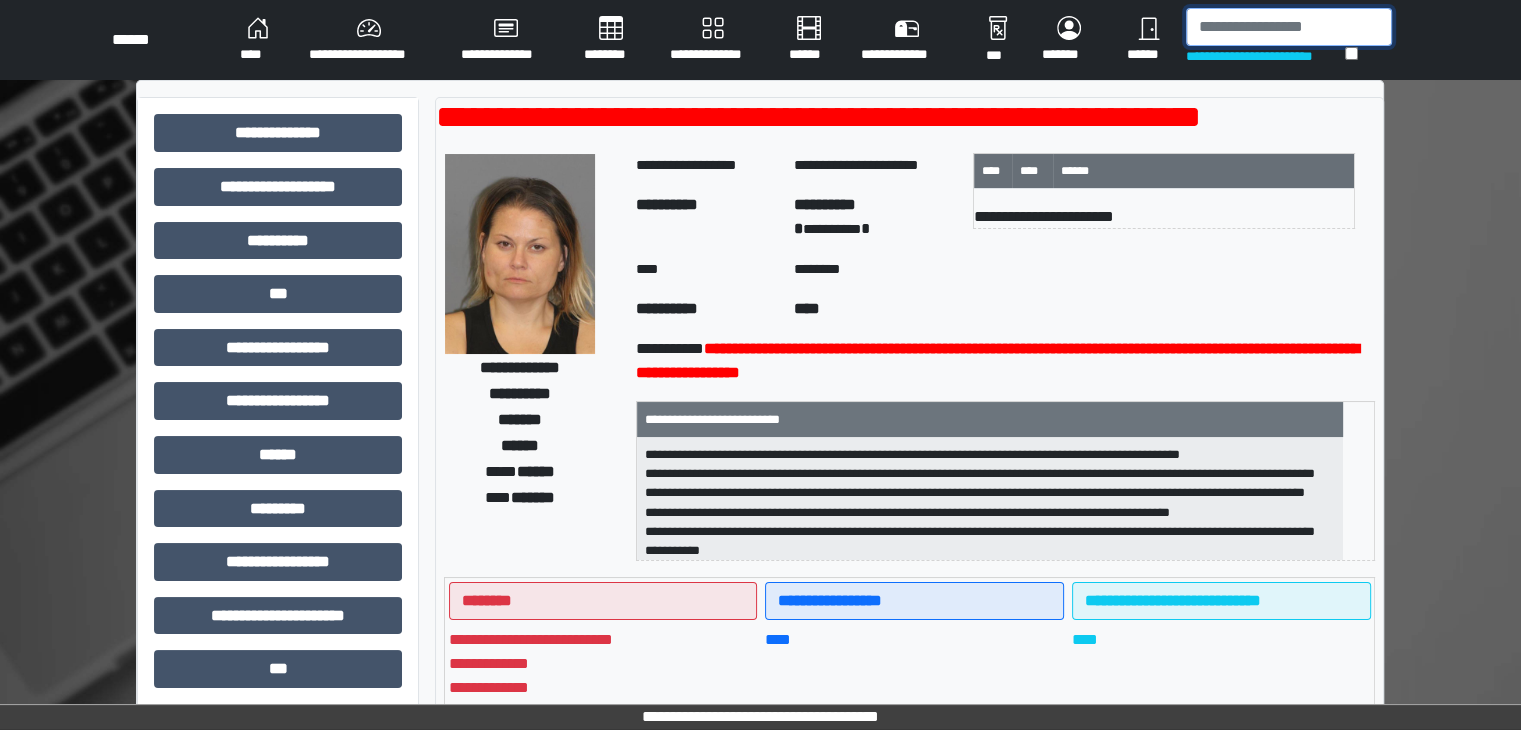 click at bounding box center (1289, 27) 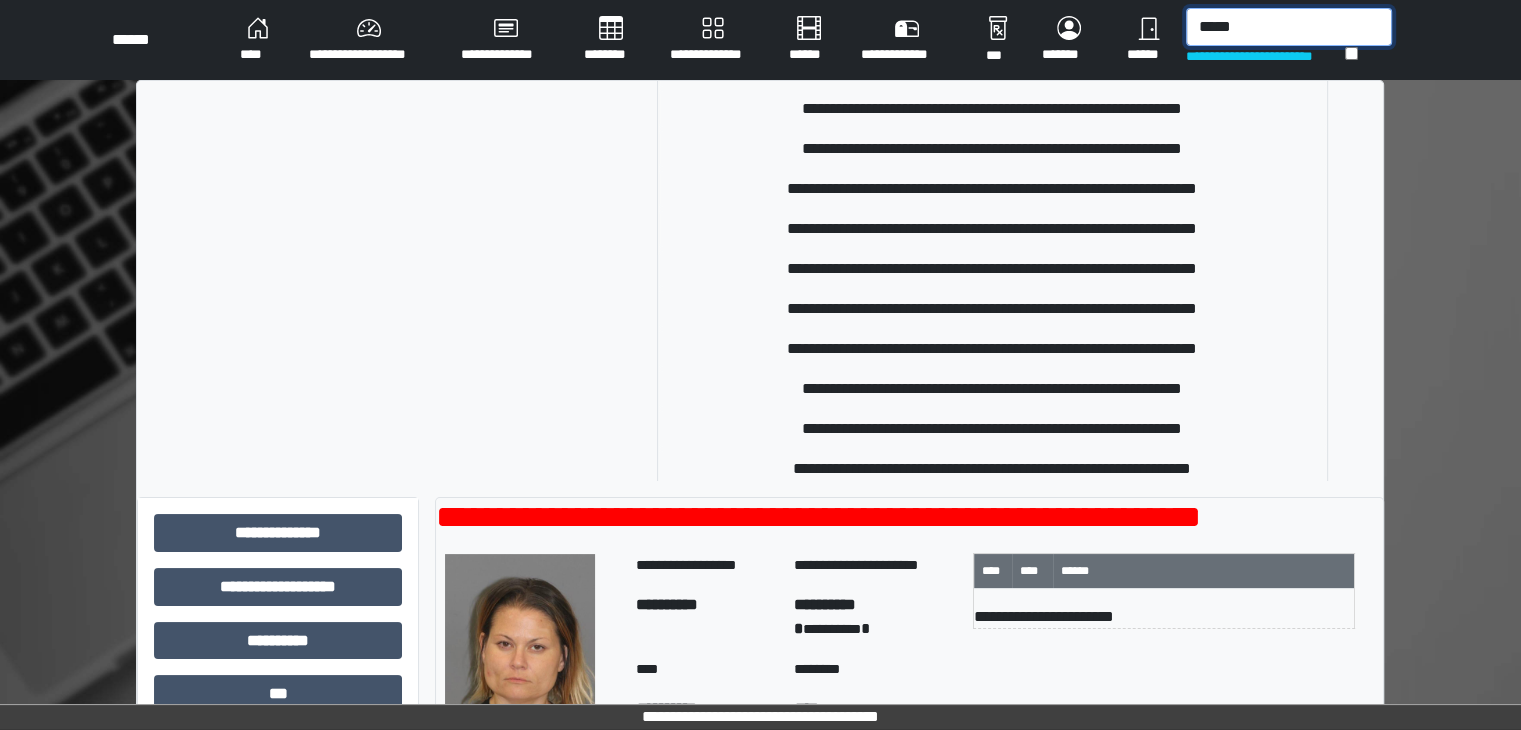 scroll, scrollTop: 700, scrollLeft: 0, axis: vertical 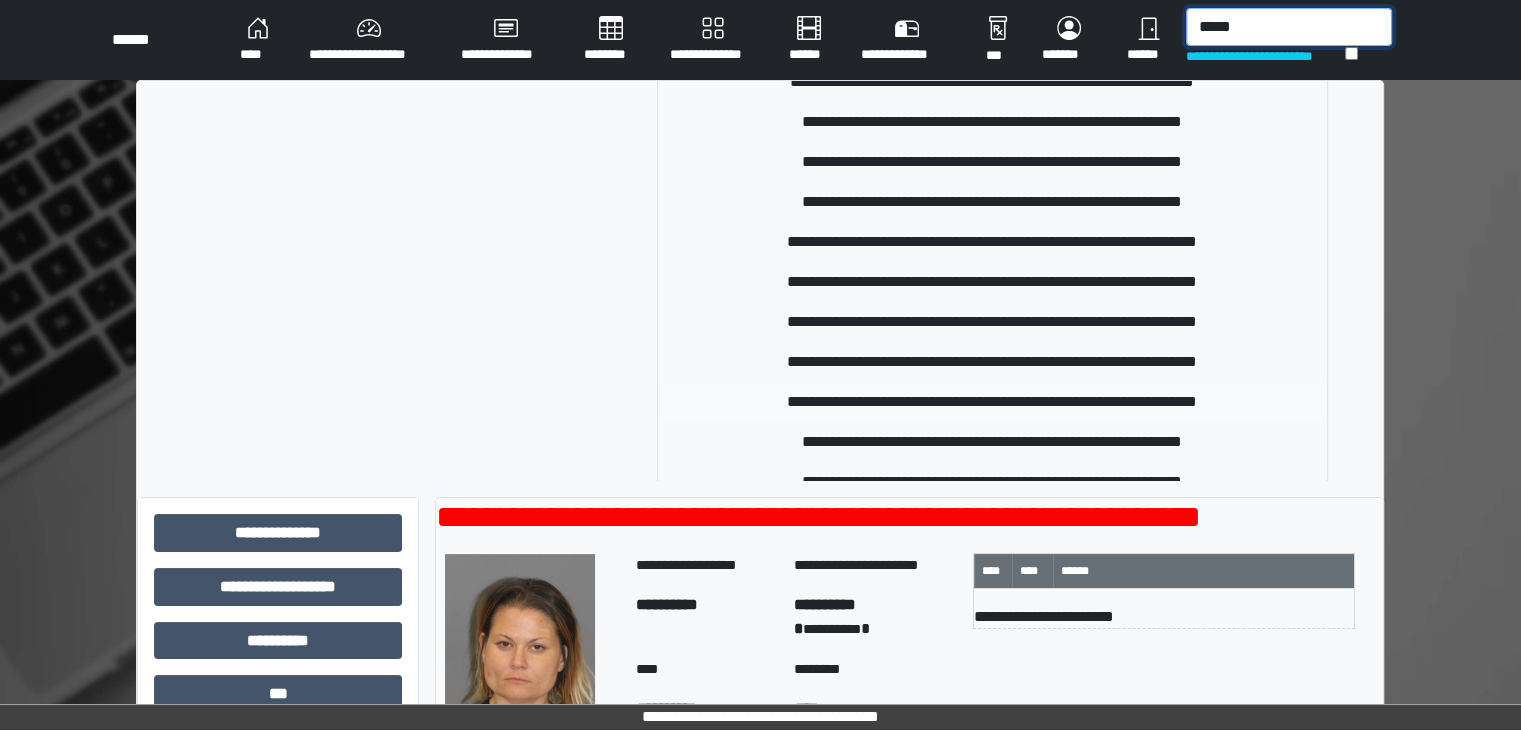 type on "*****" 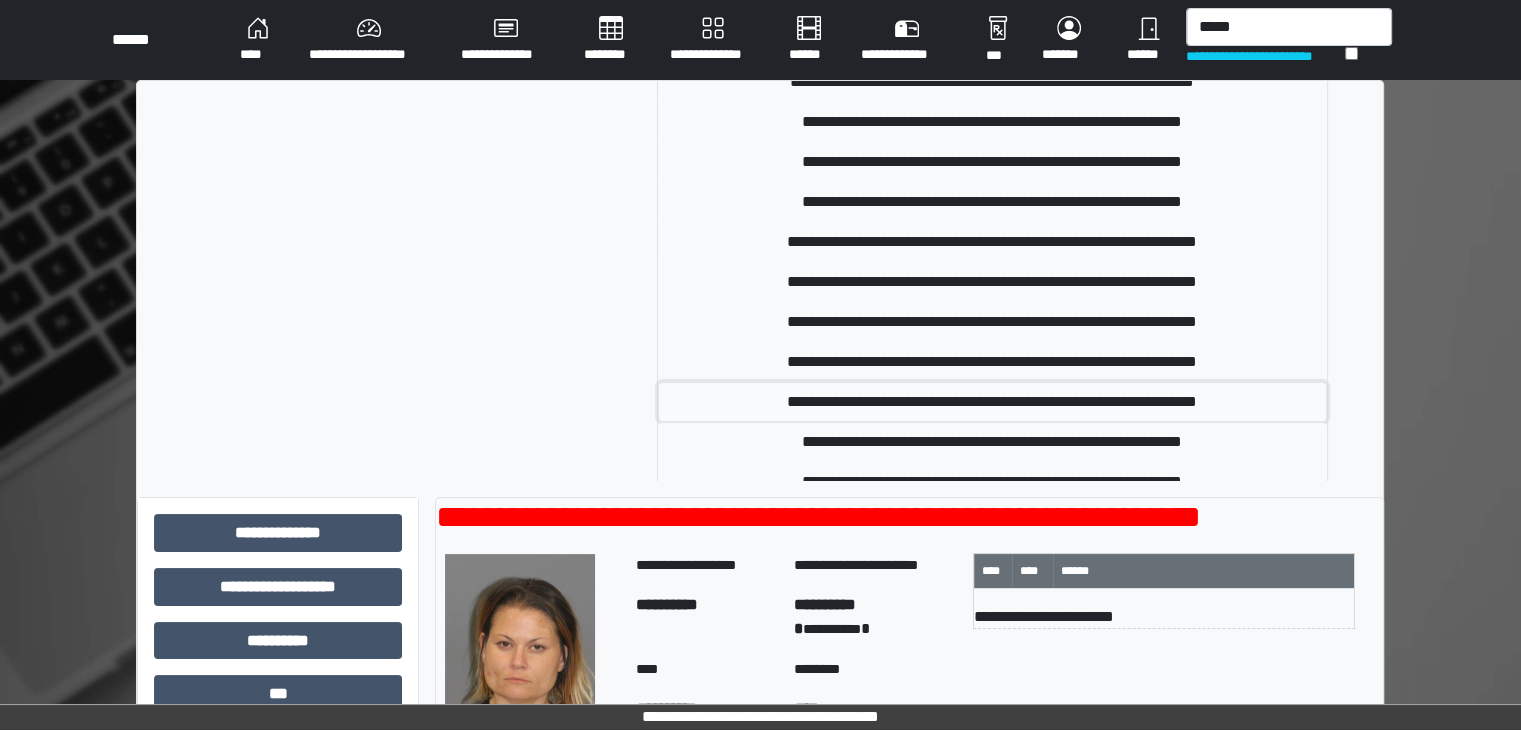 click on "**********" at bounding box center [993, 402] 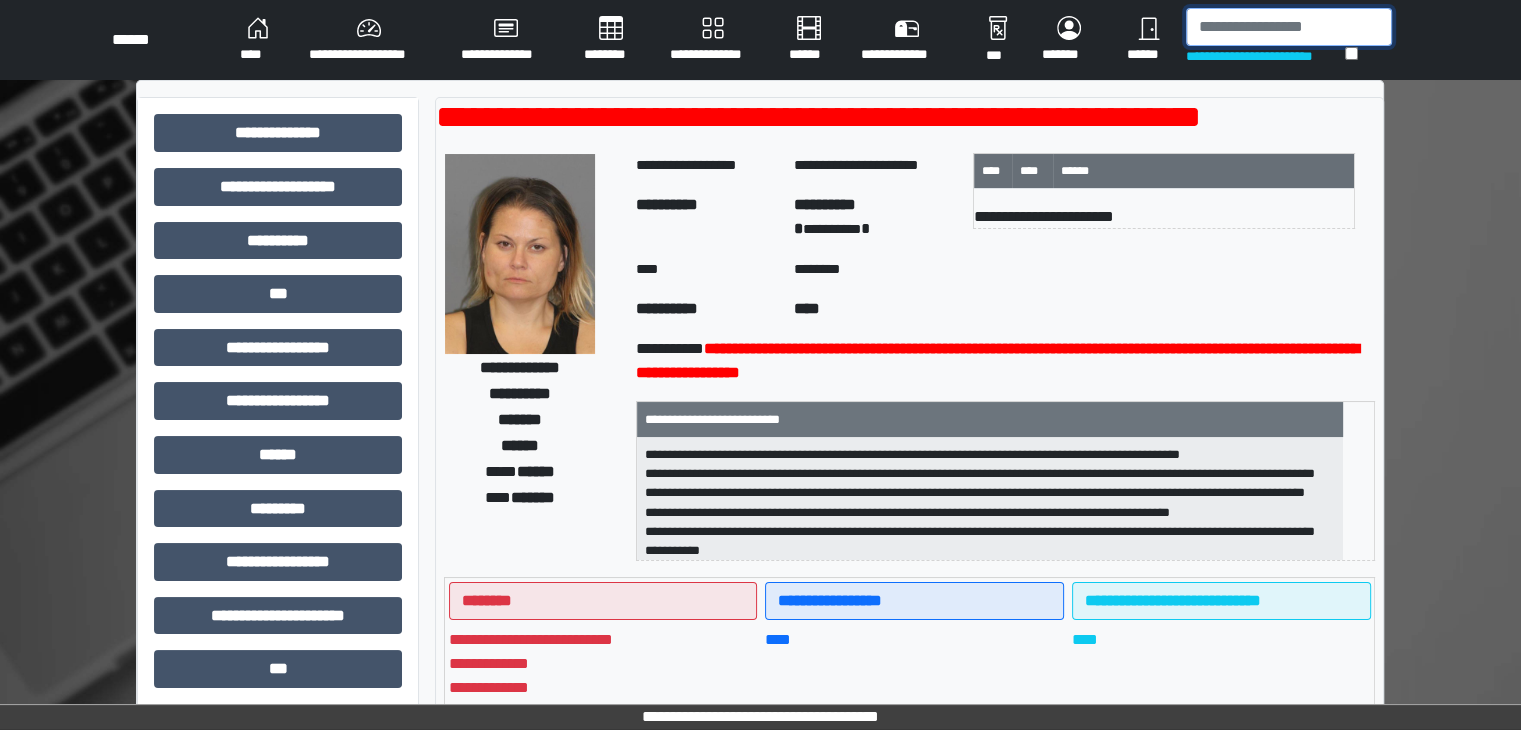 click at bounding box center (1289, 27) 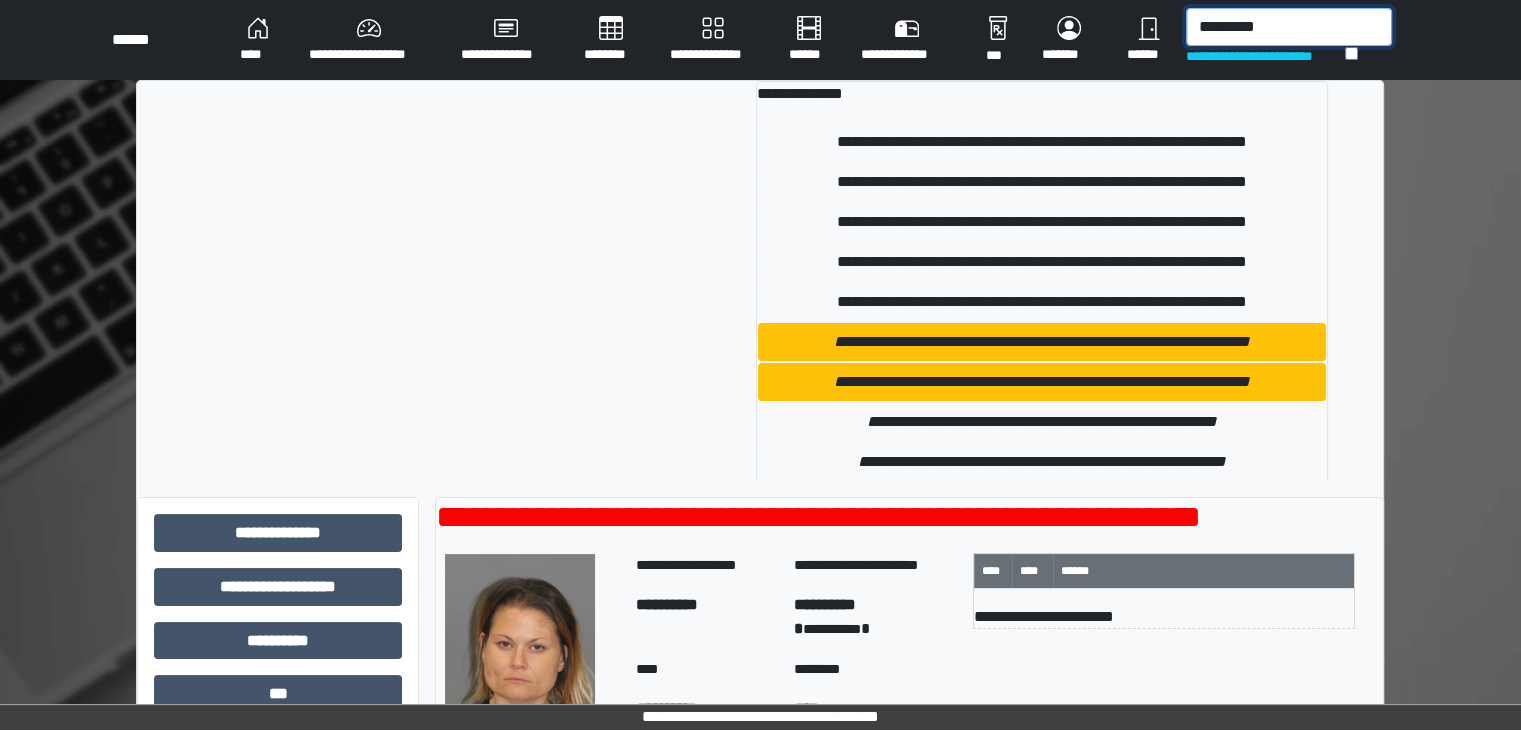 click on "*********" at bounding box center [1289, 27] 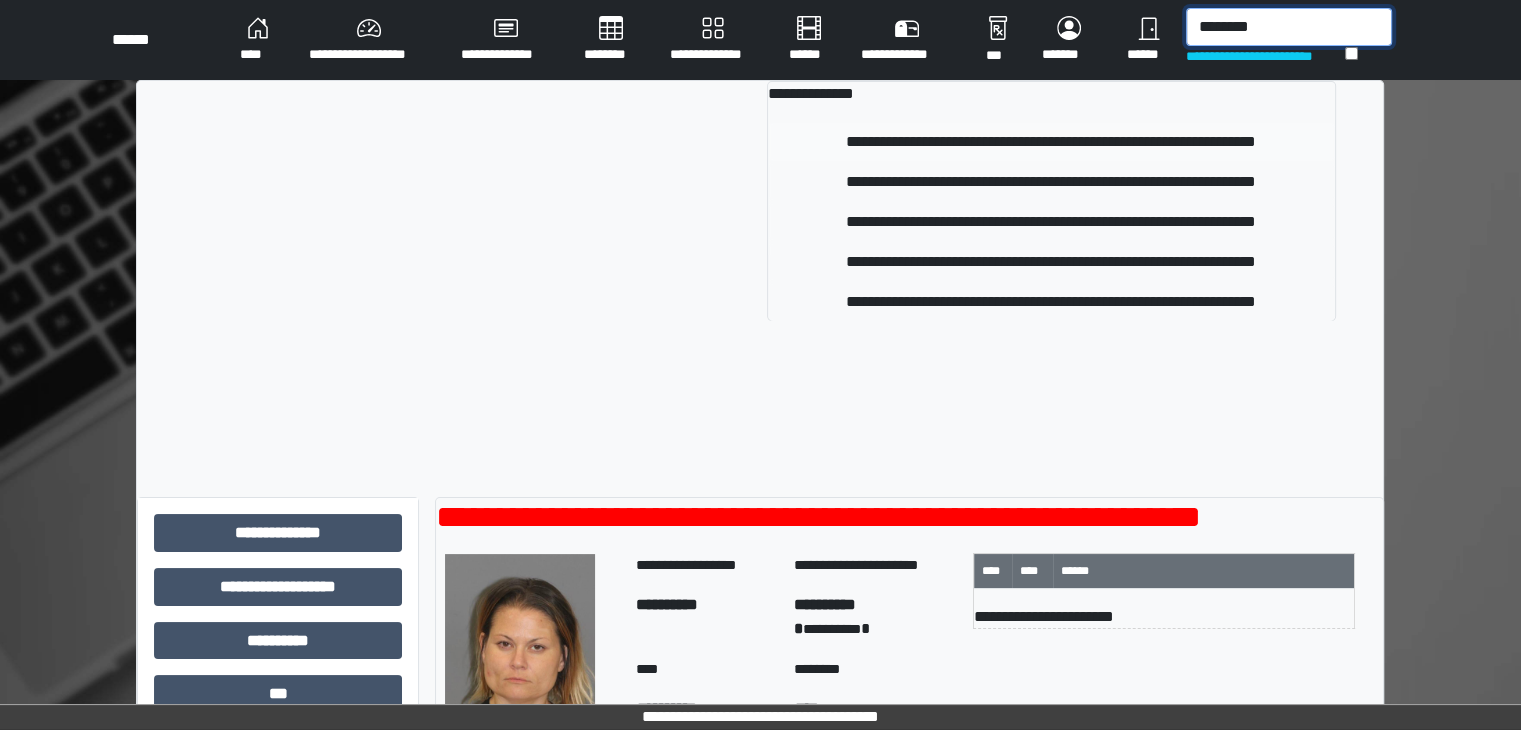 type on "********" 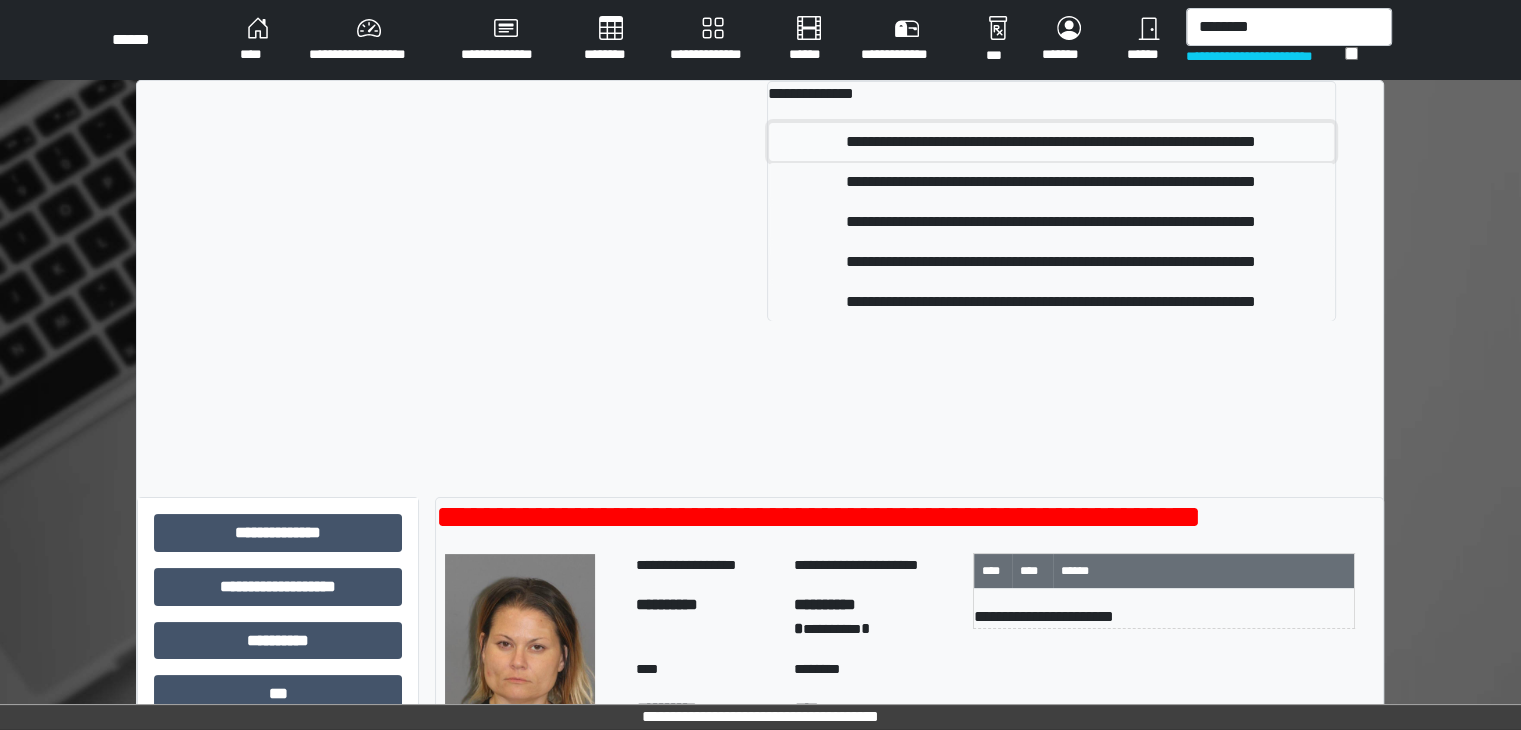 click on "**********" at bounding box center (1051, 142) 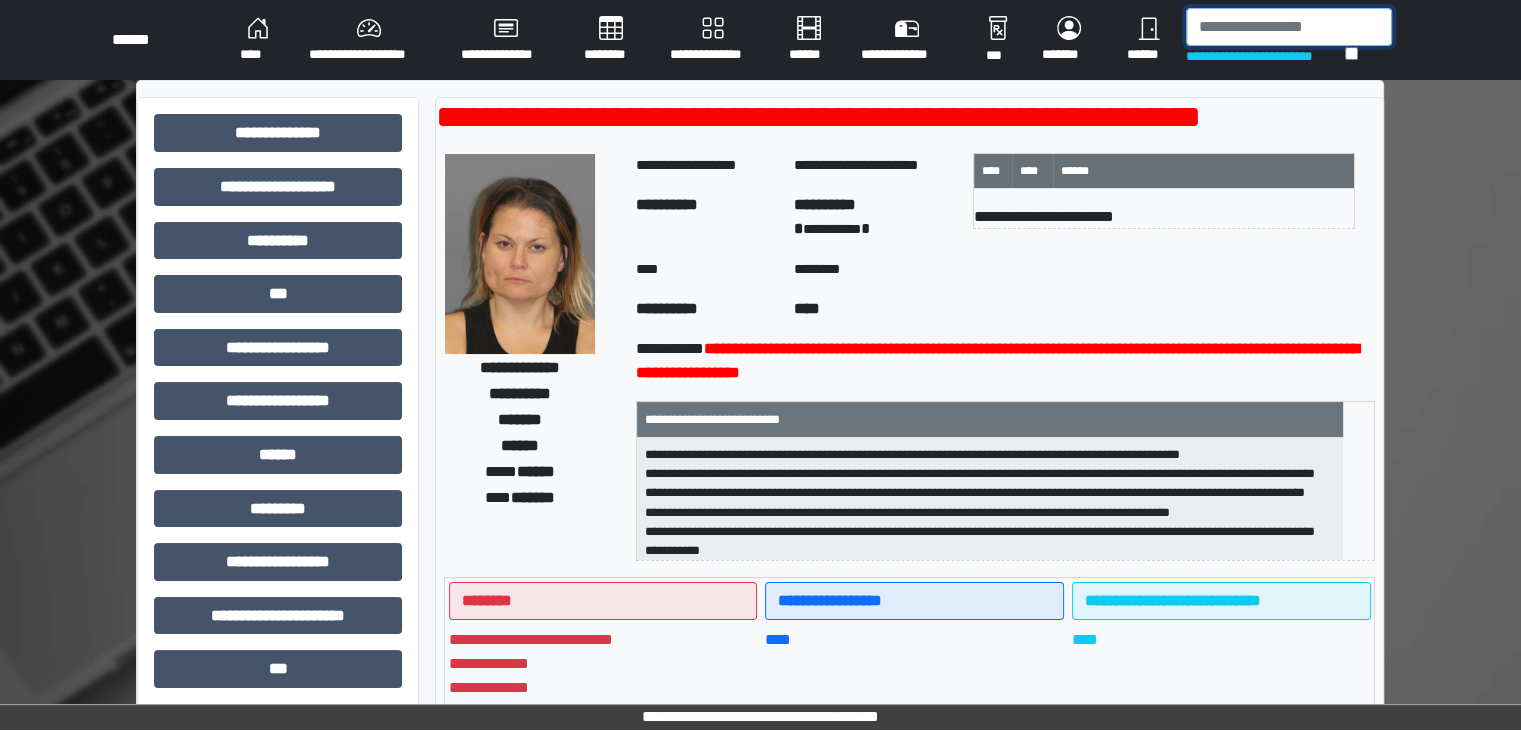 click at bounding box center (1289, 27) 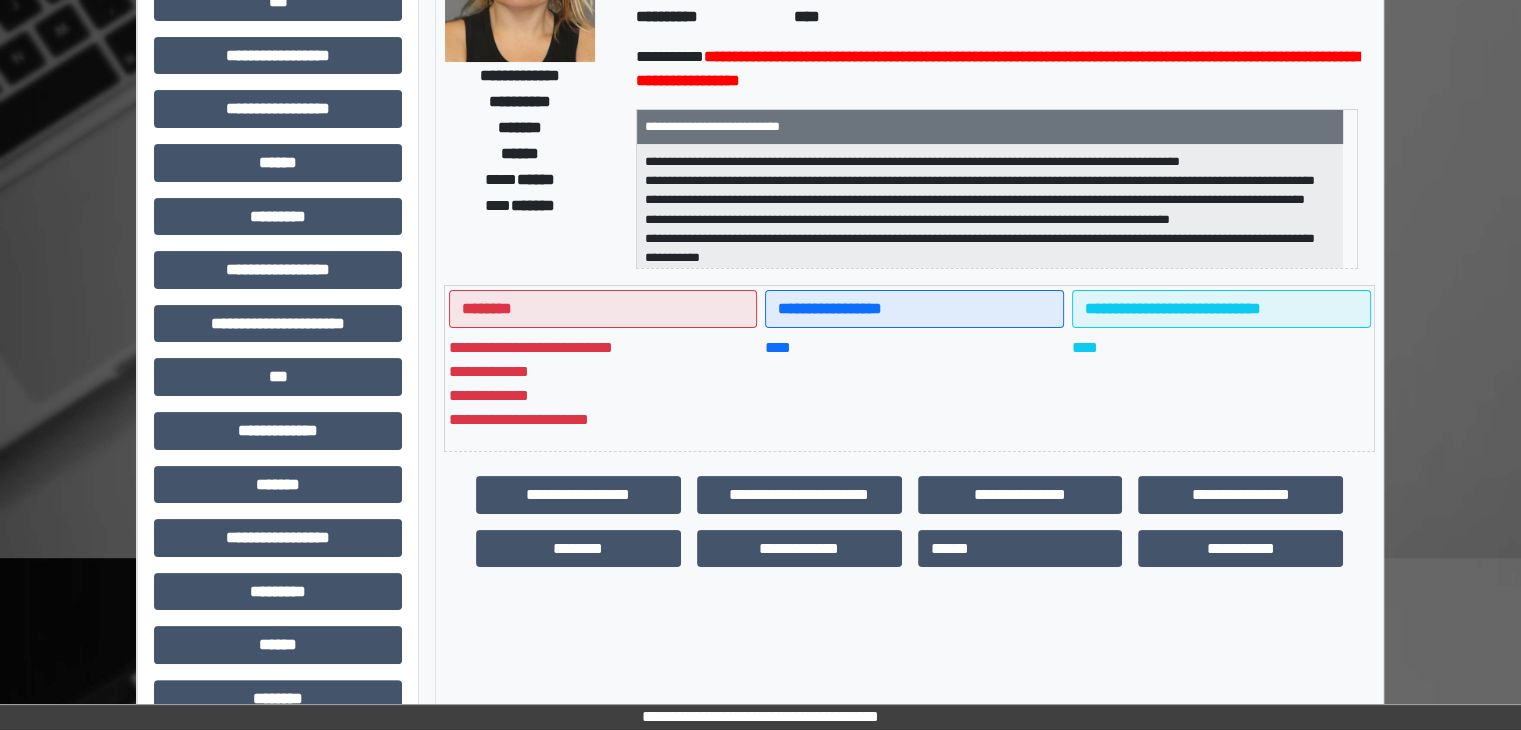 scroll, scrollTop: 300, scrollLeft: 0, axis: vertical 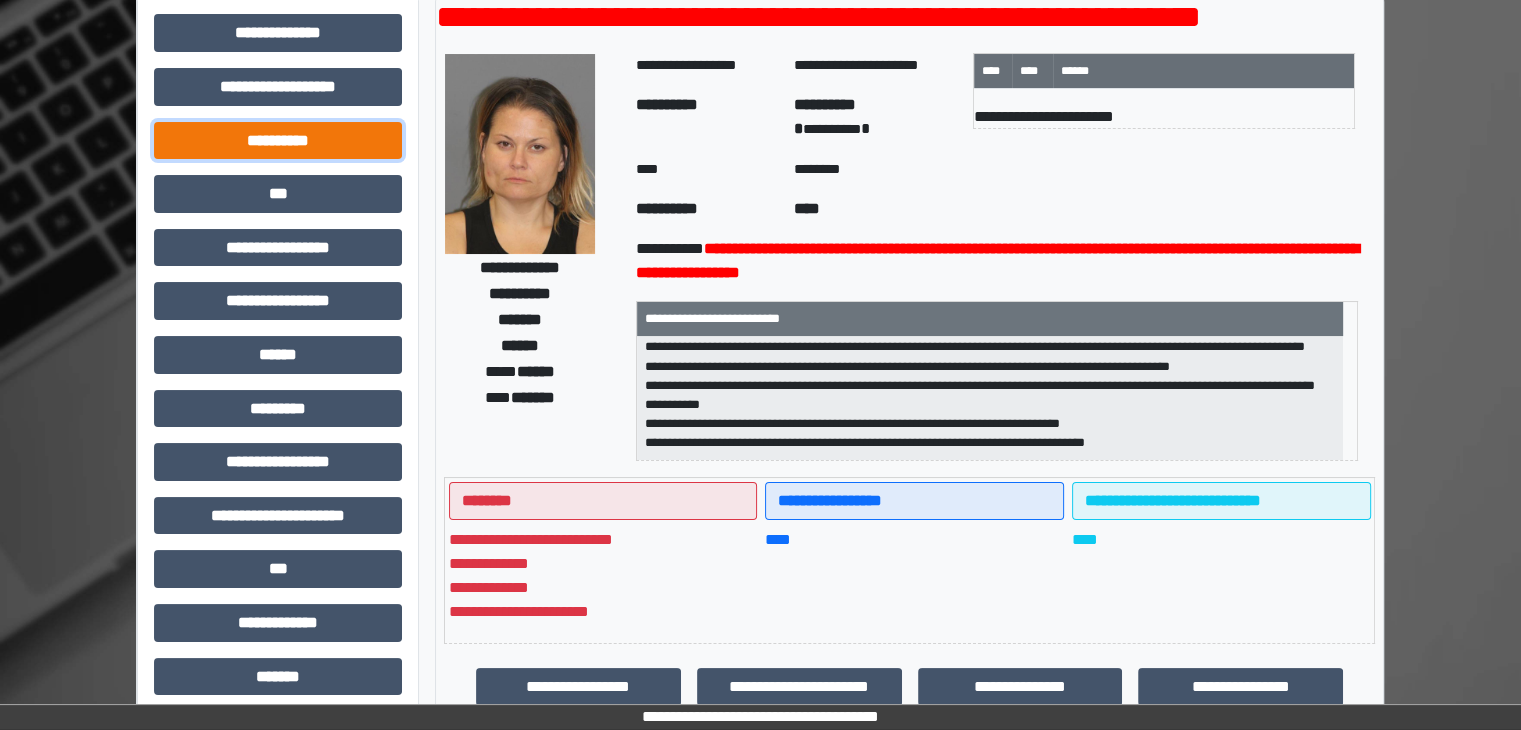 click on "**********" at bounding box center [278, 141] 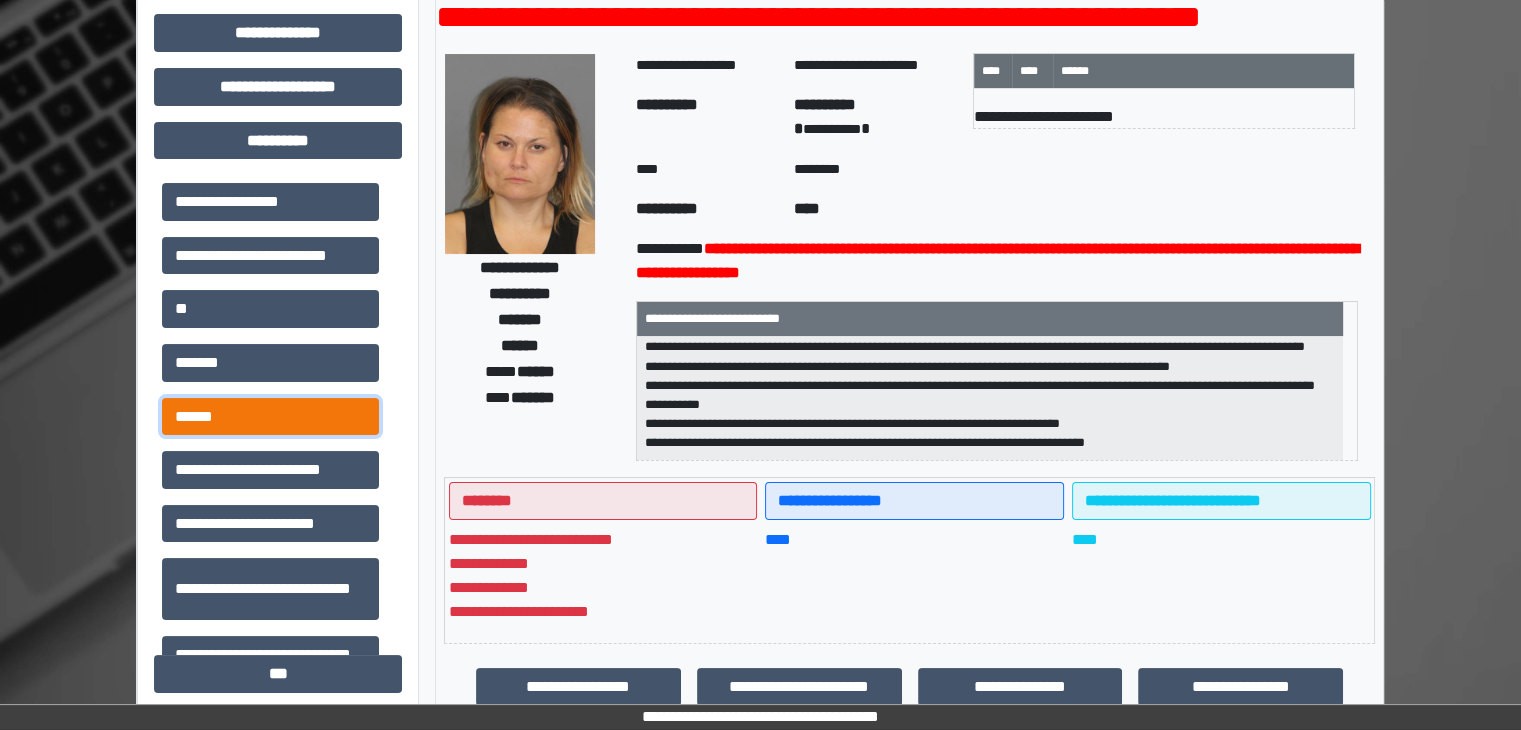 click on "******" at bounding box center (270, 417) 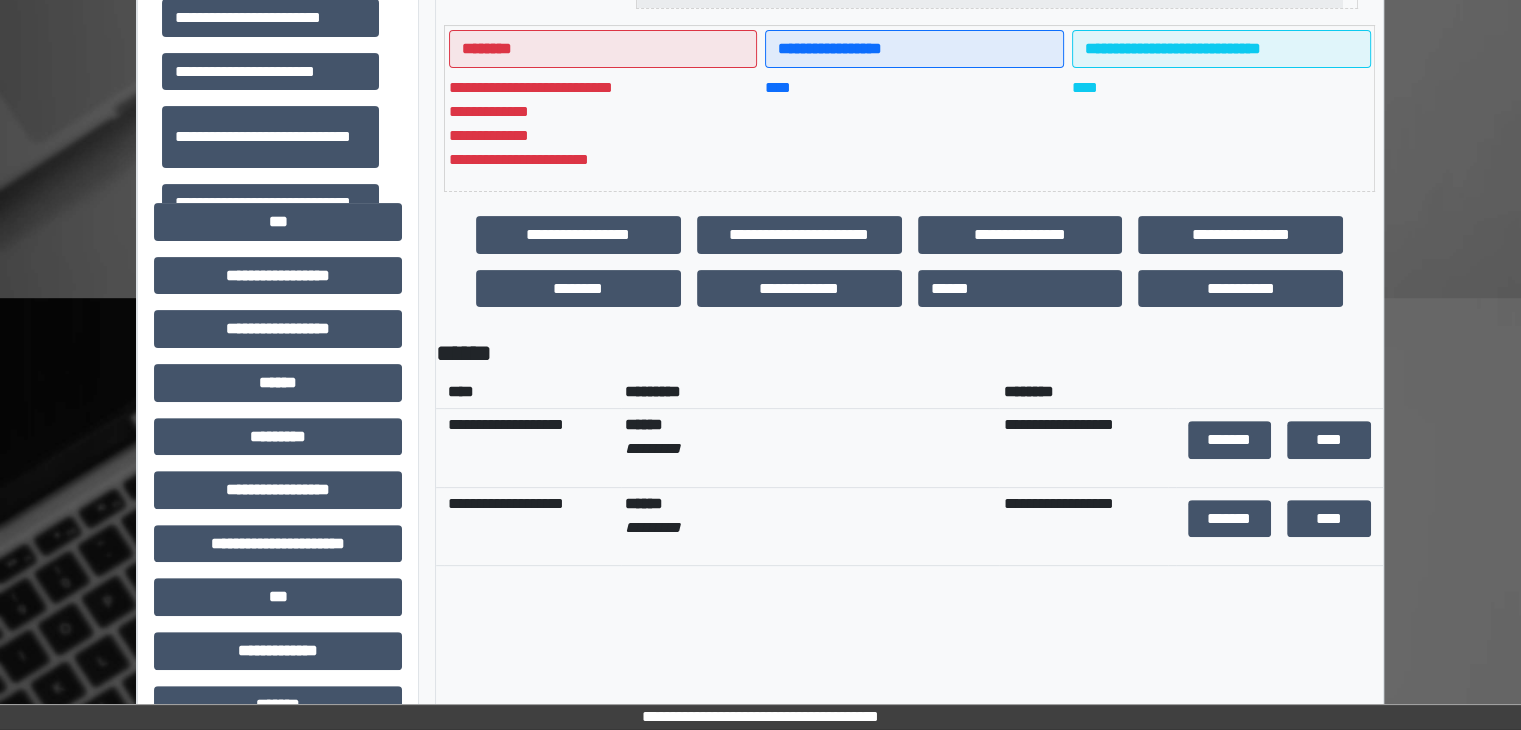 scroll, scrollTop: 600, scrollLeft: 0, axis: vertical 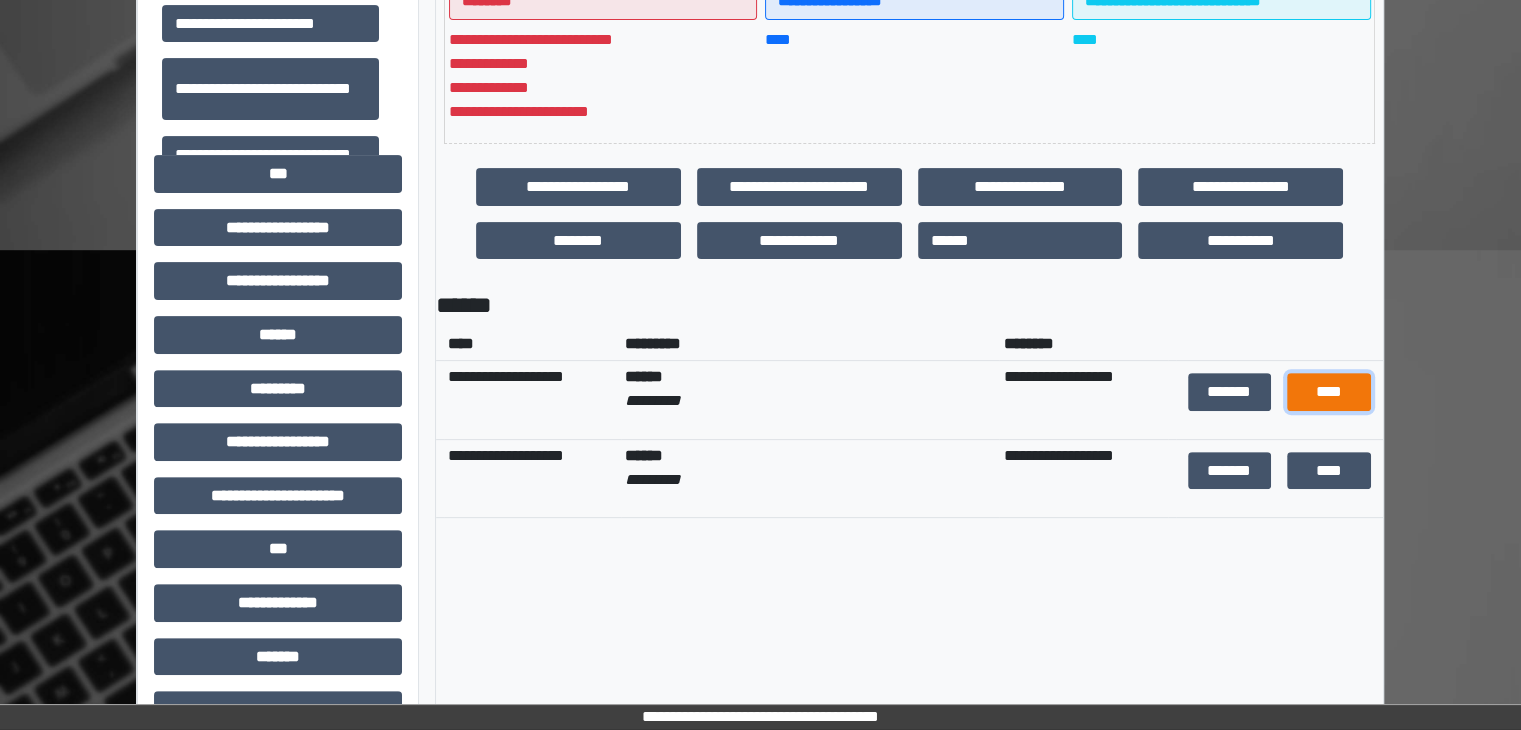 click on "****" at bounding box center [1328, 392] 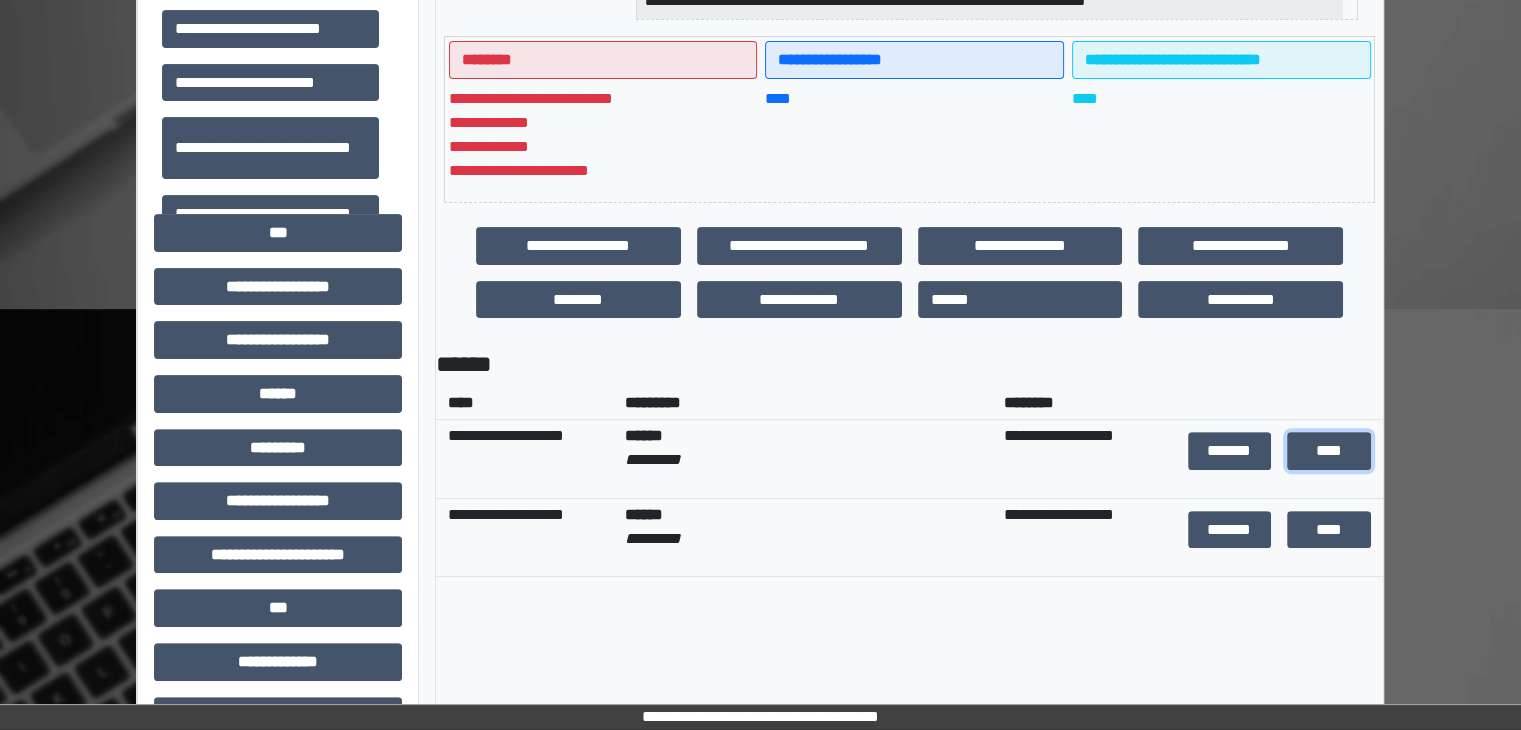 scroll, scrollTop: 100, scrollLeft: 0, axis: vertical 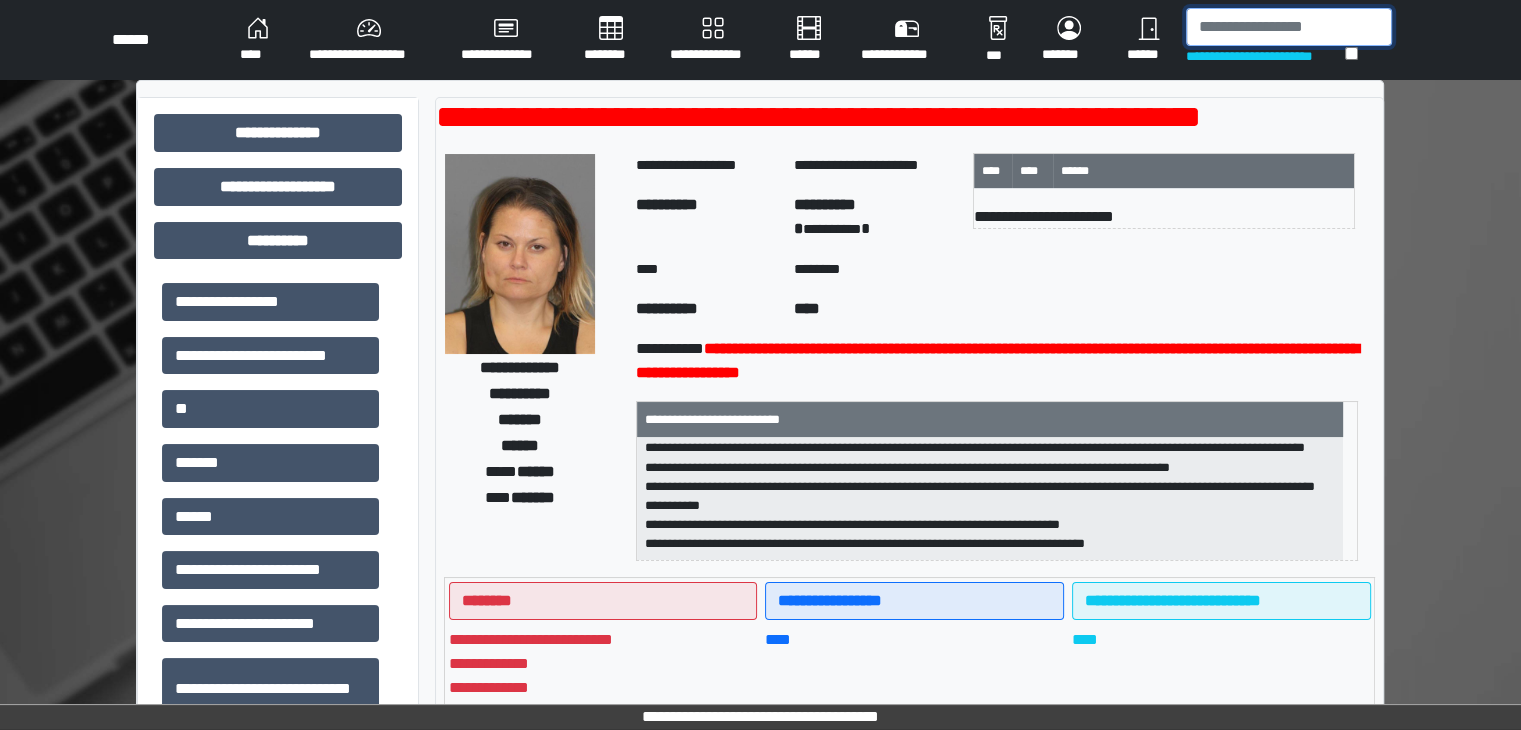 click at bounding box center (1289, 27) 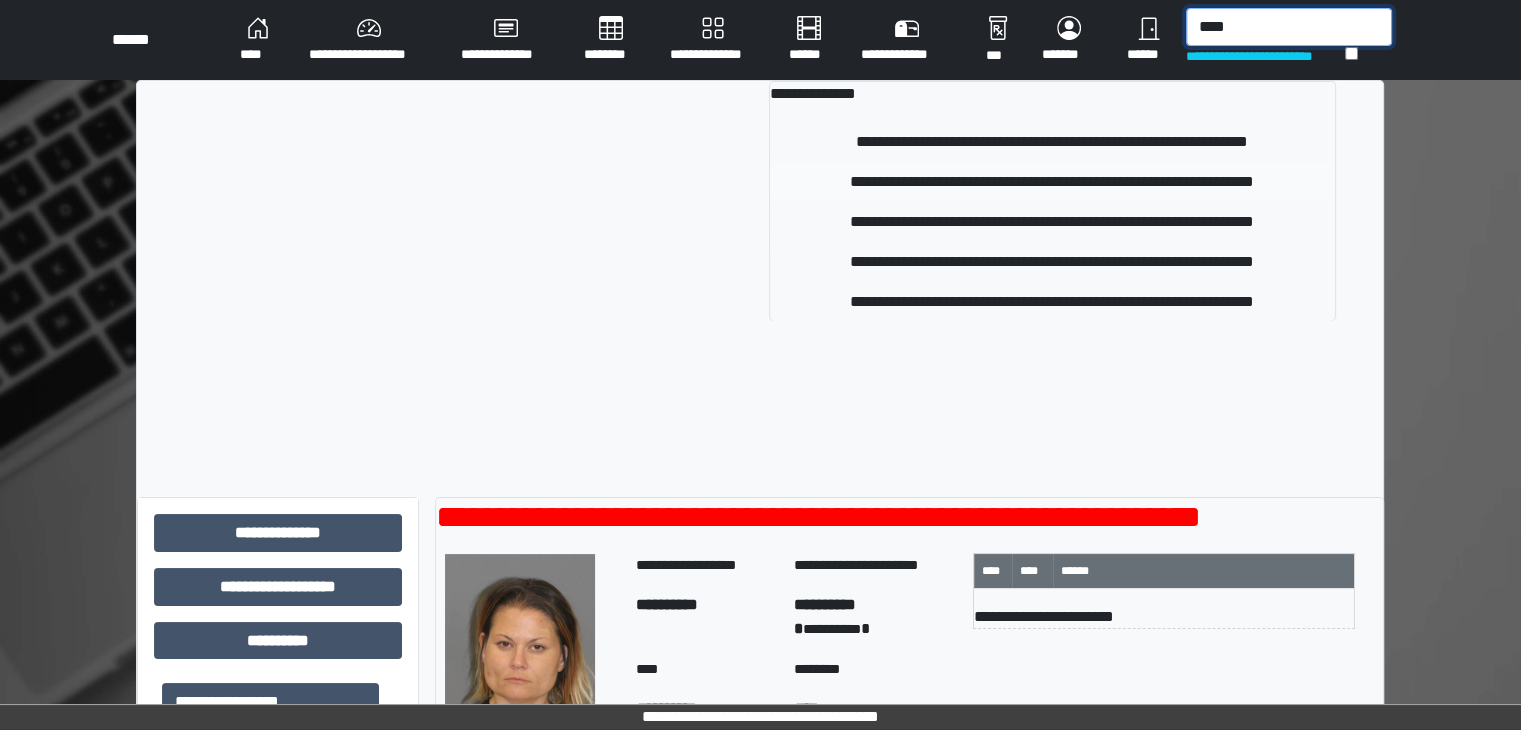 type on "****" 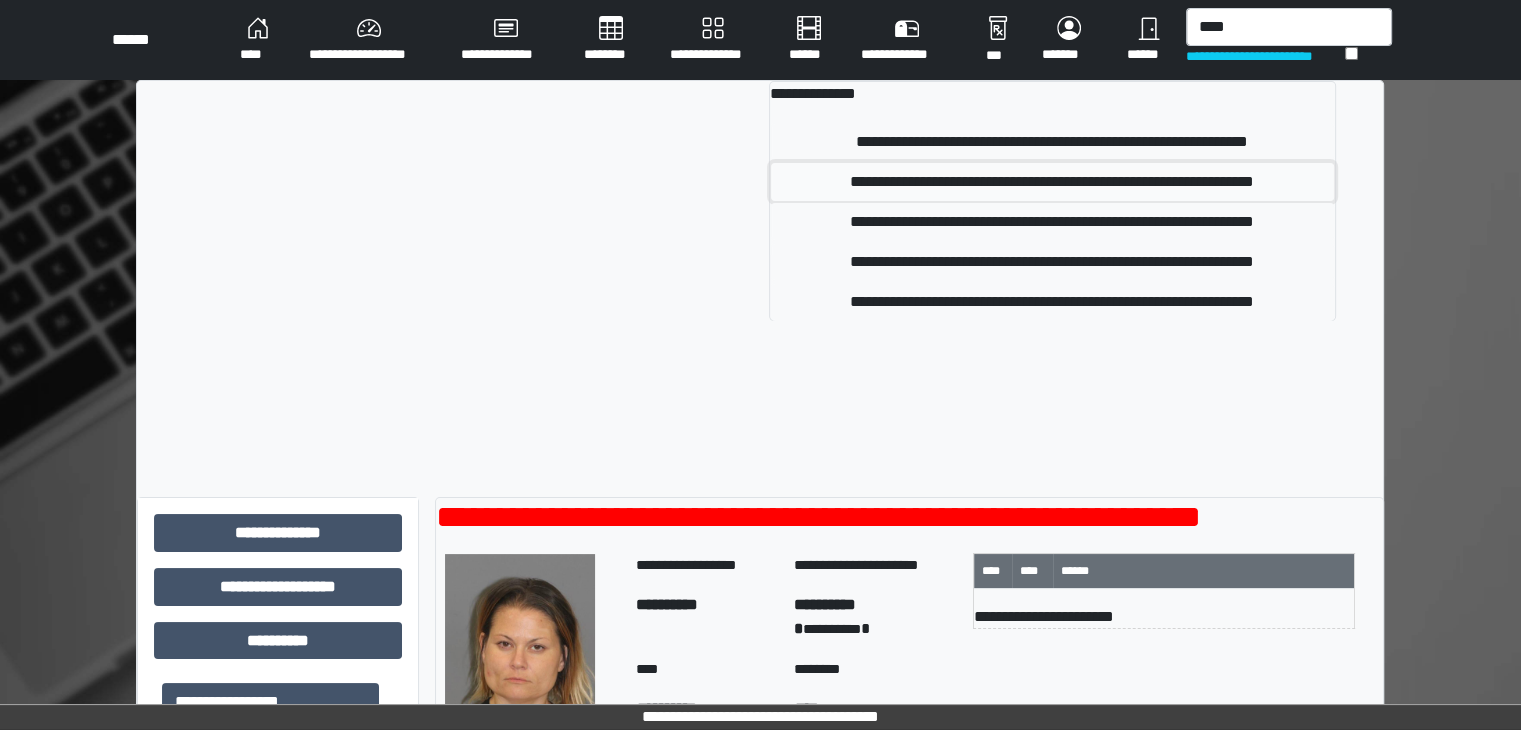 click on "**********" at bounding box center [1052, 182] 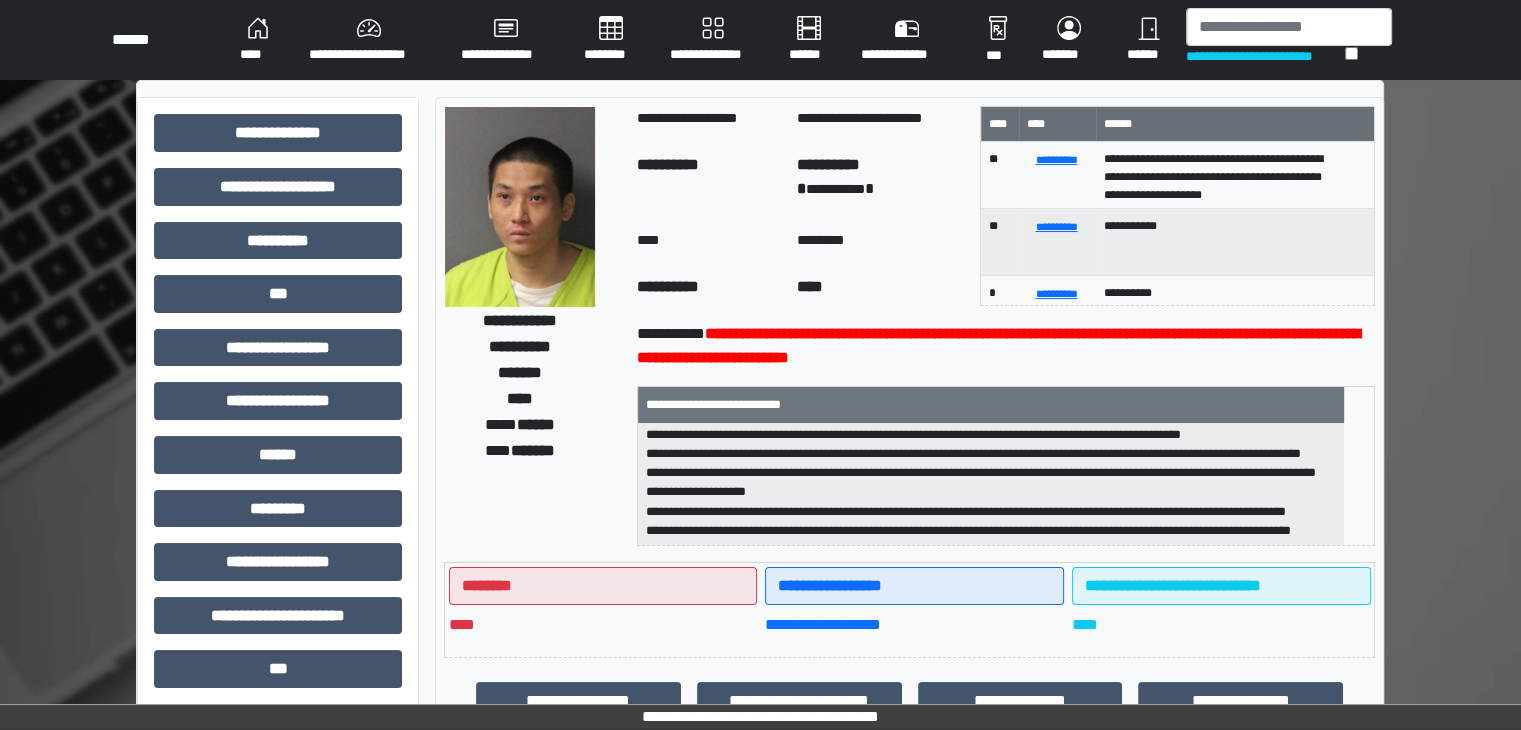 scroll, scrollTop: 83, scrollLeft: 0, axis: vertical 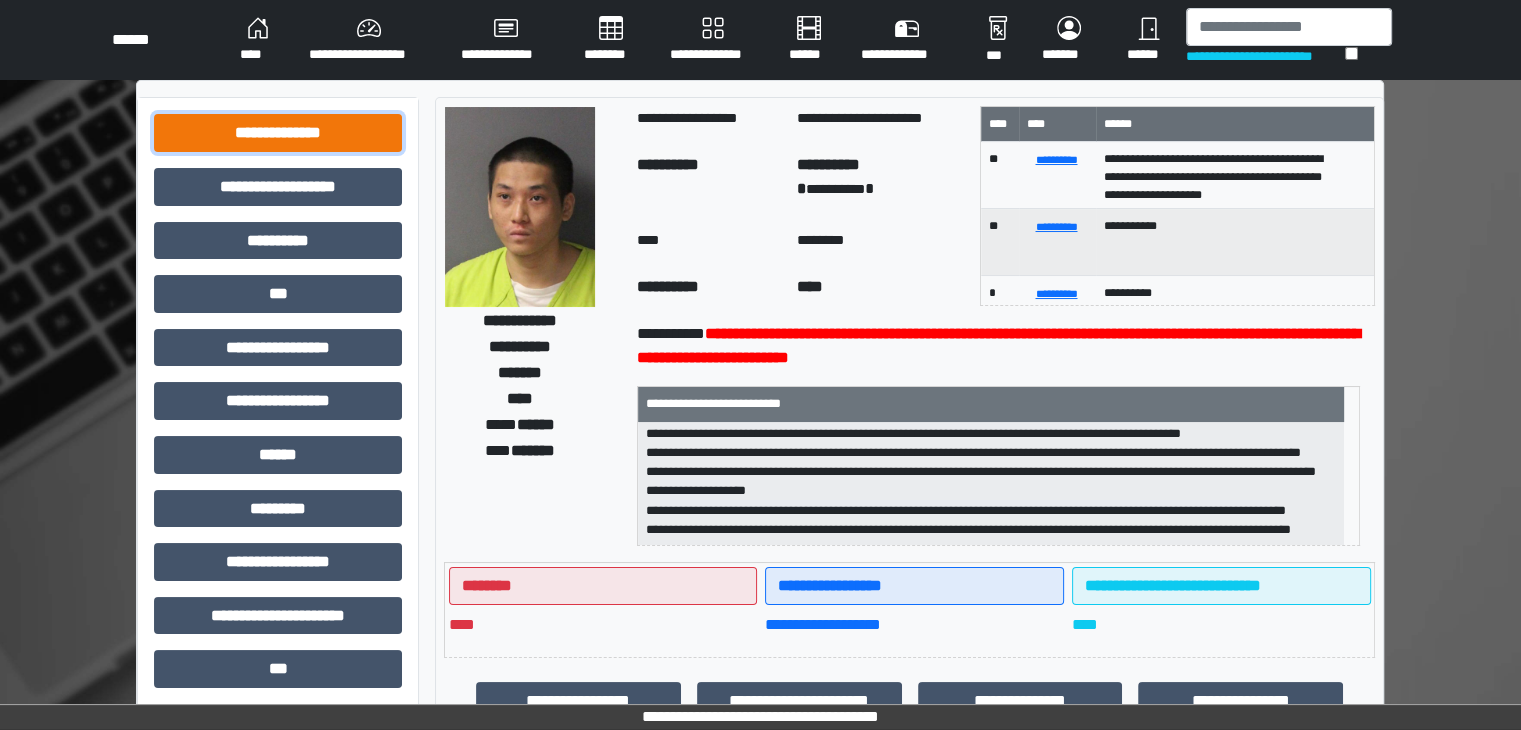 click on "**********" at bounding box center [278, 133] 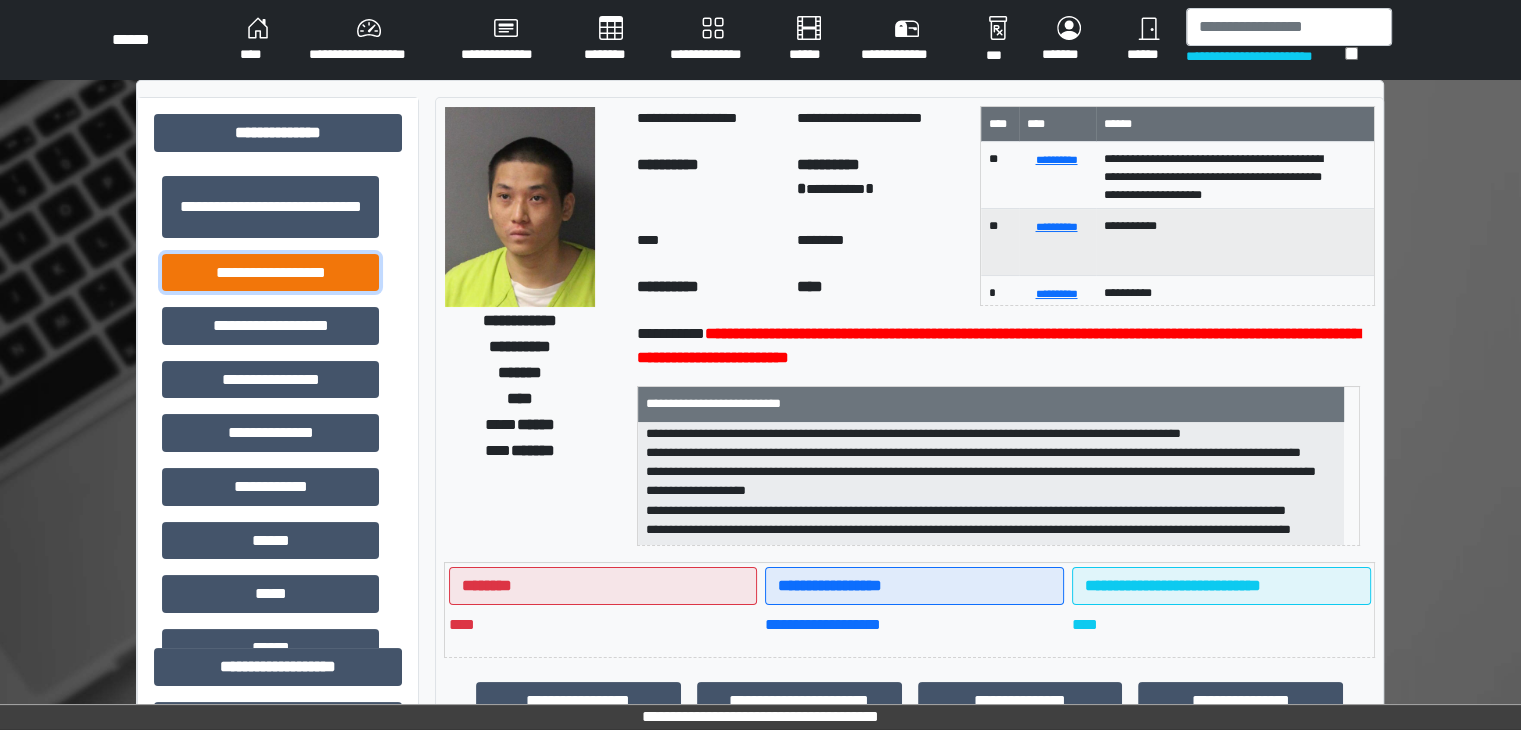 click on "**********" at bounding box center [270, 273] 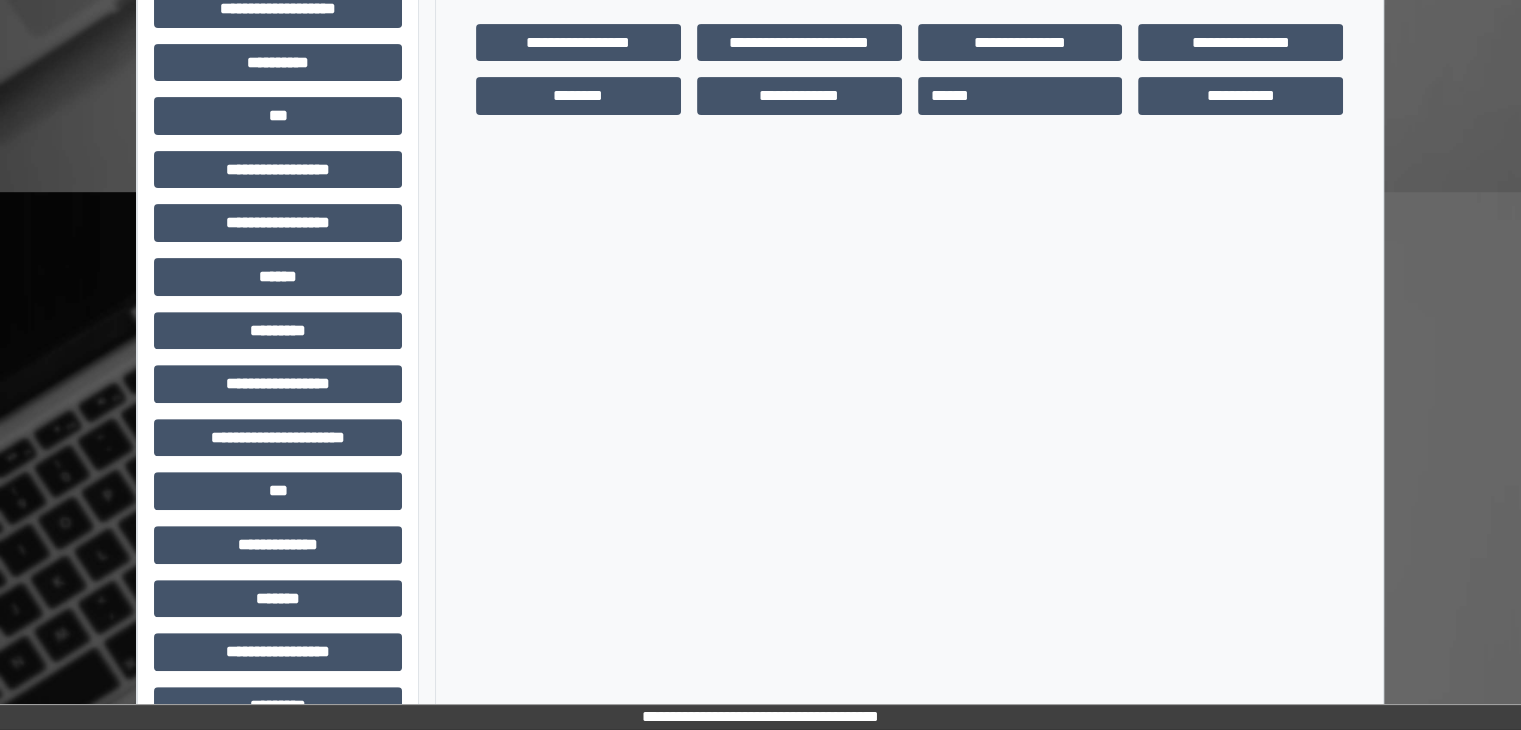 scroll, scrollTop: 700, scrollLeft: 0, axis: vertical 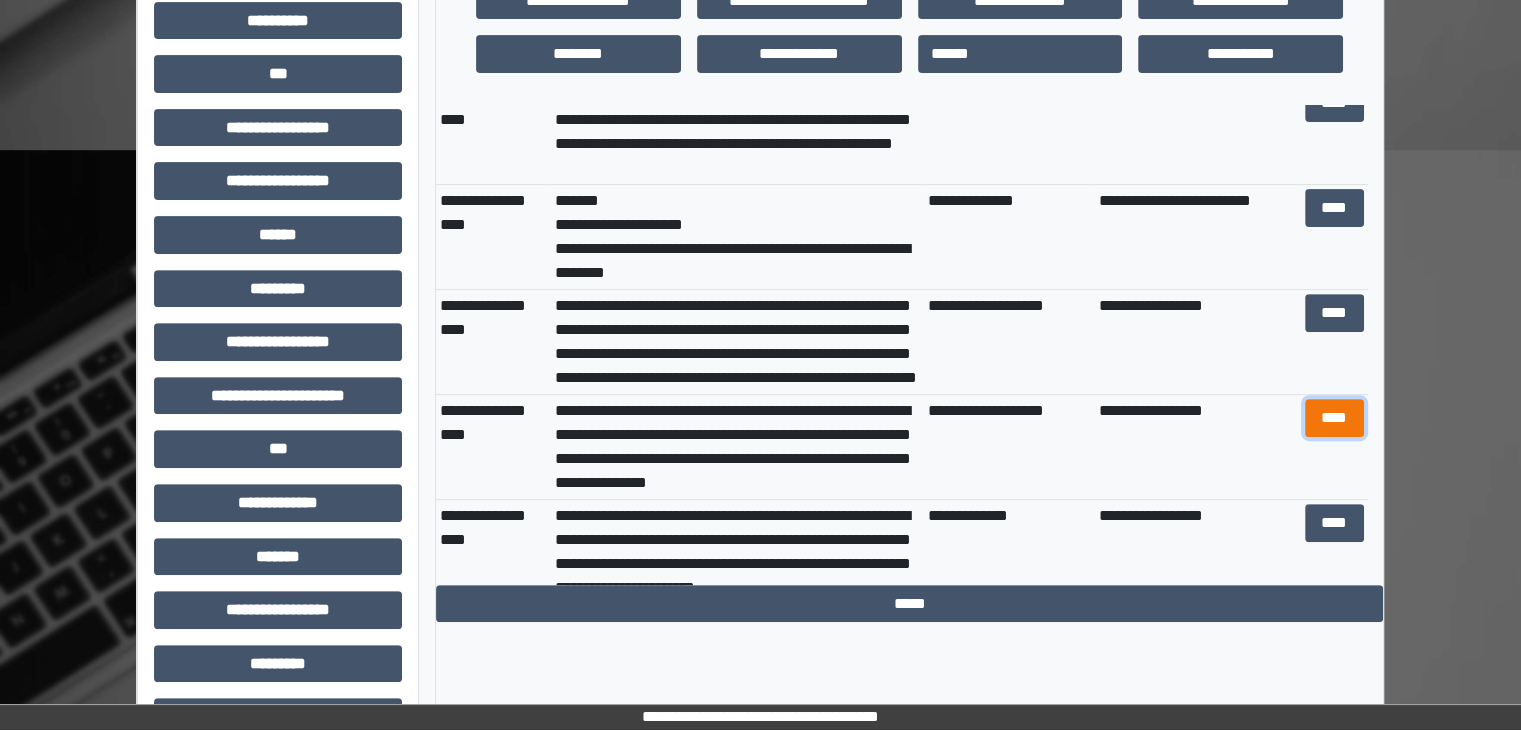 click on "****" at bounding box center (1334, 418) 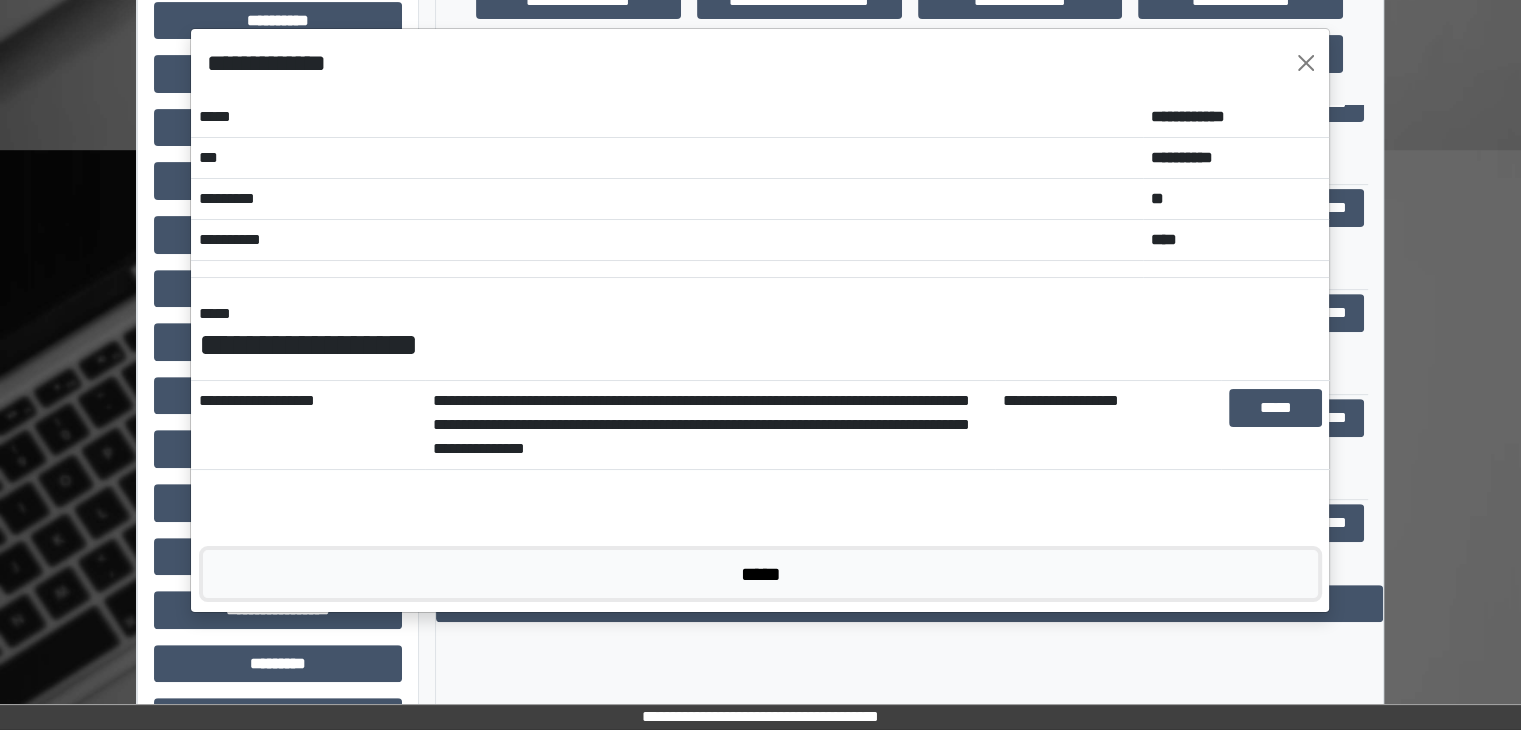 click on "*****" at bounding box center (760, 574) 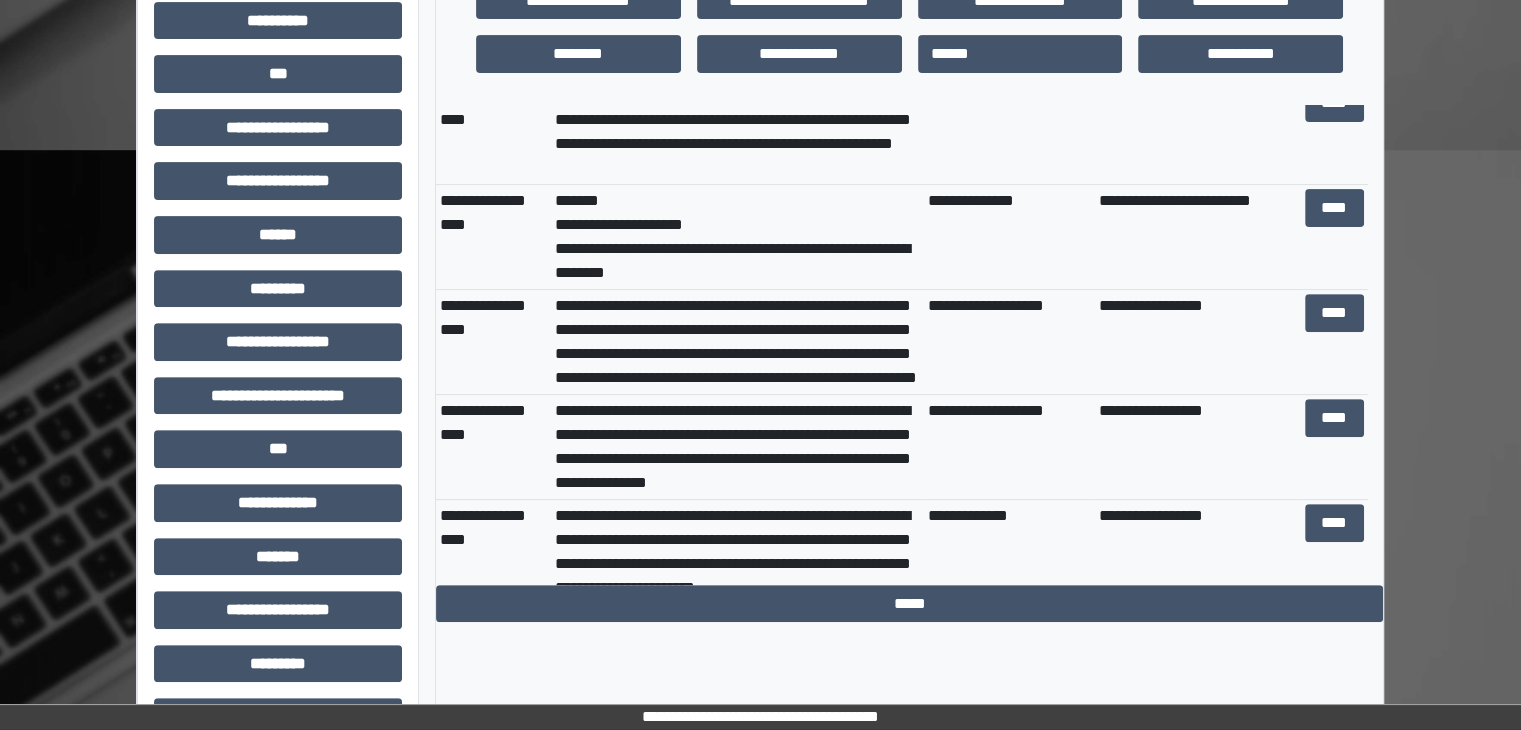 click on "**********" at bounding box center (909, 163) 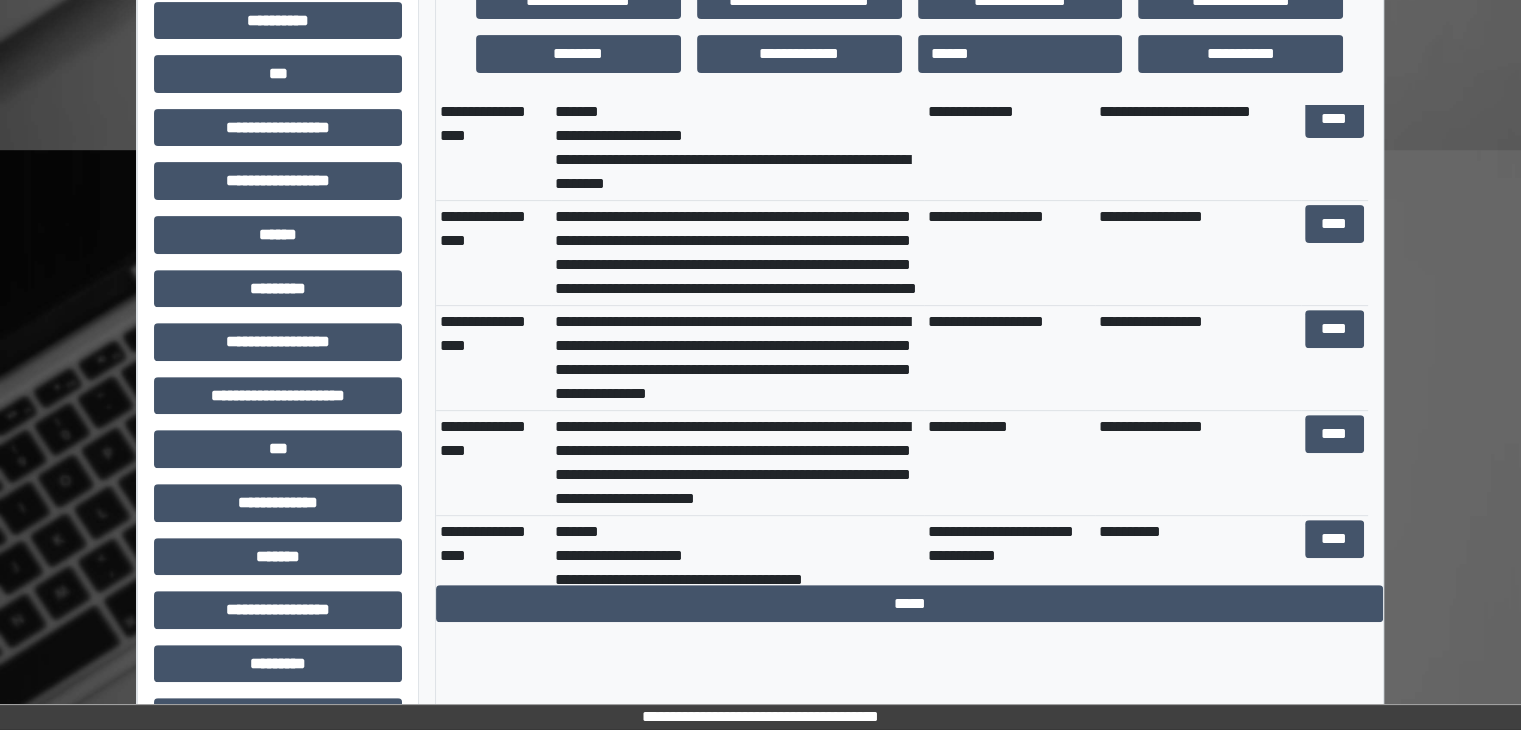 scroll, scrollTop: 300, scrollLeft: 0, axis: vertical 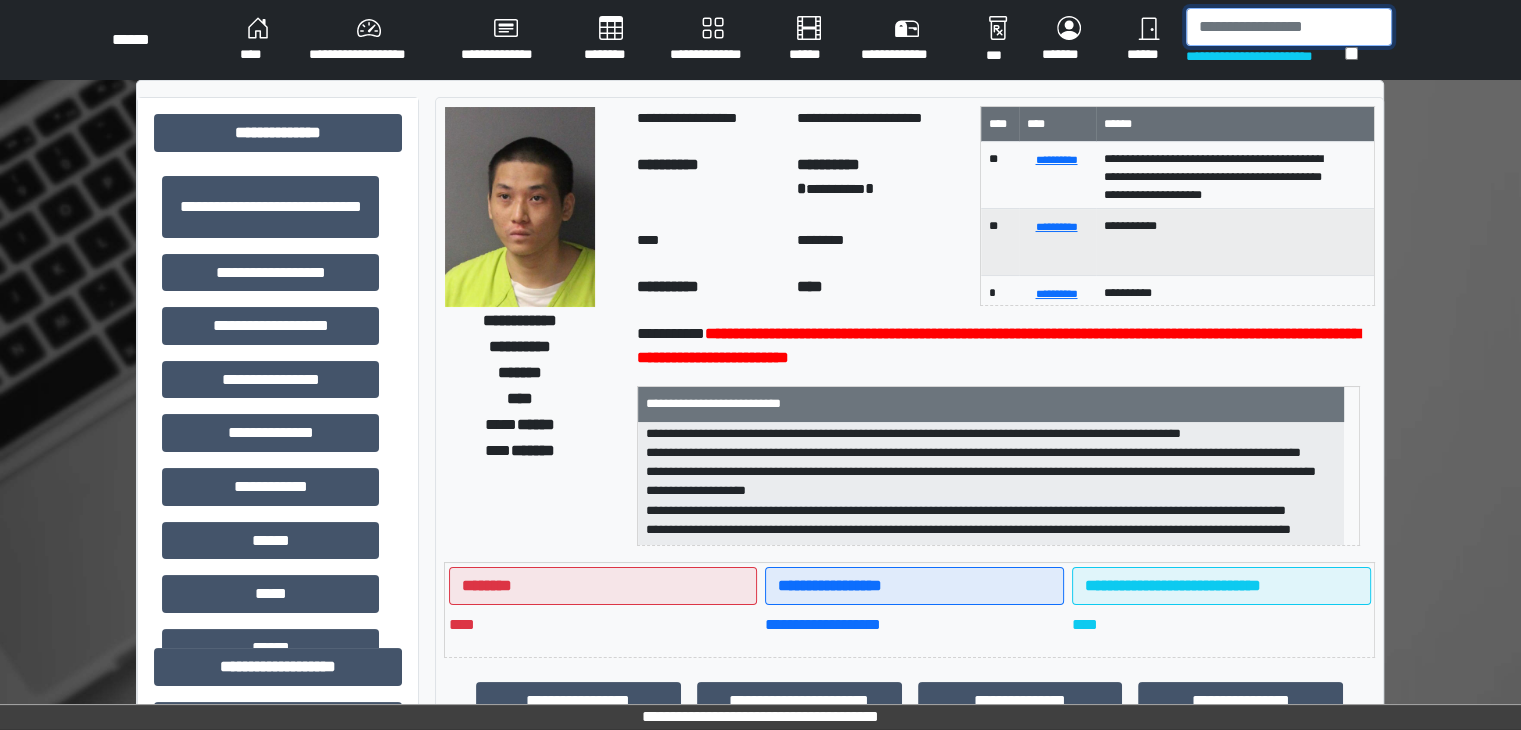 click at bounding box center (1289, 27) 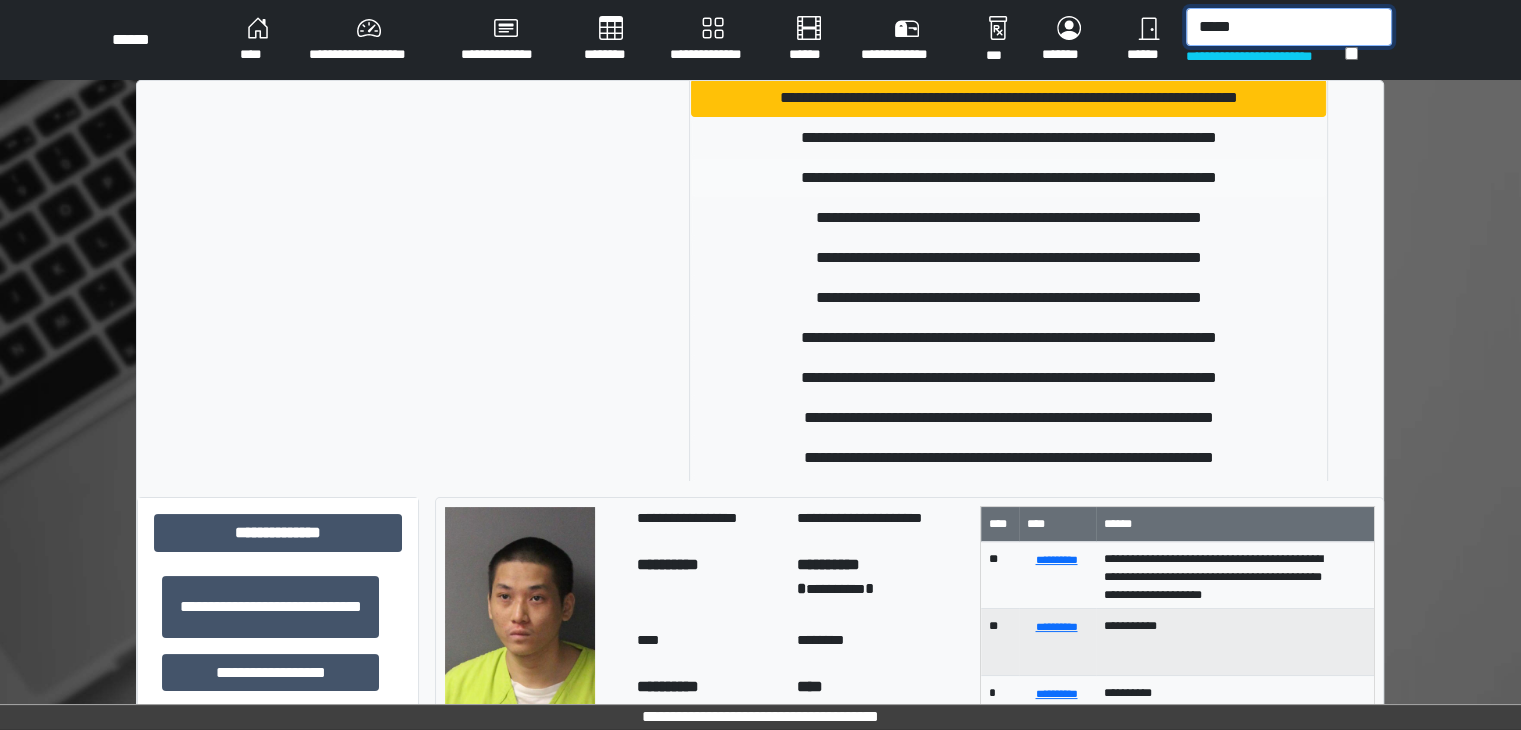 scroll, scrollTop: 924, scrollLeft: 0, axis: vertical 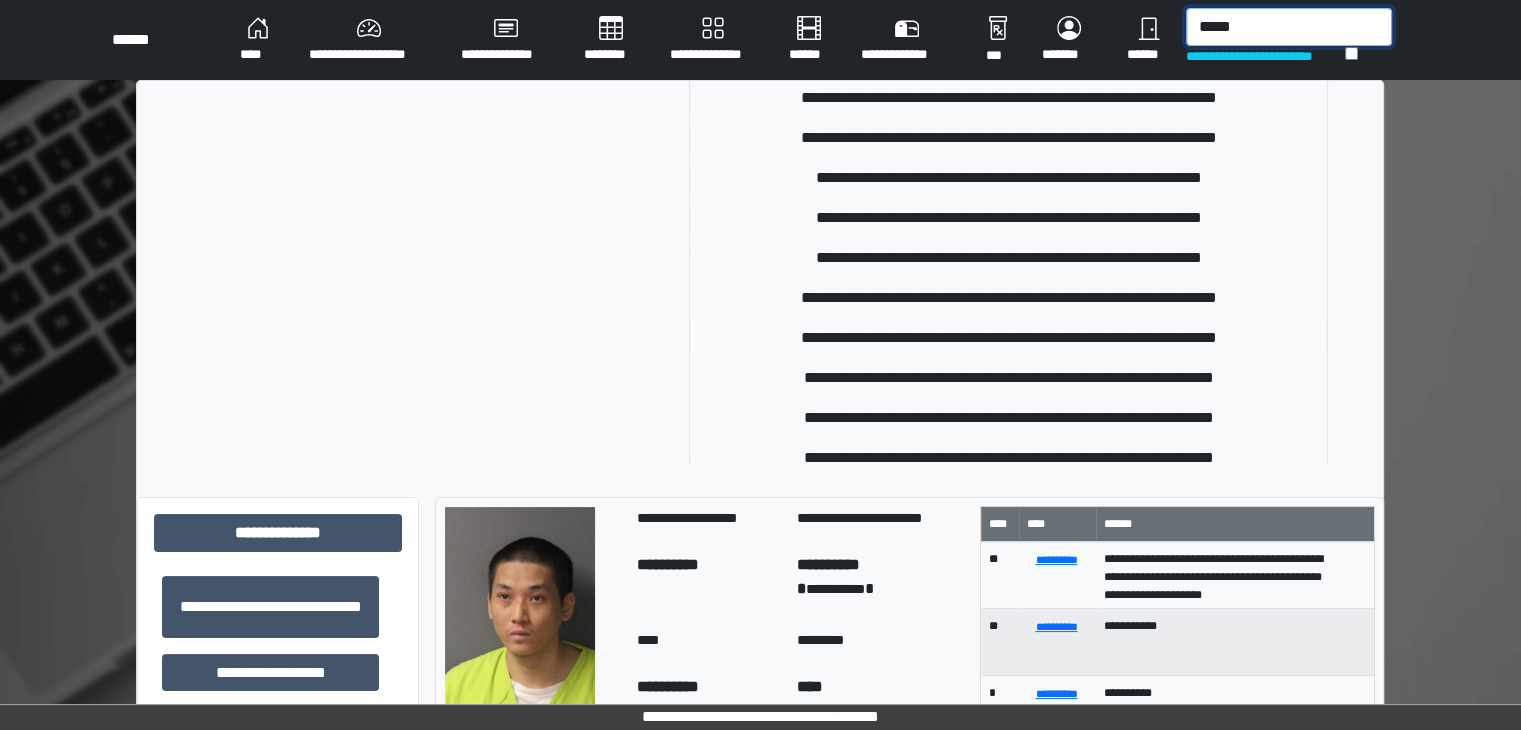 type on "*****" 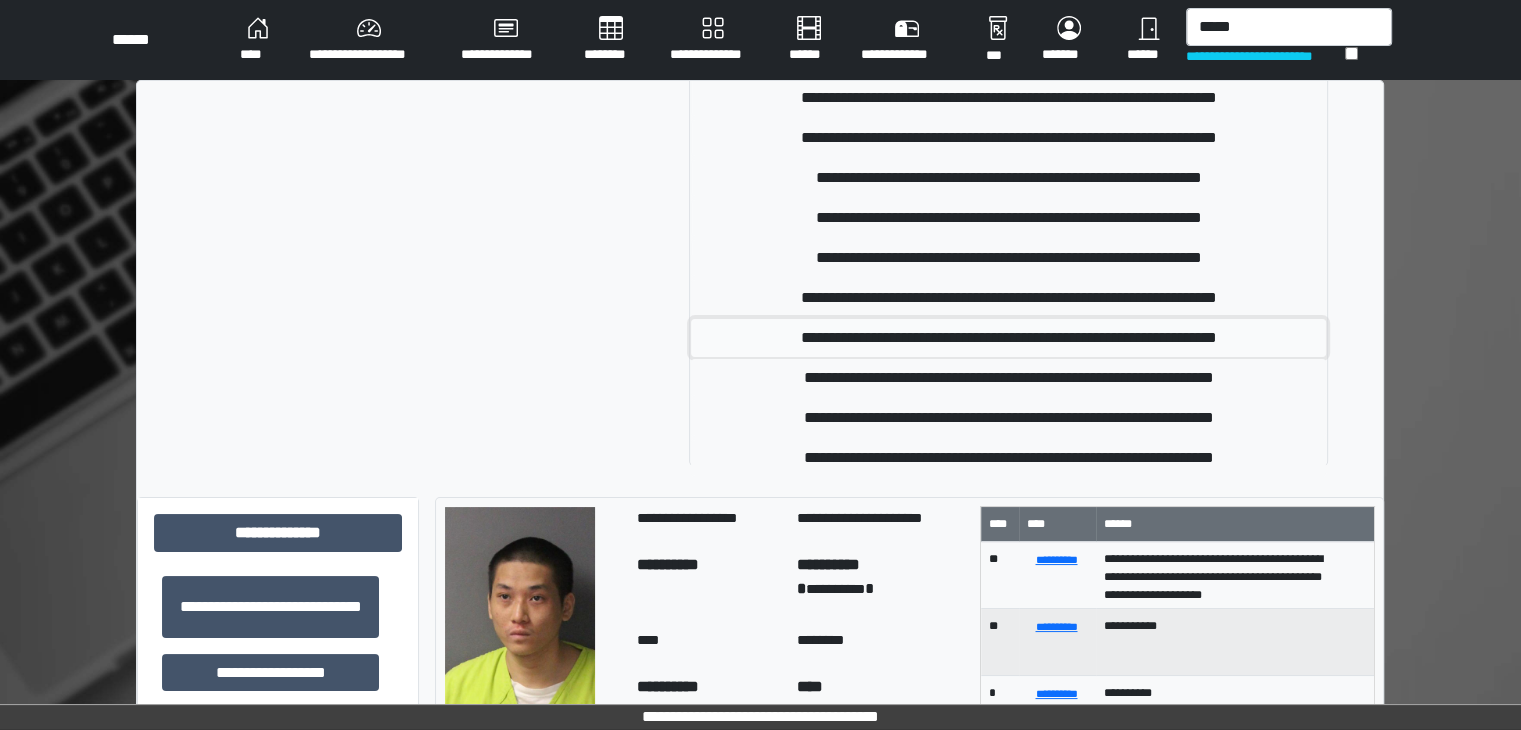 click on "**********" at bounding box center (1008, 338) 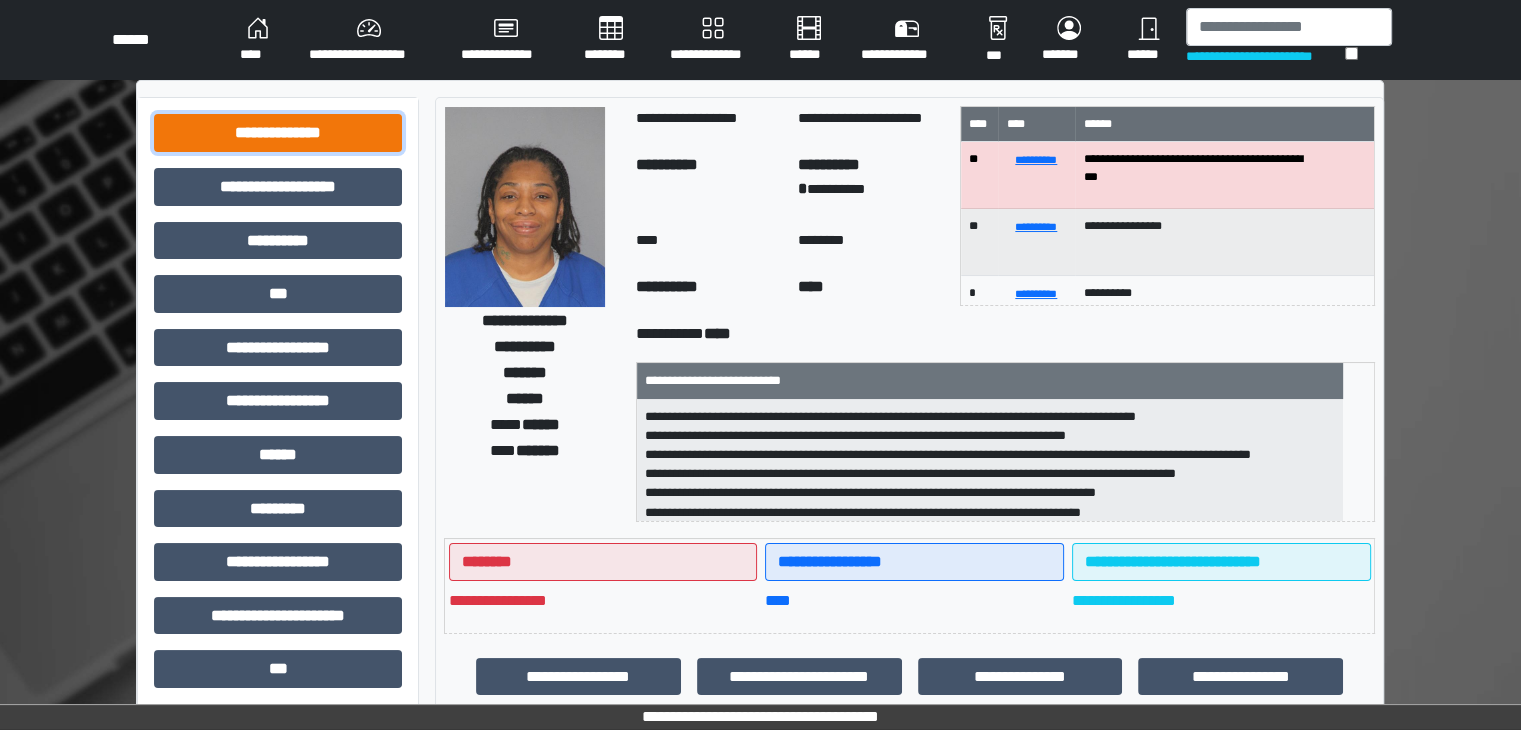click on "**********" at bounding box center [278, 133] 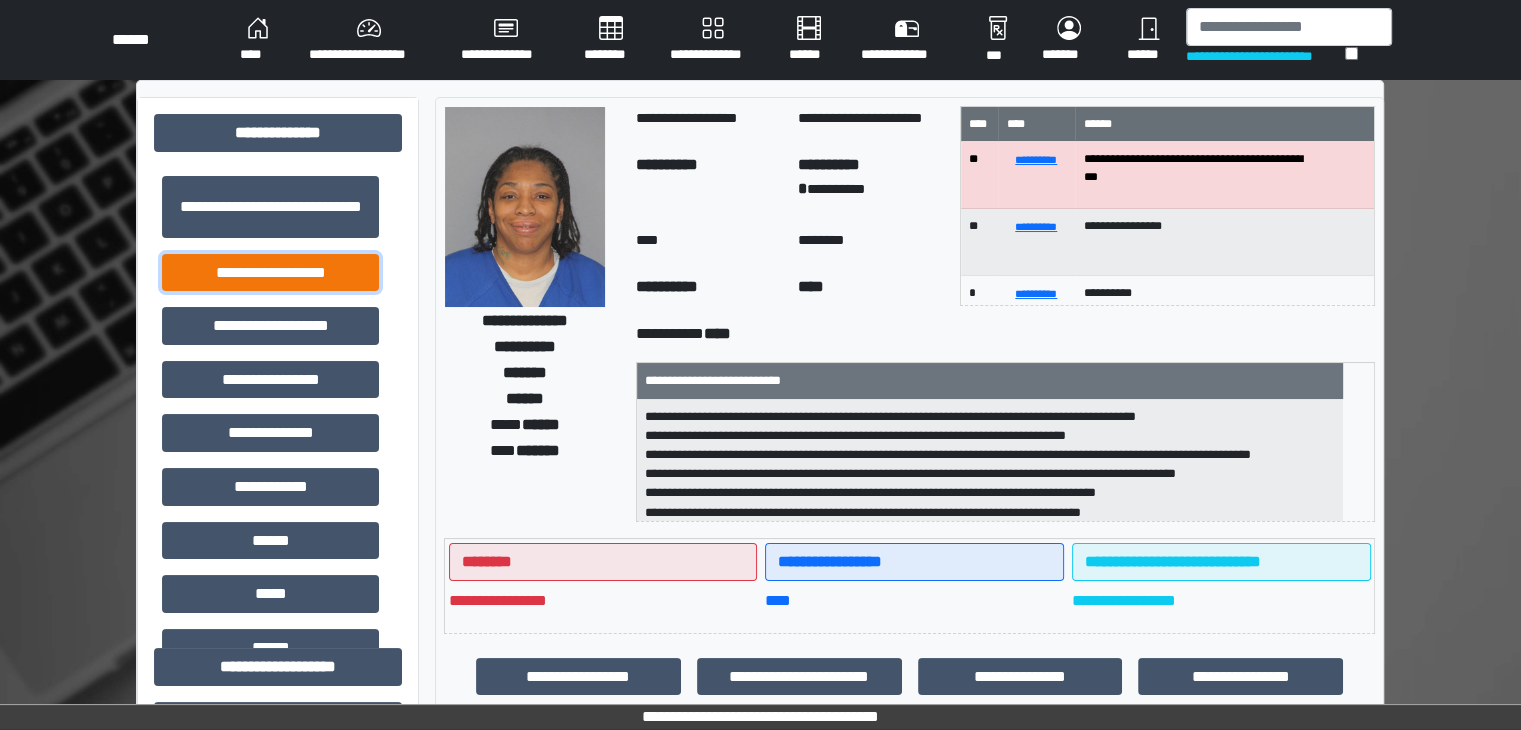 click on "**********" at bounding box center [270, 273] 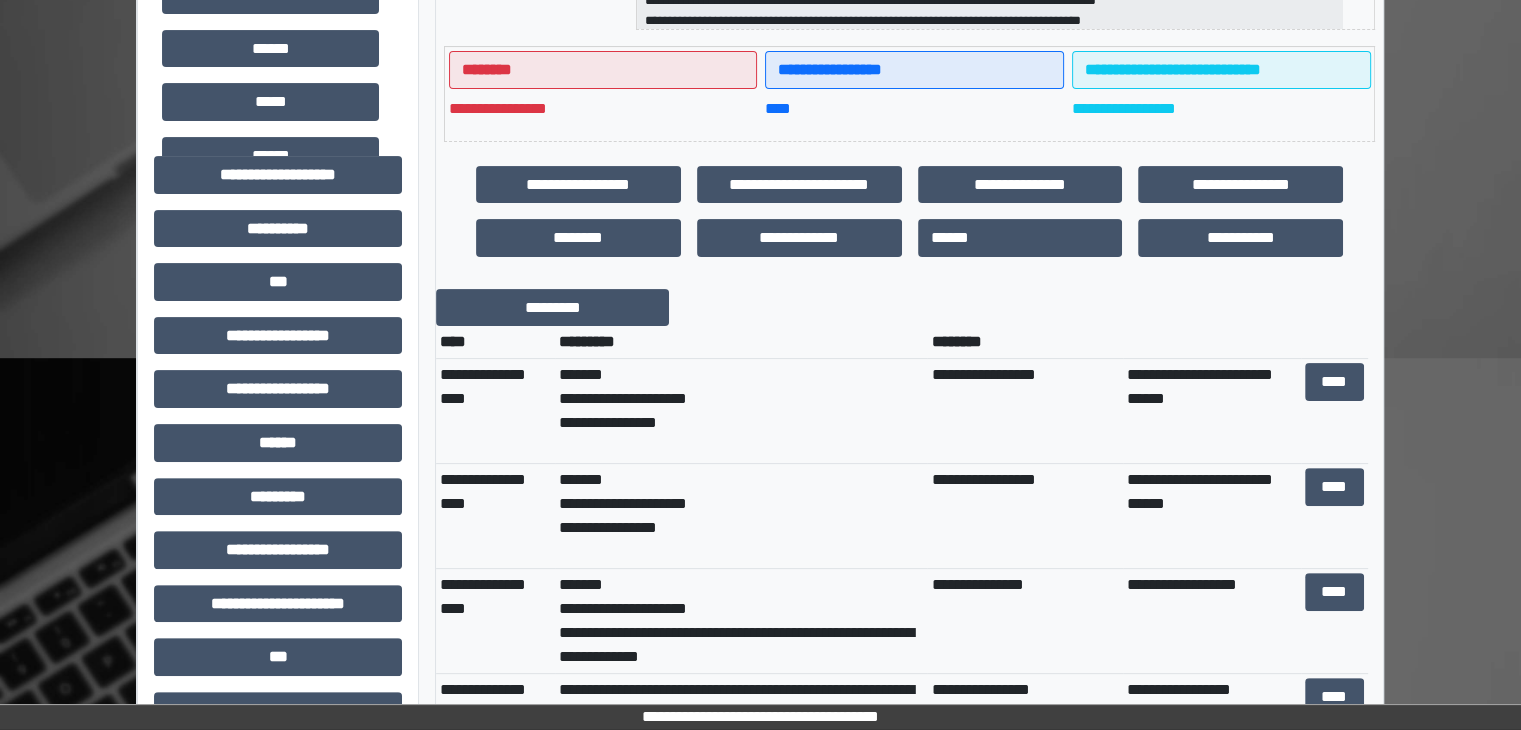 scroll, scrollTop: 500, scrollLeft: 0, axis: vertical 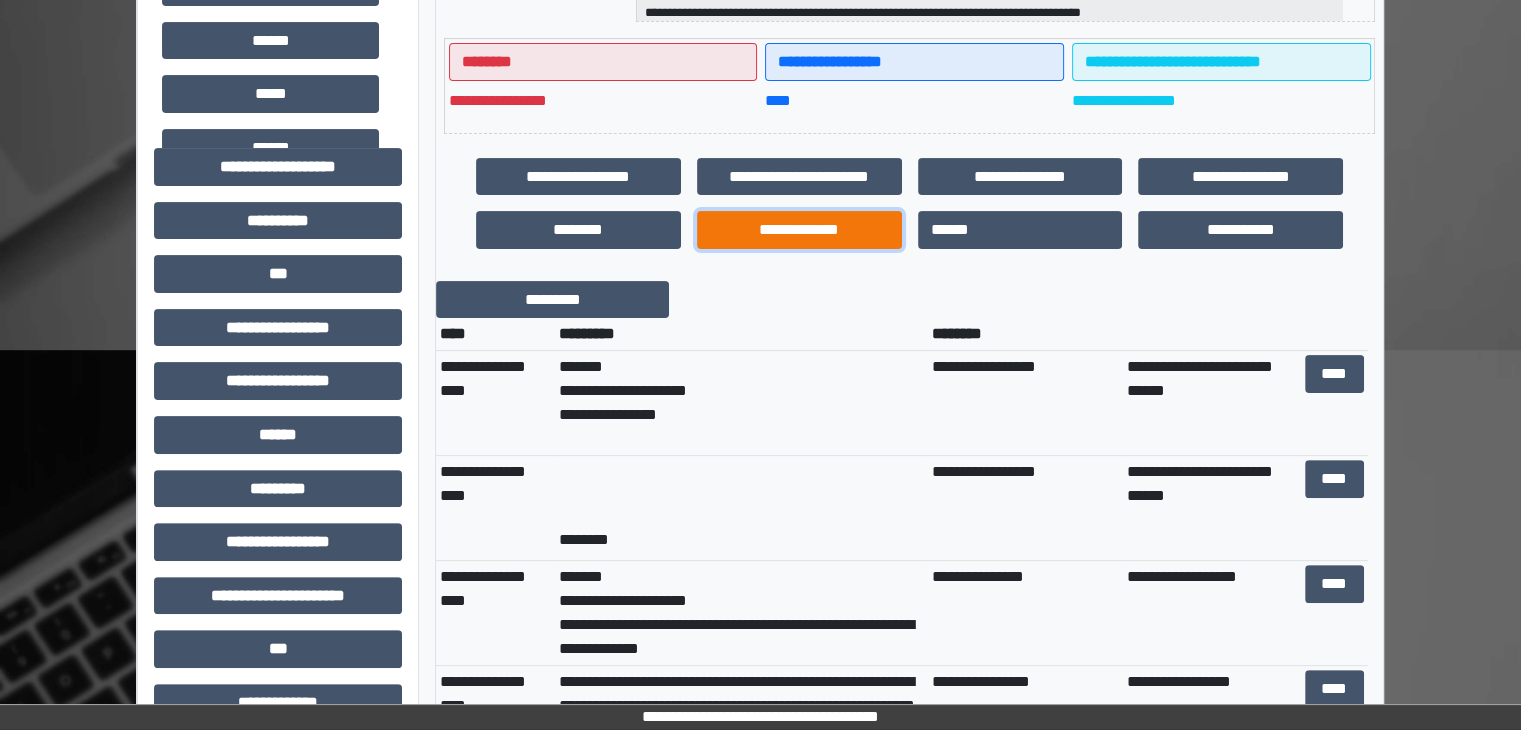 click on "**********" at bounding box center (799, 230) 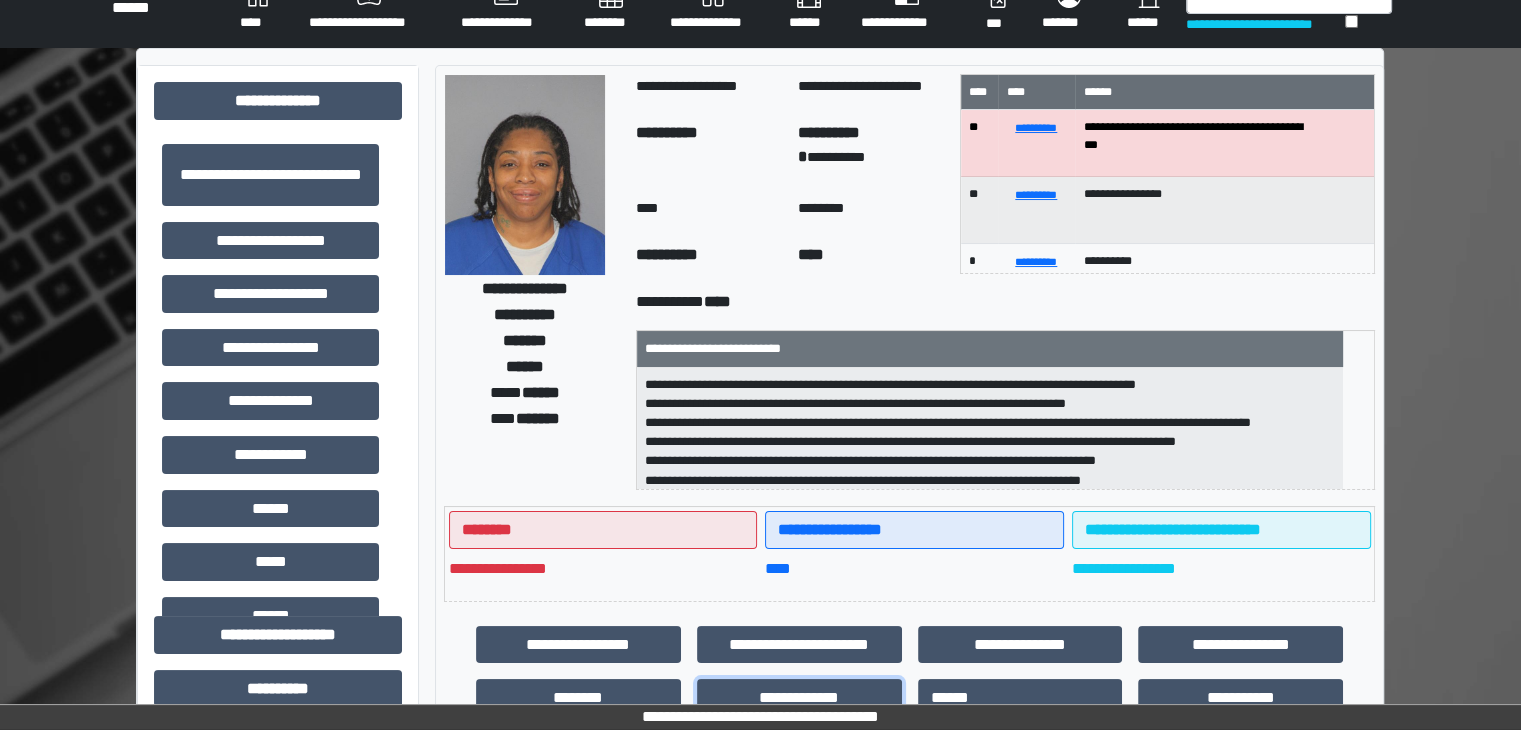 scroll, scrollTop: 0, scrollLeft: 0, axis: both 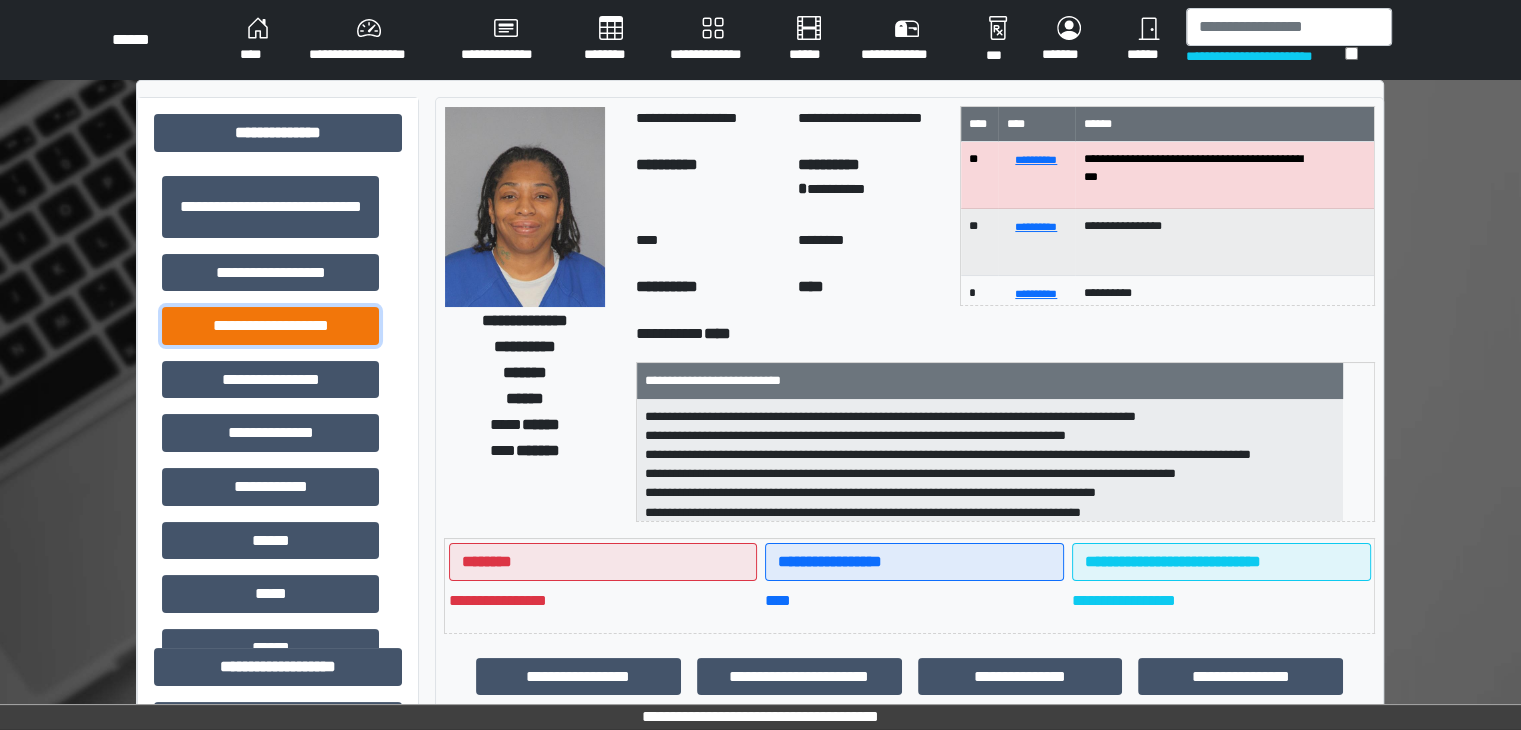 click on "**********" at bounding box center (270, 326) 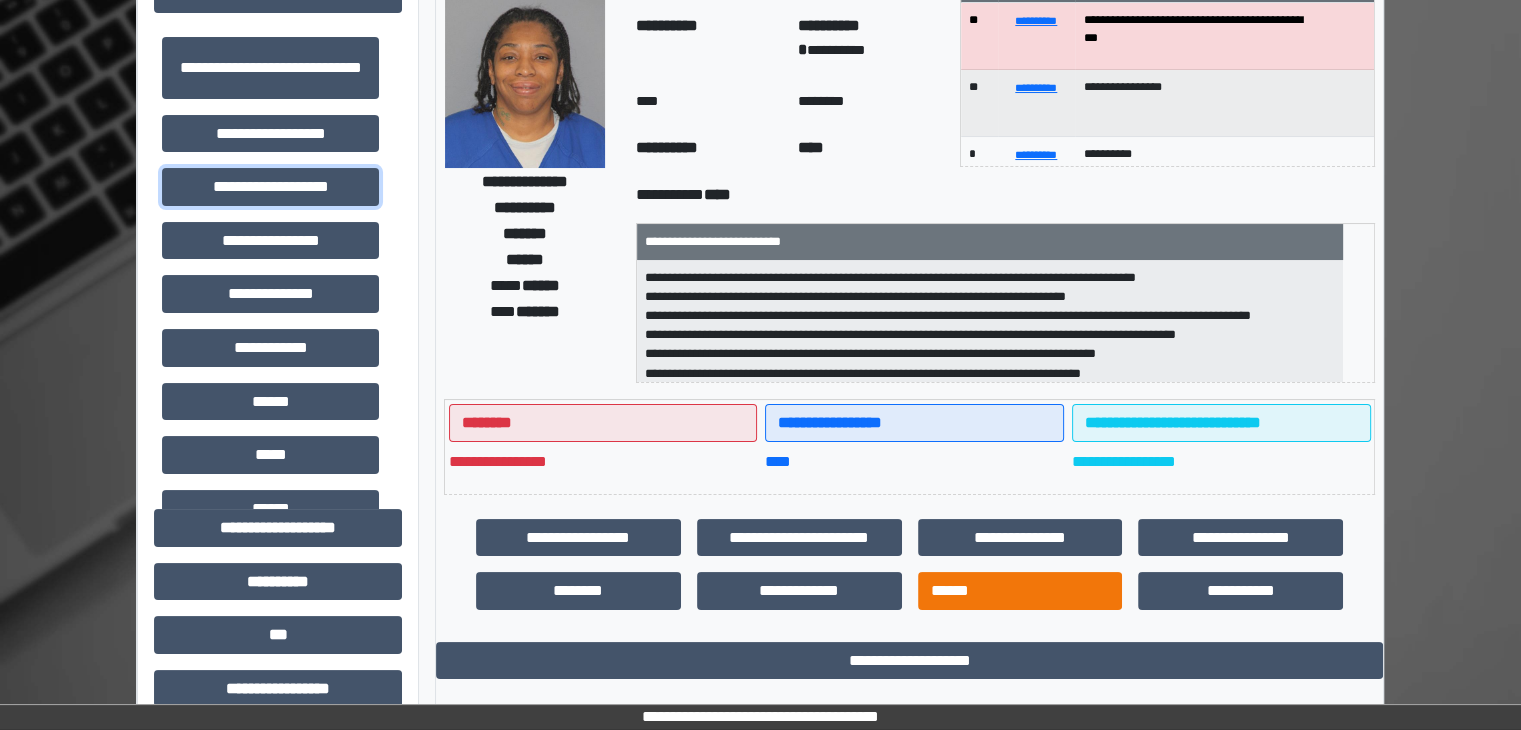 scroll, scrollTop: 600, scrollLeft: 0, axis: vertical 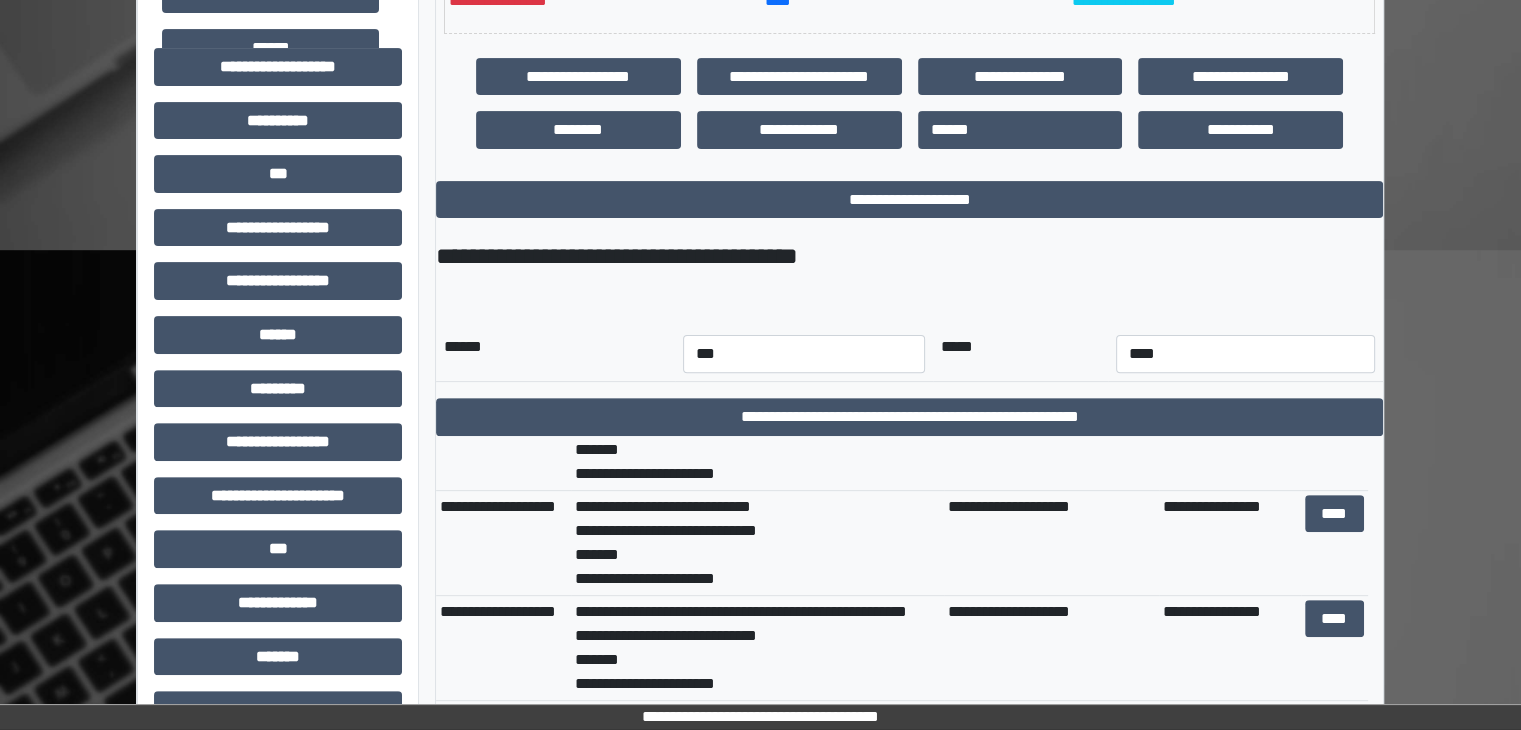click on "**********" at bounding box center [909, 326] 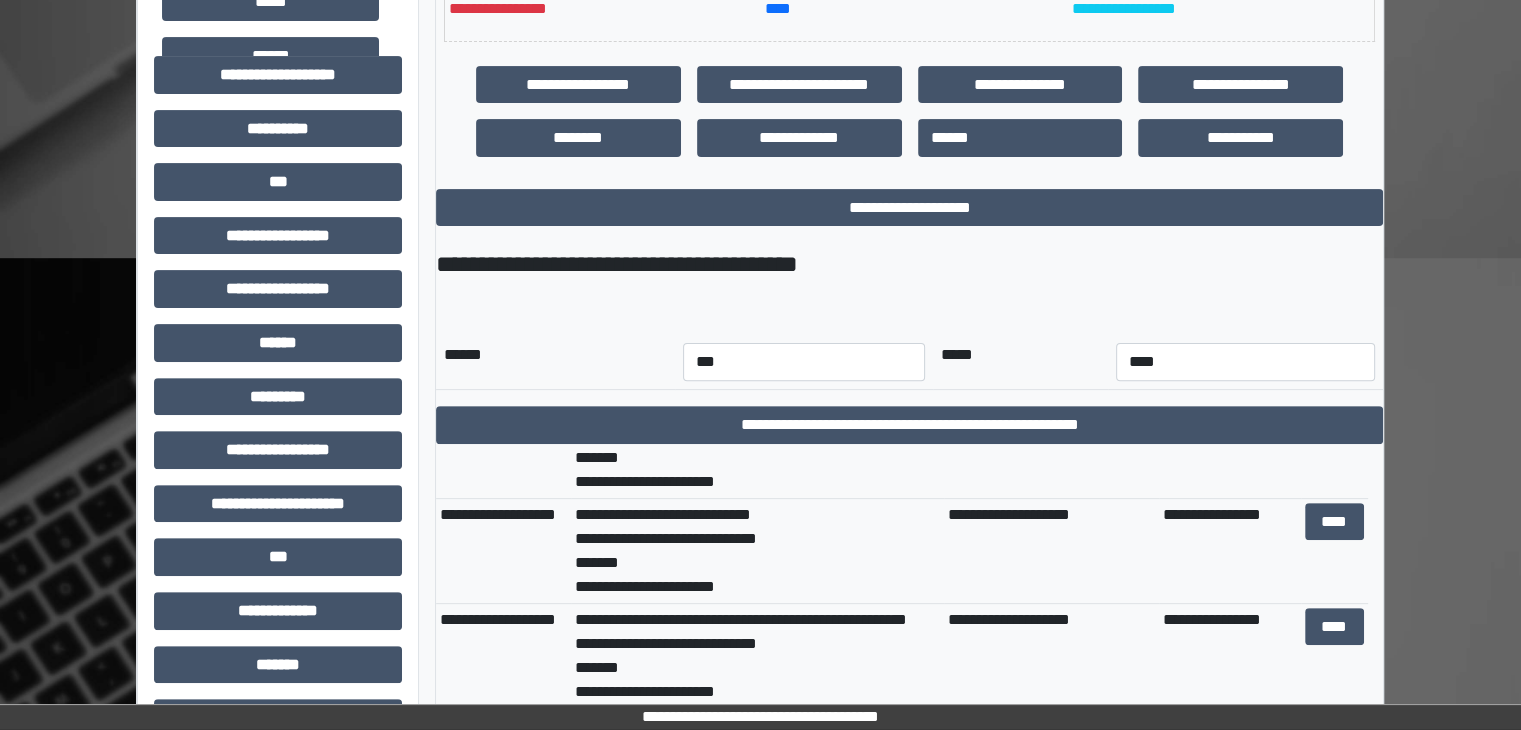 scroll, scrollTop: 0, scrollLeft: 0, axis: both 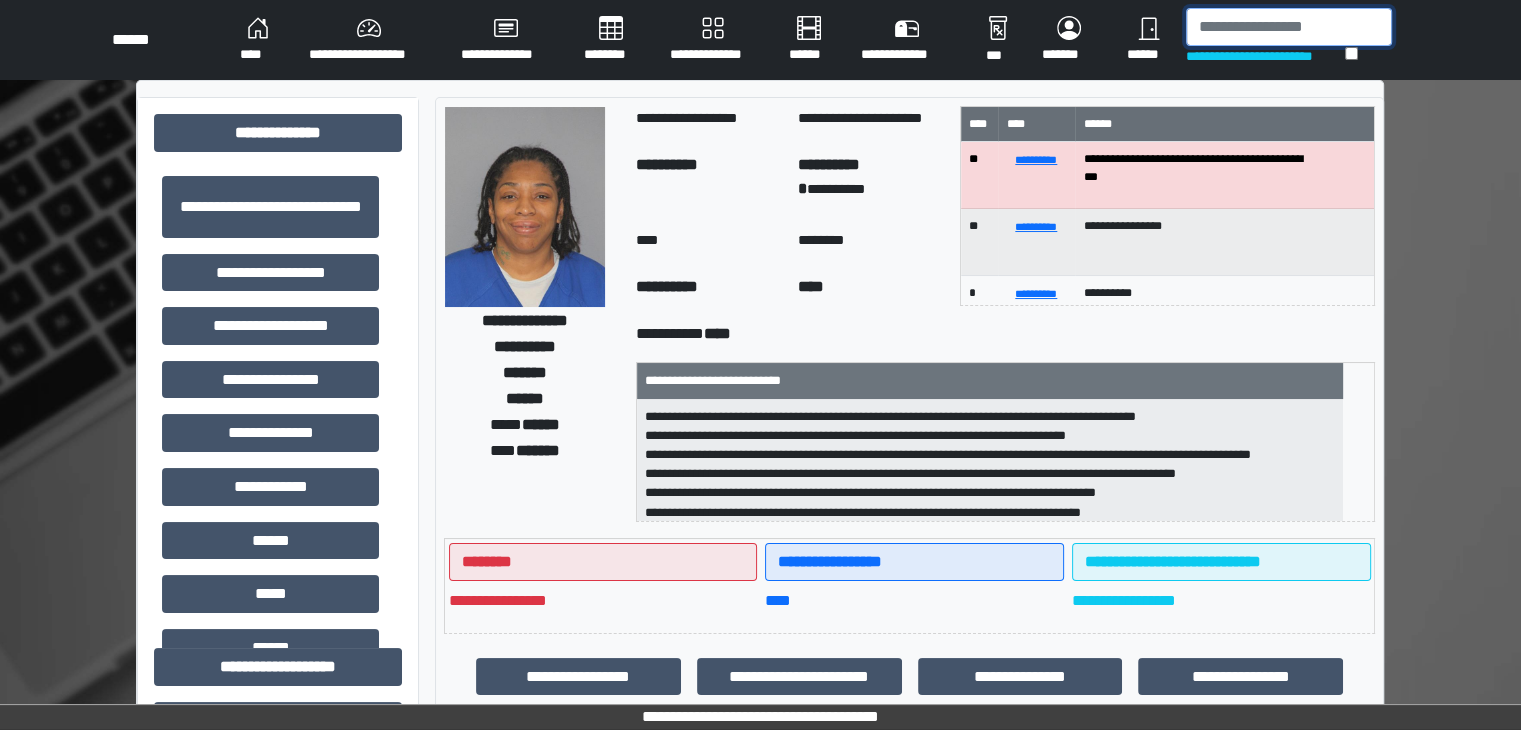 click at bounding box center (1289, 27) 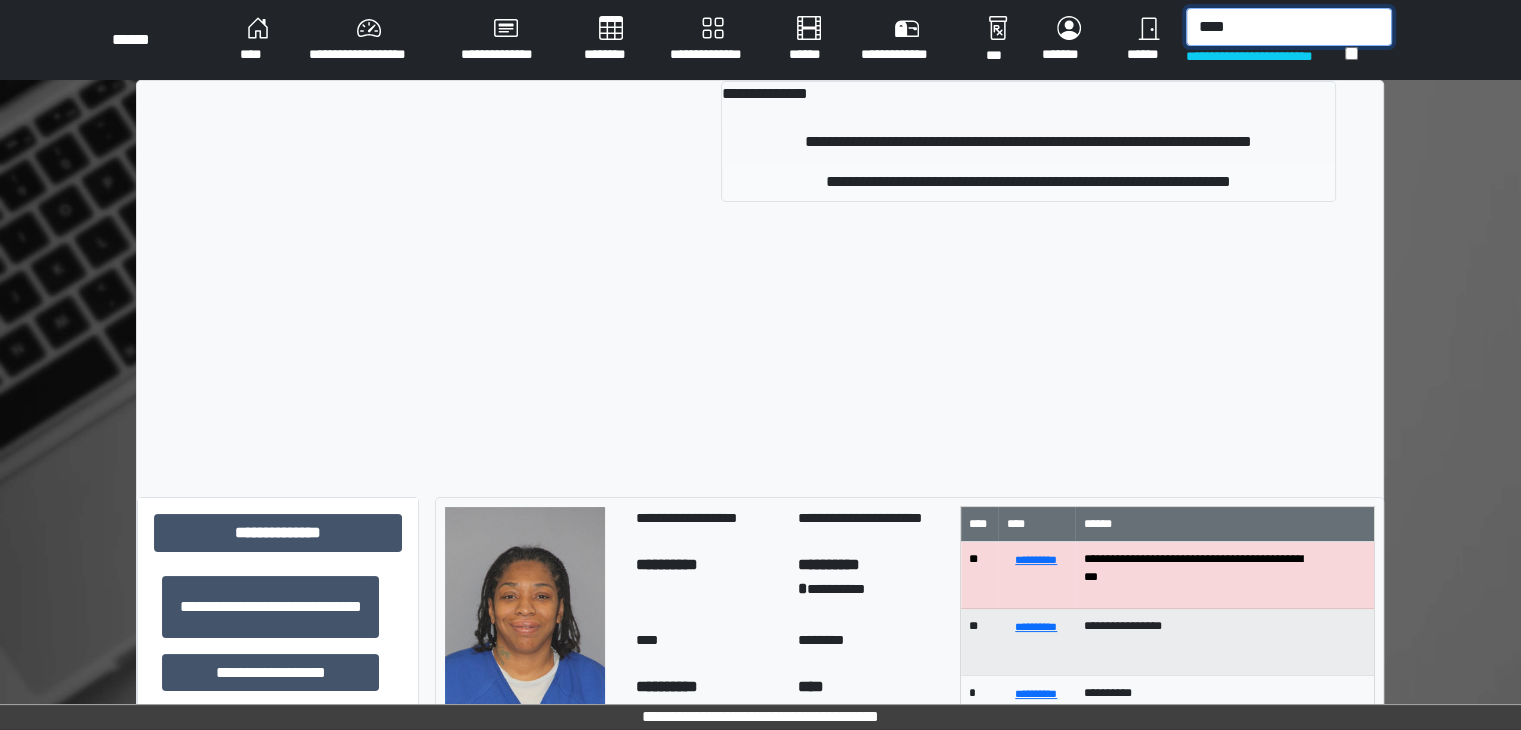 type on "****" 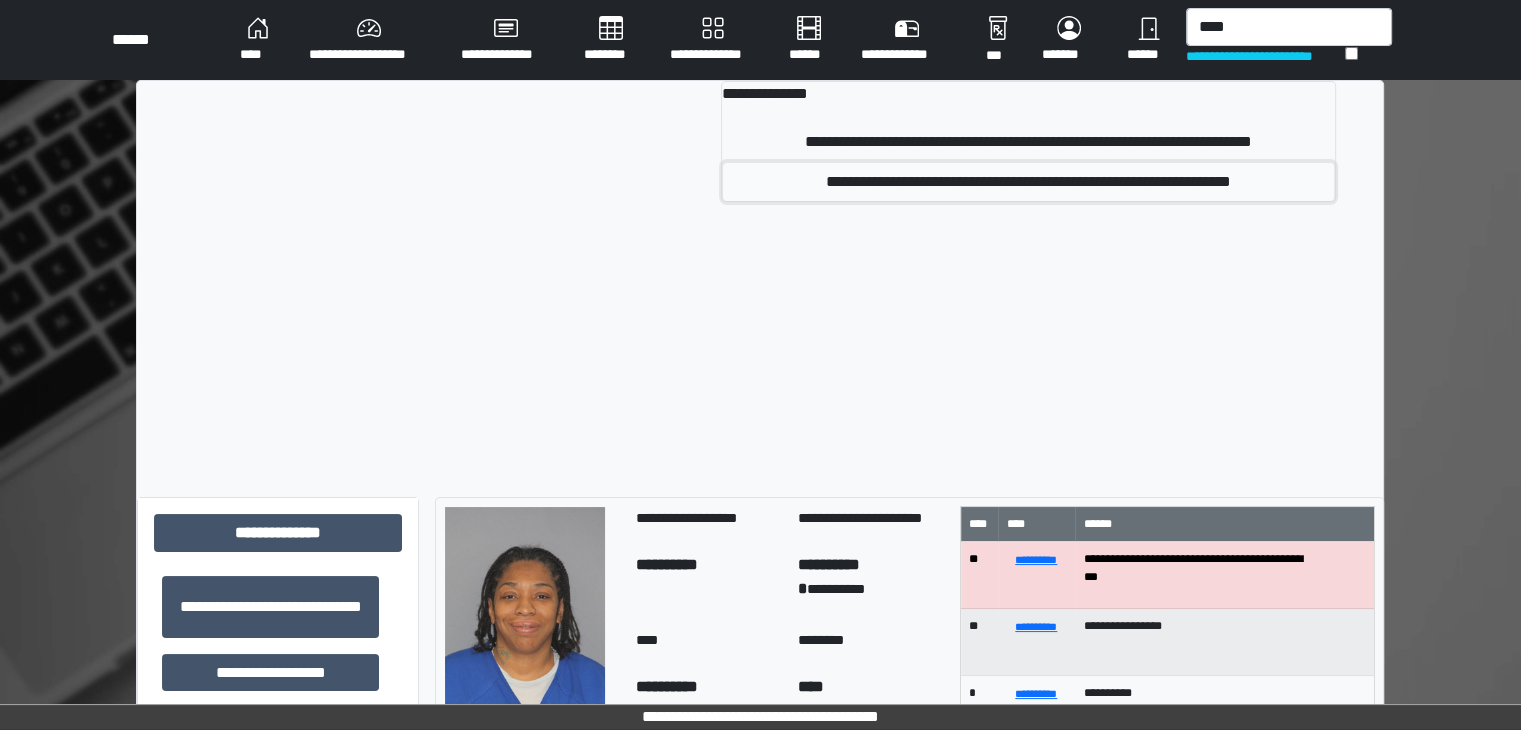 click on "**********" at bounding box center (1028, 182) 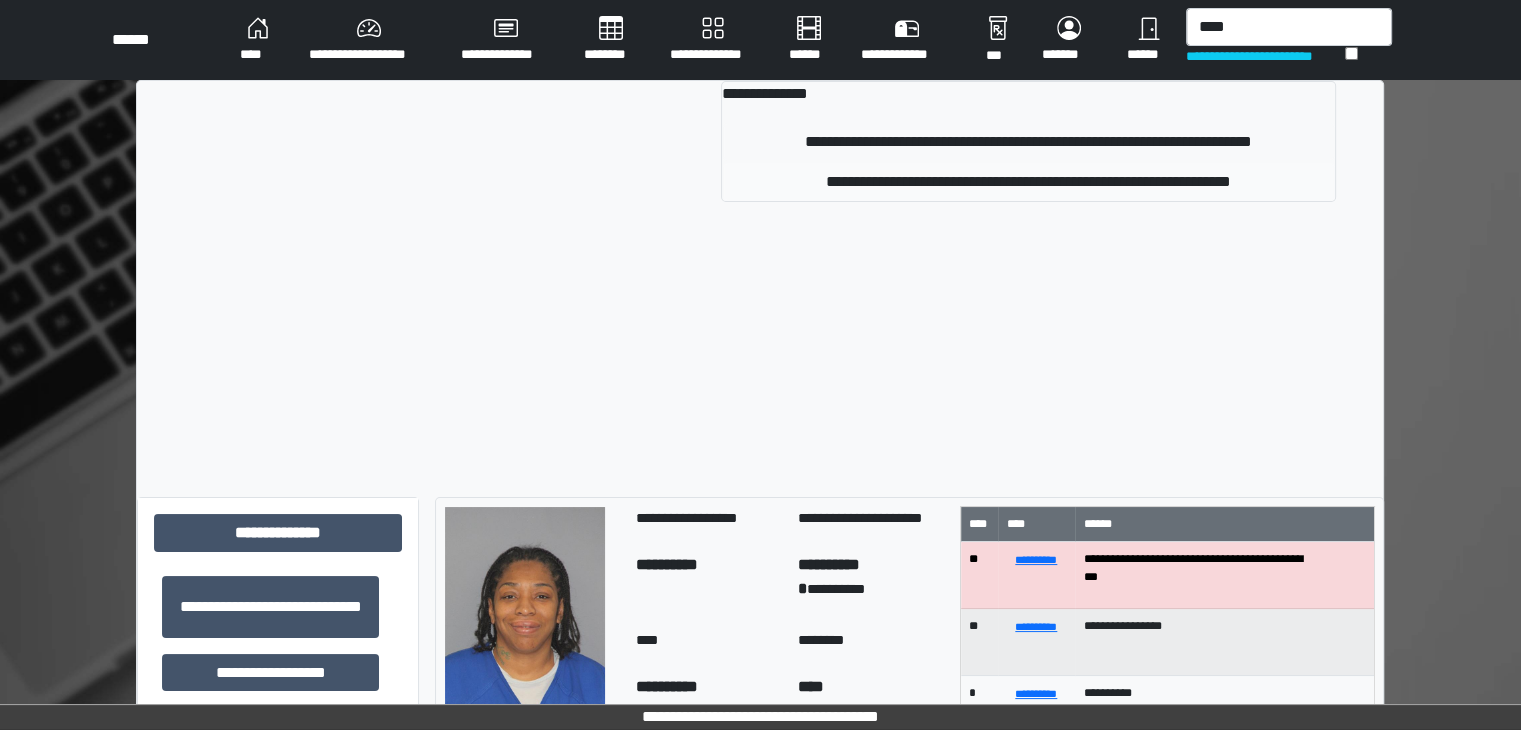 type 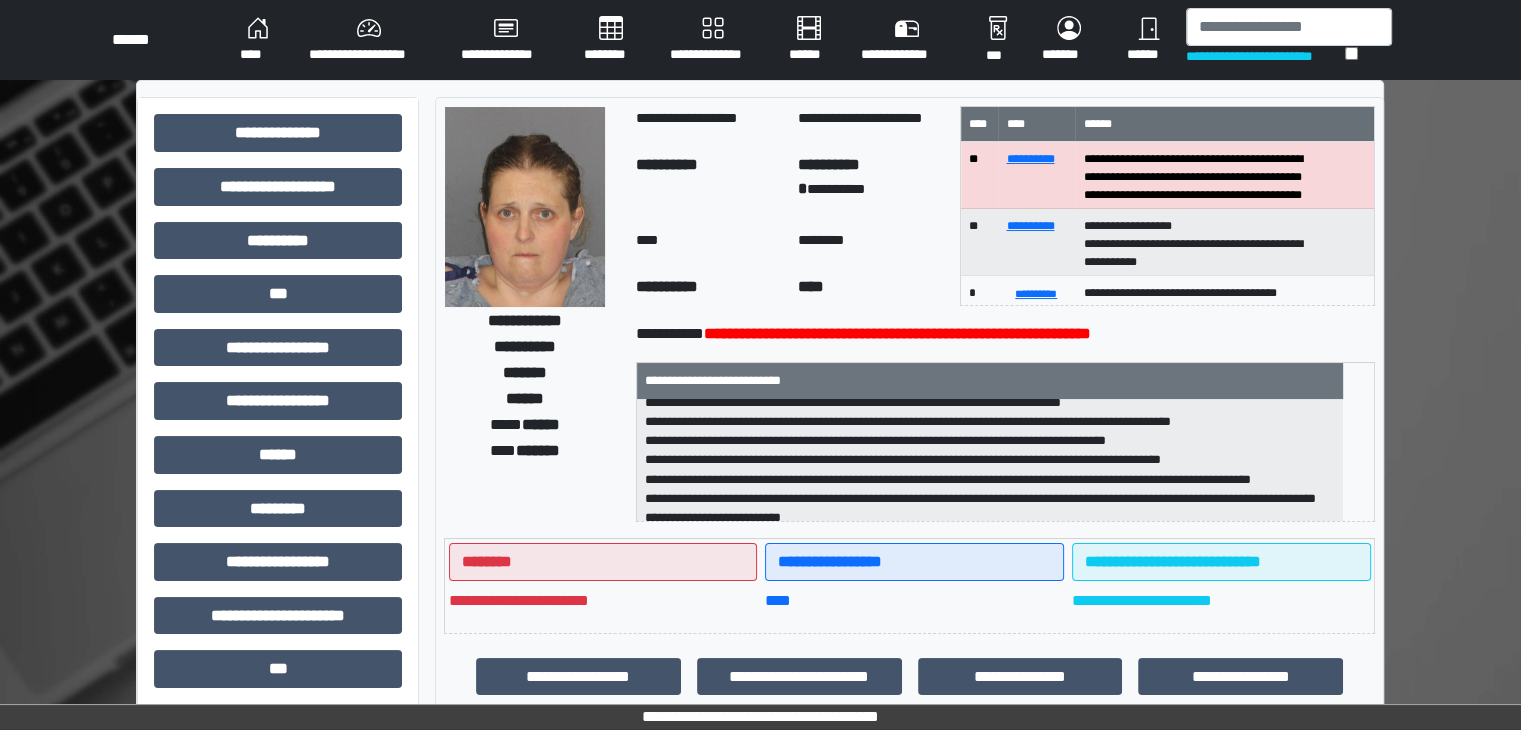 scroll, scrollTop: 0, scrollLeft: 0, axis: both 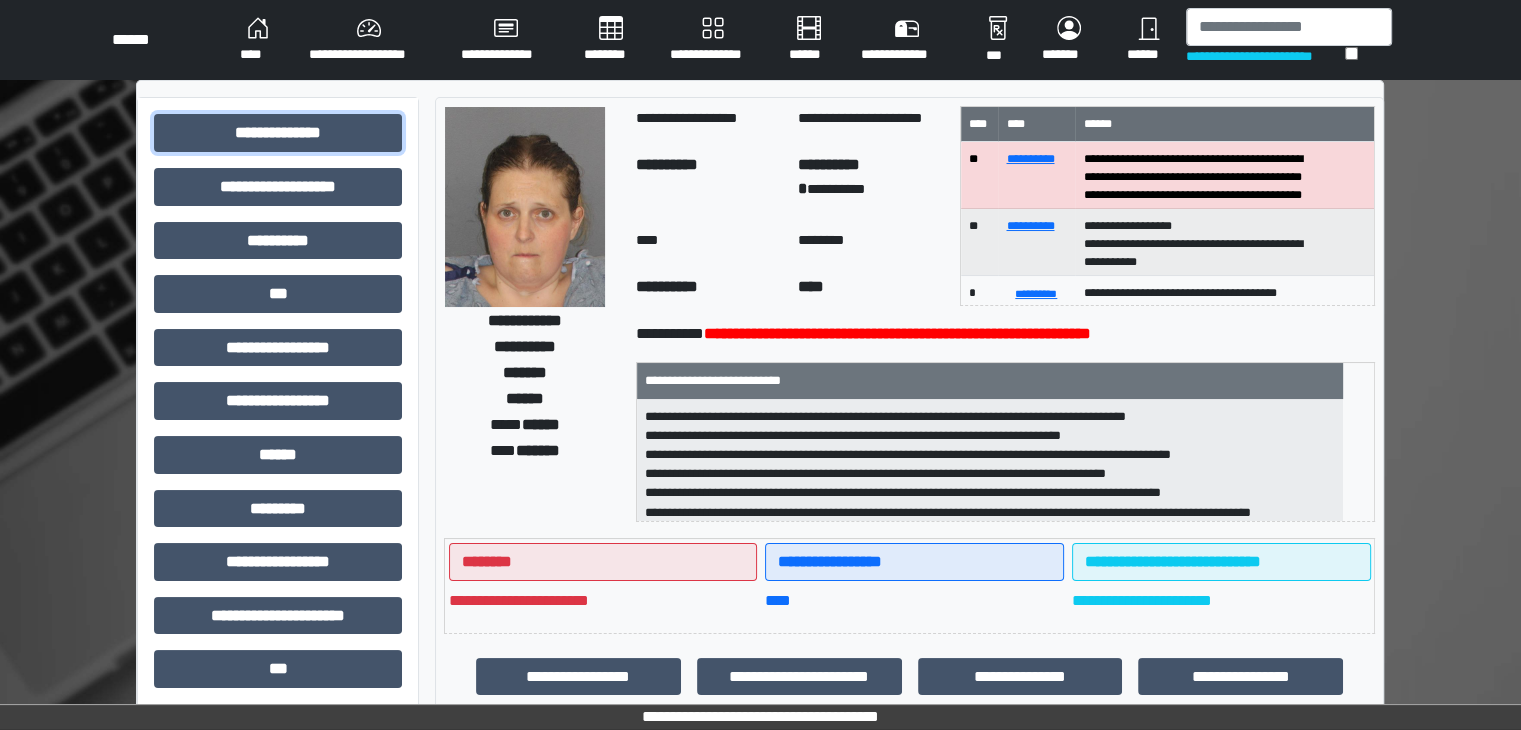 drag, startPoint x: 345, startPoint y: 146, endPoint x: 324, endPoint y: 173, distance: 34.20526 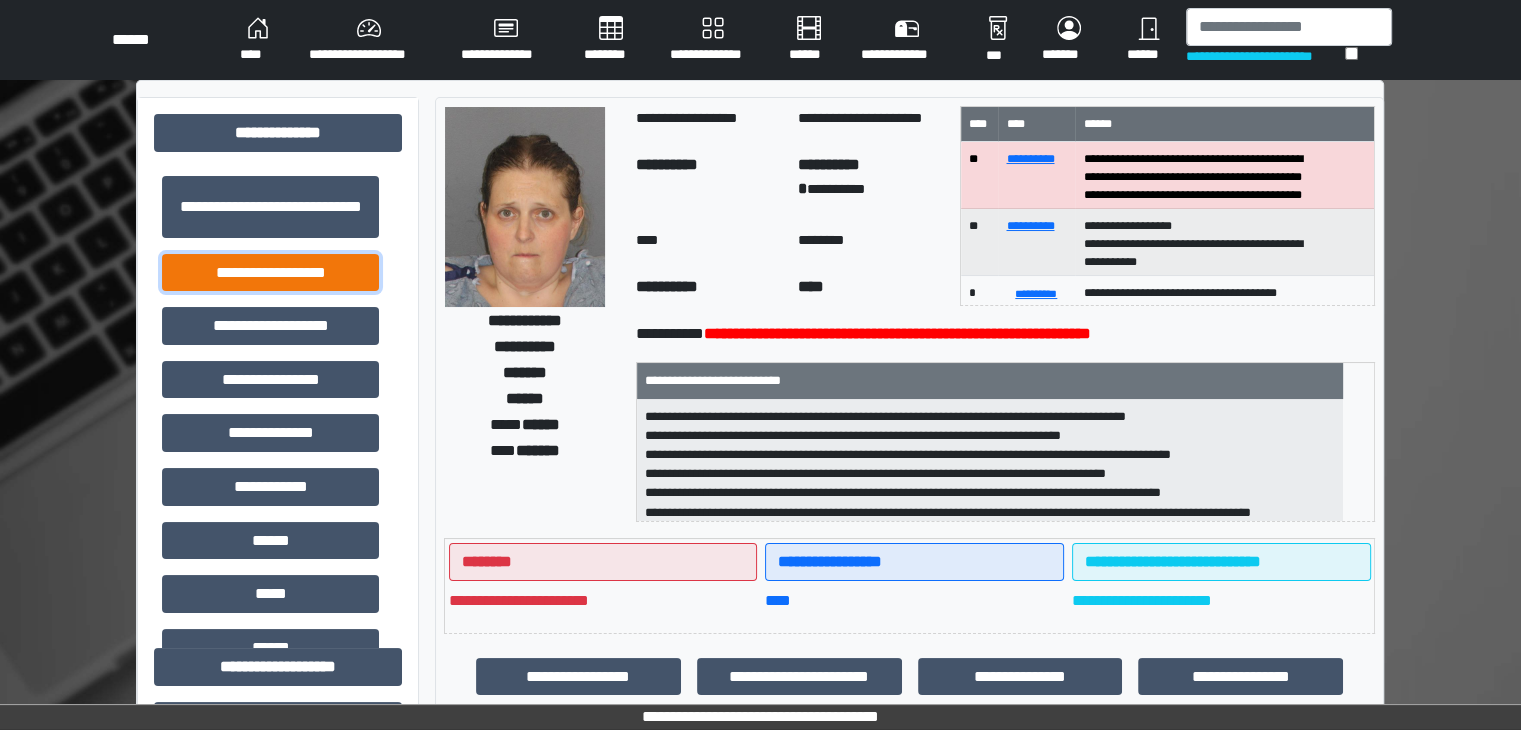 click on "**********" at bounding box center [270, 273] 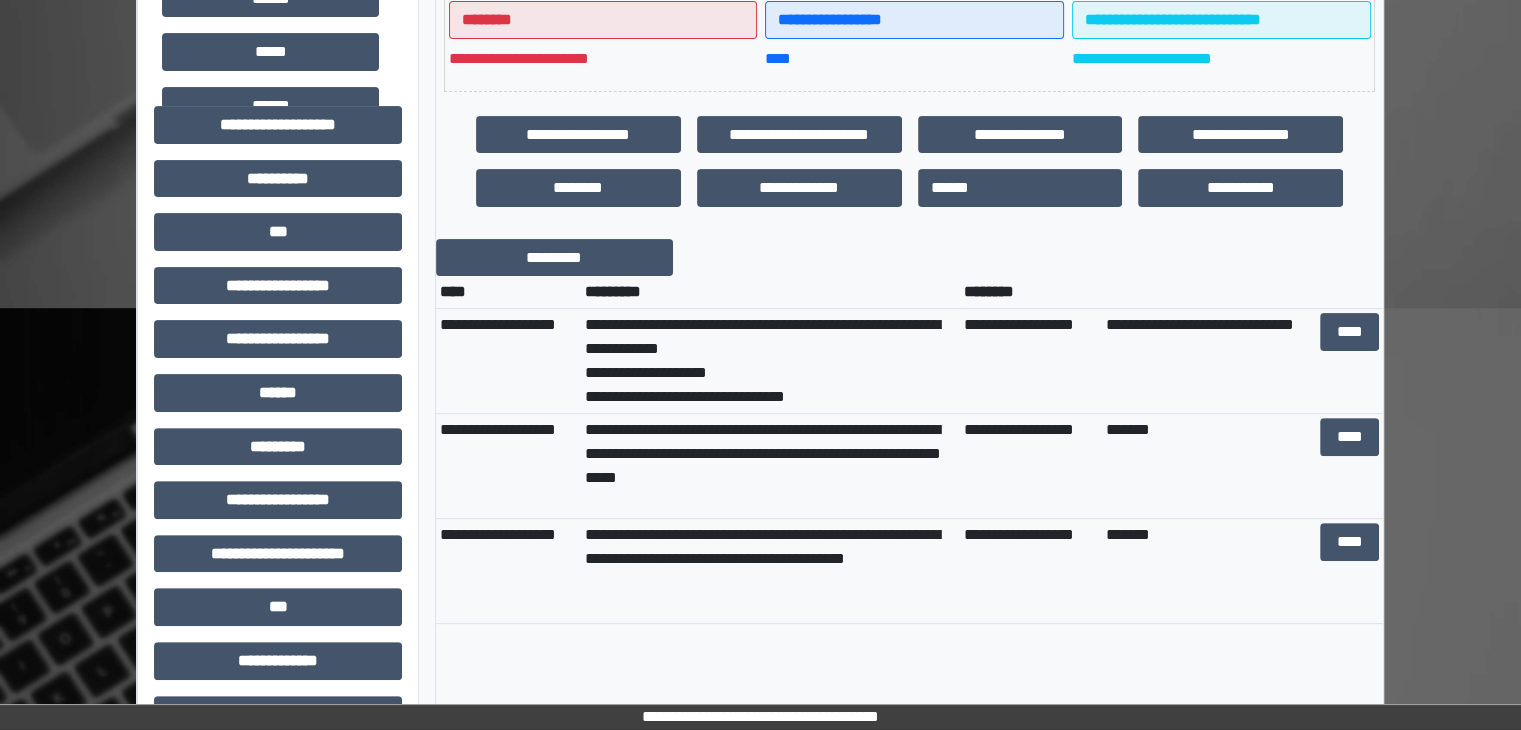 scroll, scrollTop: 600, scrollLeft: 0, axis: vertical 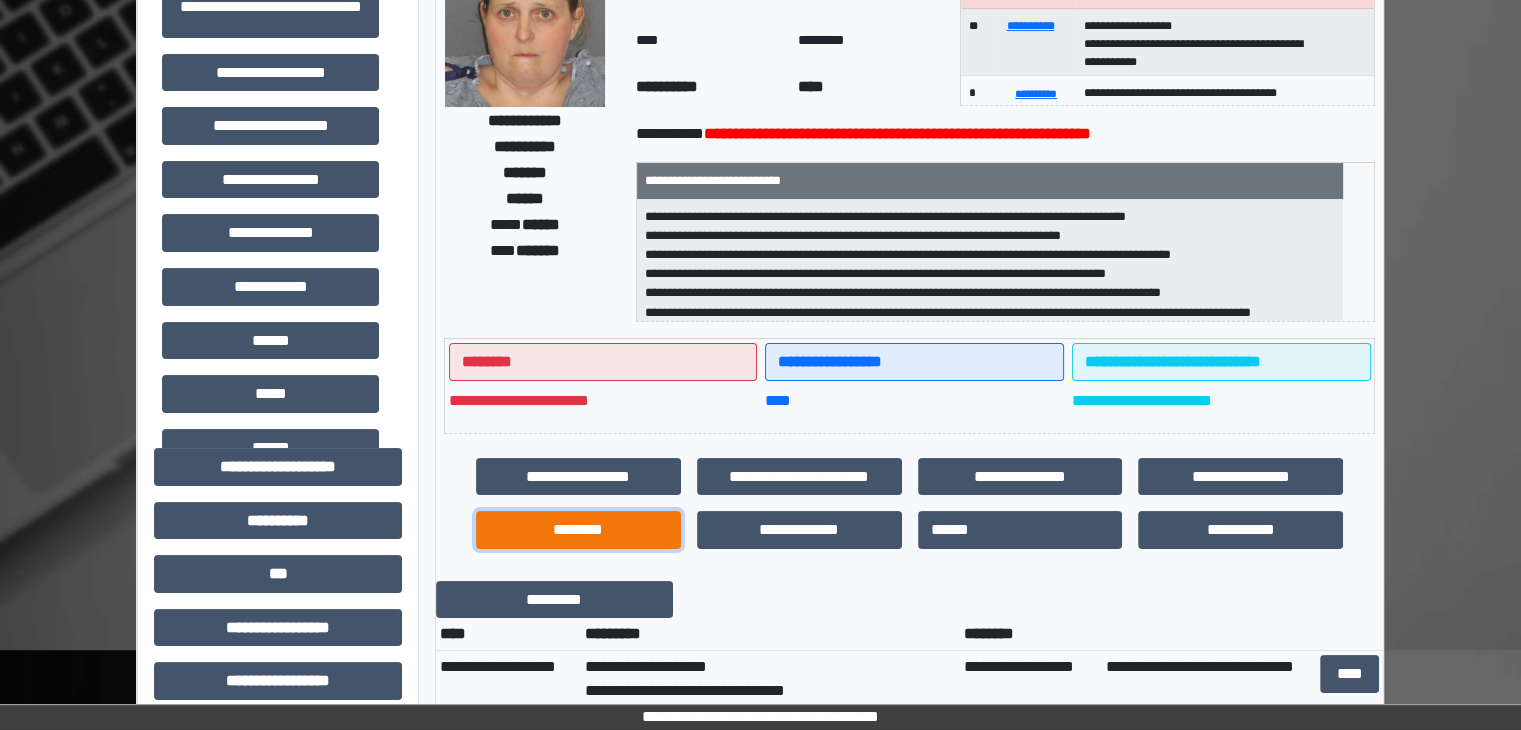 click on "********" at bounding box center (578, 530) 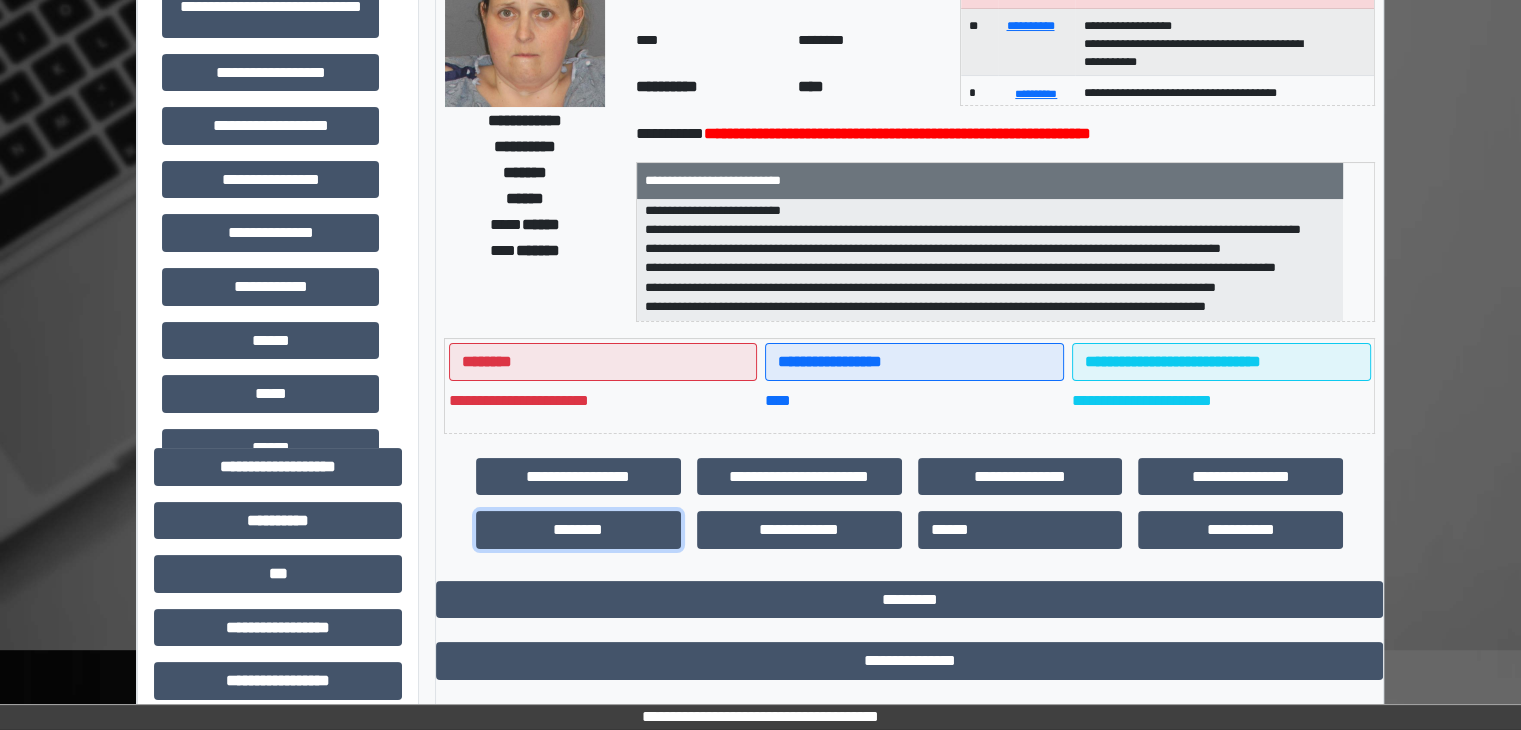 scroll, scrollTop: 236, scrollLeft: 0, axis: vertical 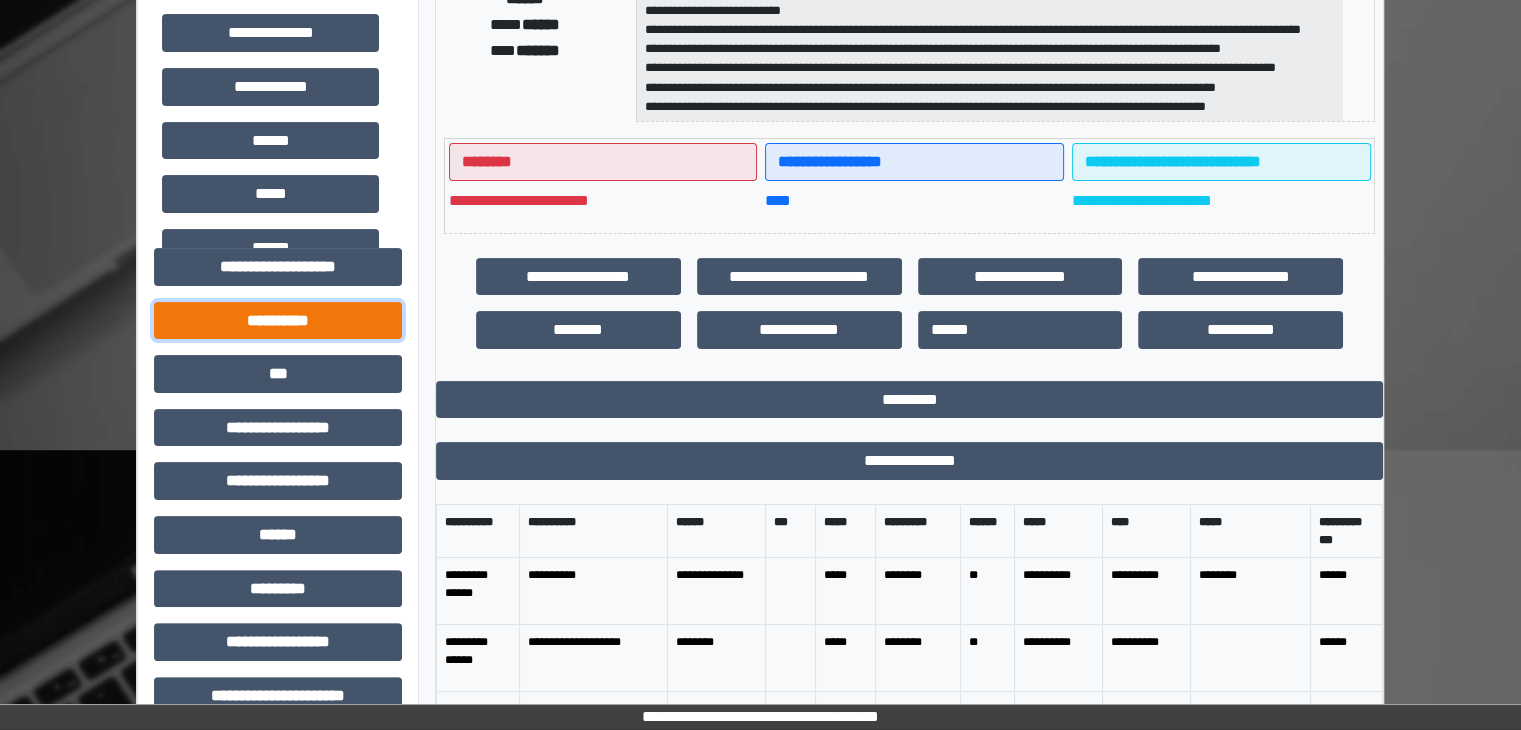 click on "**********" at bounding box center [278, 321] 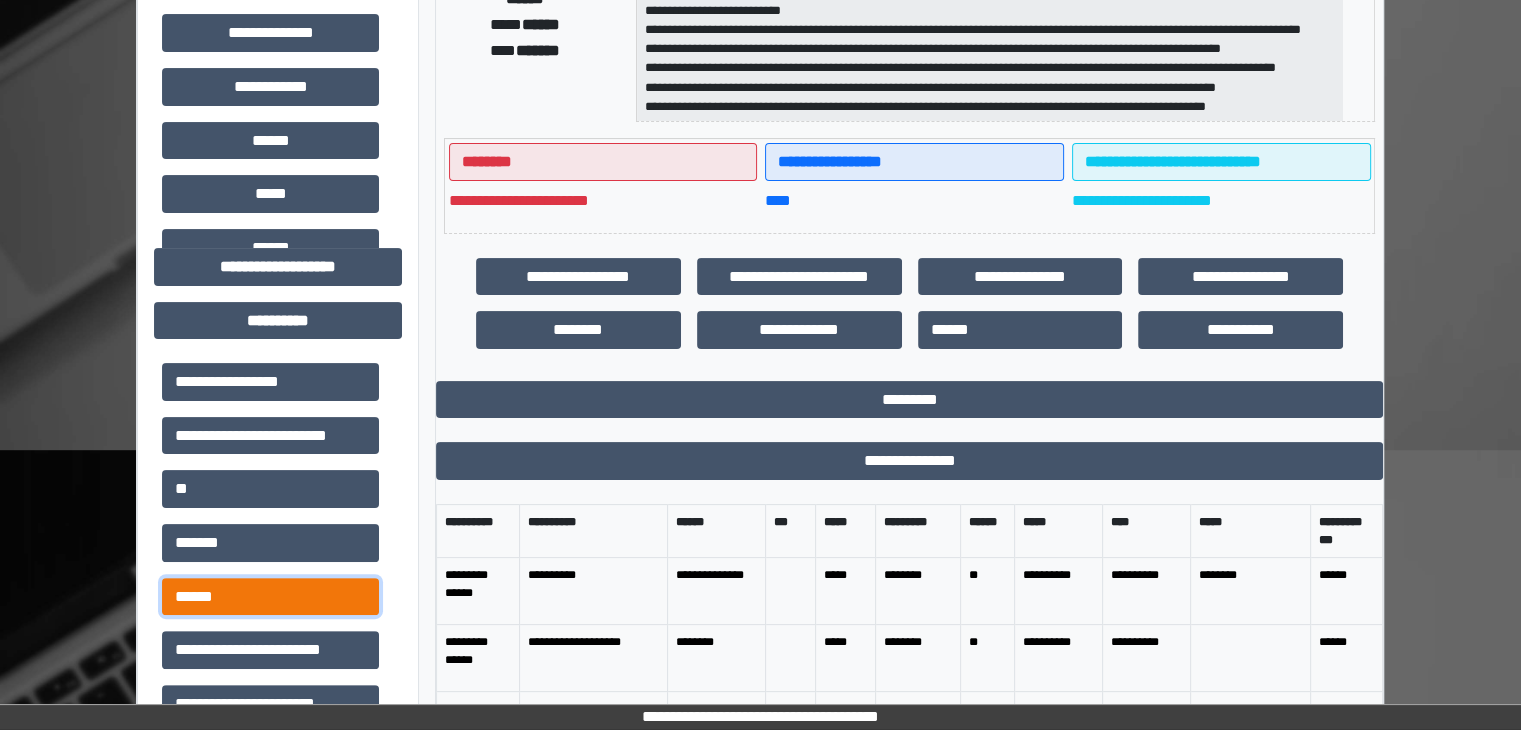 click on "******" at bounding box center [270, 597] 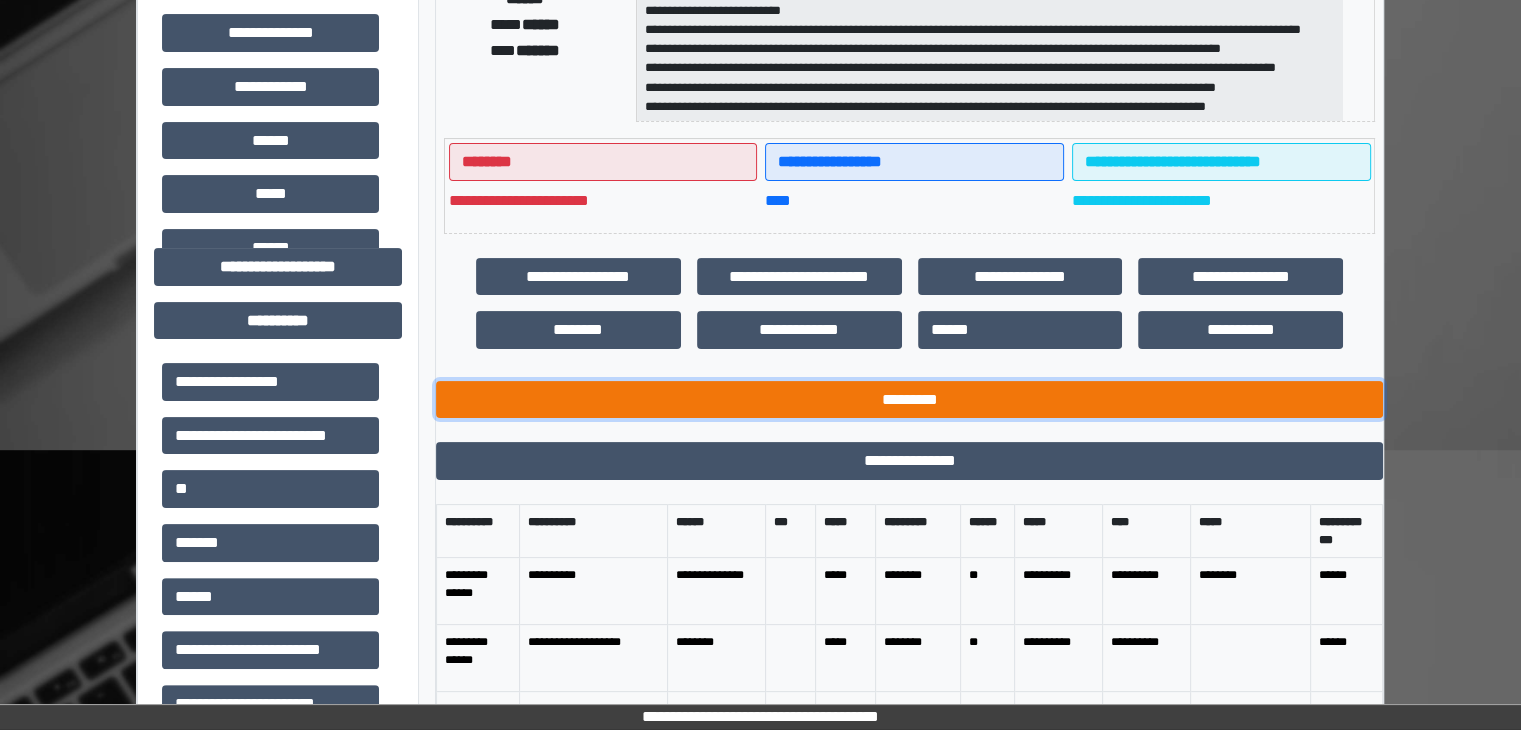 click on "*********" at bounding box center (909, 400) 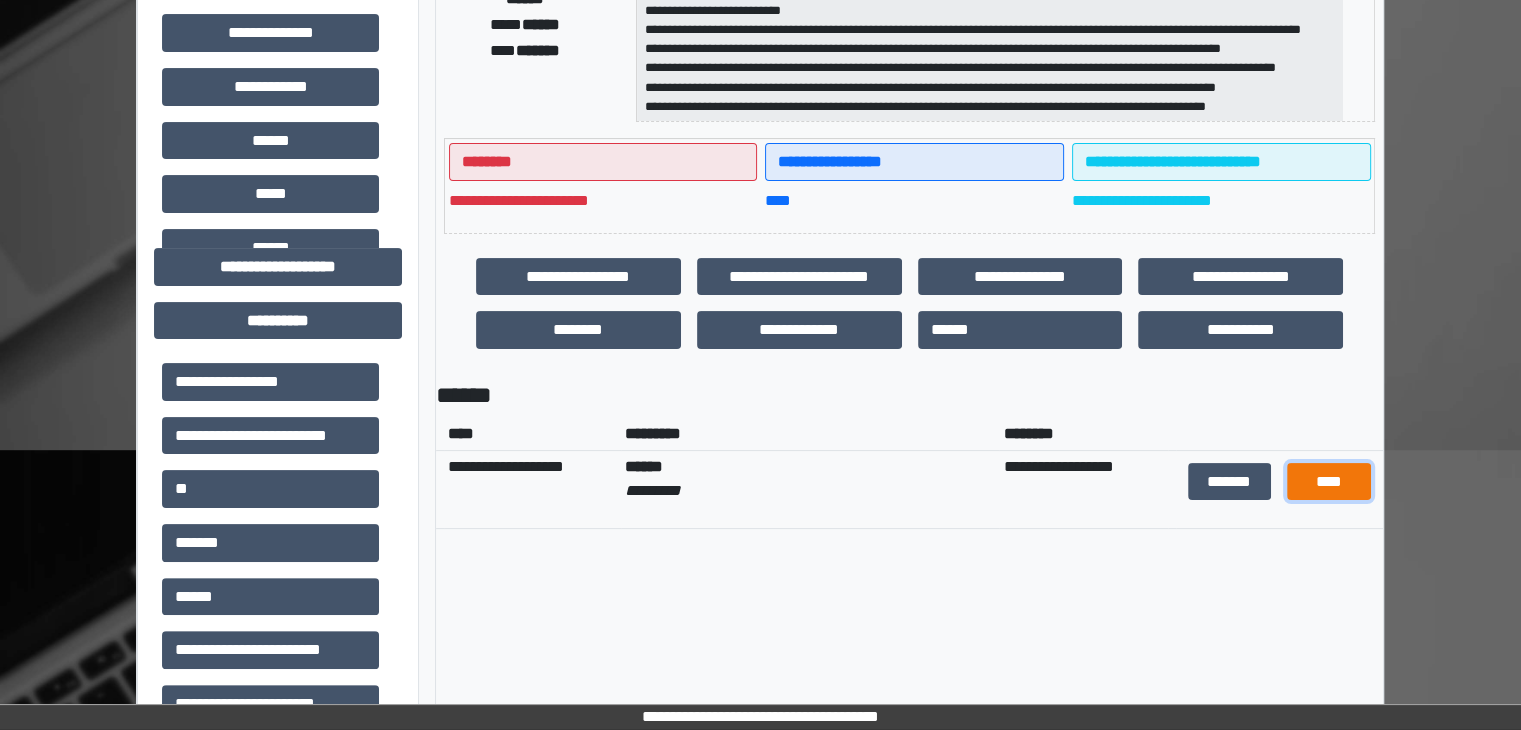 click on "****" at bounding box center (1328, 482) 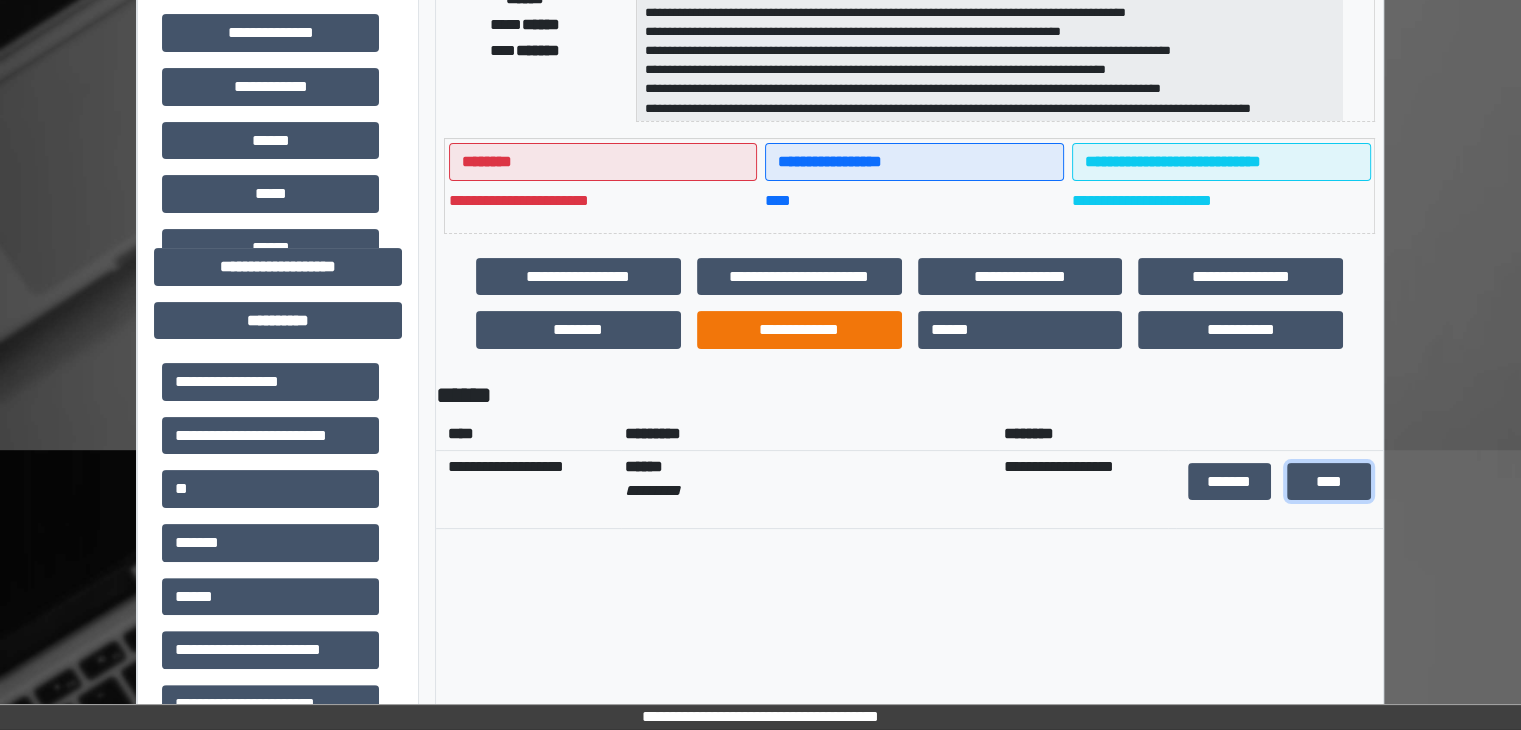 scroll, scrollTop: 0, scrollLeft: 0, axis: both 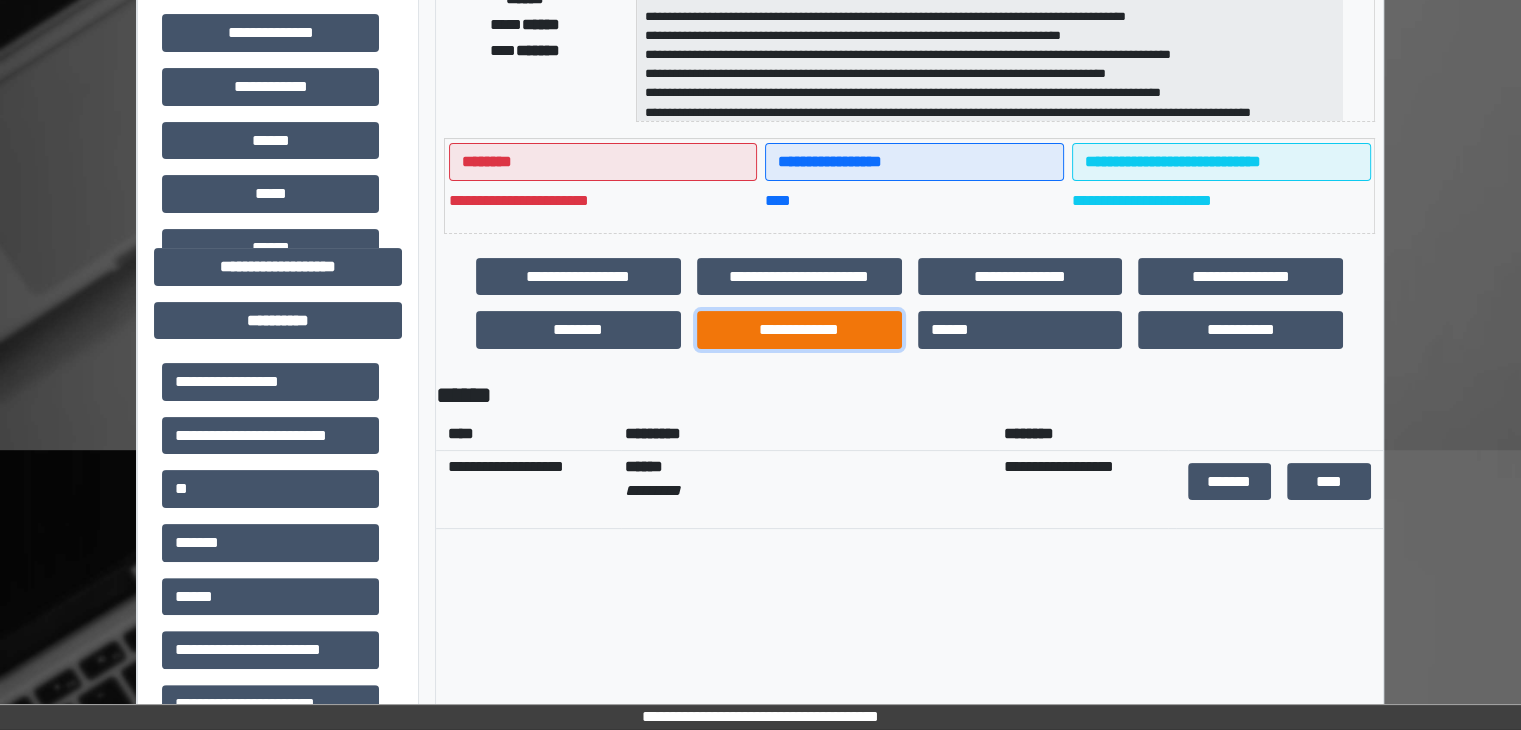 click on "**********" at bounding box center [799, 330] 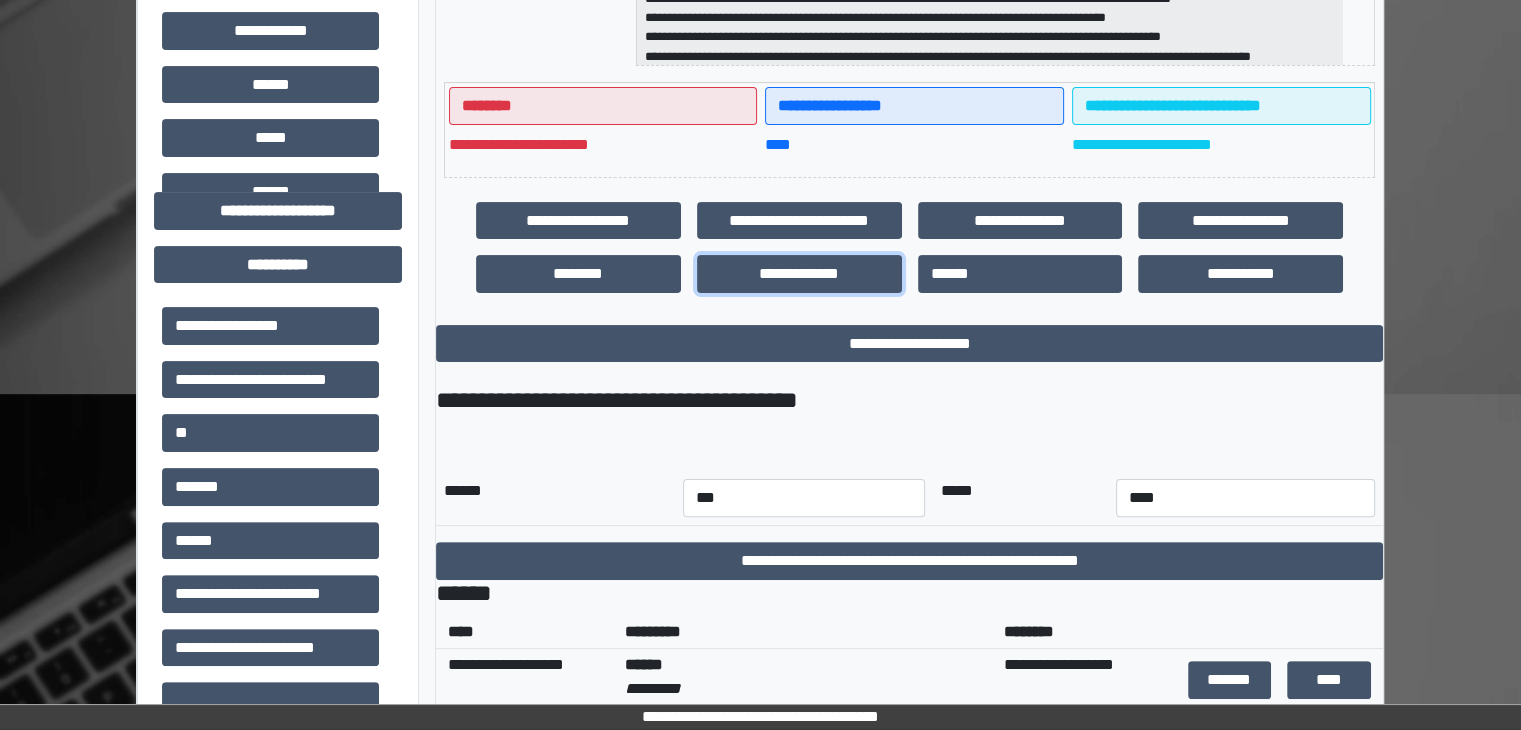 scroll, scrollTop: 600, scrollLeft: 0, axis: vertical 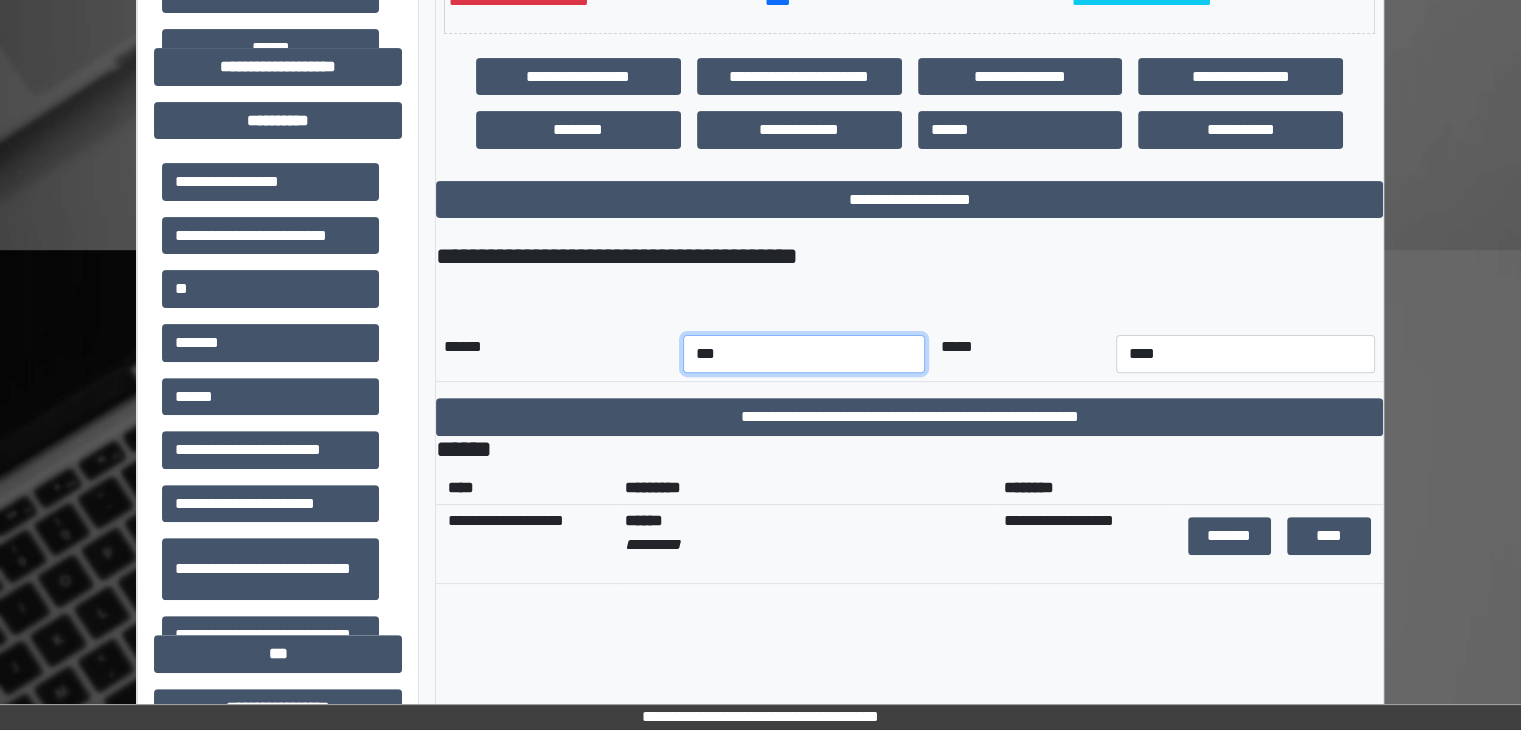 drag, startPoint x: 828, startPoint y: 346, endPoint x: 816, endPoint y: 352, distance: 13.416408 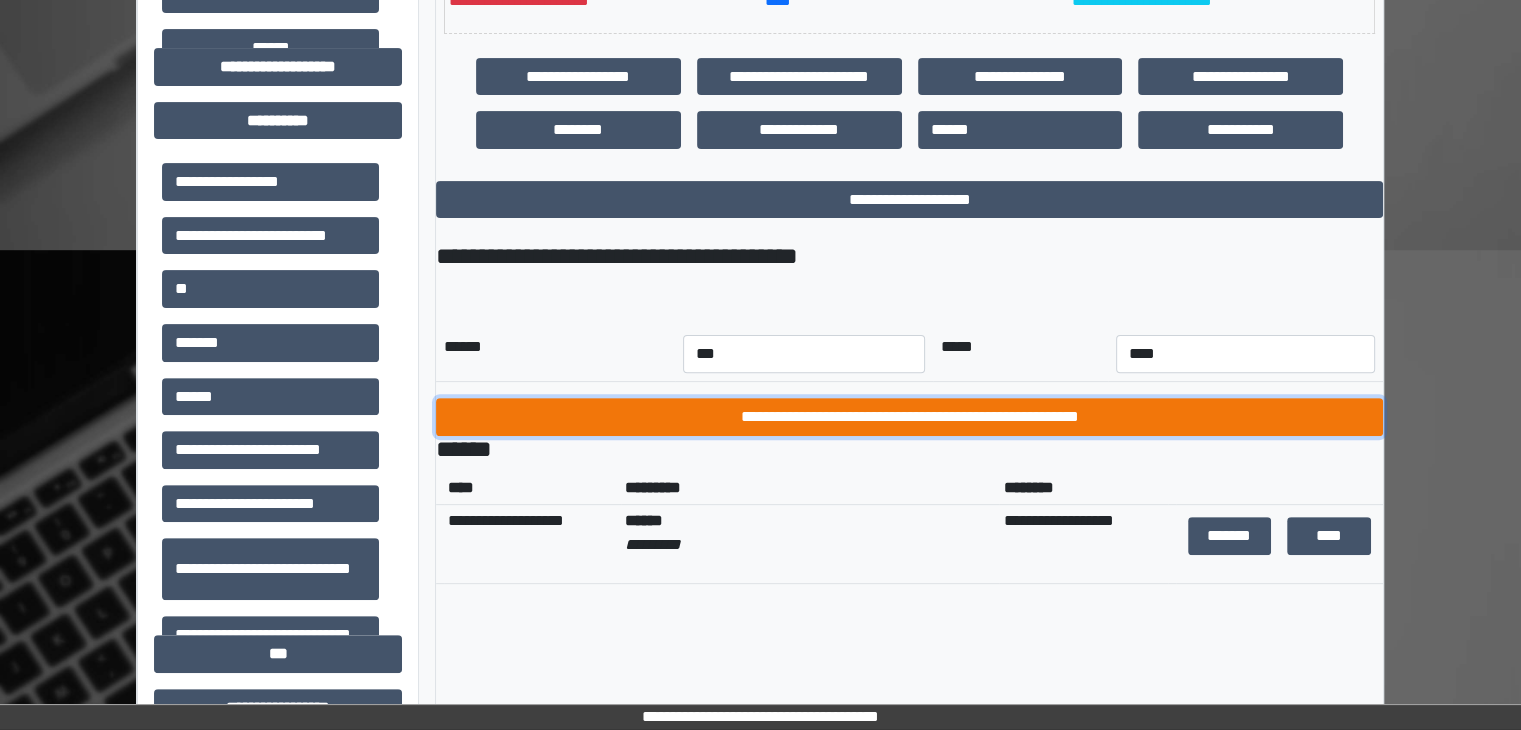 click on "**********" at bounding box center [909, 417] 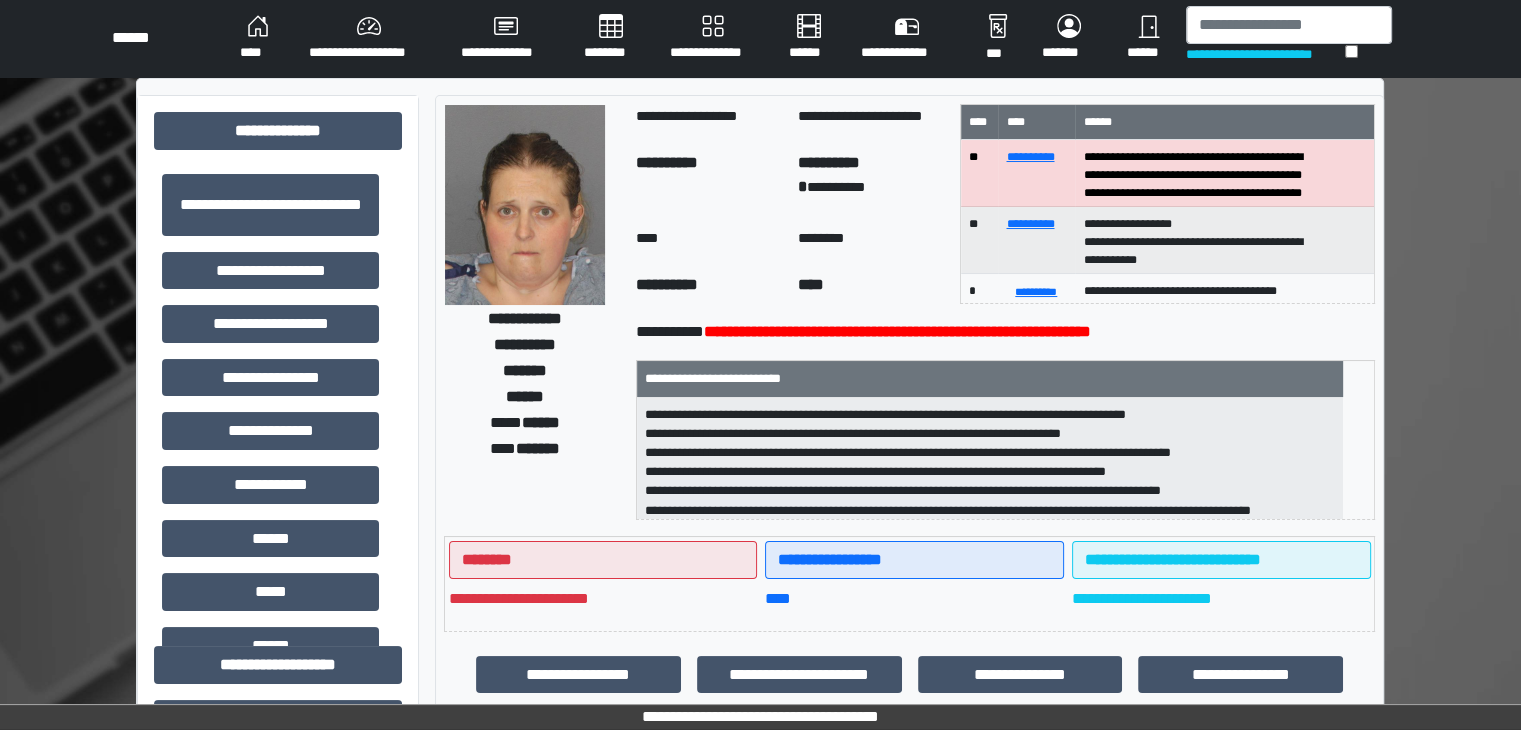 scroll, scrollTop: 0, scrollLeft: 0, axis: both 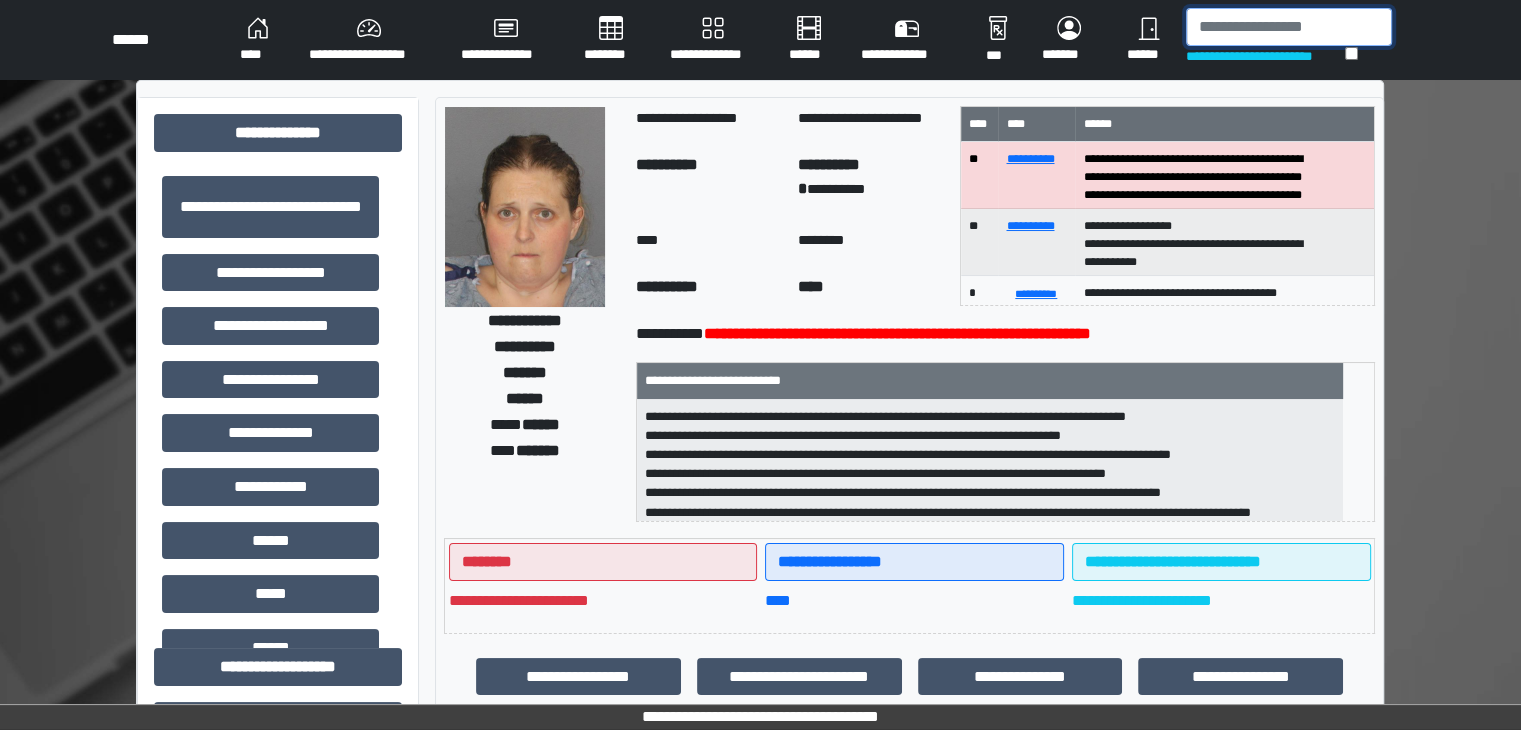 click at bounding box center (1289, 27) 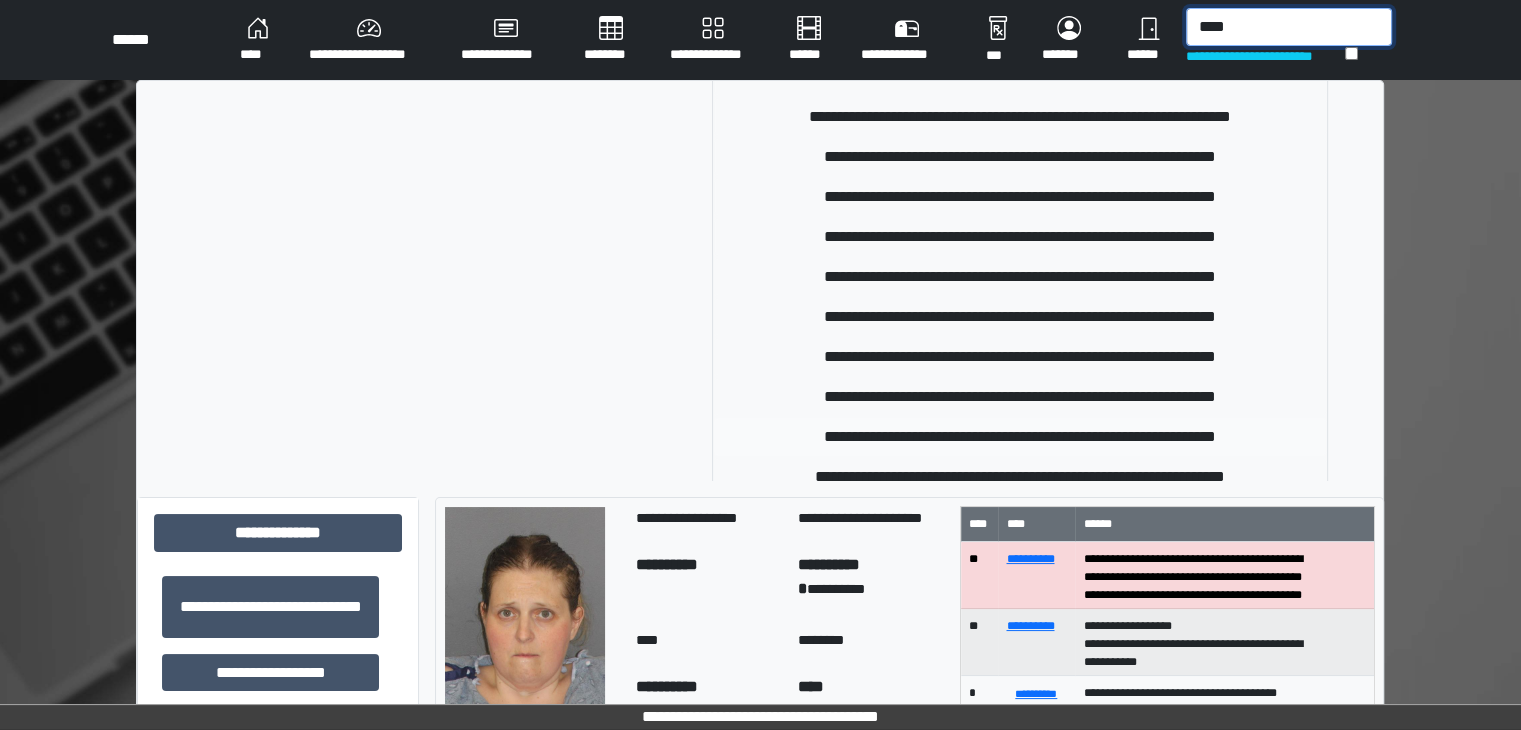 scroll, scrollTop: 370, scrollLeft: 0, axis: vertical 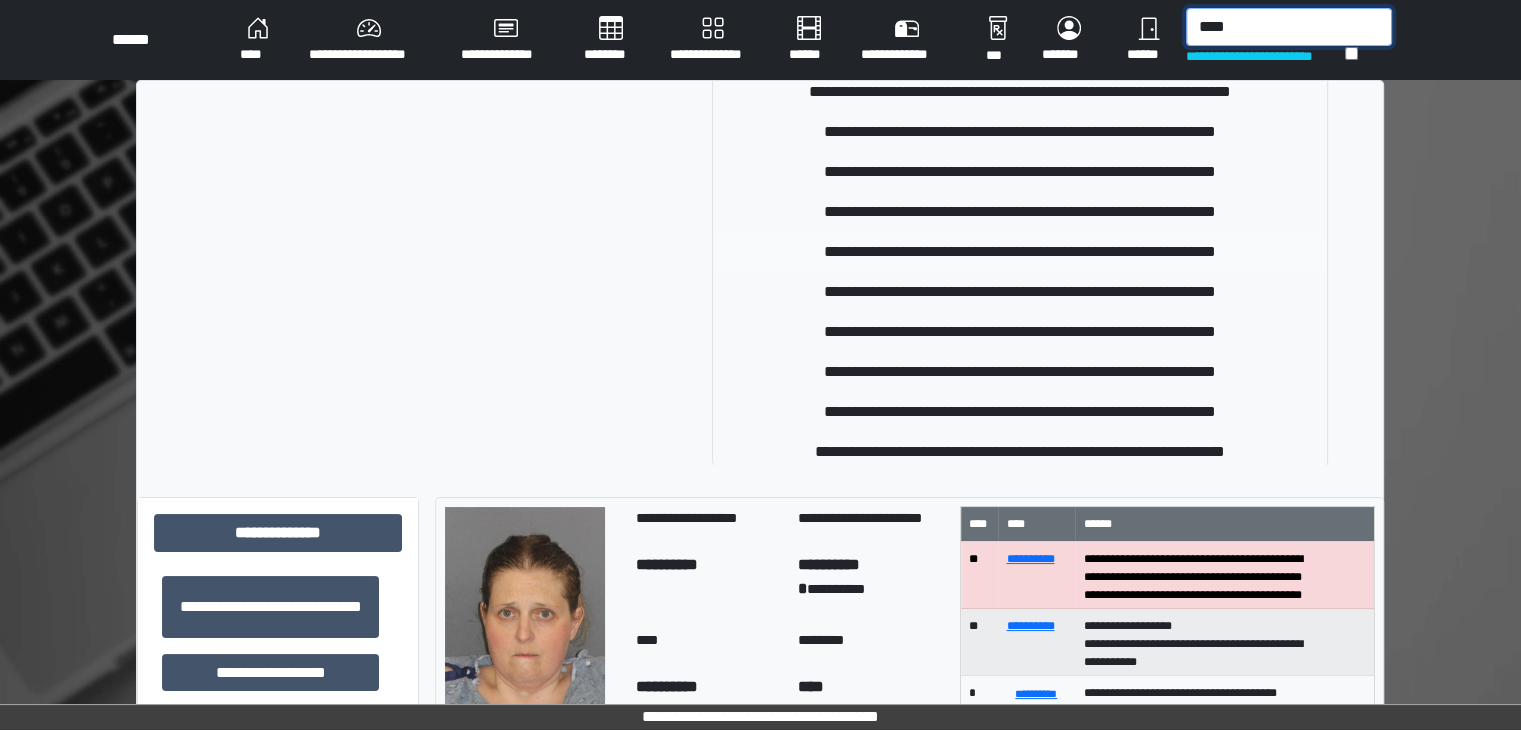 type on "****" 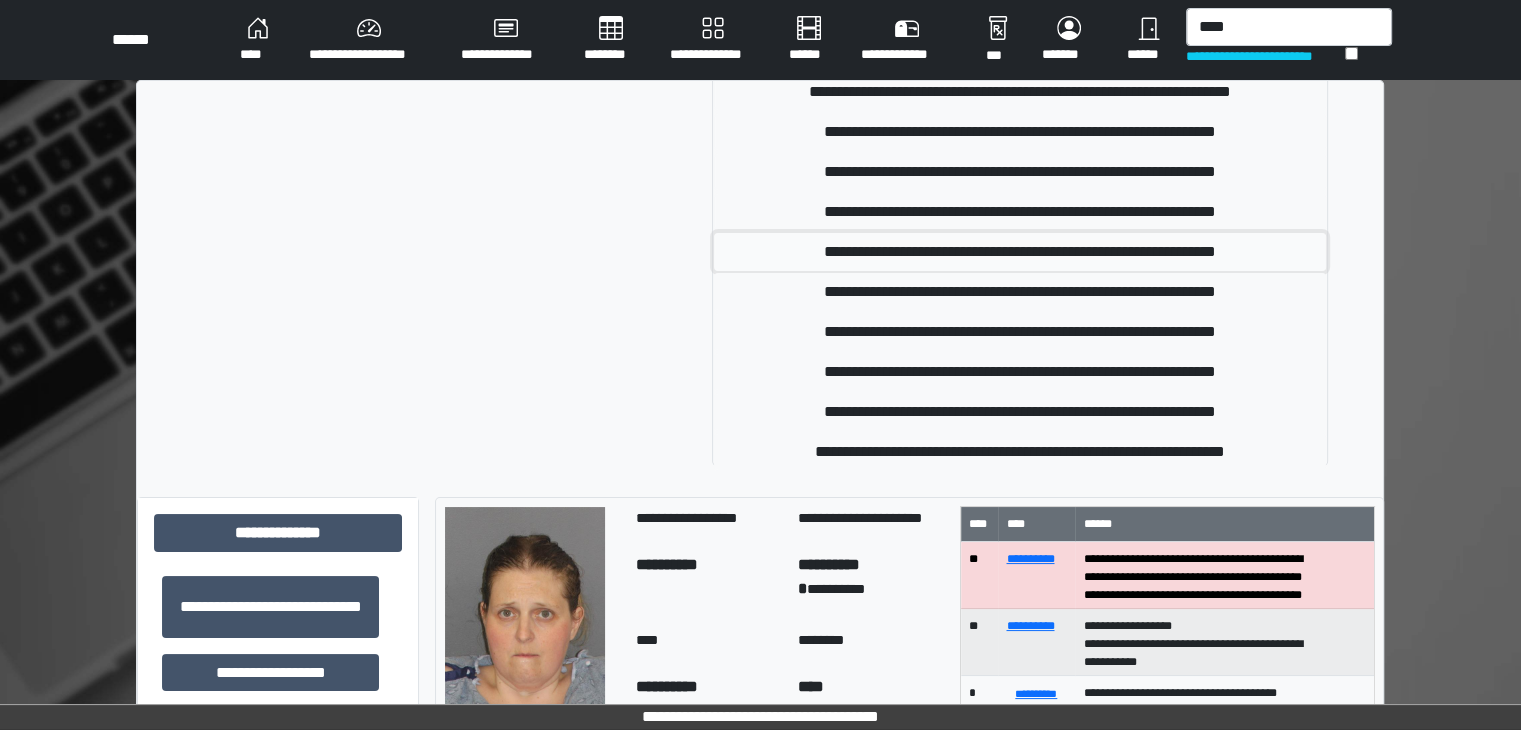 click on "**********" at bounding box center (1020, 252) 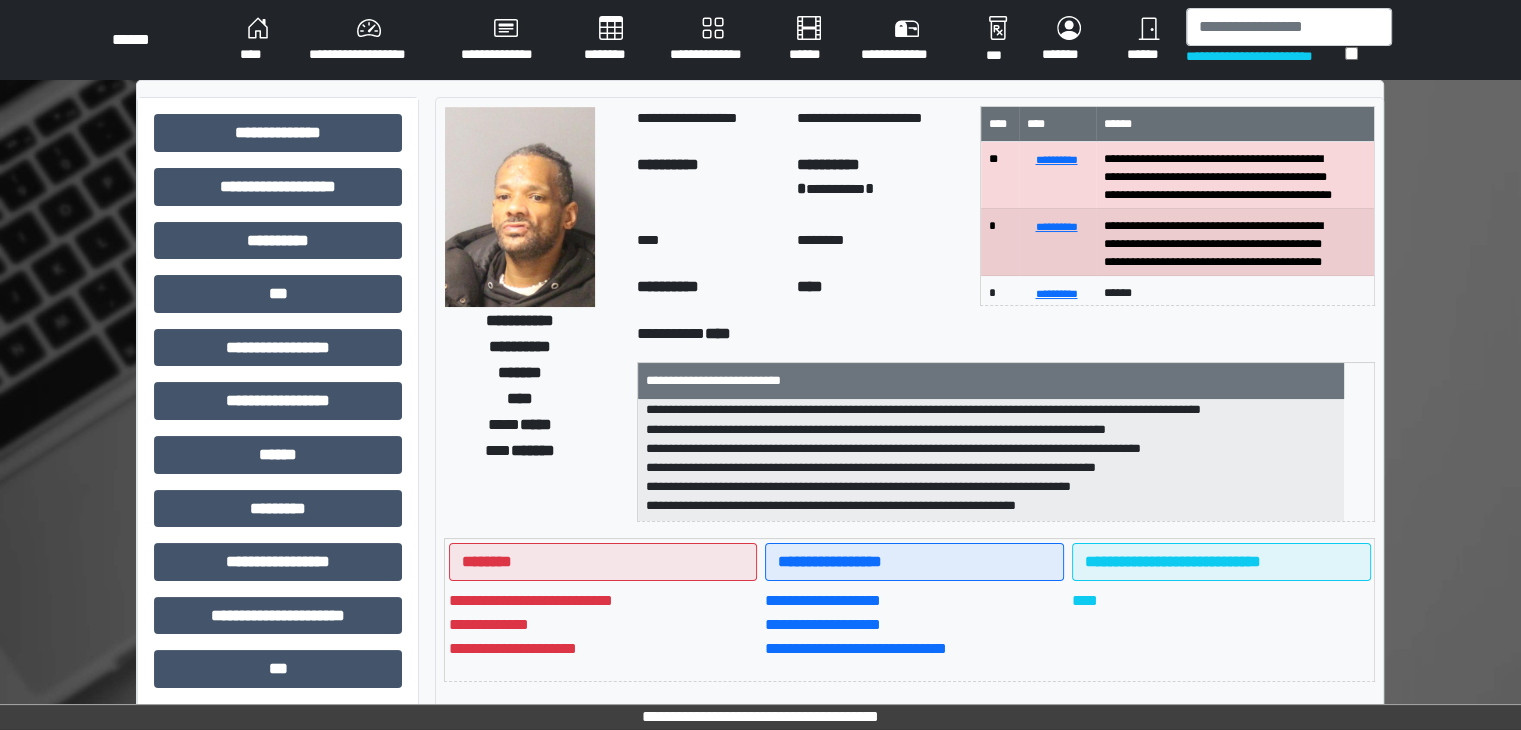 scroll, scrollTop: 102, scrollLeft: 0, axis: vertical 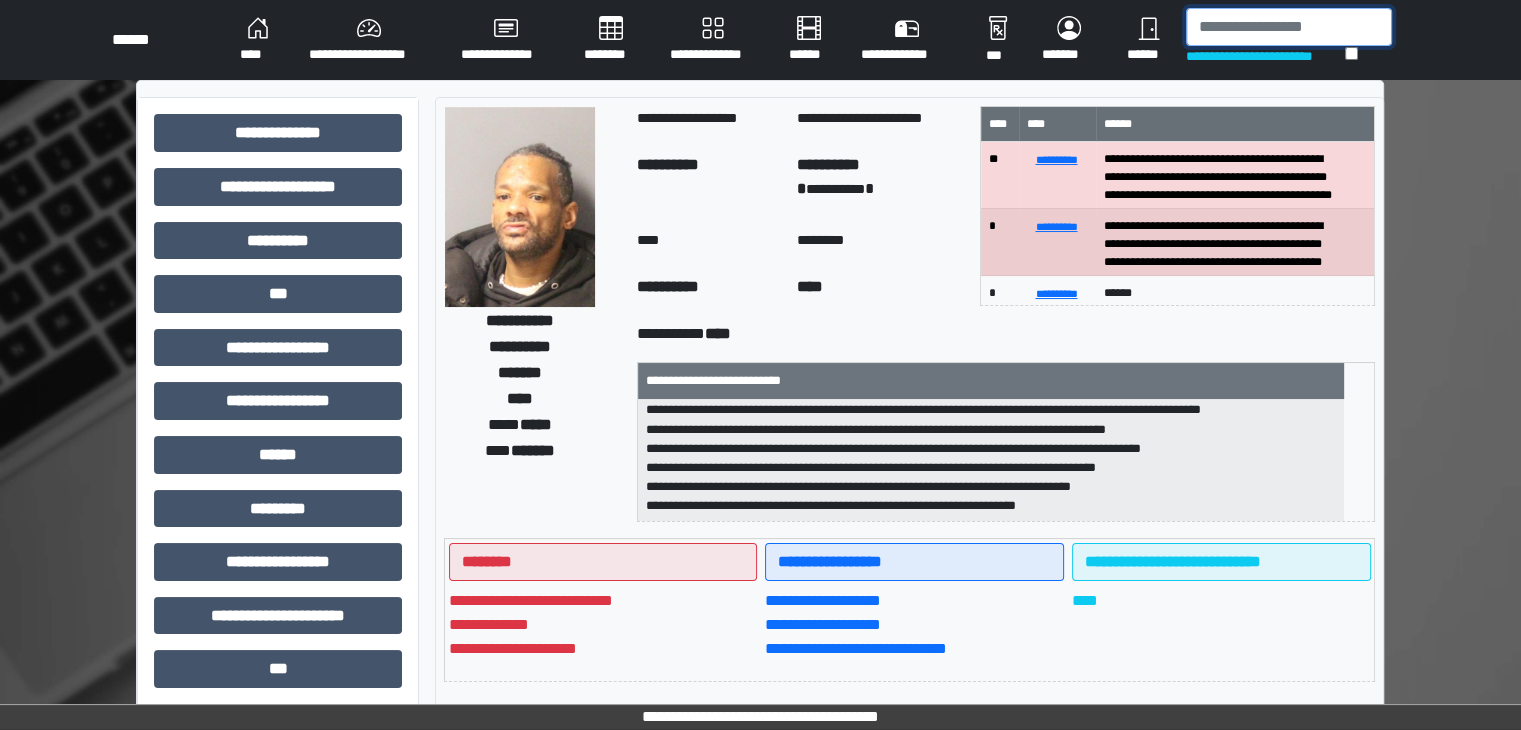 click at bounding box center (1289, 27) 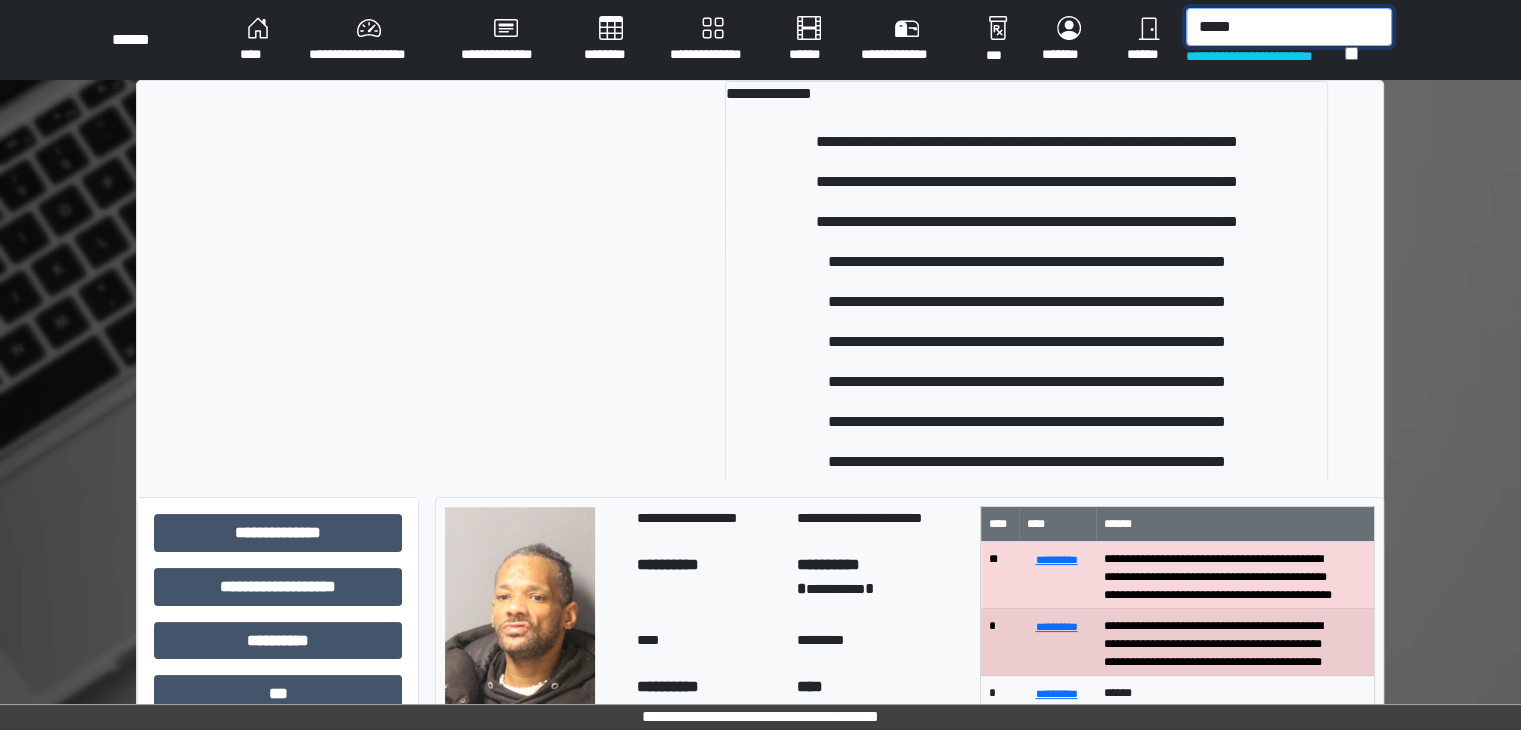 type on "*****" 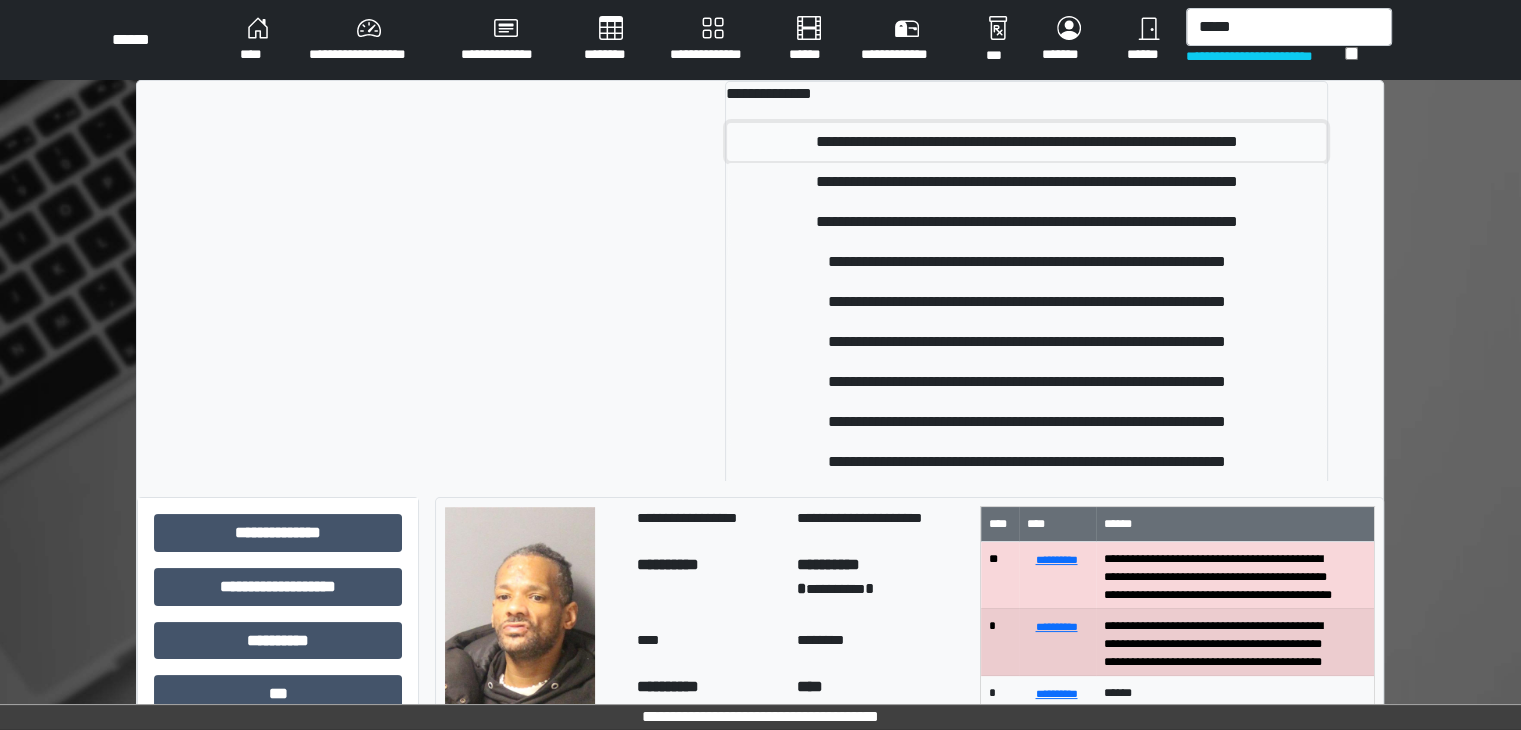 click on "**********" at bounding box center [1026, 142] 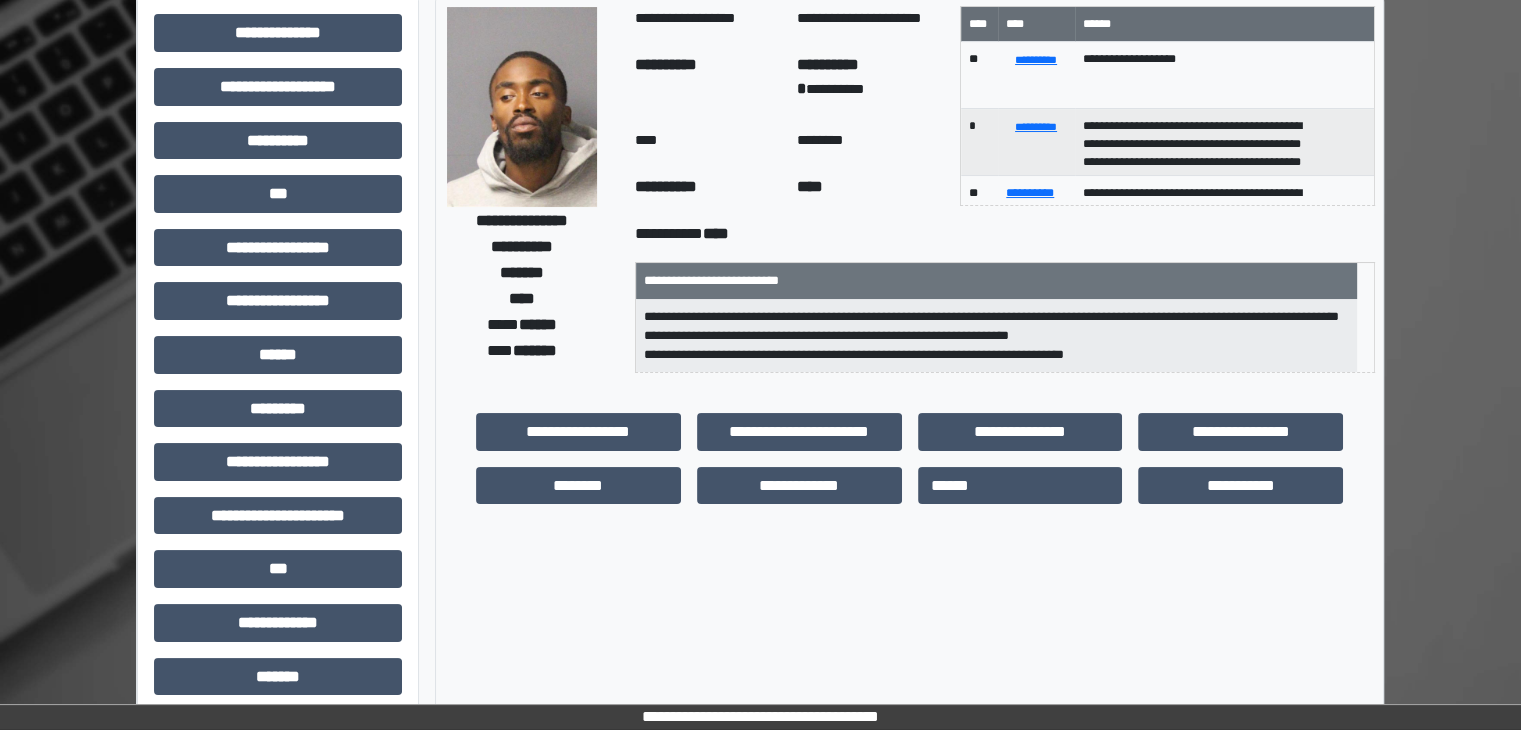scroll, scrollTop: 0, scrollLeft: 0, axis: both 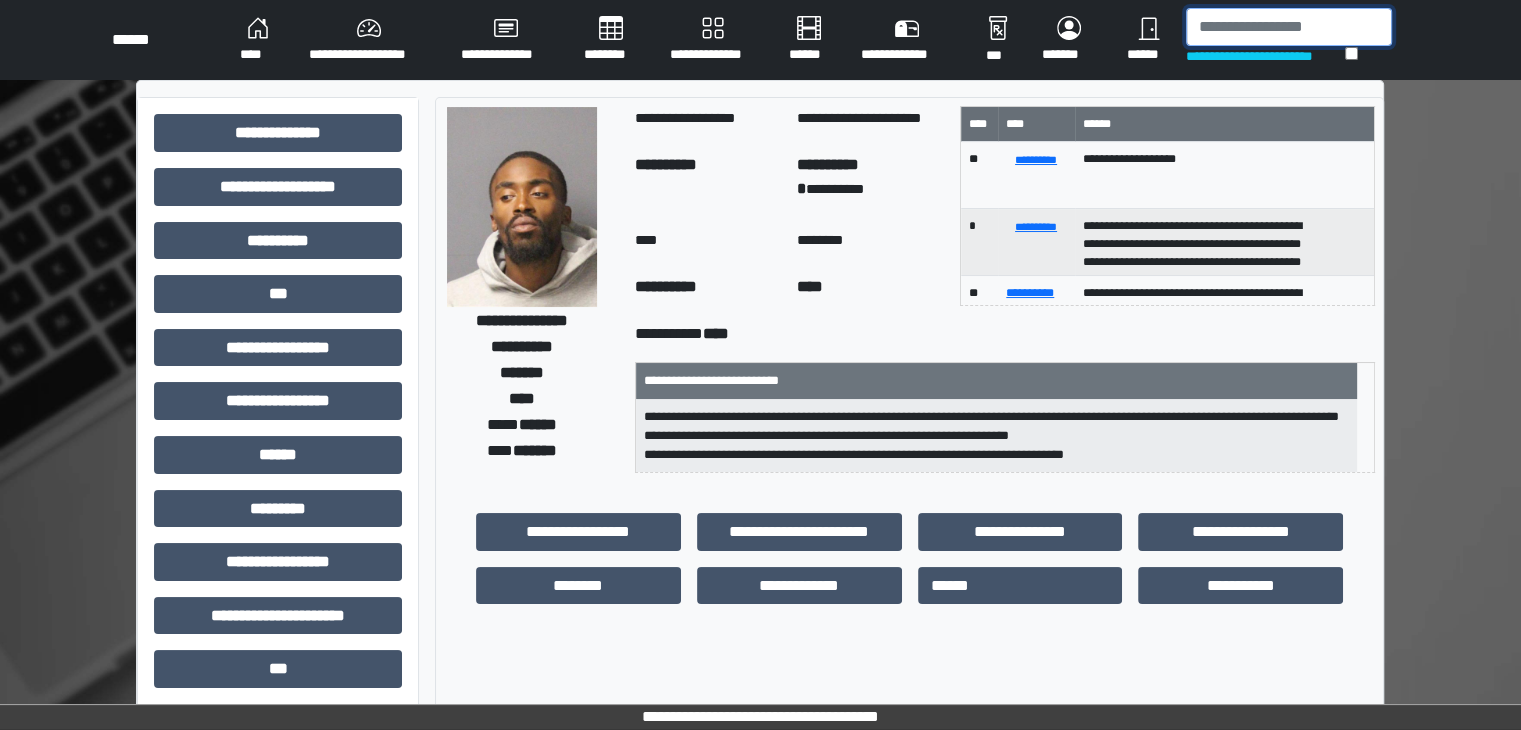 click at bounding box center (1289, 27) 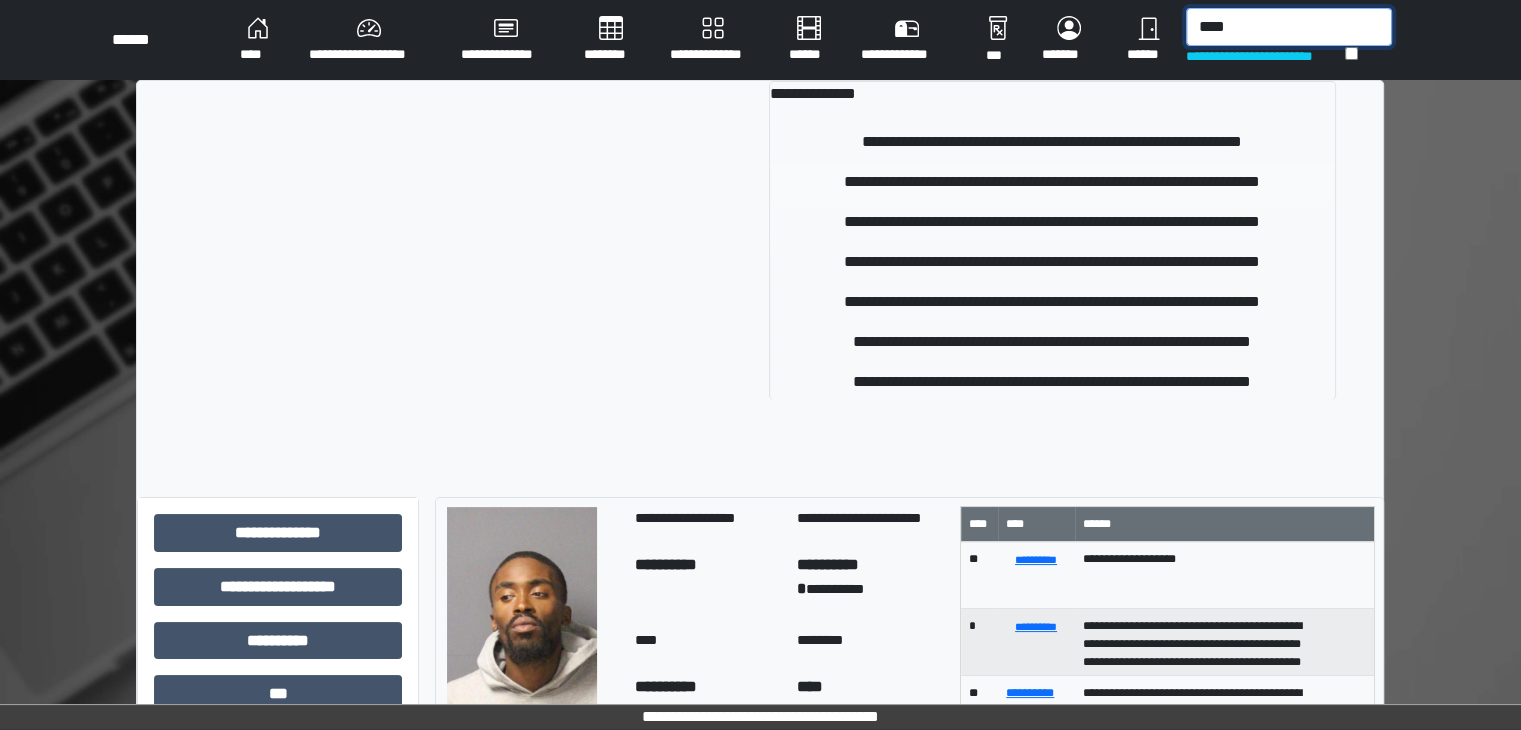 type on "****" 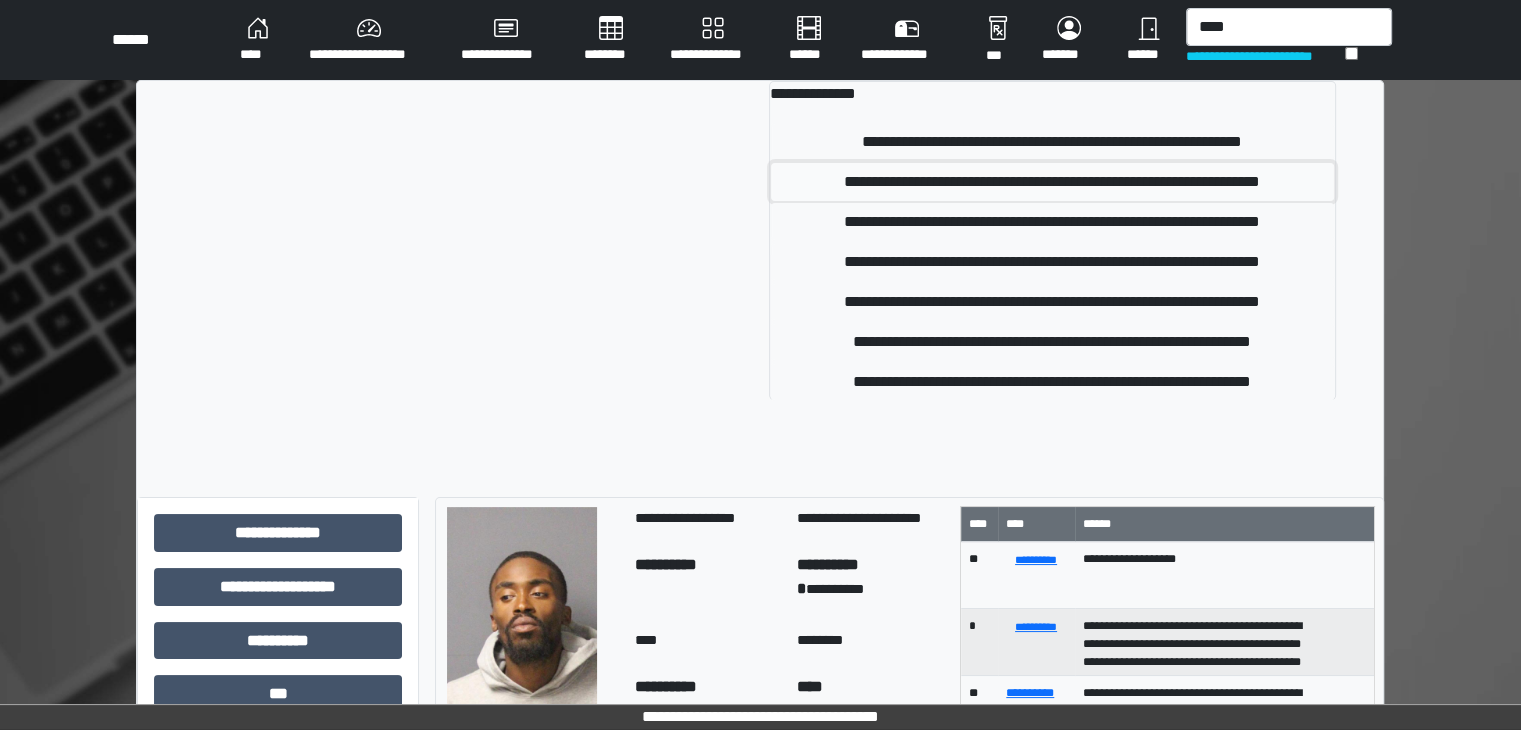 click on "**********" at bounding box center [1052, 182] 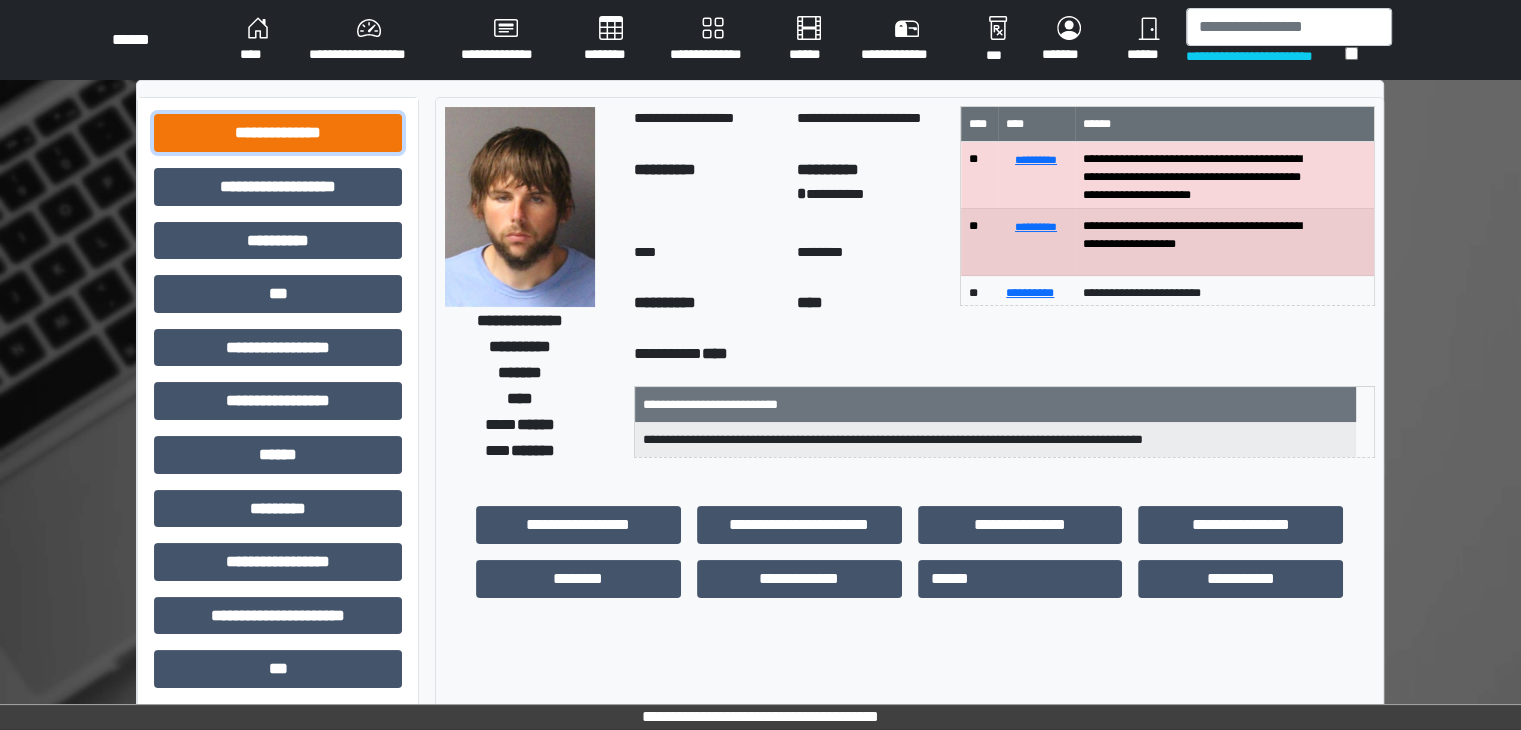 click on "**********" at bounding box center [278, 133] 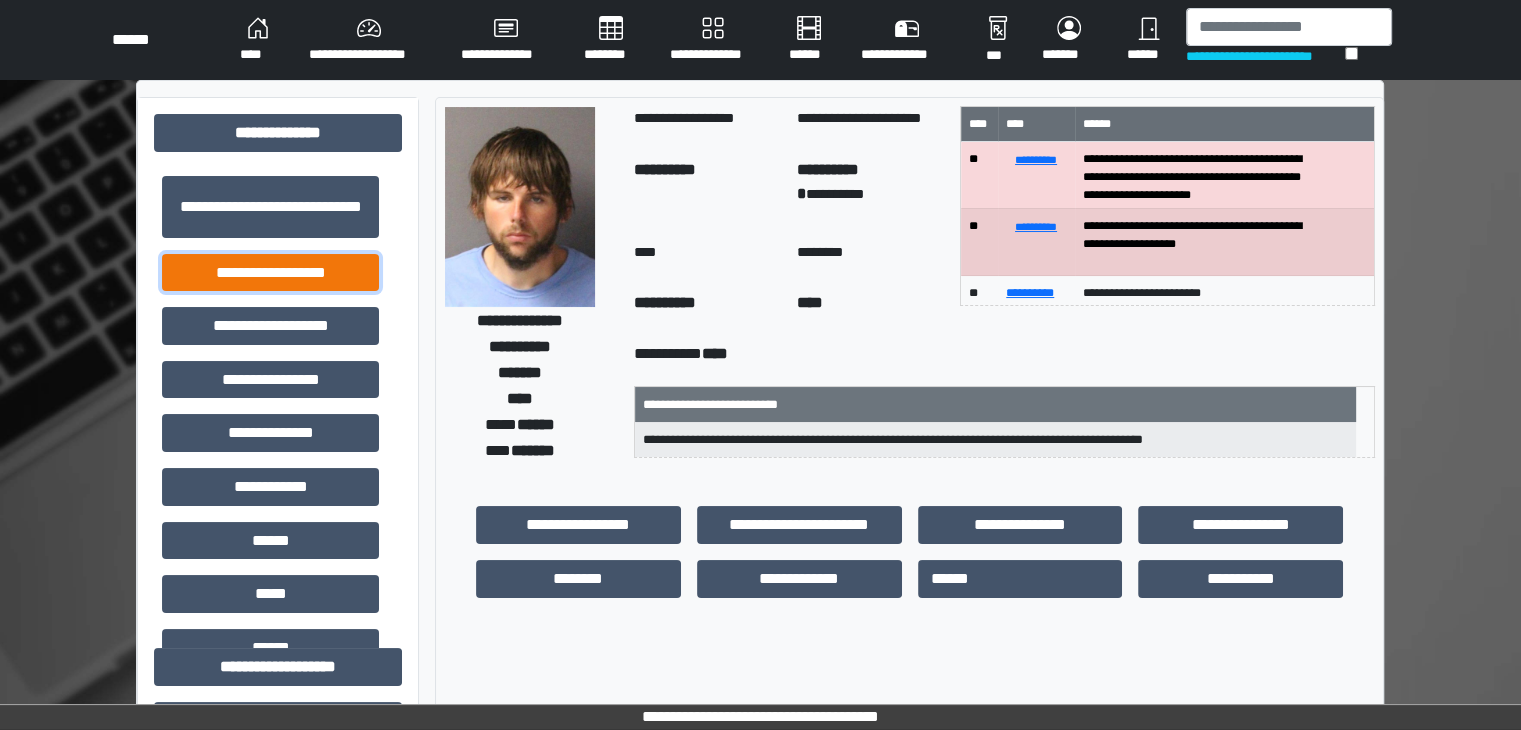 click on "**********" at bounding box center (270, 273) 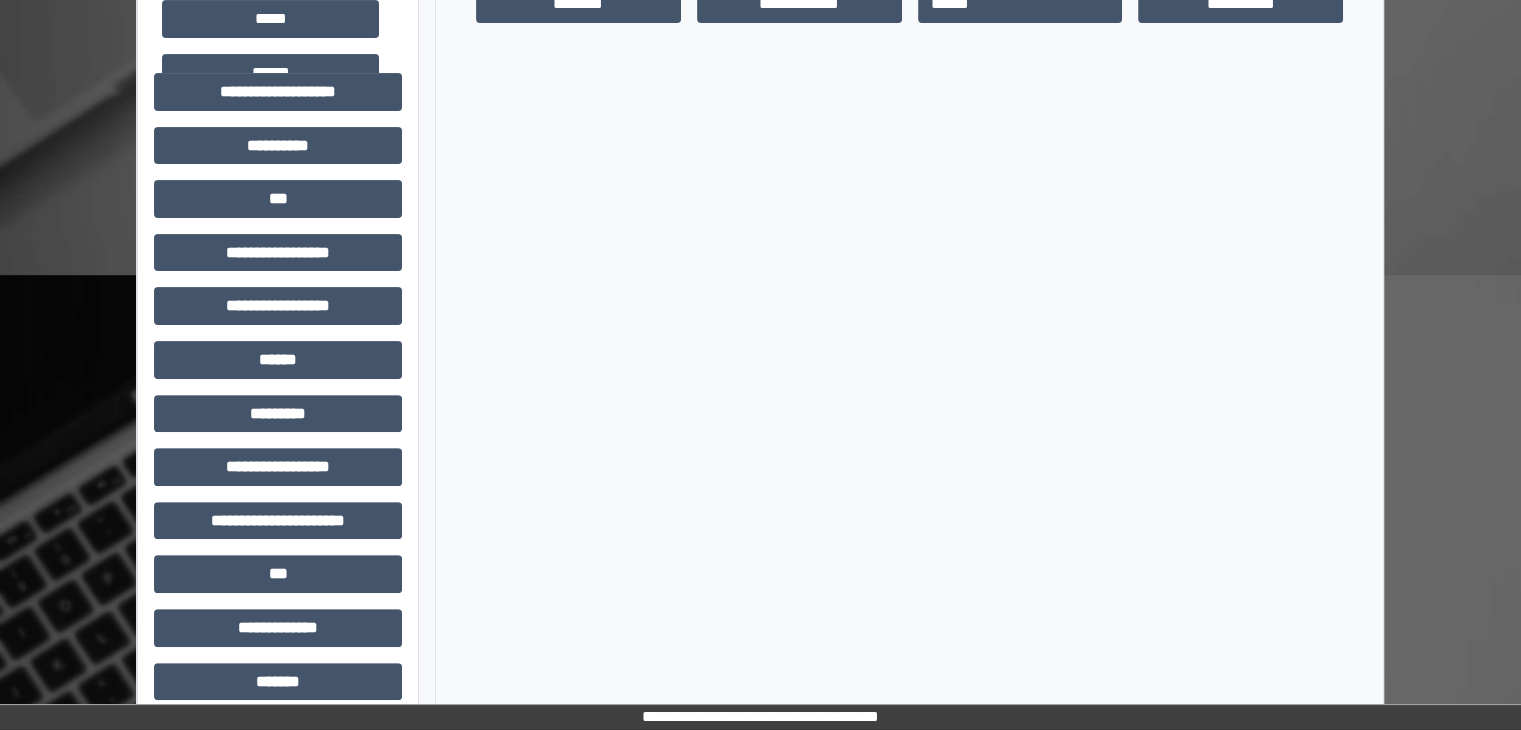 scroll, scrollTop: 600, scrollLeft: 0, axis: vertical 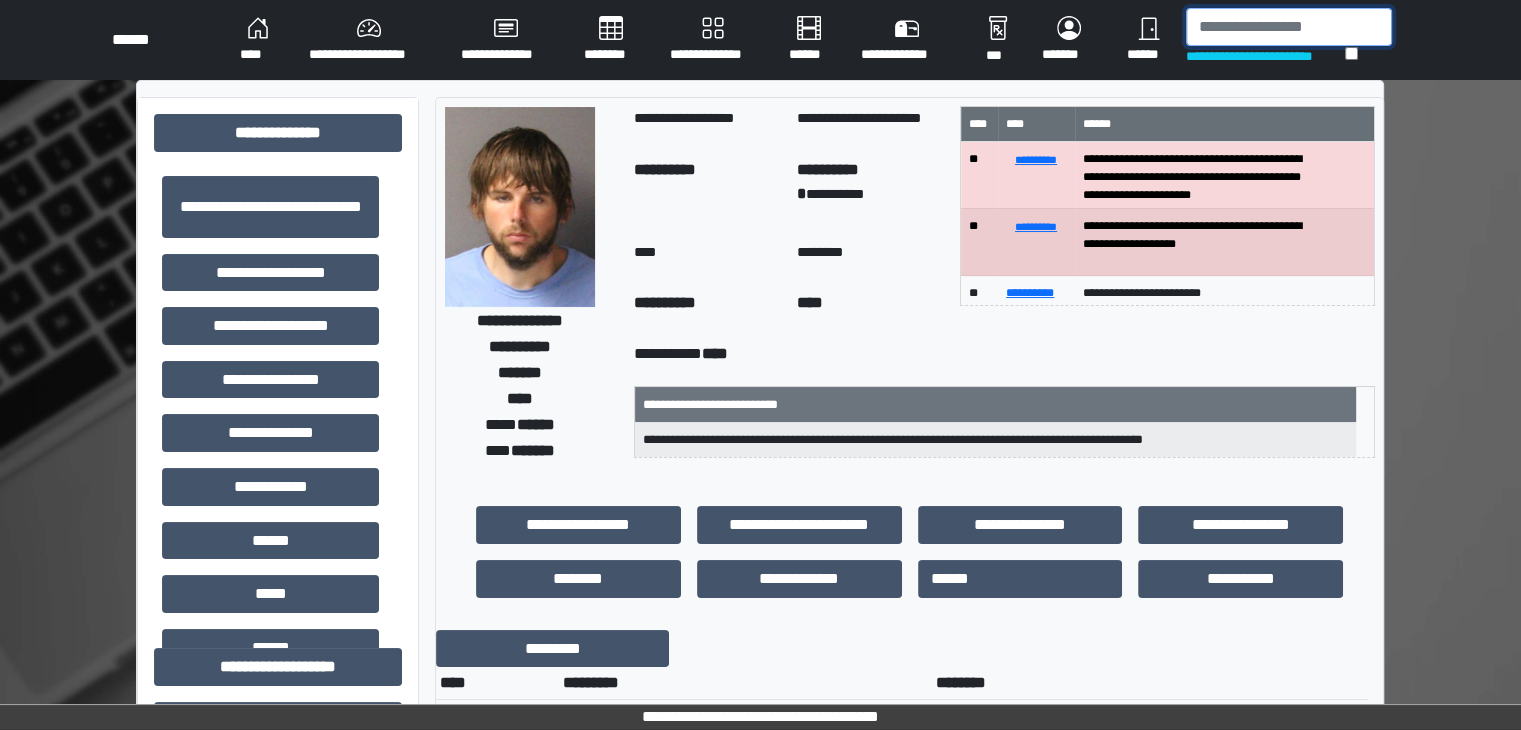 click at bounding box center [1289, 27] 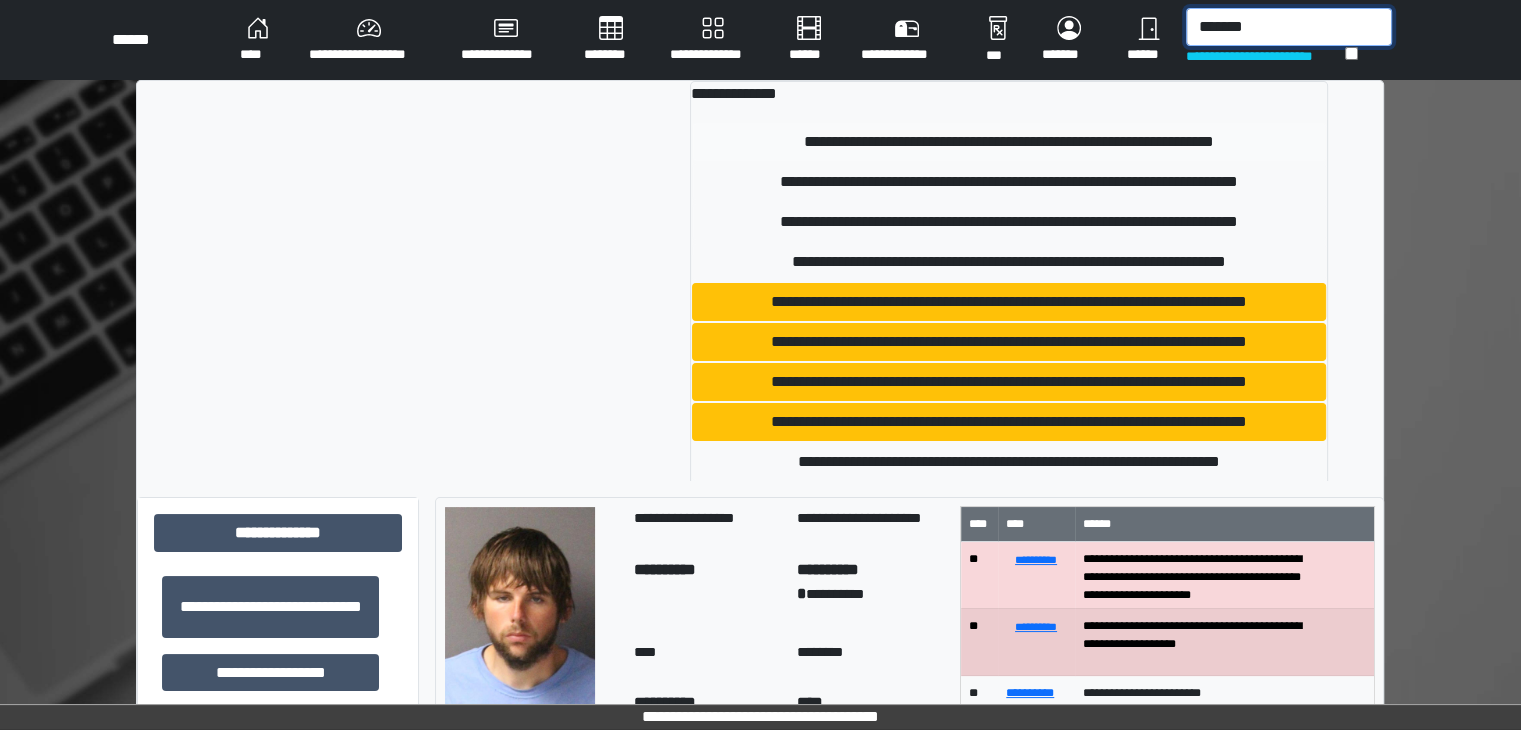 type on "*******" 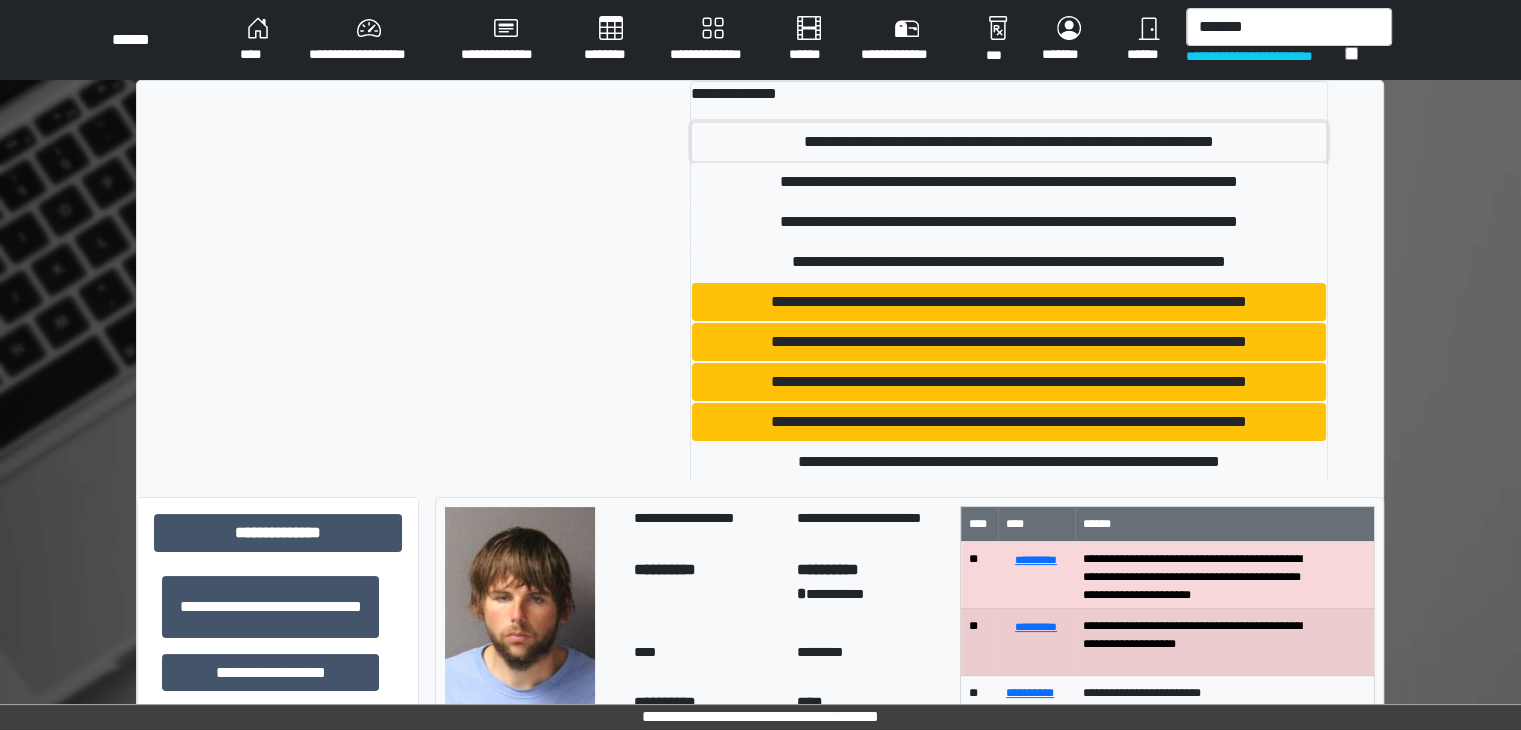 click on "**********" at bounding box center [1009, 142] 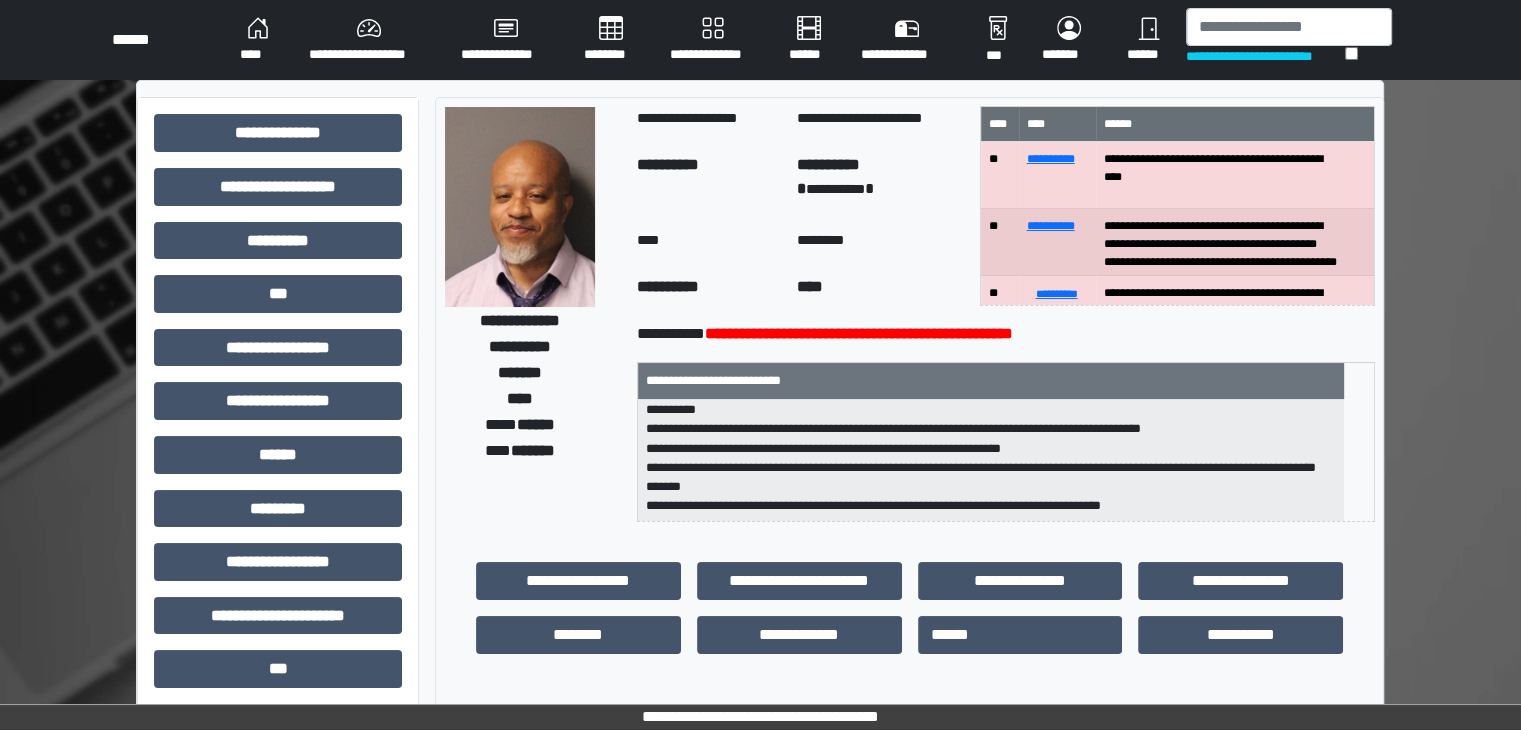 scroll, scrollTop: 0, scrollLeft: 0, axis: both 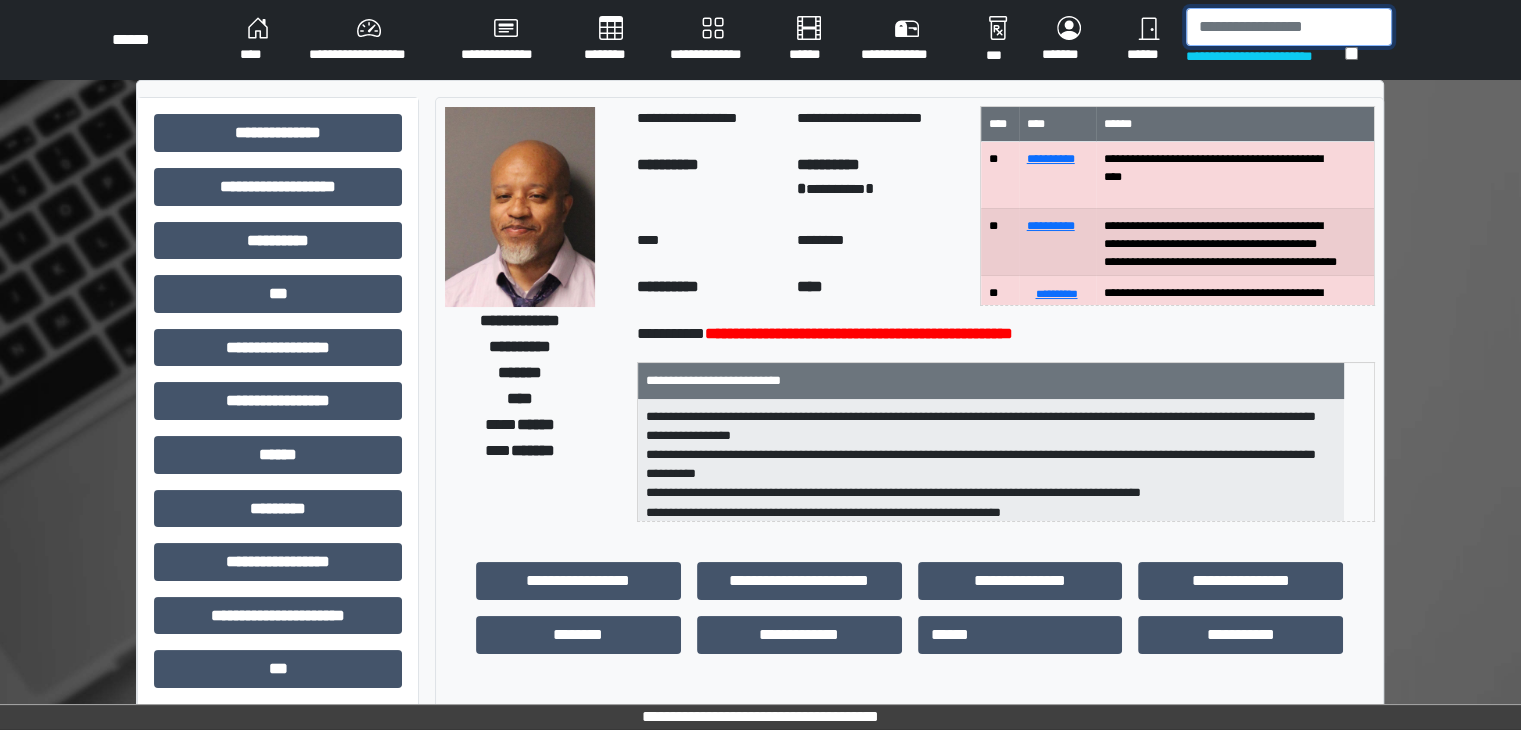 click at bounding box center [1289, 27] 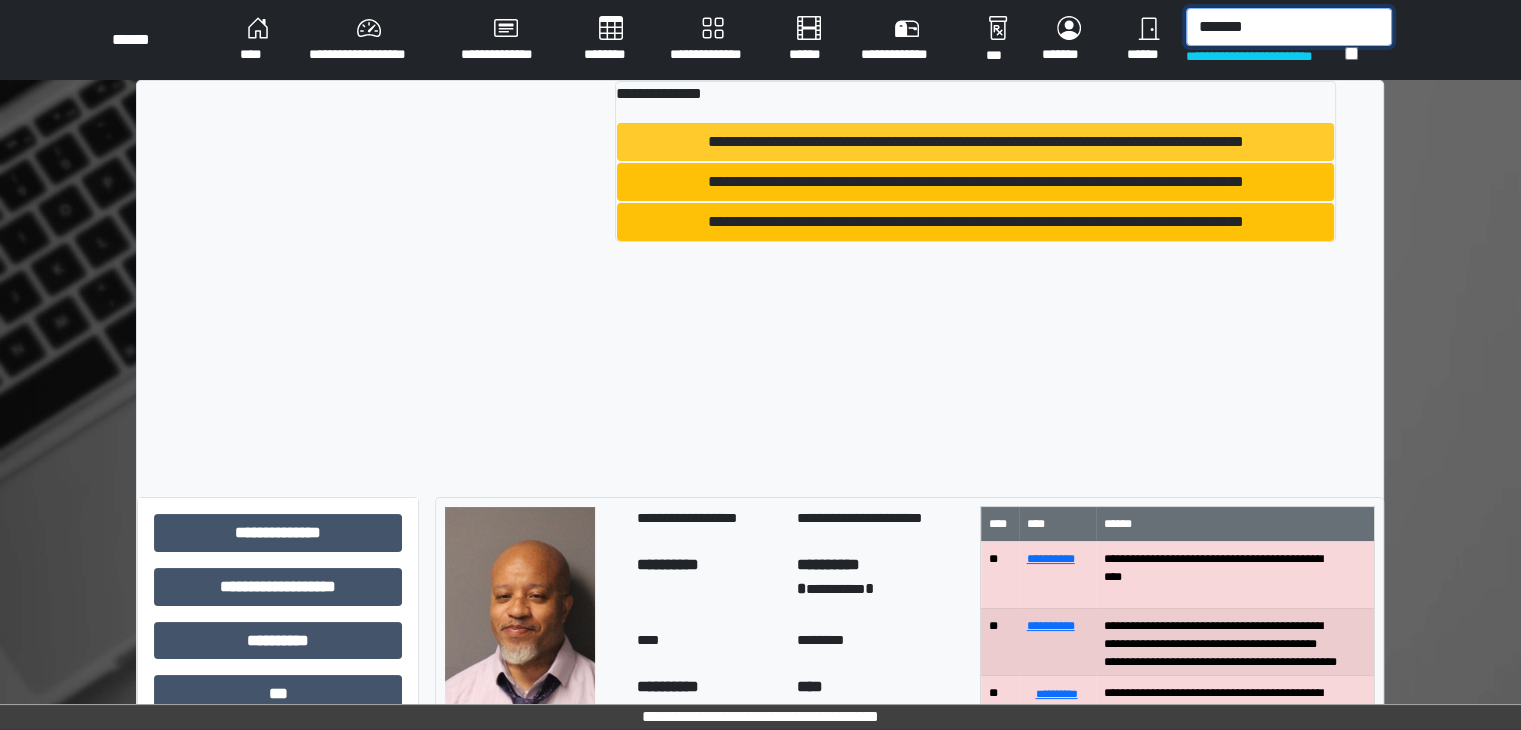 type on "*******" 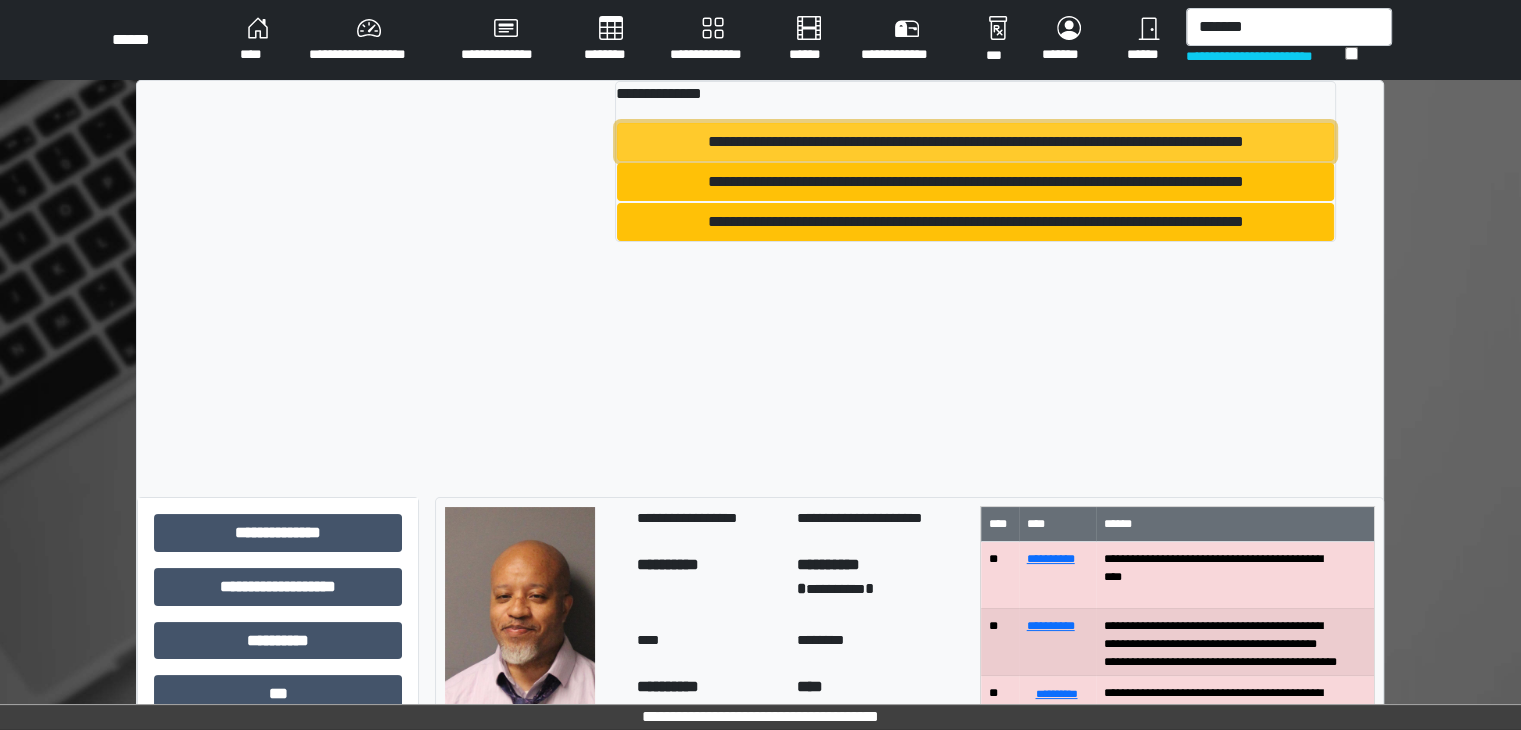 click on "**********" at bounding box center [975, 142] 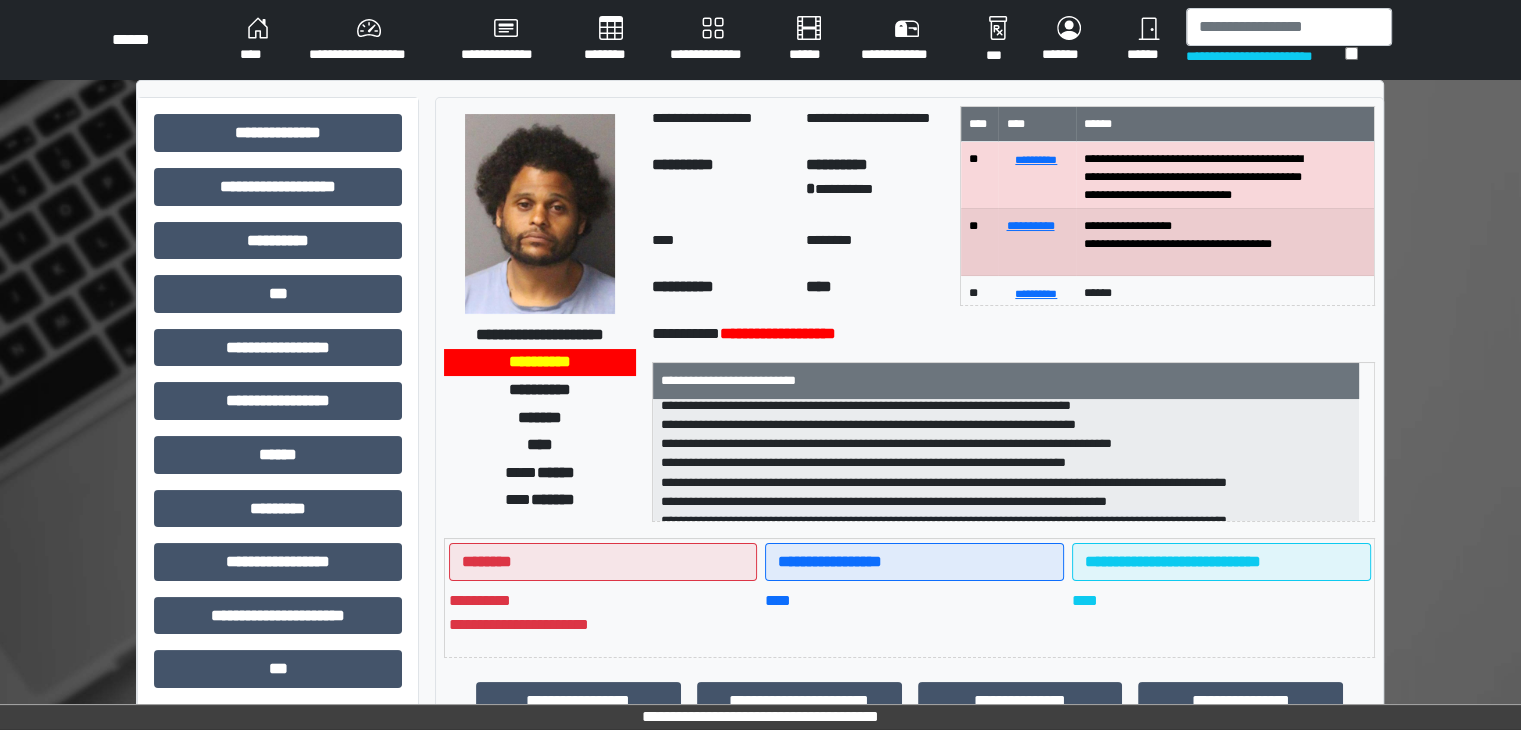 scroll, scrollTop: 0, scrollLeft: 0, axis: both 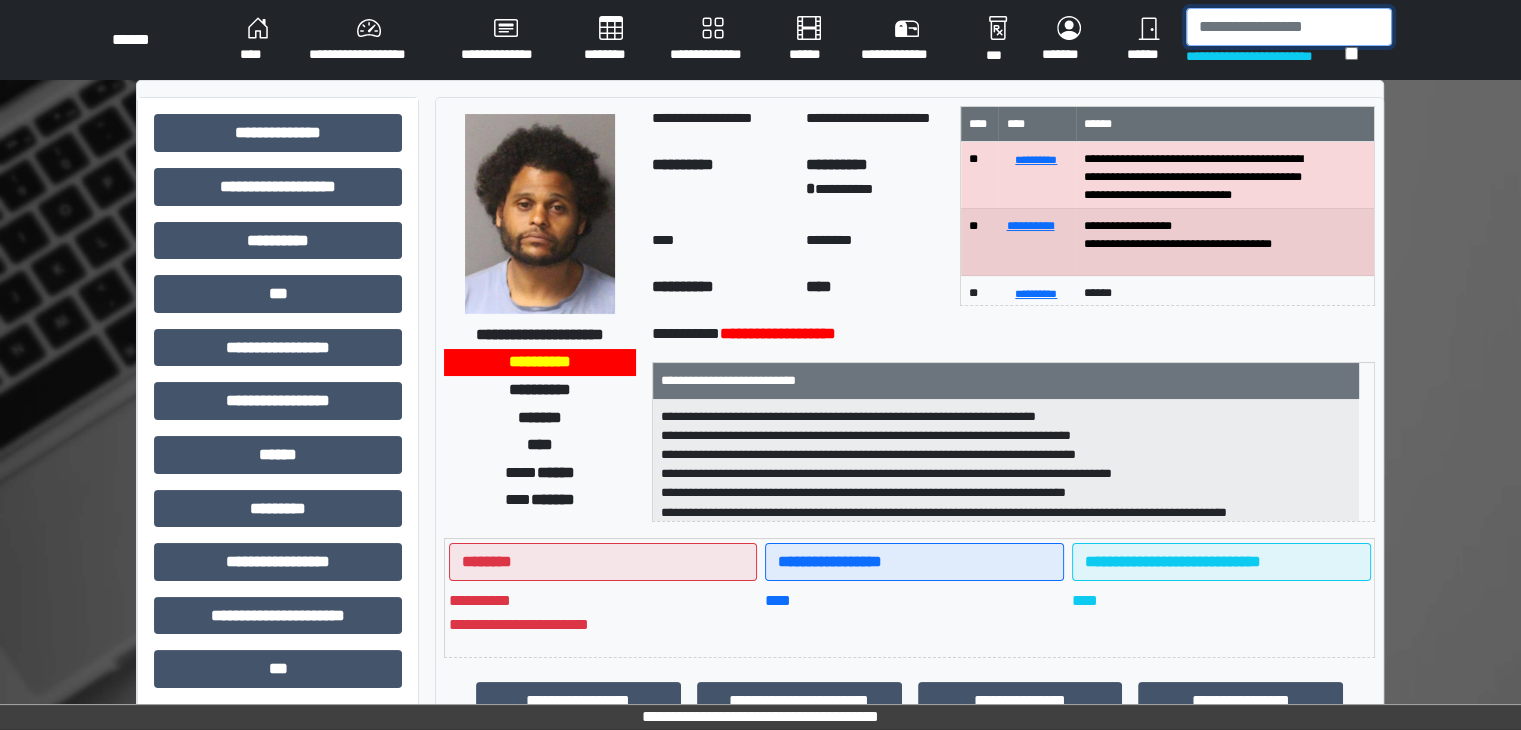 click at bounding box center [1289, 27] 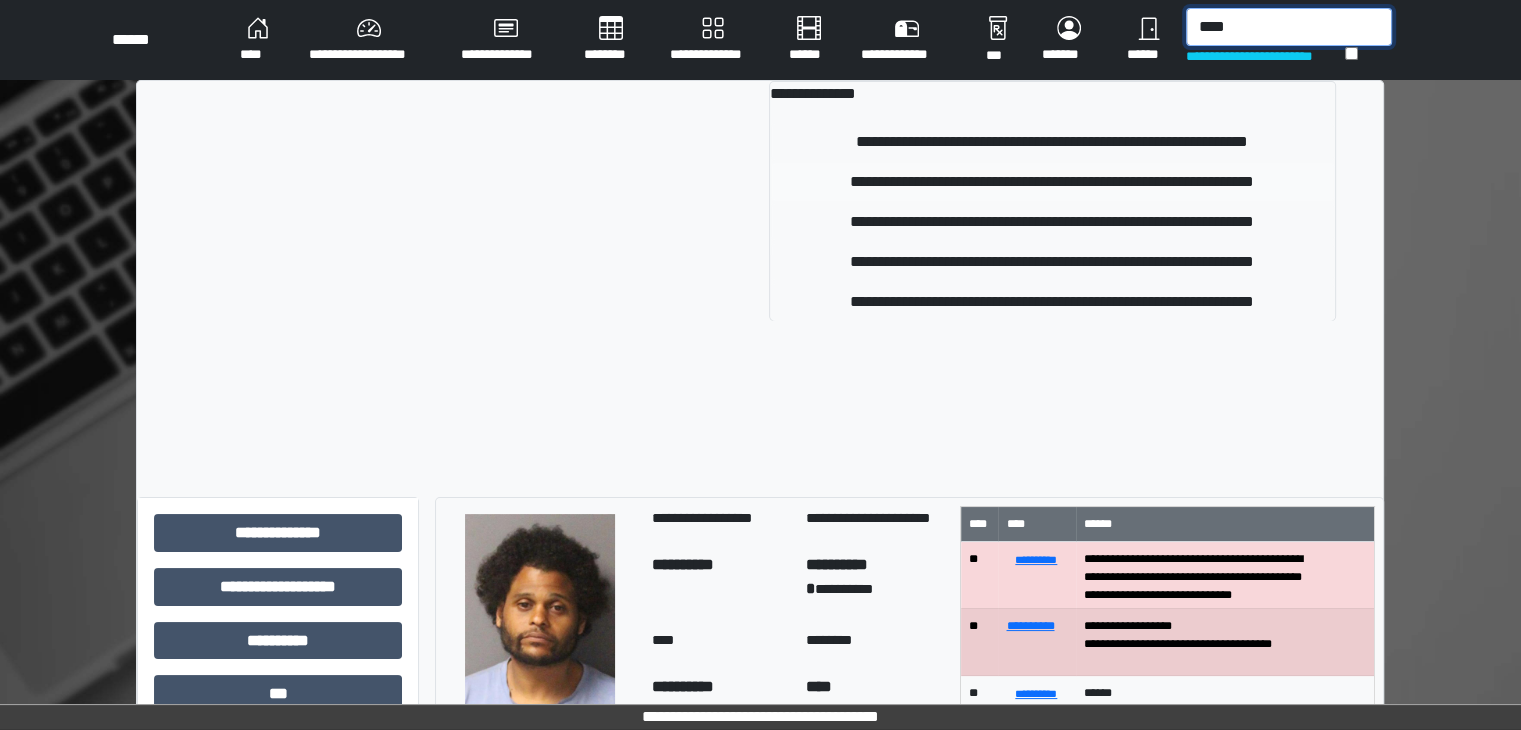 type on "****" 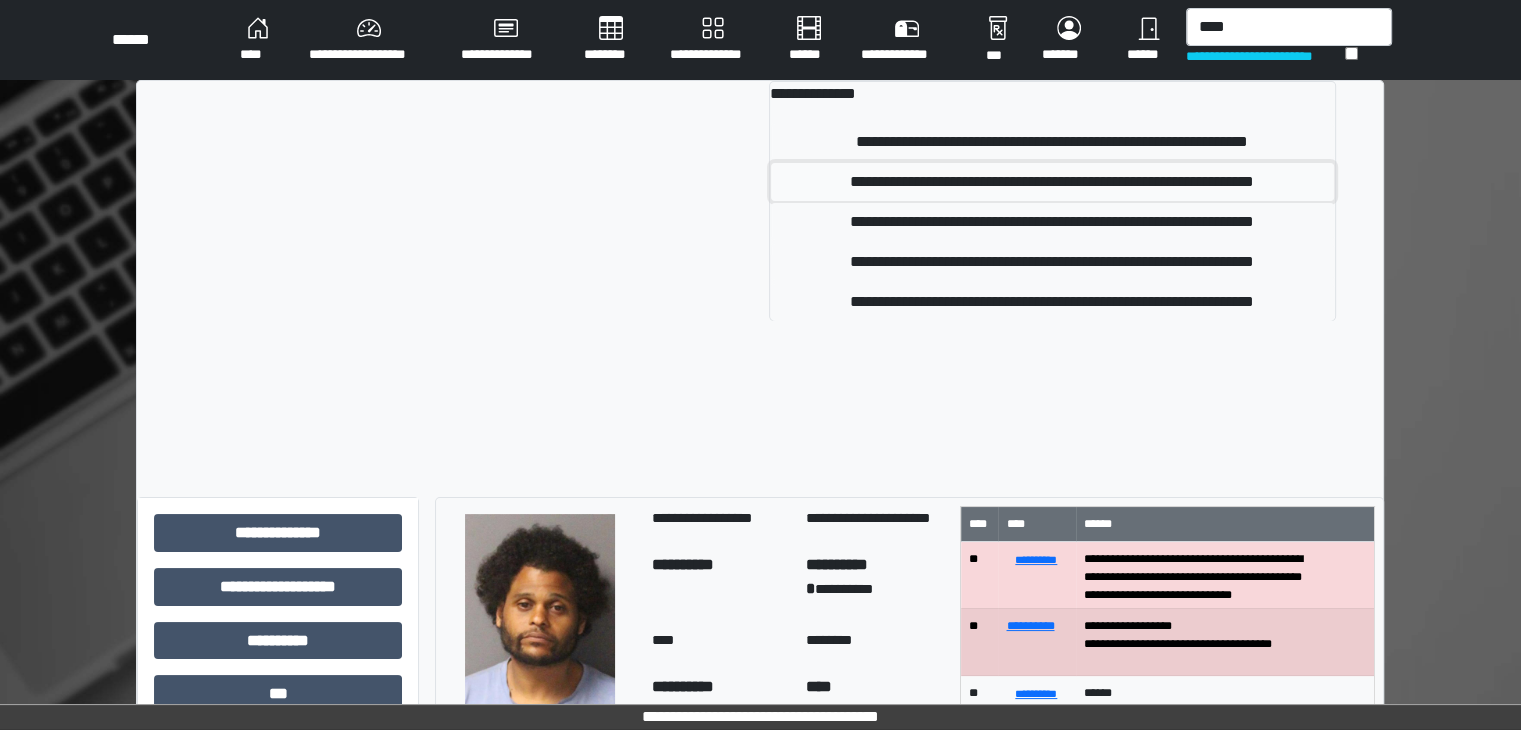 click on "**********" at bounding box center [1052, 182] 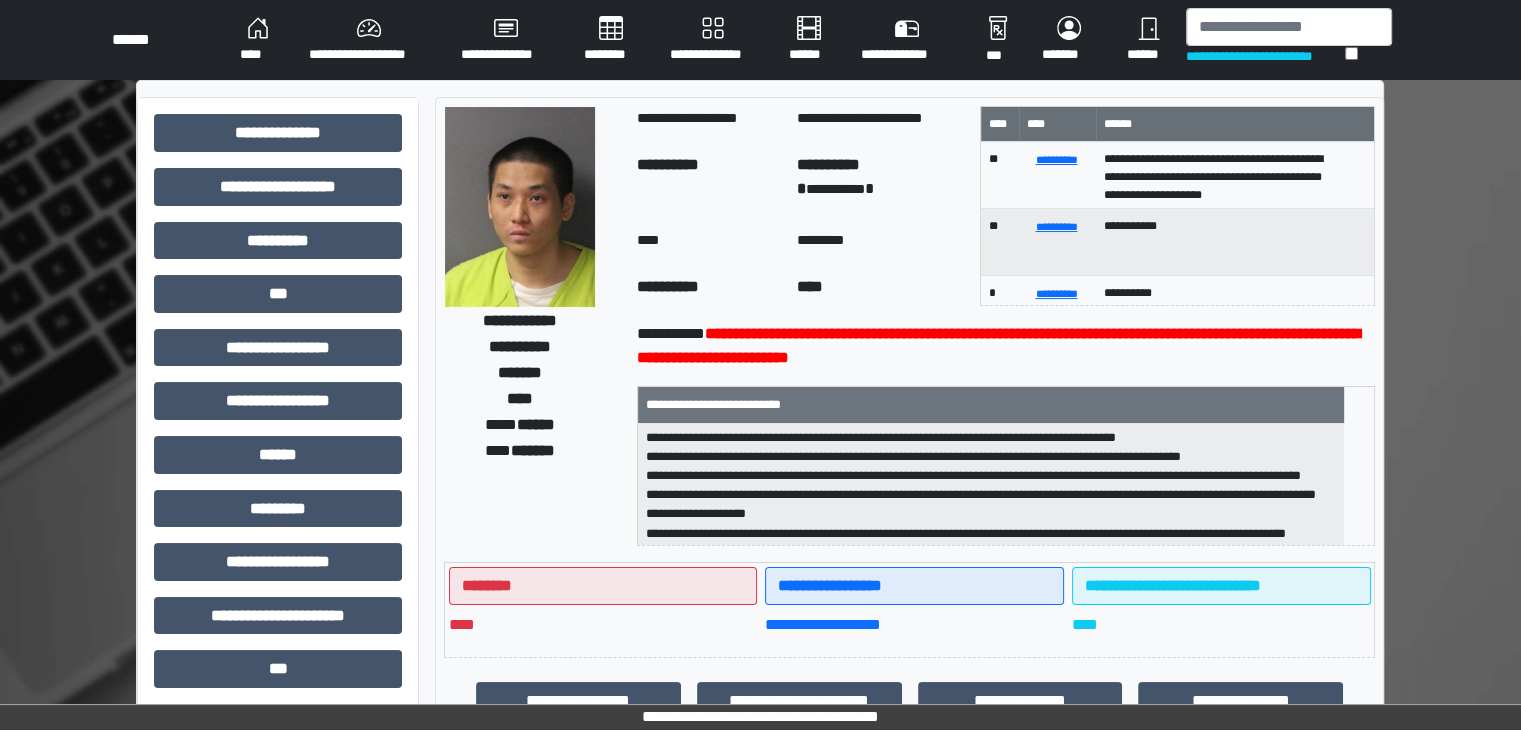 scroll, scrollTop: 0, scrollLeft: 0, axis: both 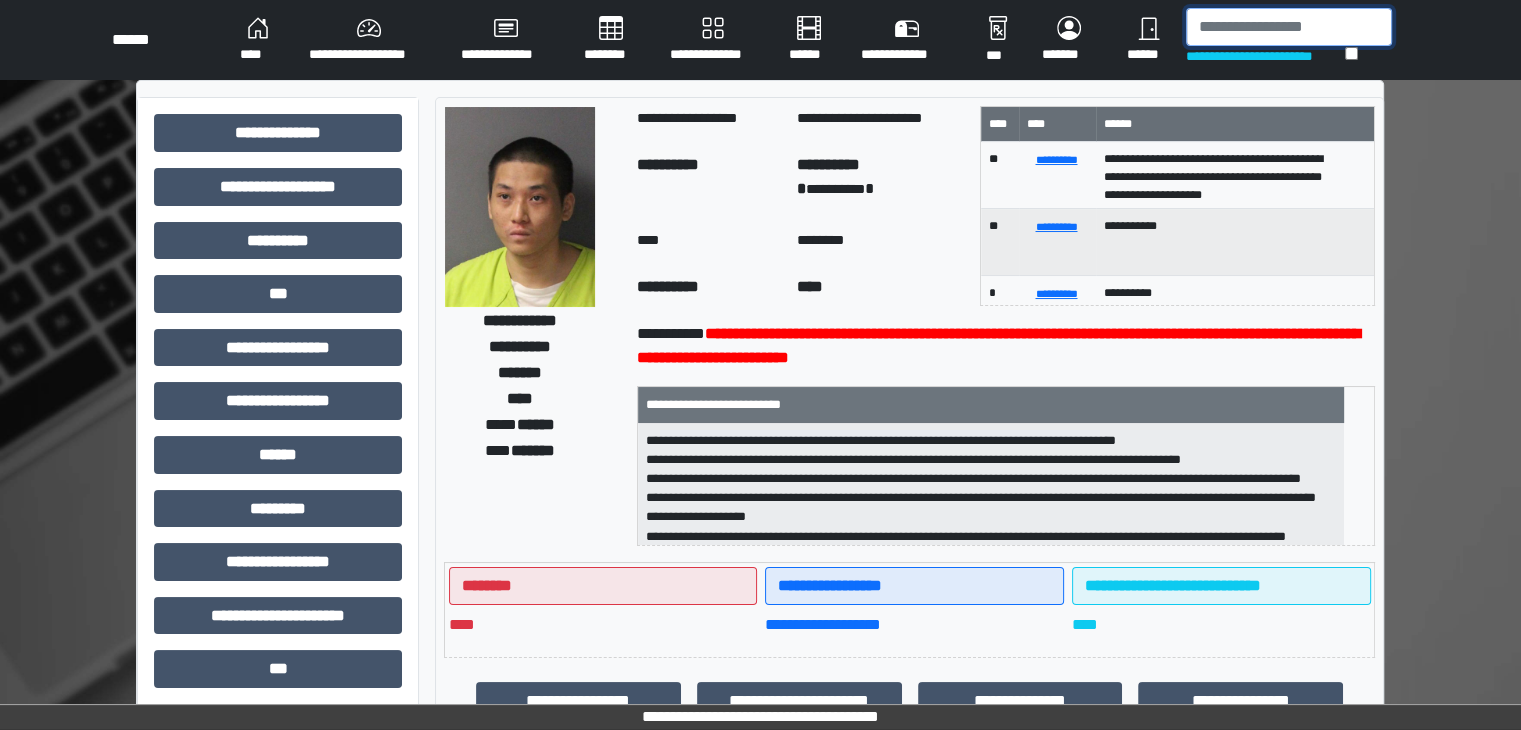 click at bounding box center [1289, 27] 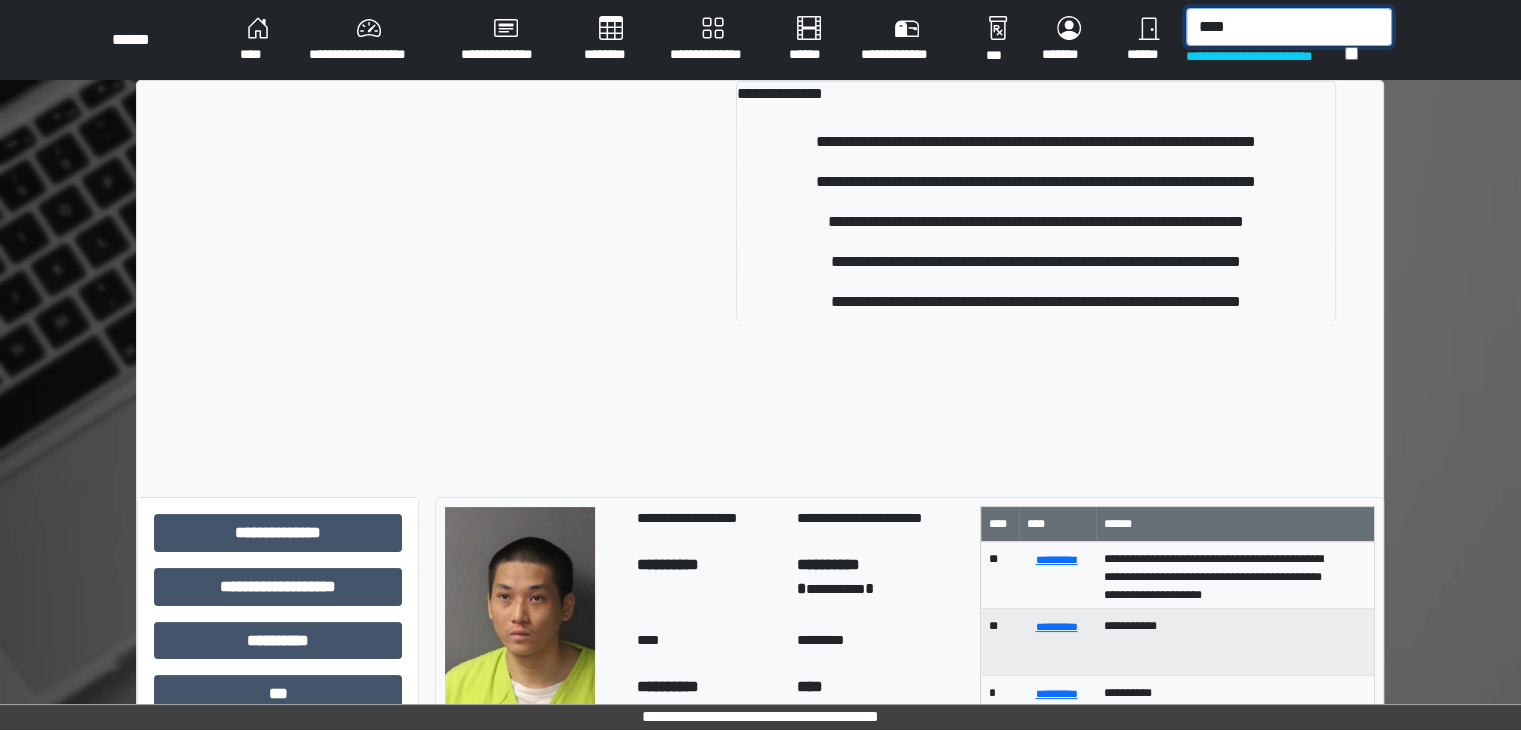 type on "****" 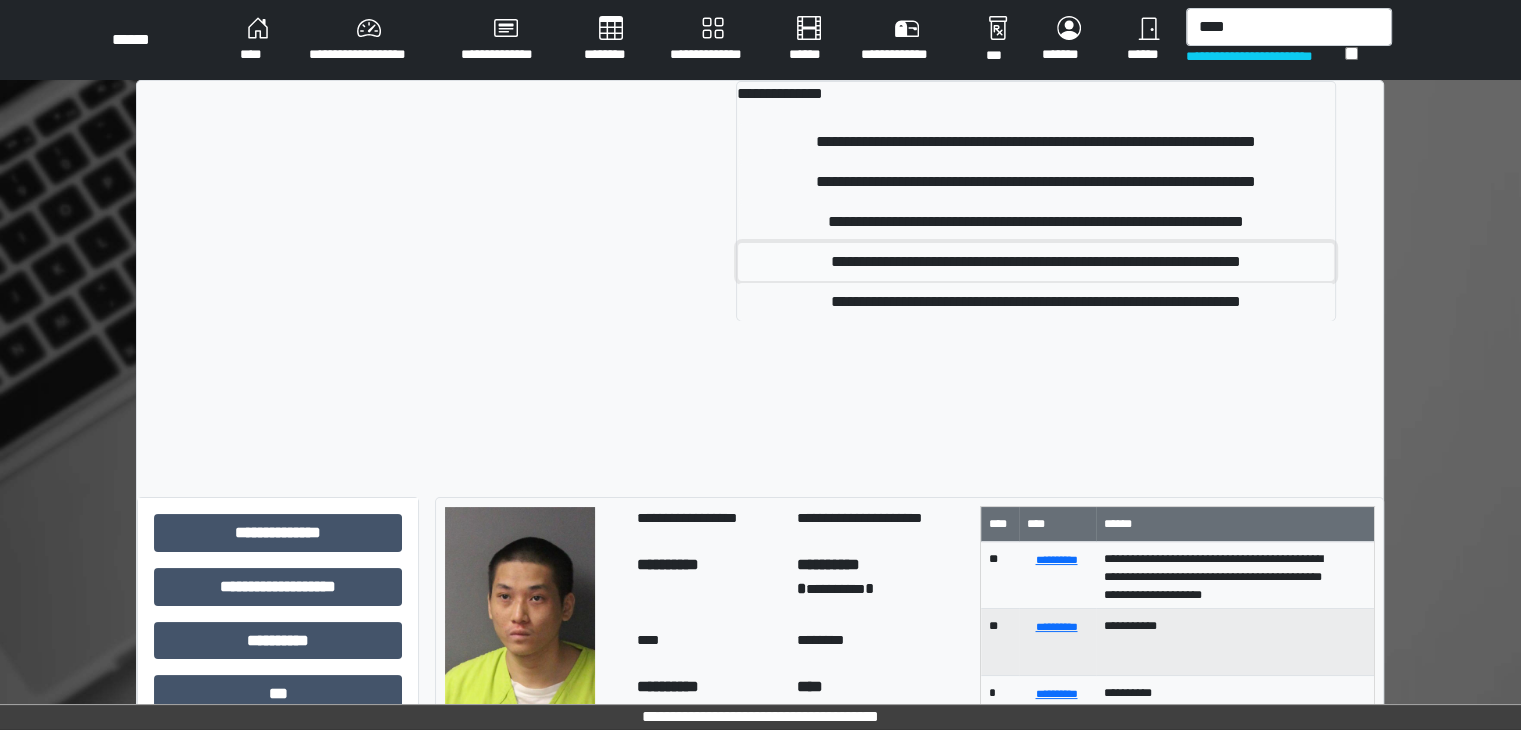 click on "**********" at bounding box center (1035, 262) 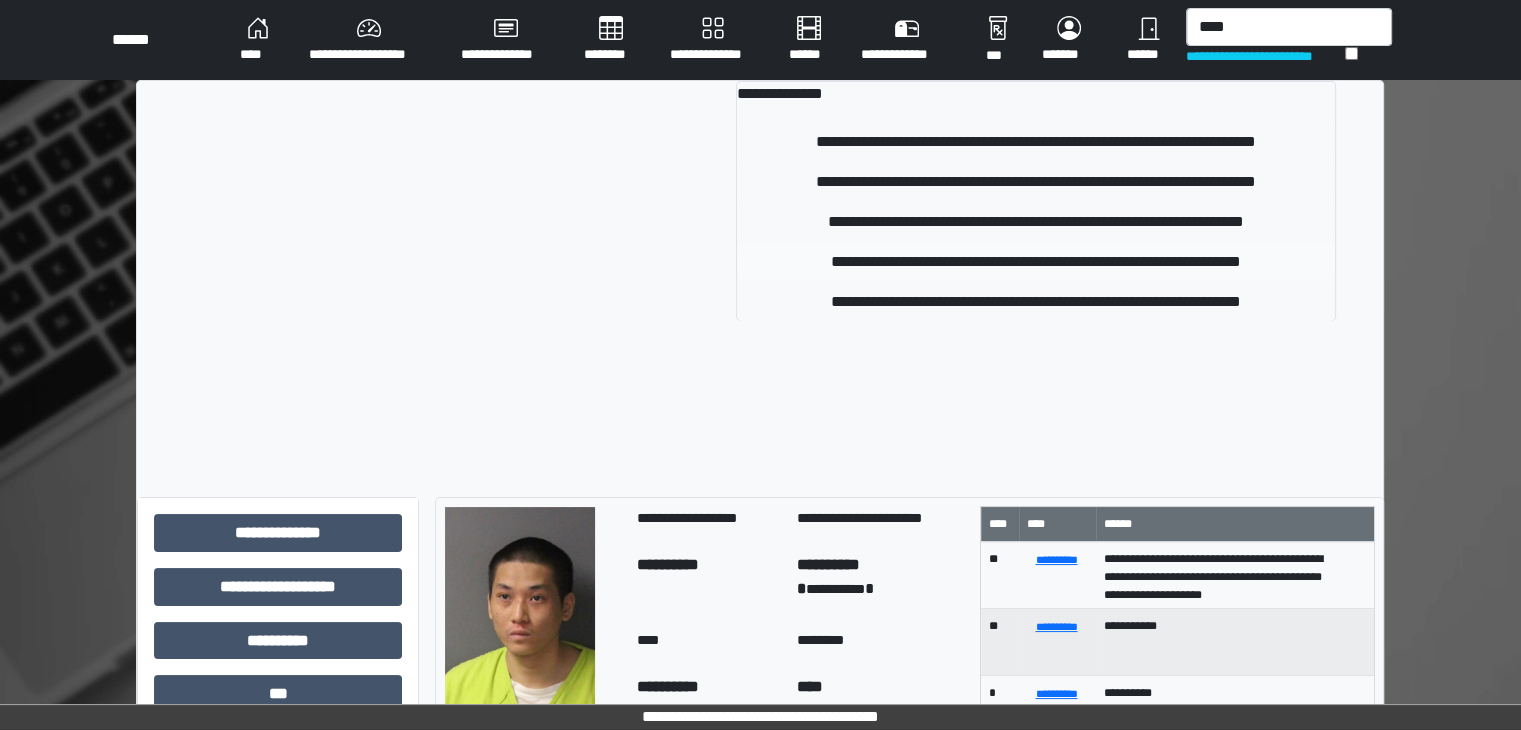 type 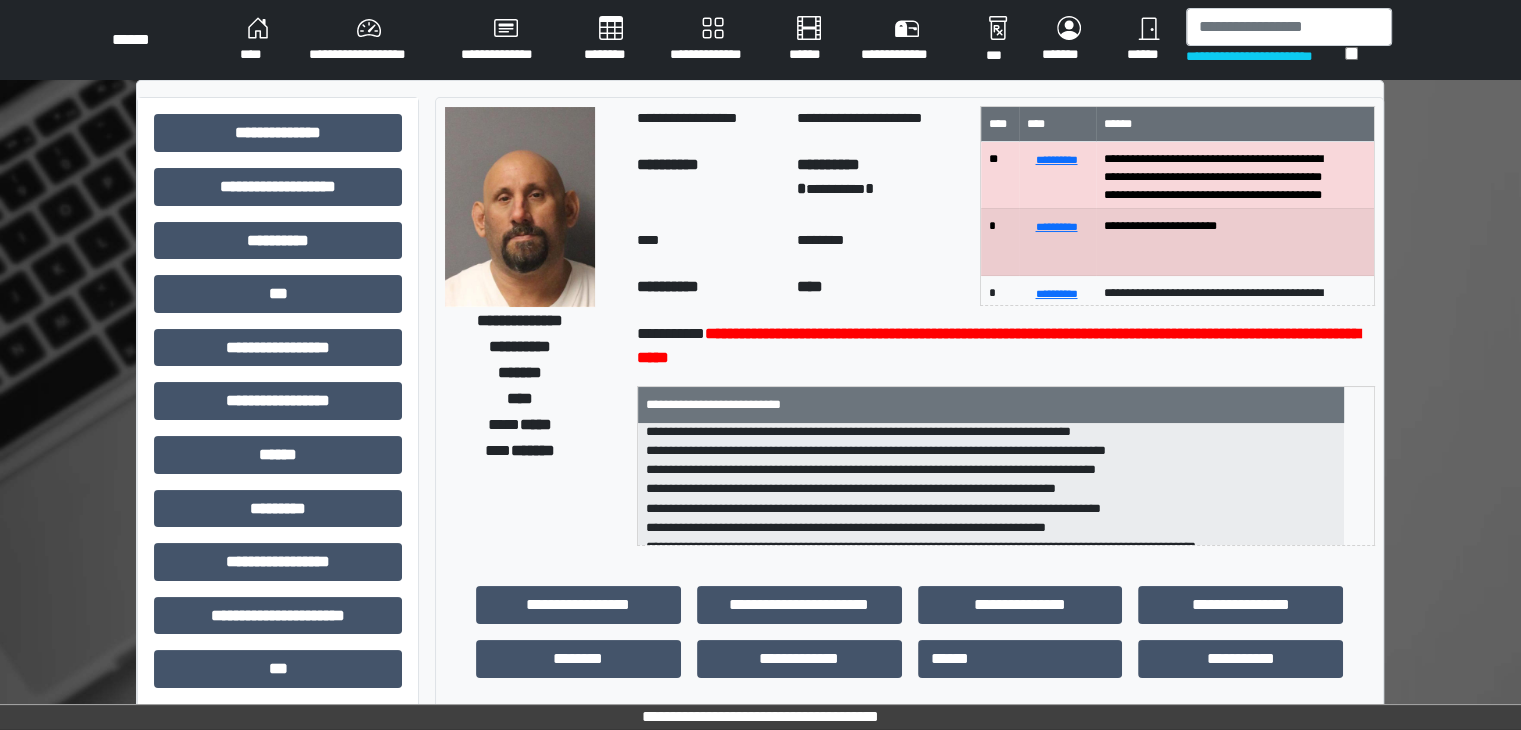 scroll, scrollTop: 0, scrollLeft: 0, axis: both 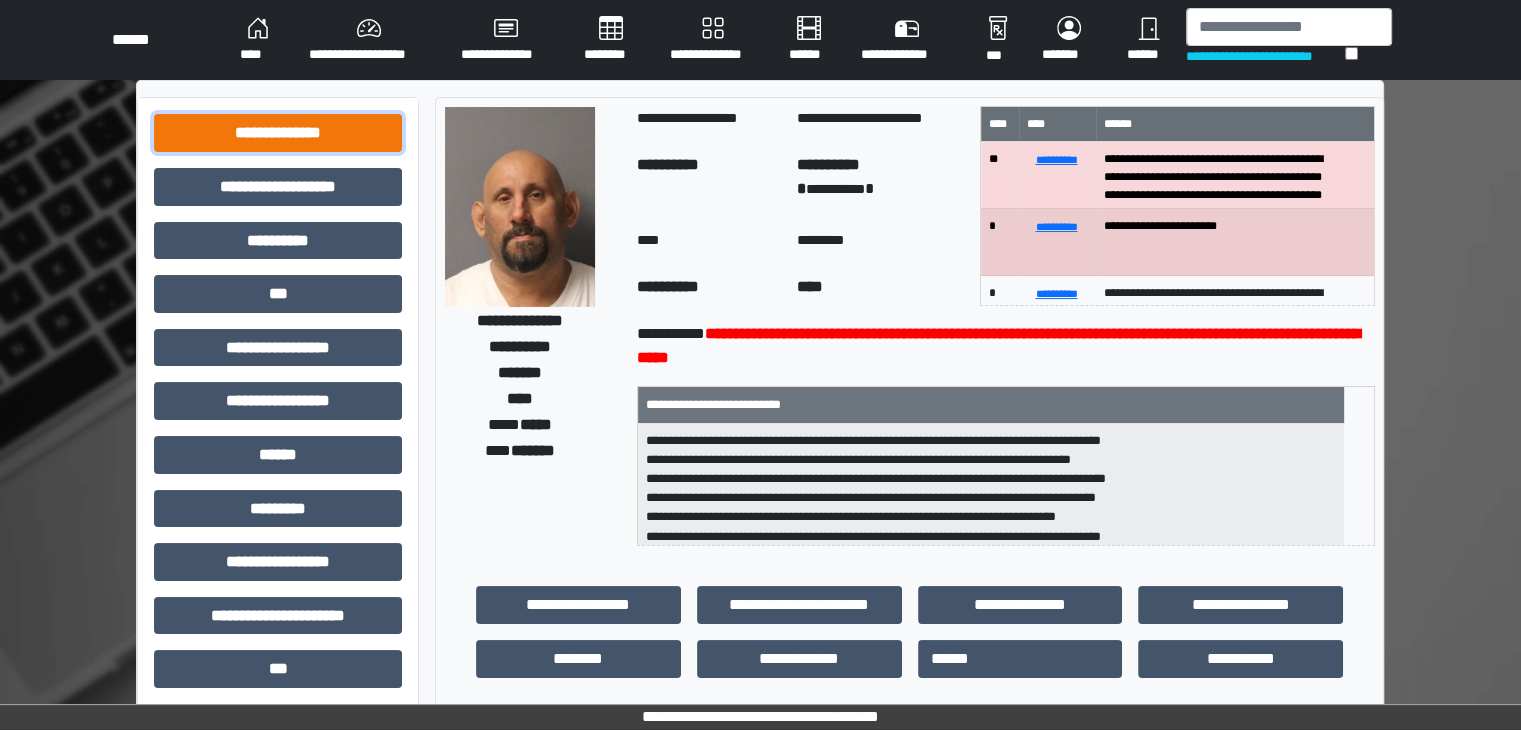 click on "**********" at bounding box center (278, 133) 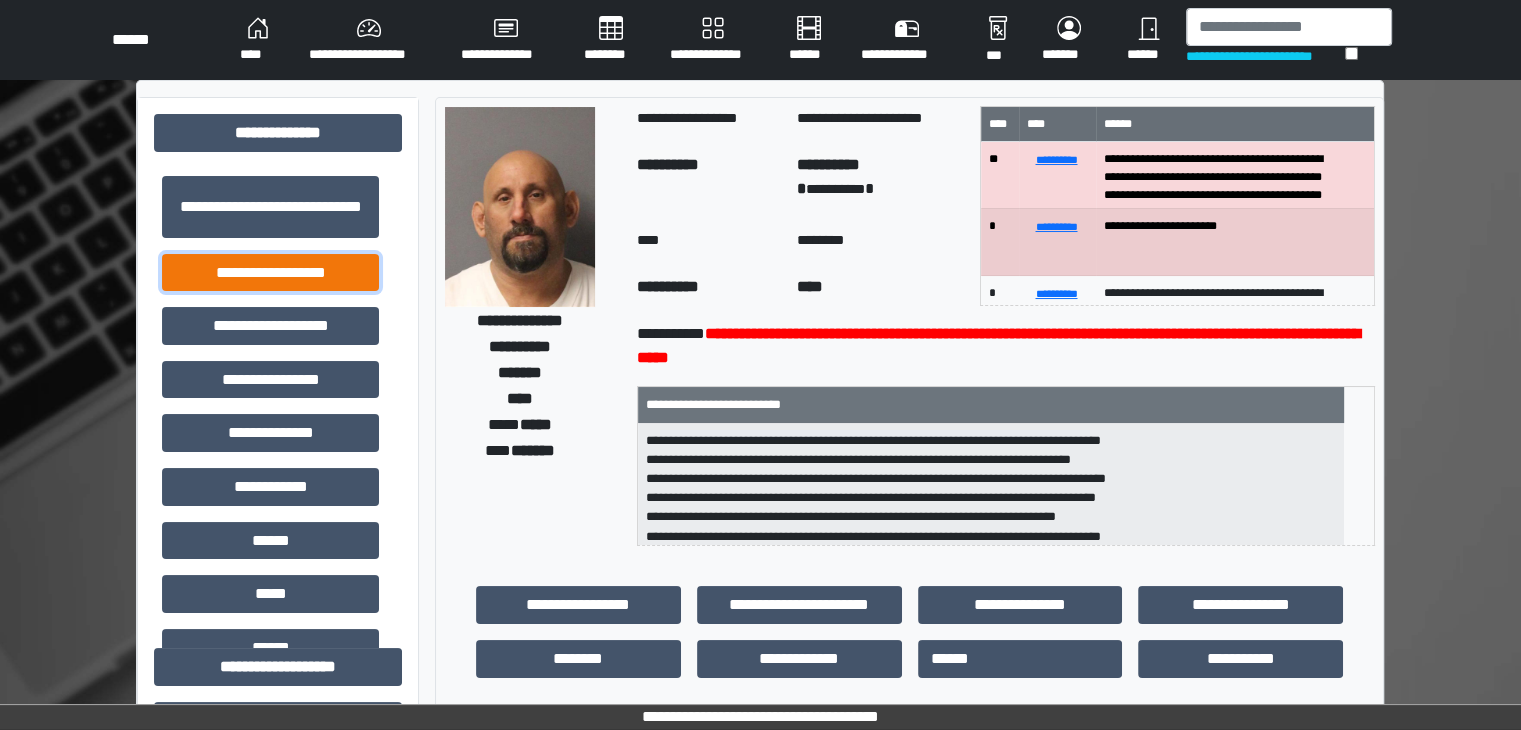 click on "**********" at bounding box center (270, 273) 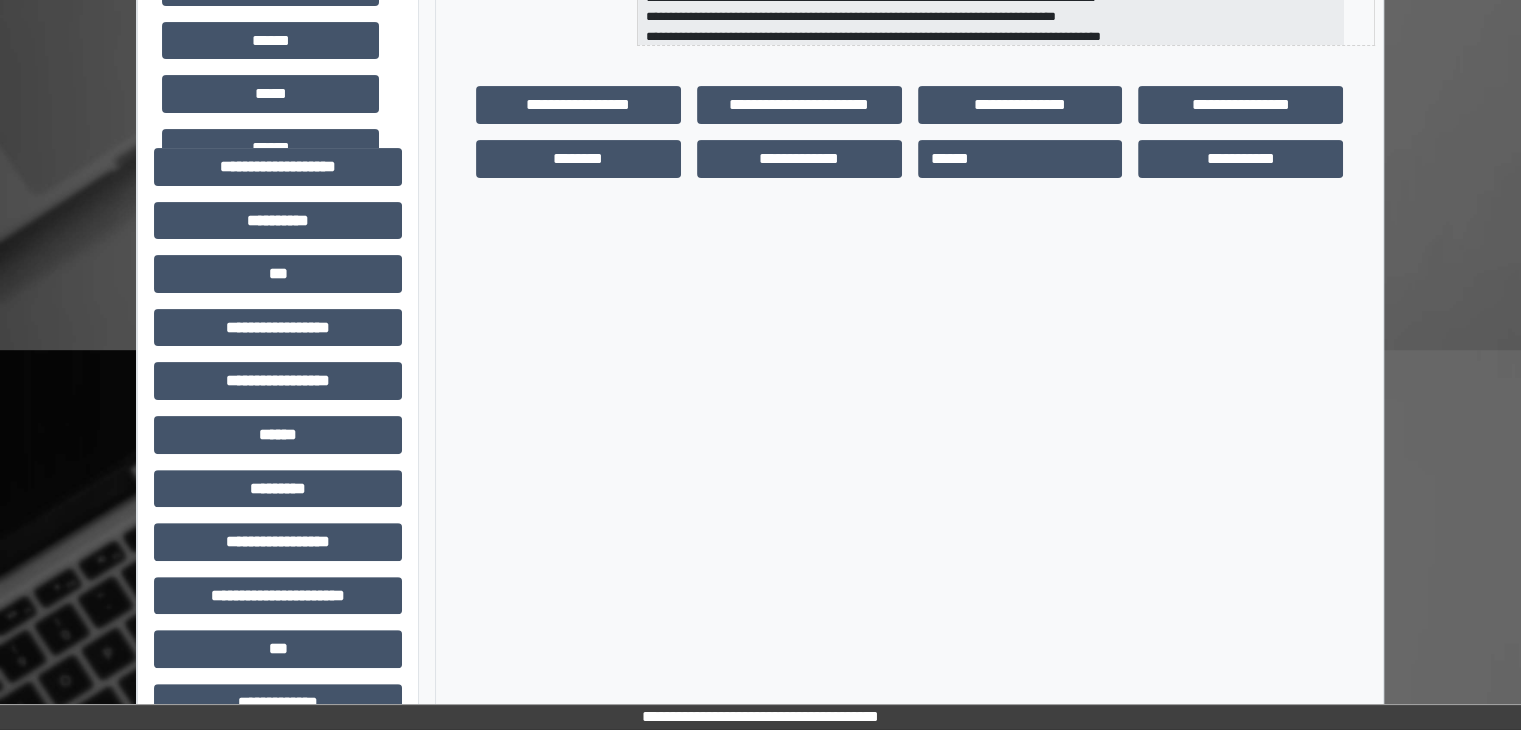 scroll, scrollTop: 600, scrollLeft: 0, axis: vertical 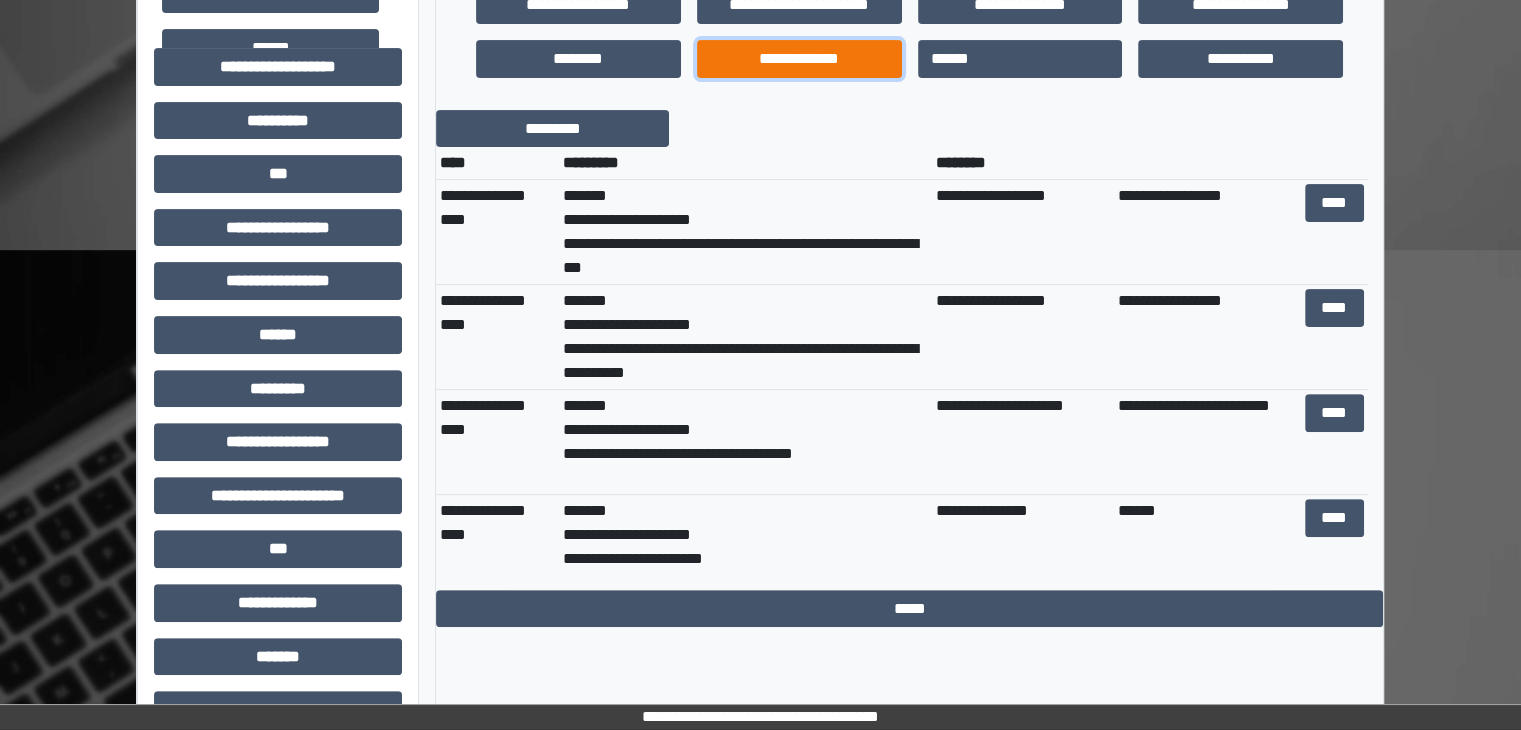click on "**********" at bounding box center [799, 59] 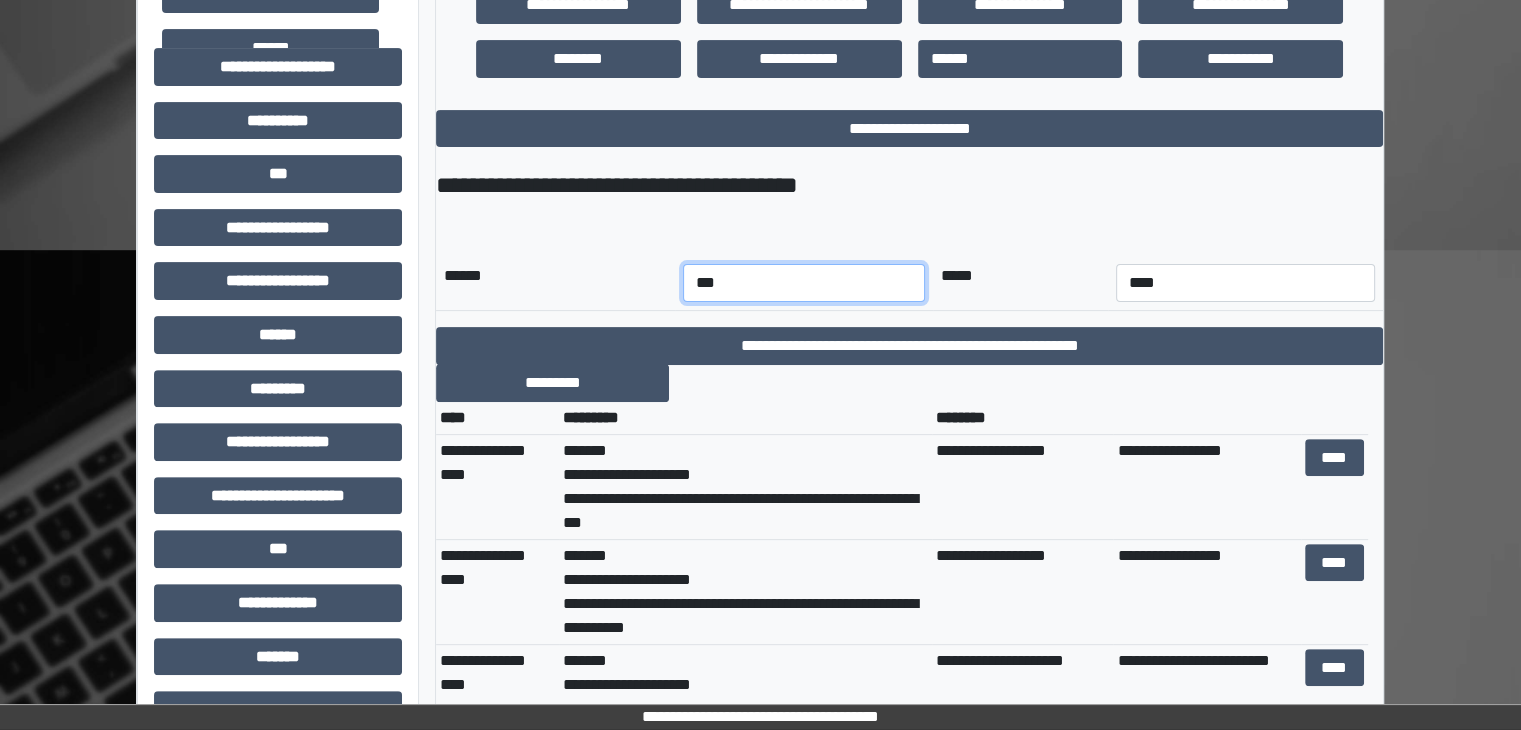 drag, startPoint x: 799, startPoint y: 274, endPoint x: 796, endPoint y: 285, distance: 11.401754 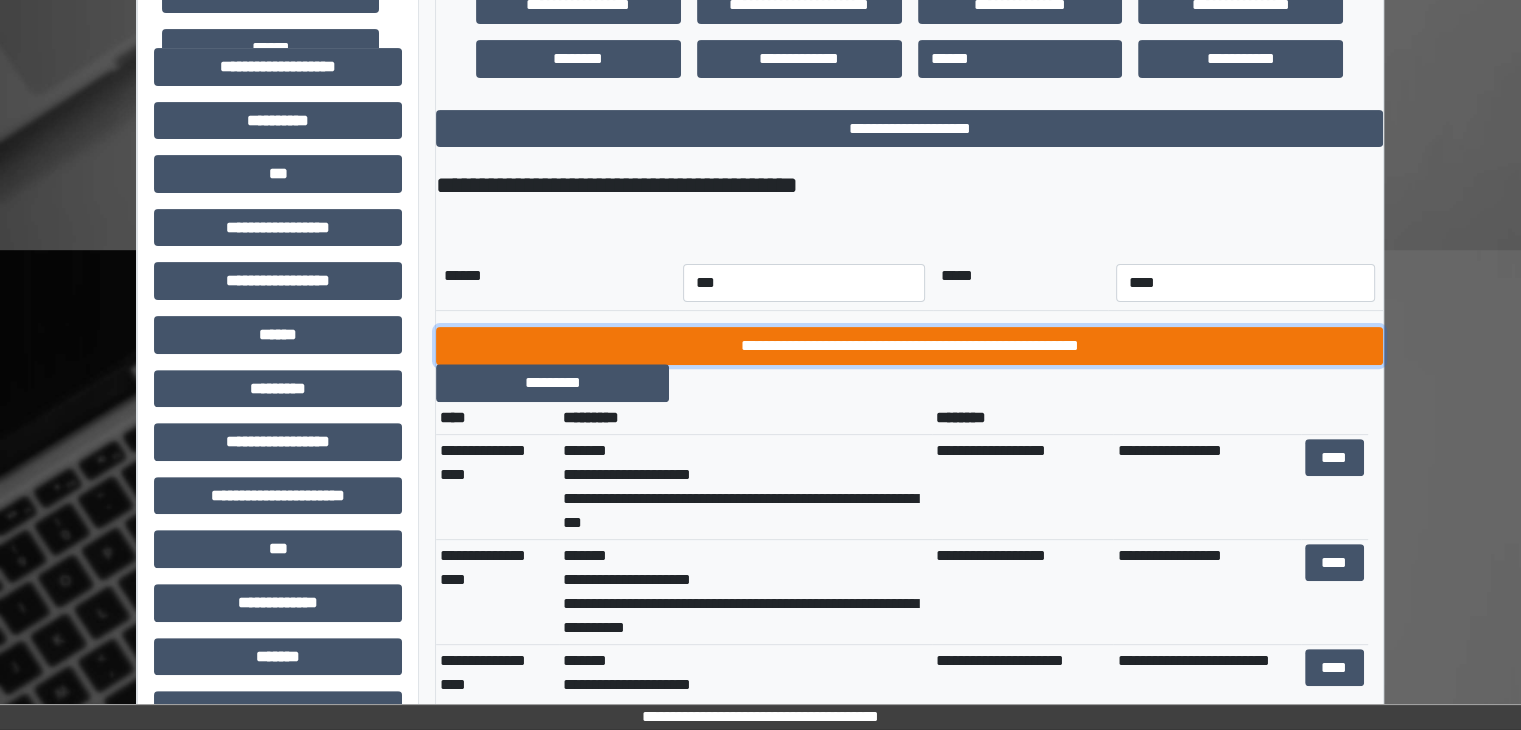 click on "**********" at bounding box center (909, 346) 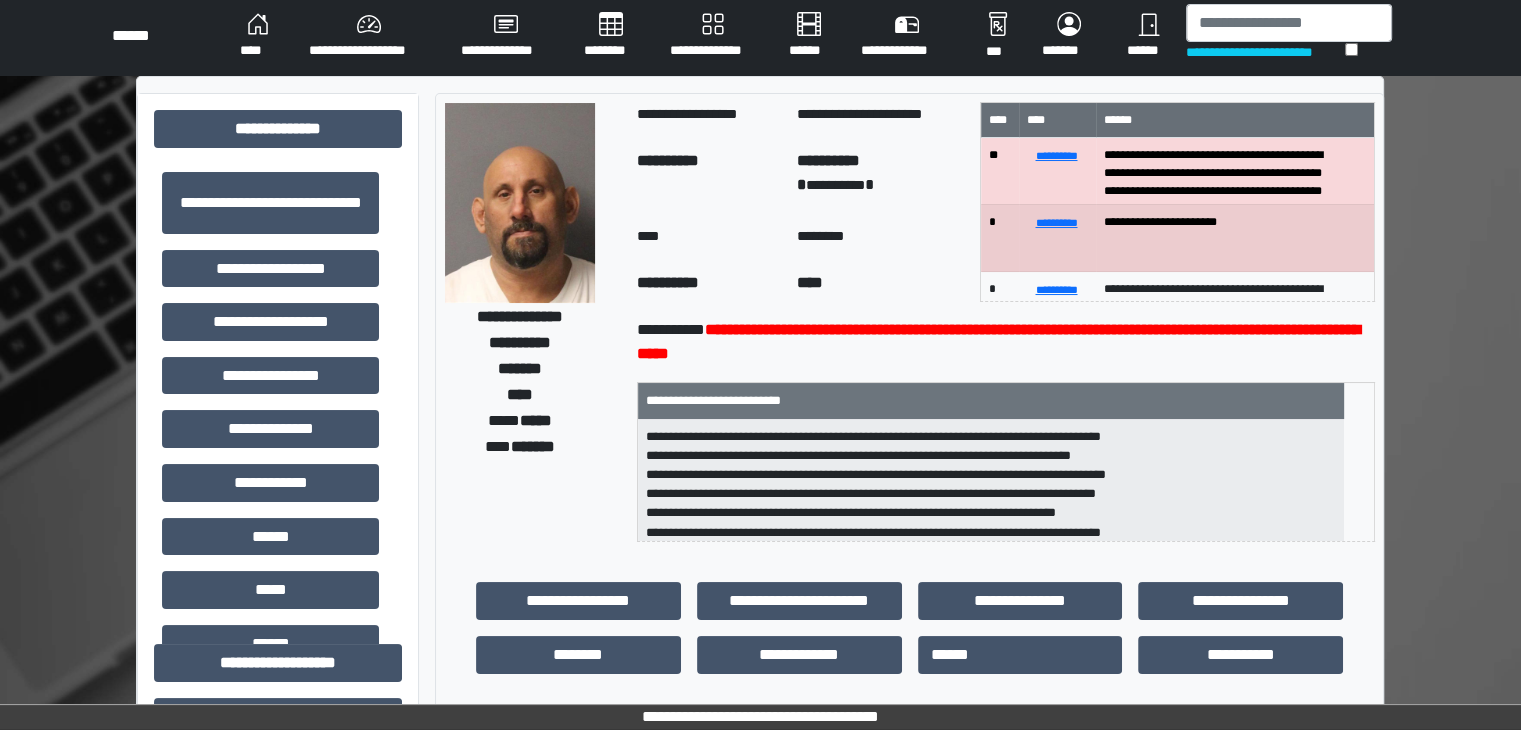 scroll, scrollTop: 0, scrollLeft: 0, axis: both 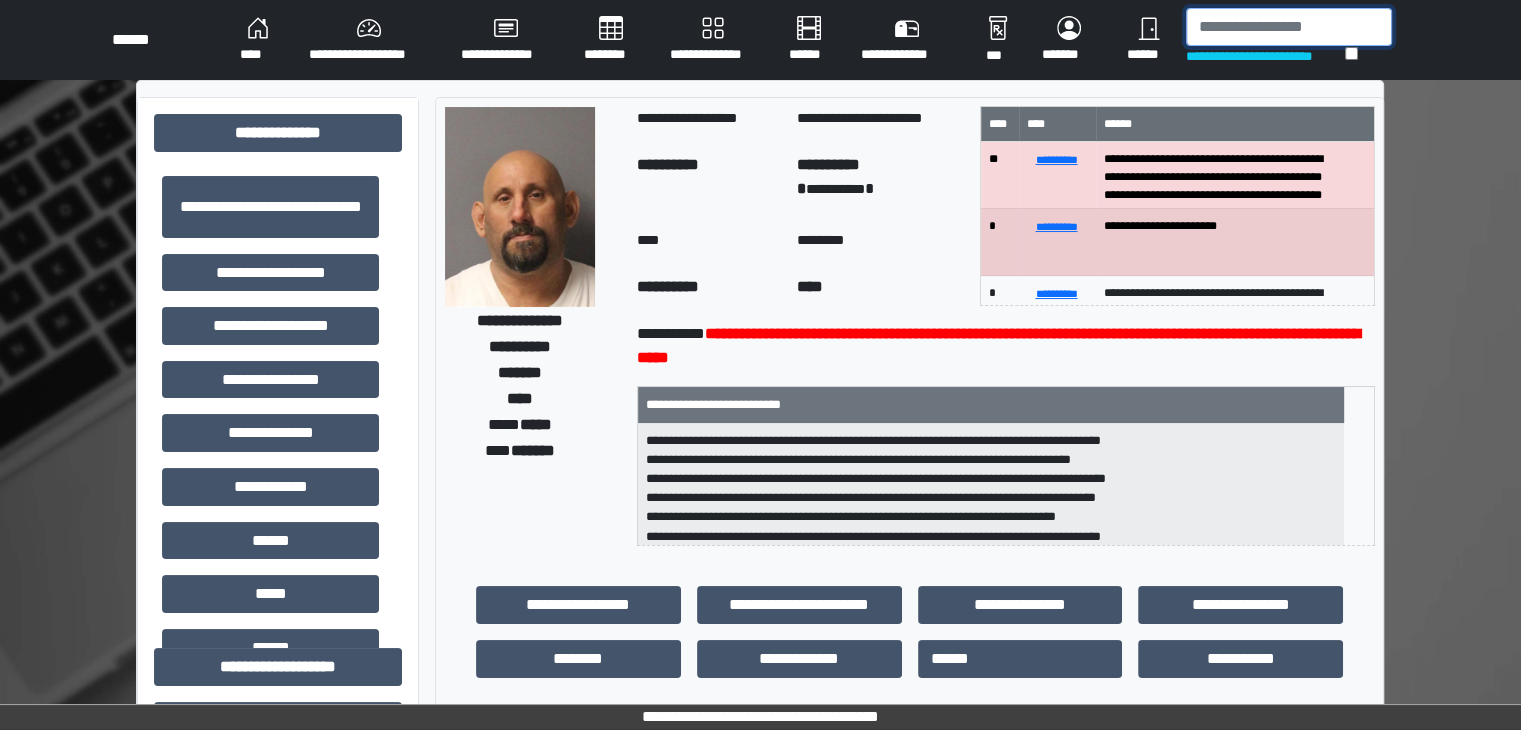 click at bounding box center (1289, 27) 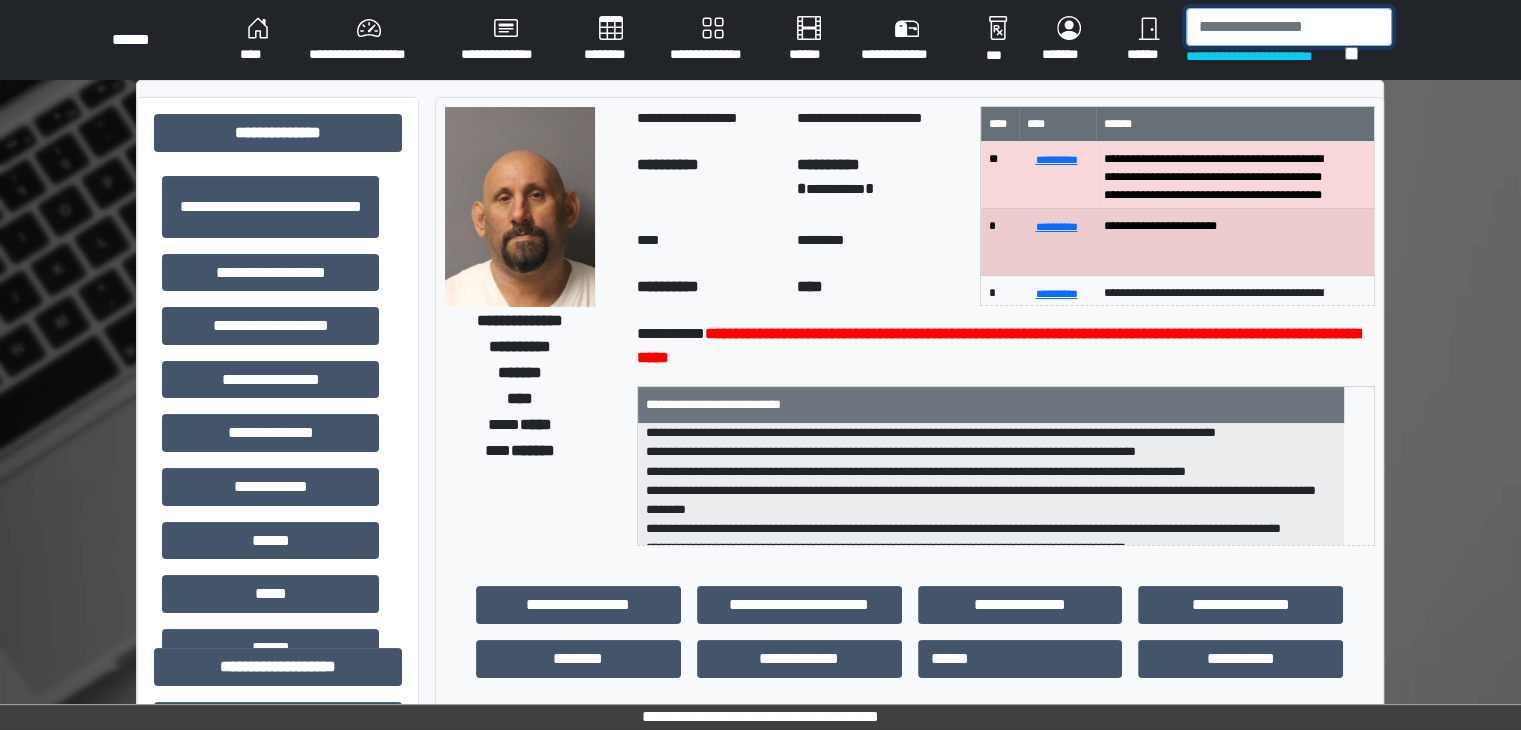 scroll, scrollTop: 200, scrollLeft: 0, axis: vertical 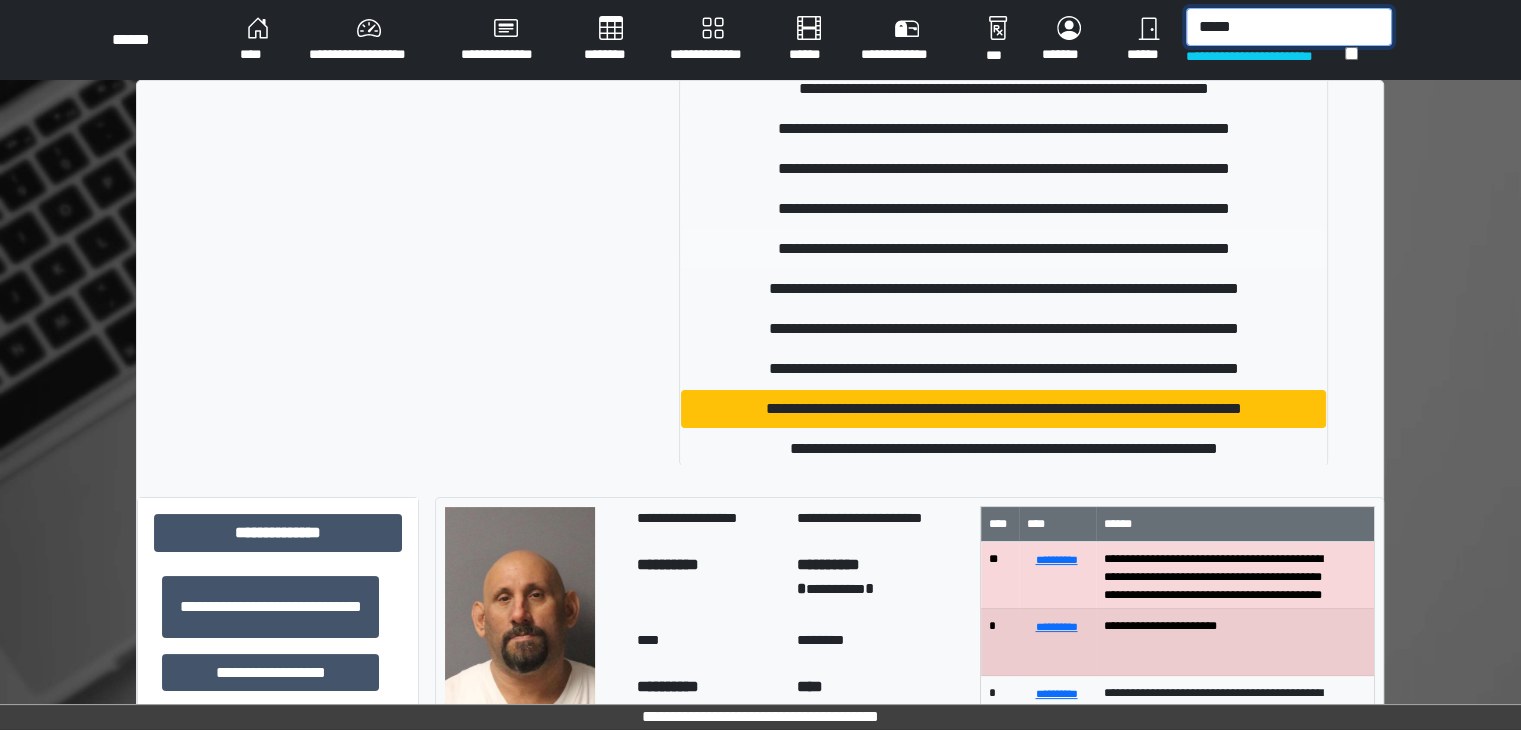 type on "*****" 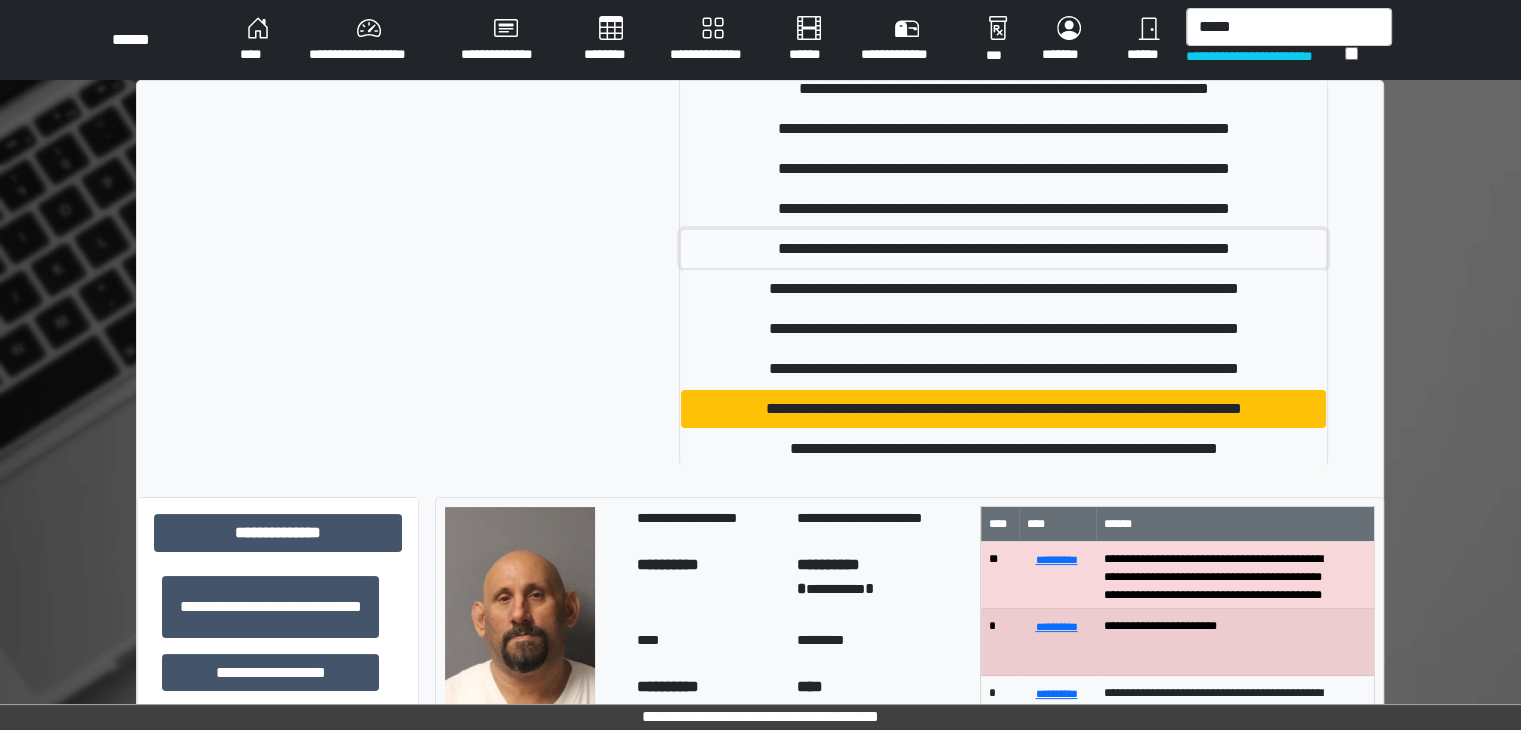 click on "**********" at bounding box center [1003, 249] 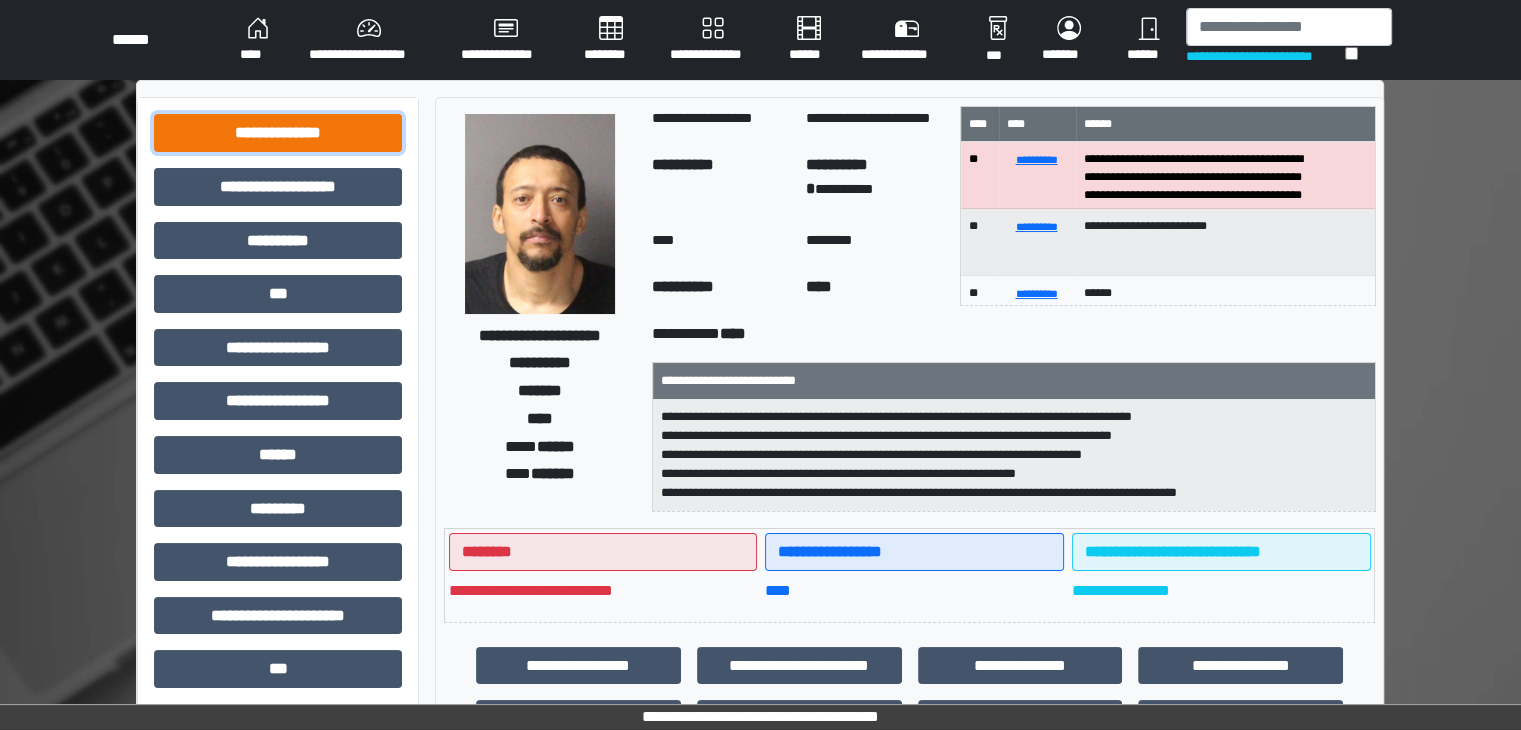 click on "**********" at bounding box center (278, 133) 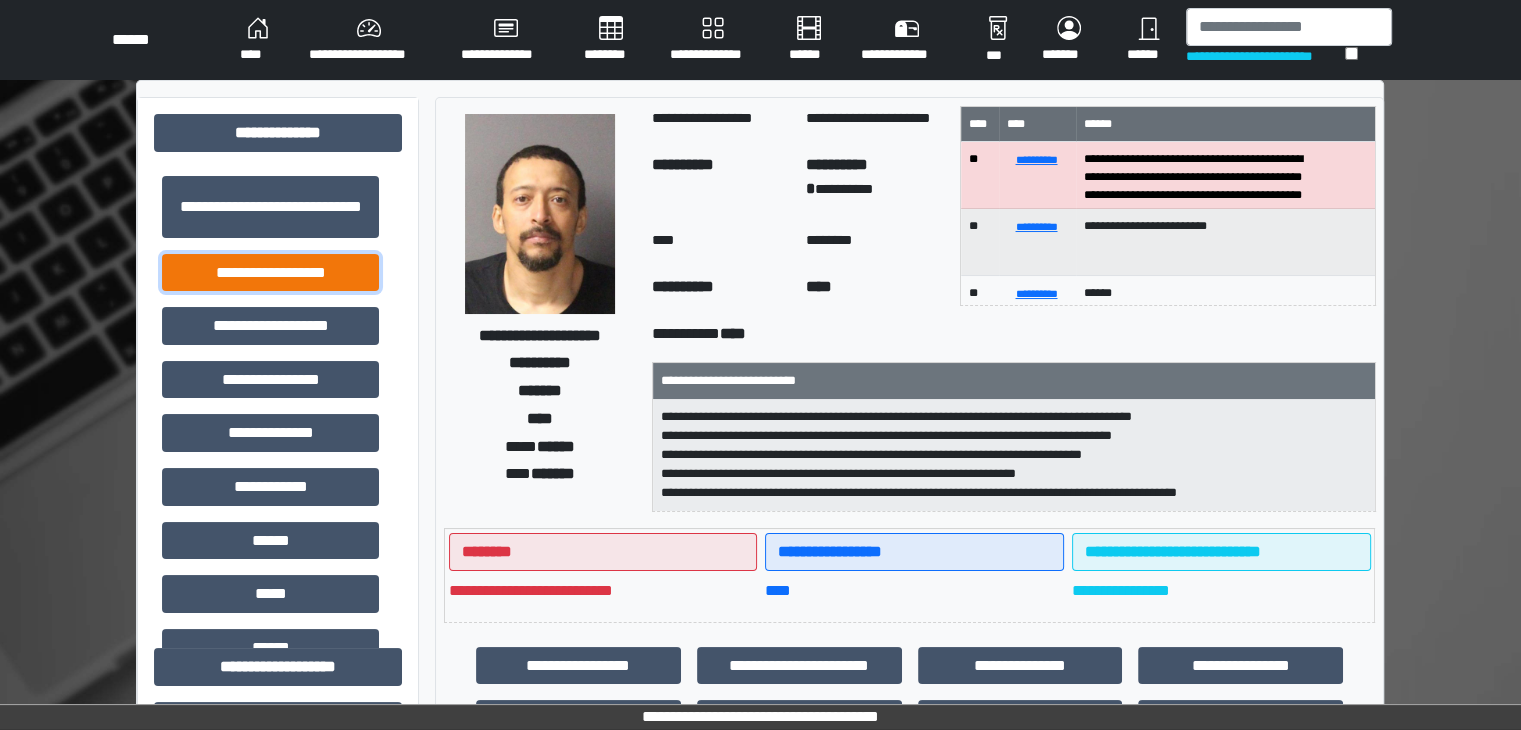 click on "**********" at bounding box center (270, 273) 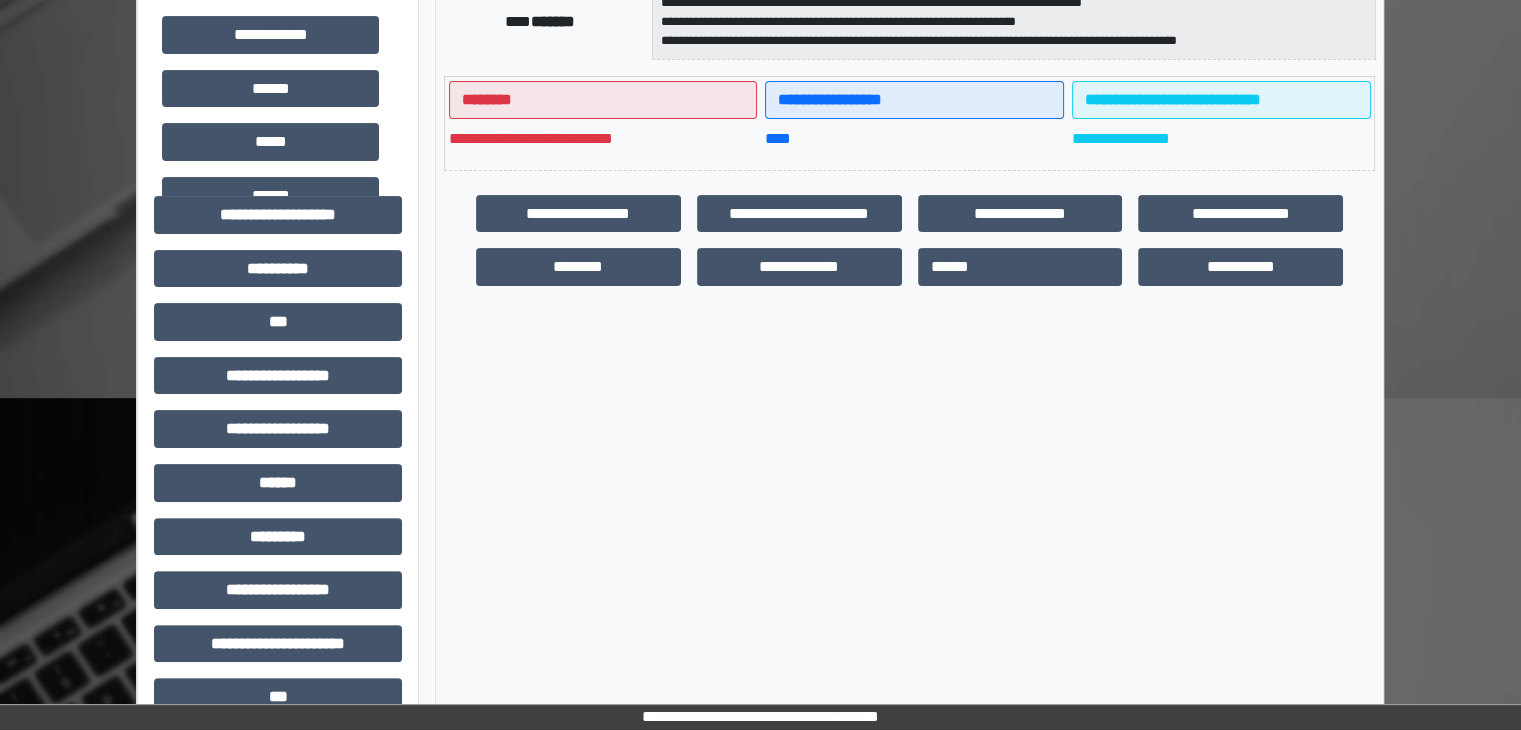 scroll, scrollTop: 500, scrollLeft: 0, axis: vertical 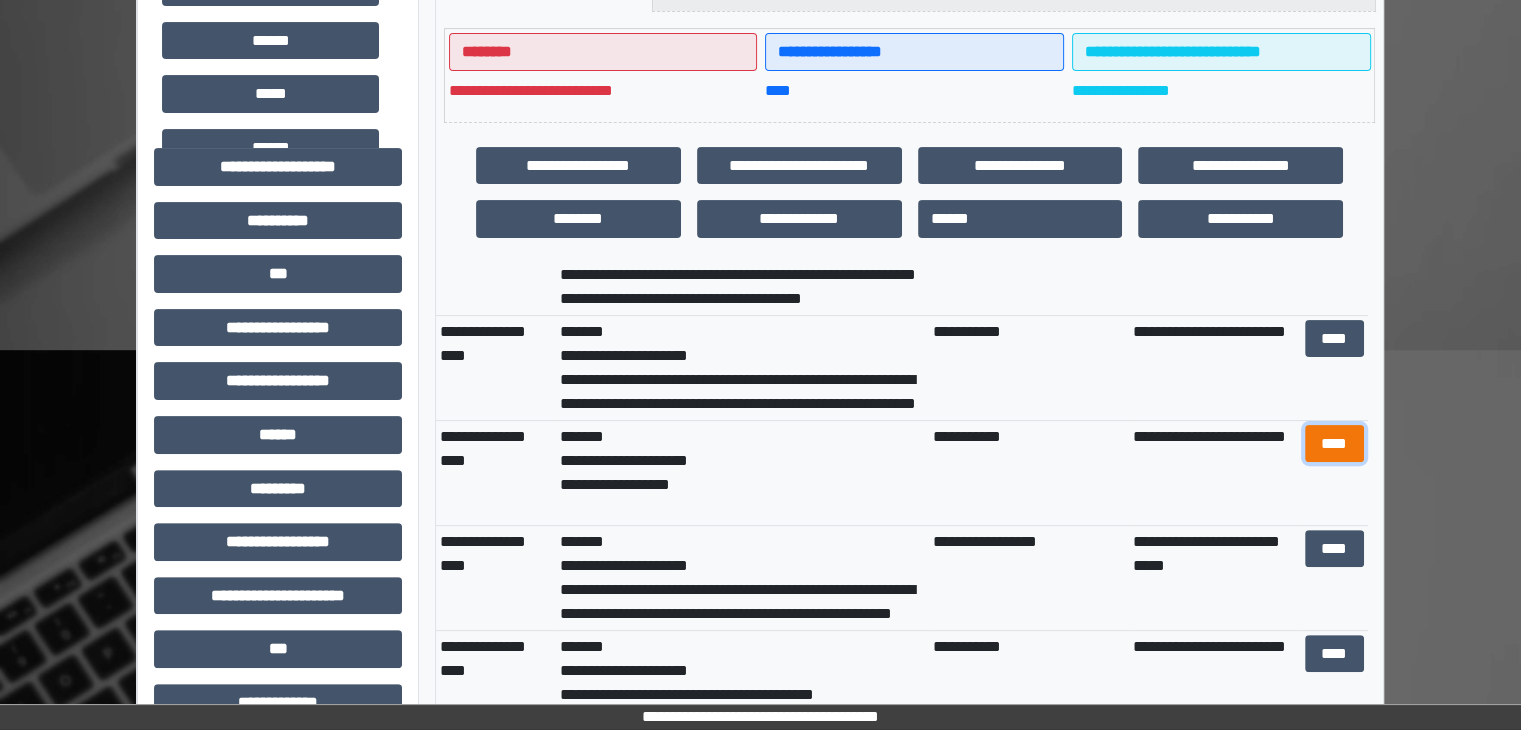 click on "****" at bounding box center (1334, 444) 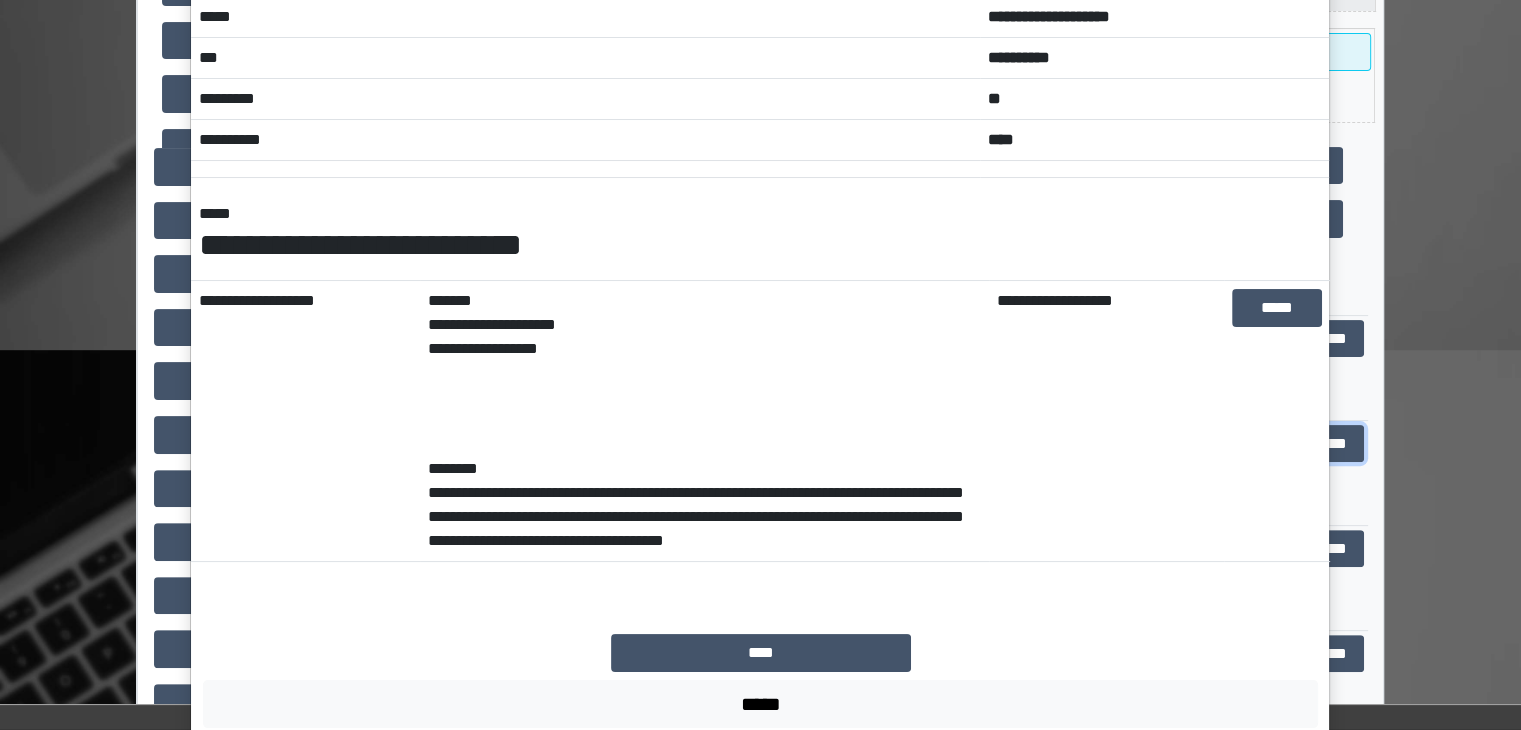 scroll, scrollTop: 141, scrollLeft: 0, axis: vertical 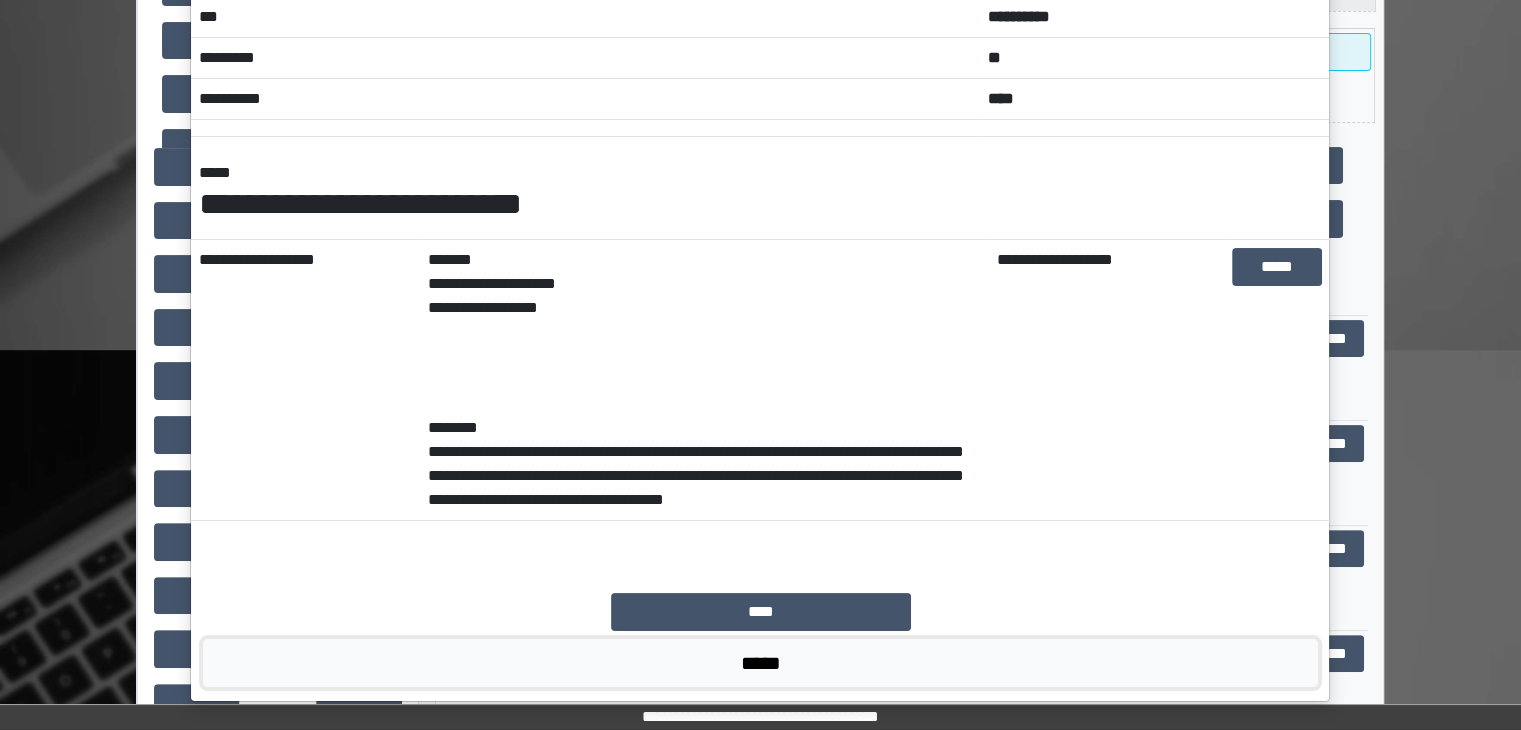 click on "*****" at bounding box center [760, 663] 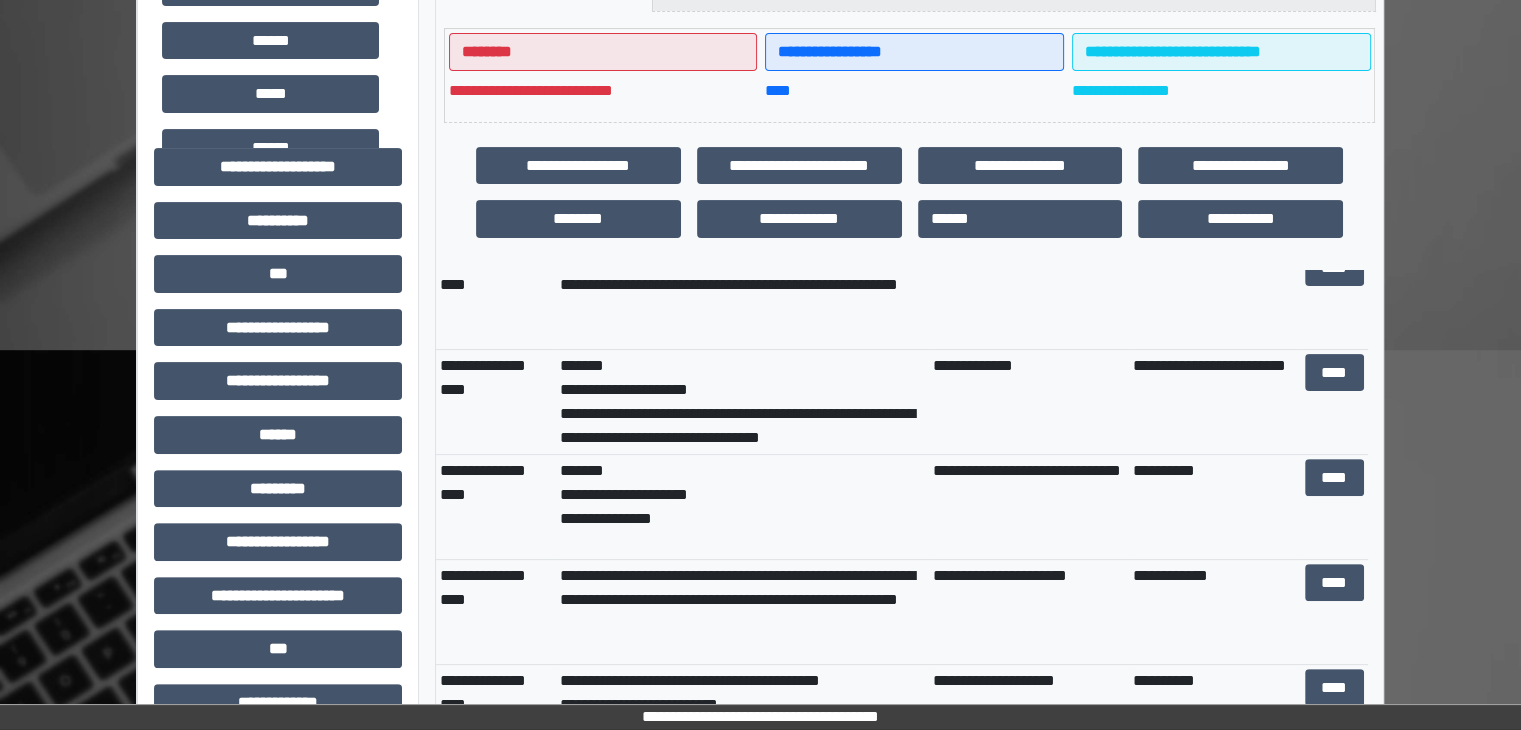 scroll, scrollTop: 1000, scrollLeft: 0, axis: vertical 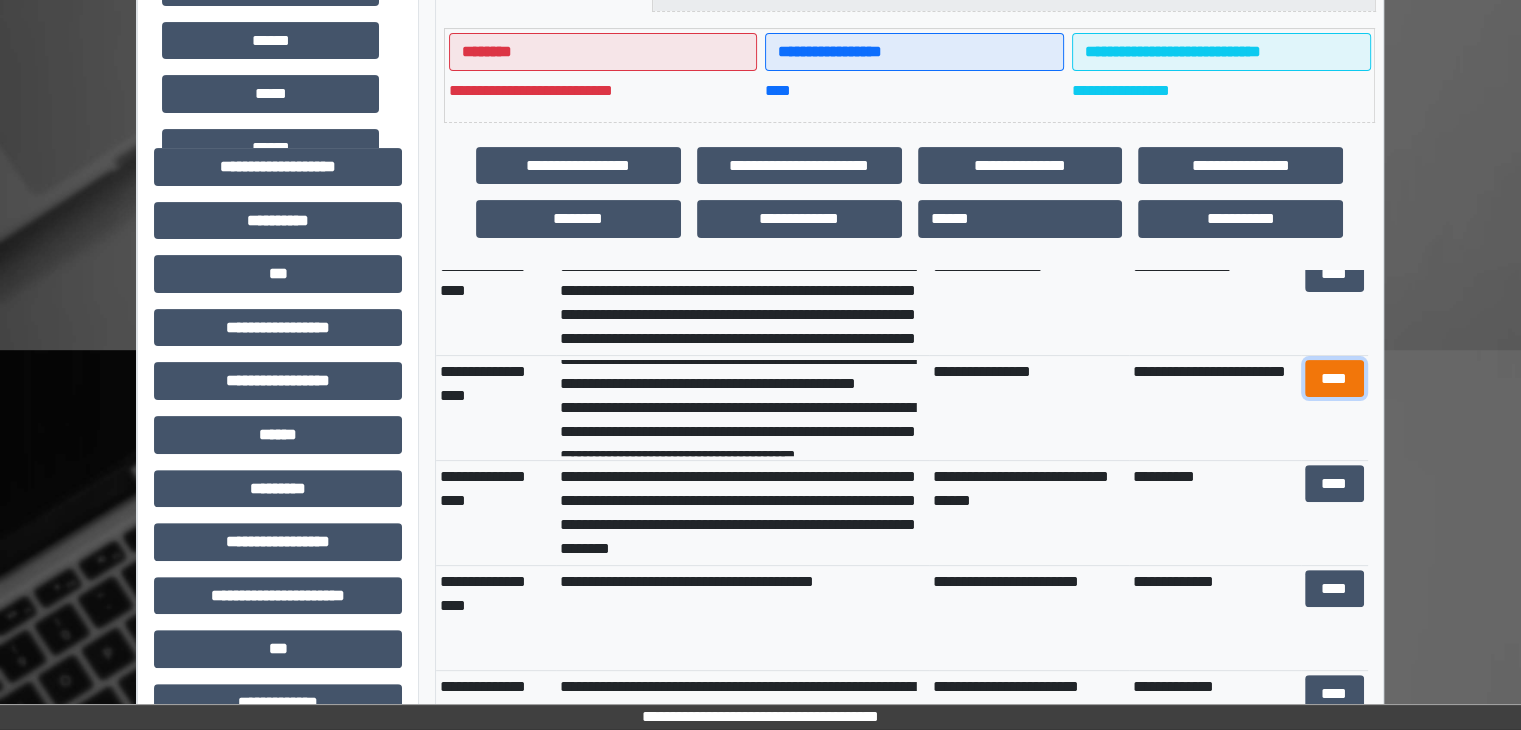 click on "****" at bounding box center (1334, 379) 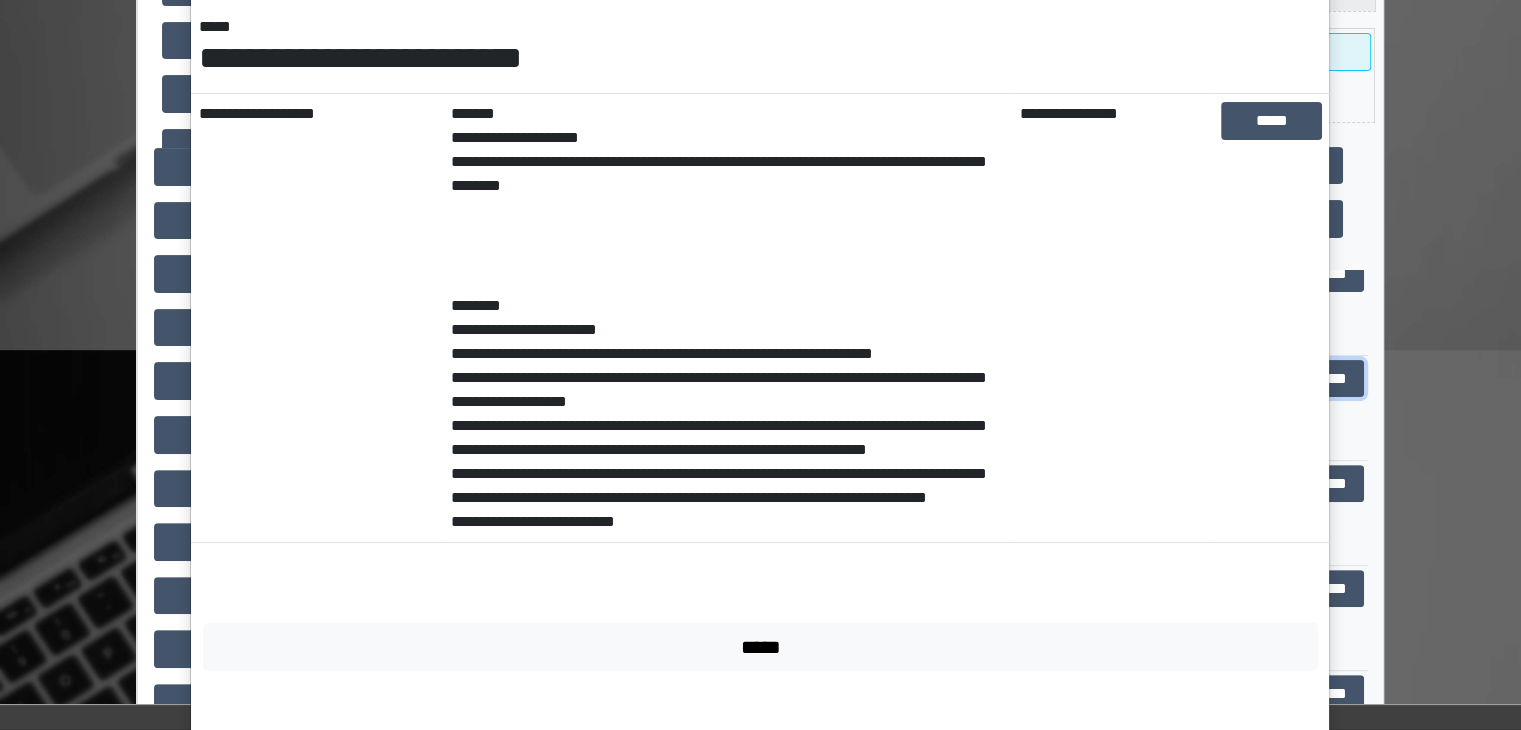 scroll, scrollTop: 320, scrollLeft: 0, axis: vertical 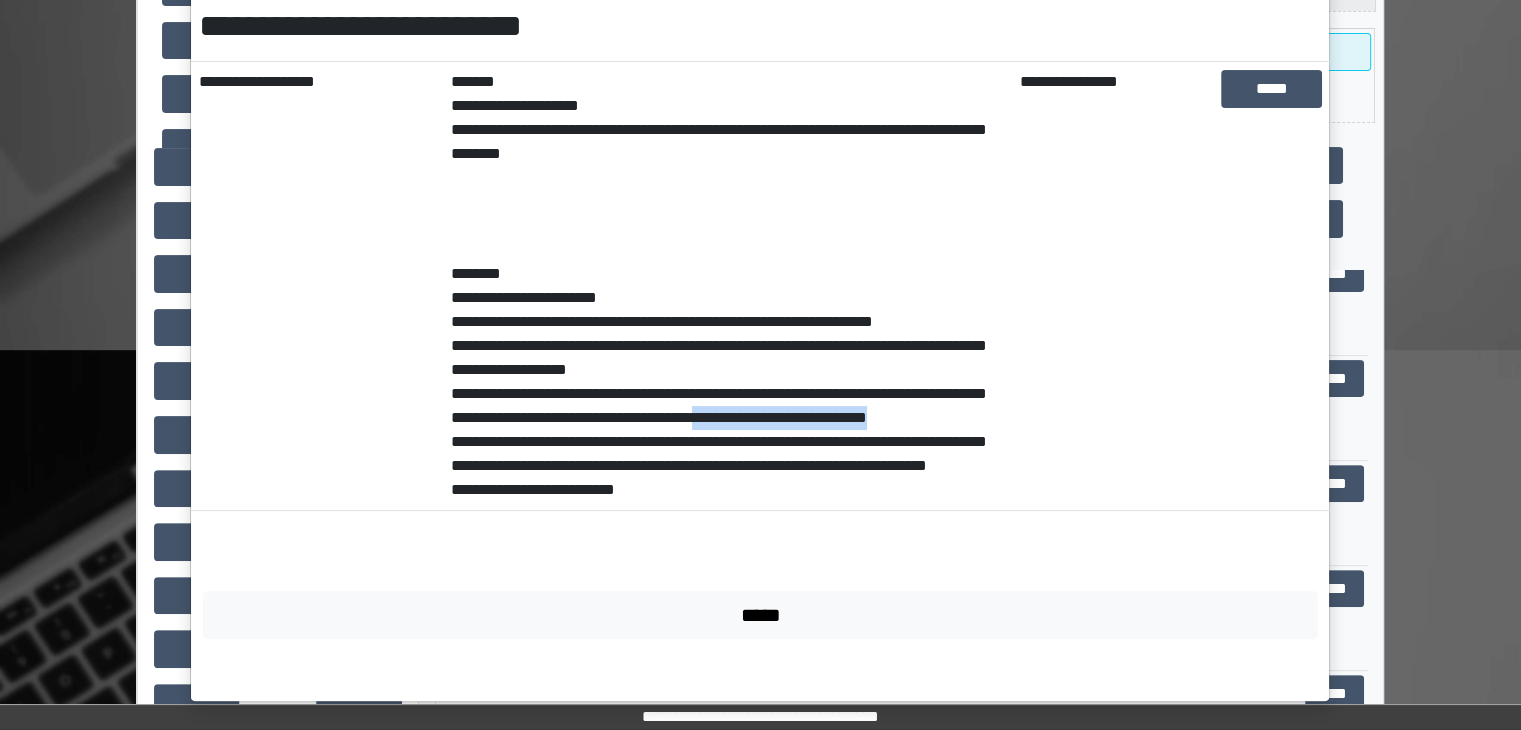 drag, startPoint x: 526, startPoint y: 445, endPoint x: 841, endPoint y: 418, distance: 316.15503 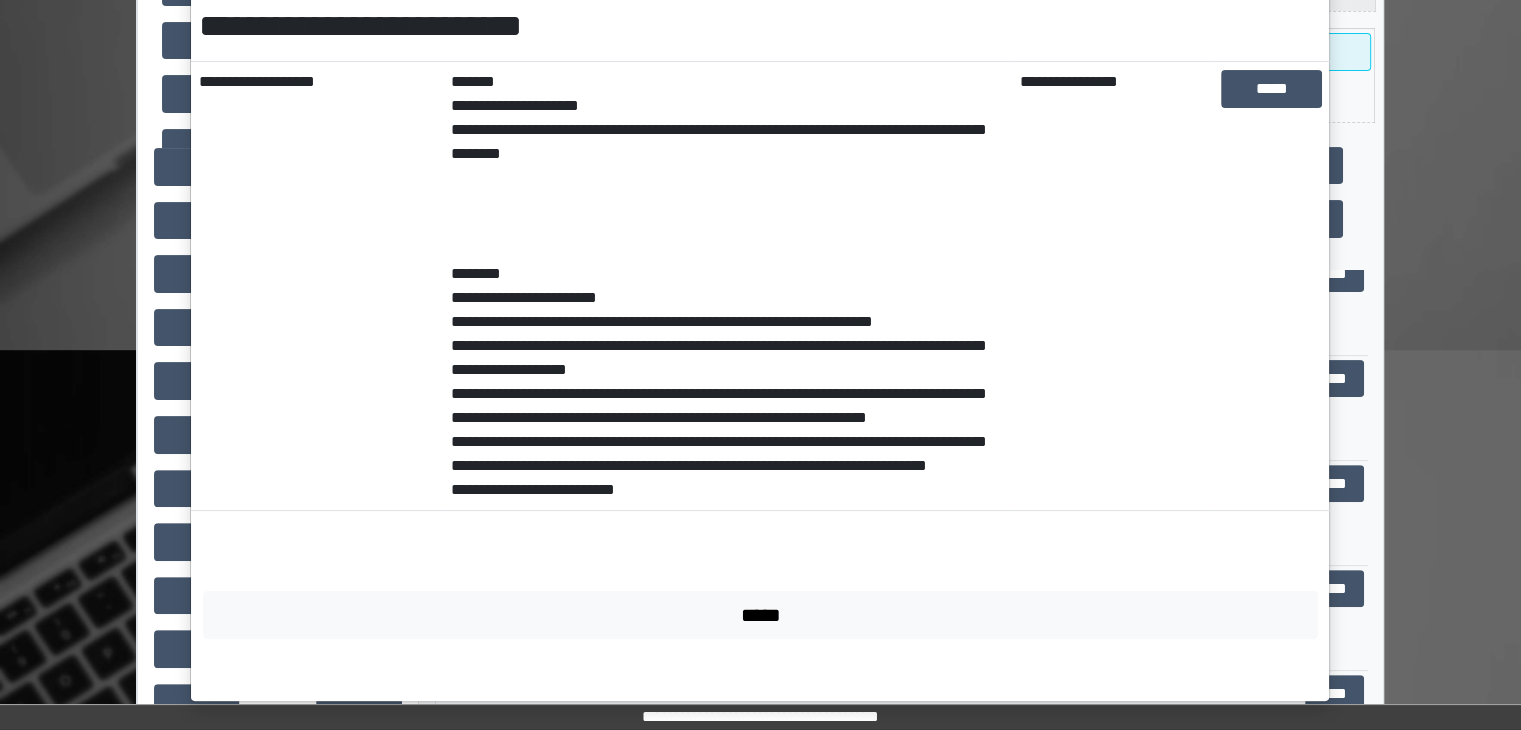 click on "**********" at bounding box center [727, 286] 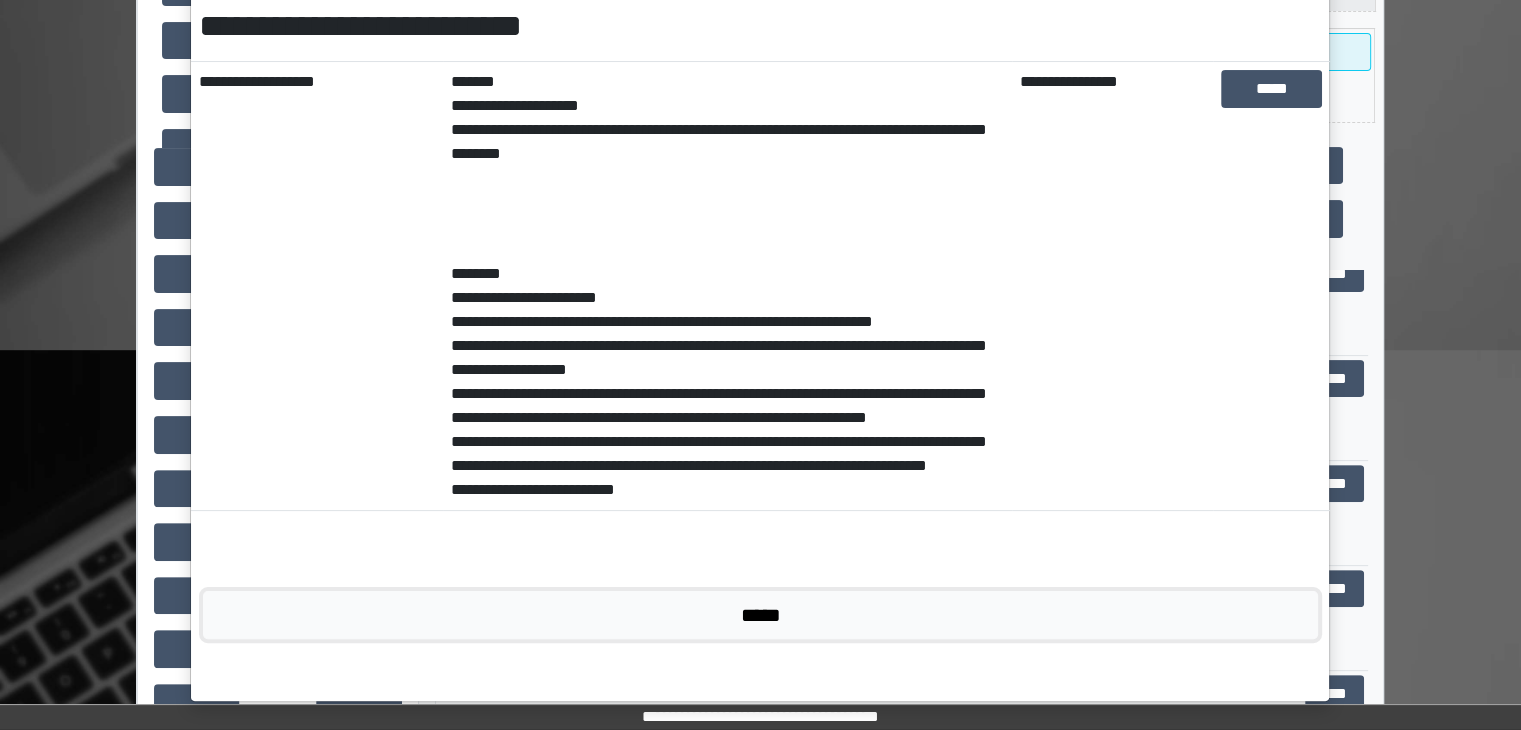 click on "*****" at bounding box center (760, 615) 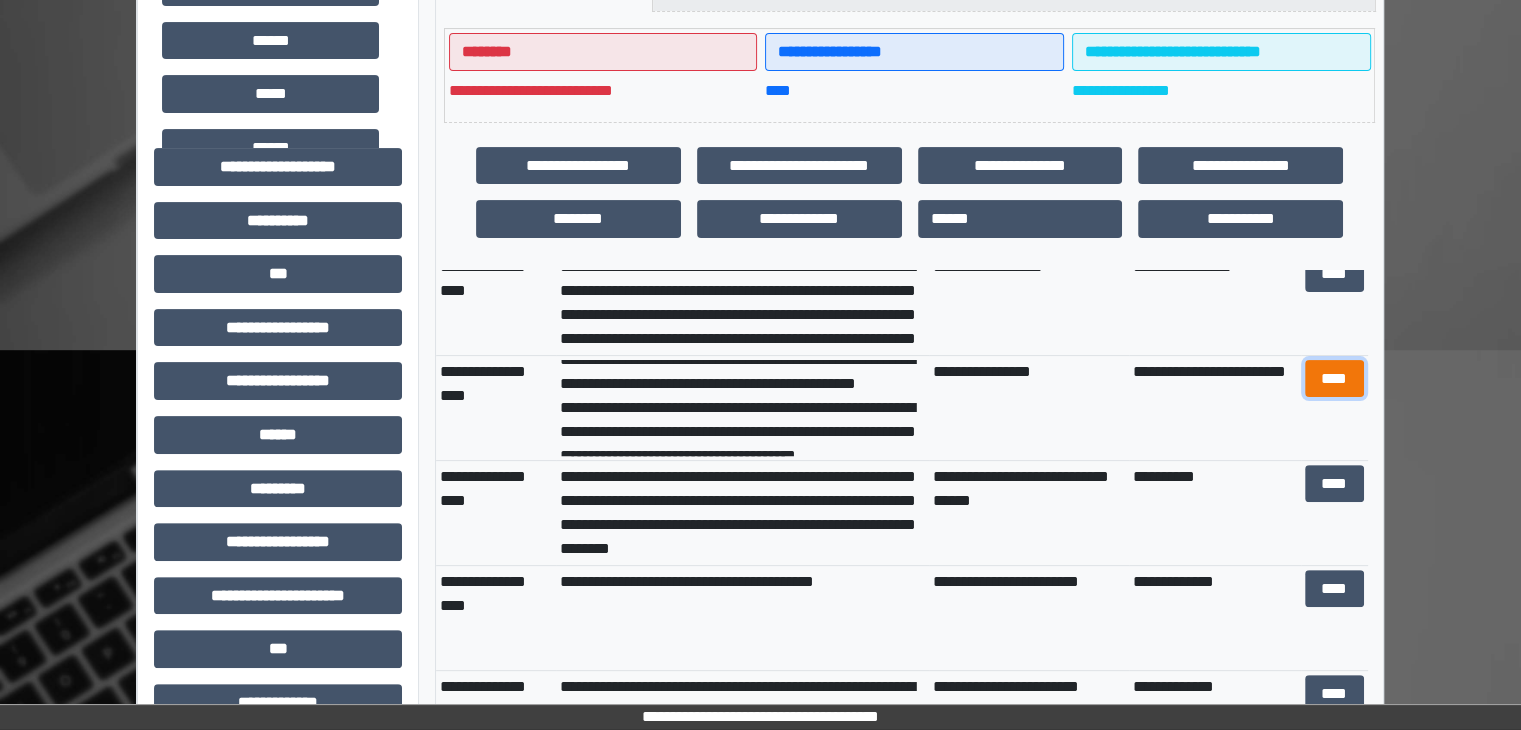 click on "****" at bounding box center [1334, 379] 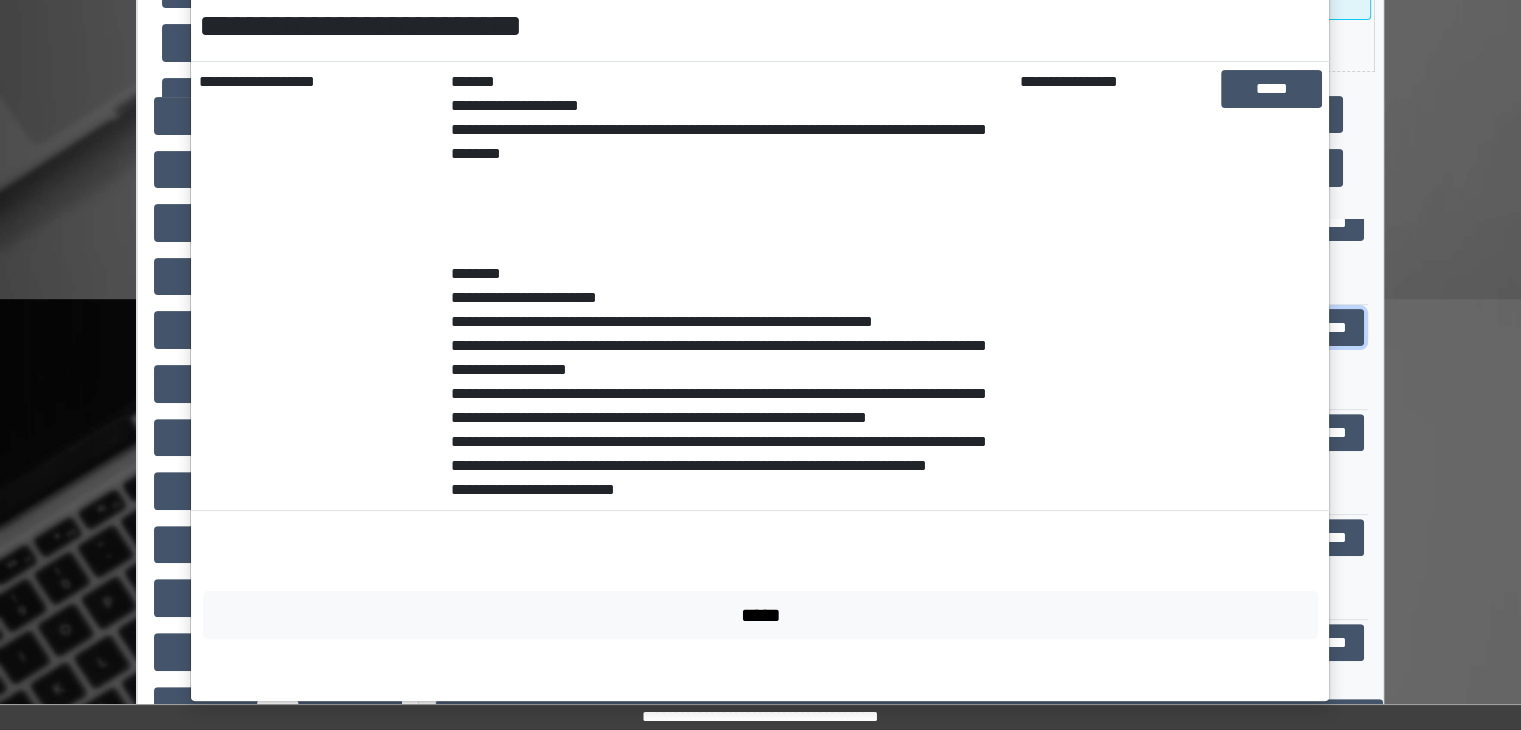scroll, scrollTop: 600, scrollLeft: 0, axis: vertical 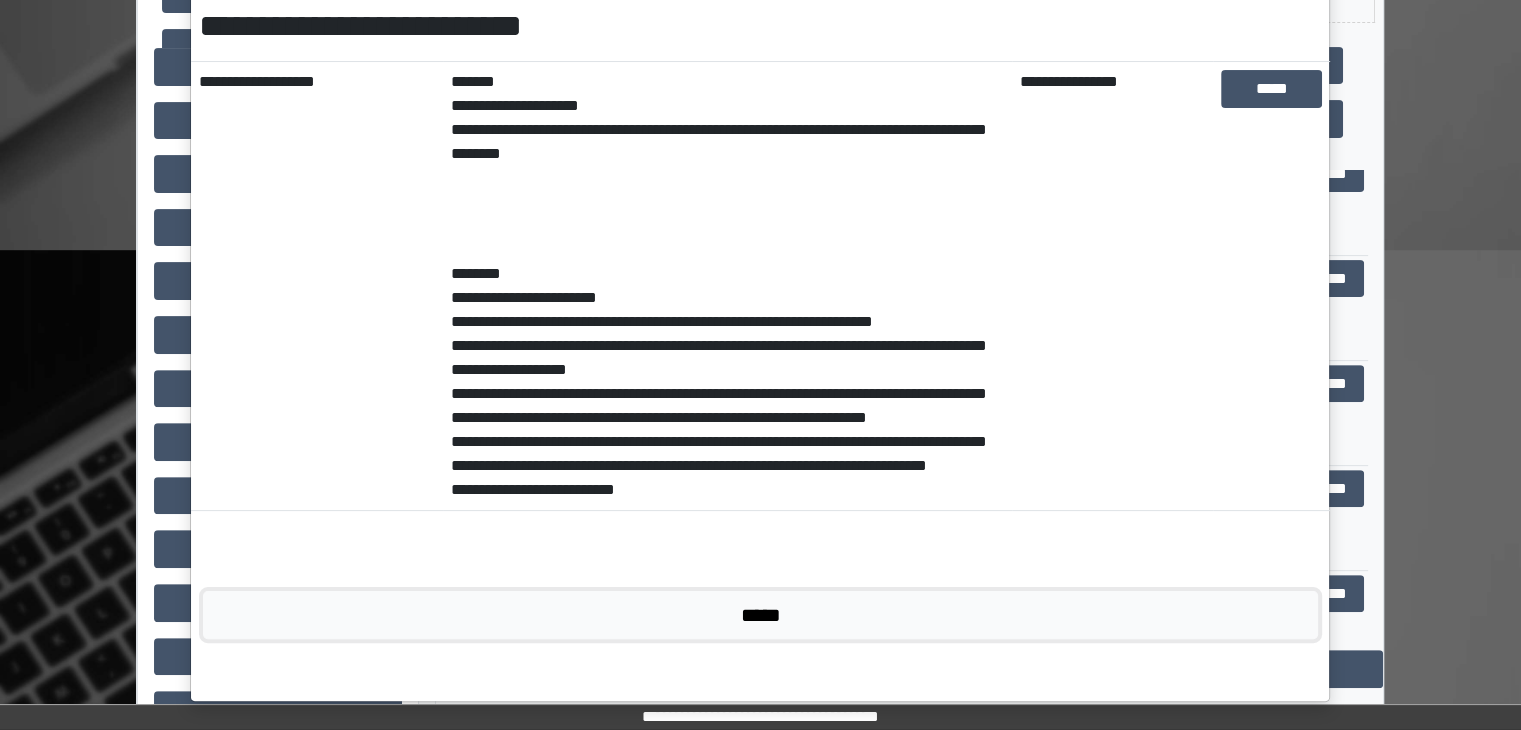 click on "*****" at bounding box center (760, 615) 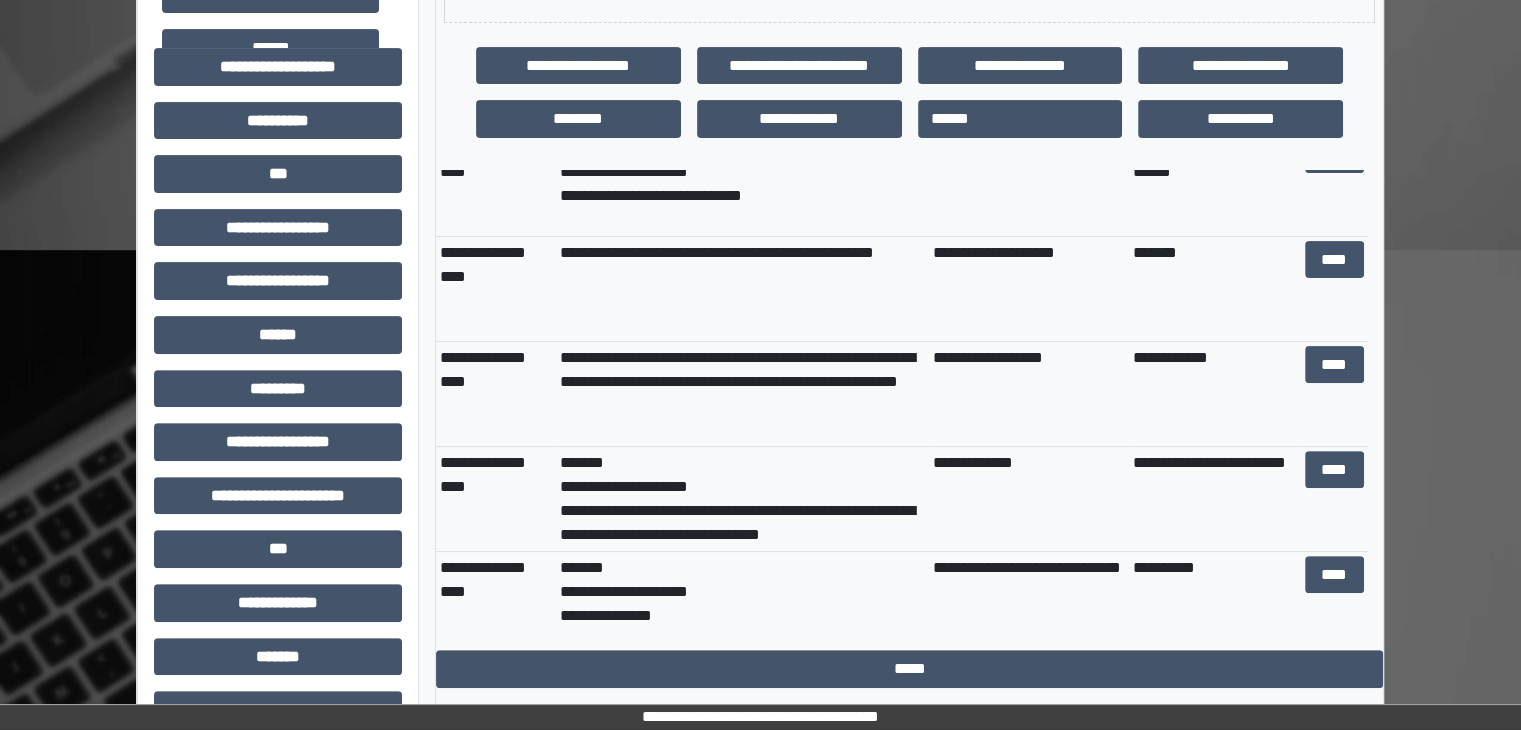 scroll, scrollTop: 900, scrollLeft: 0, axis: vertical 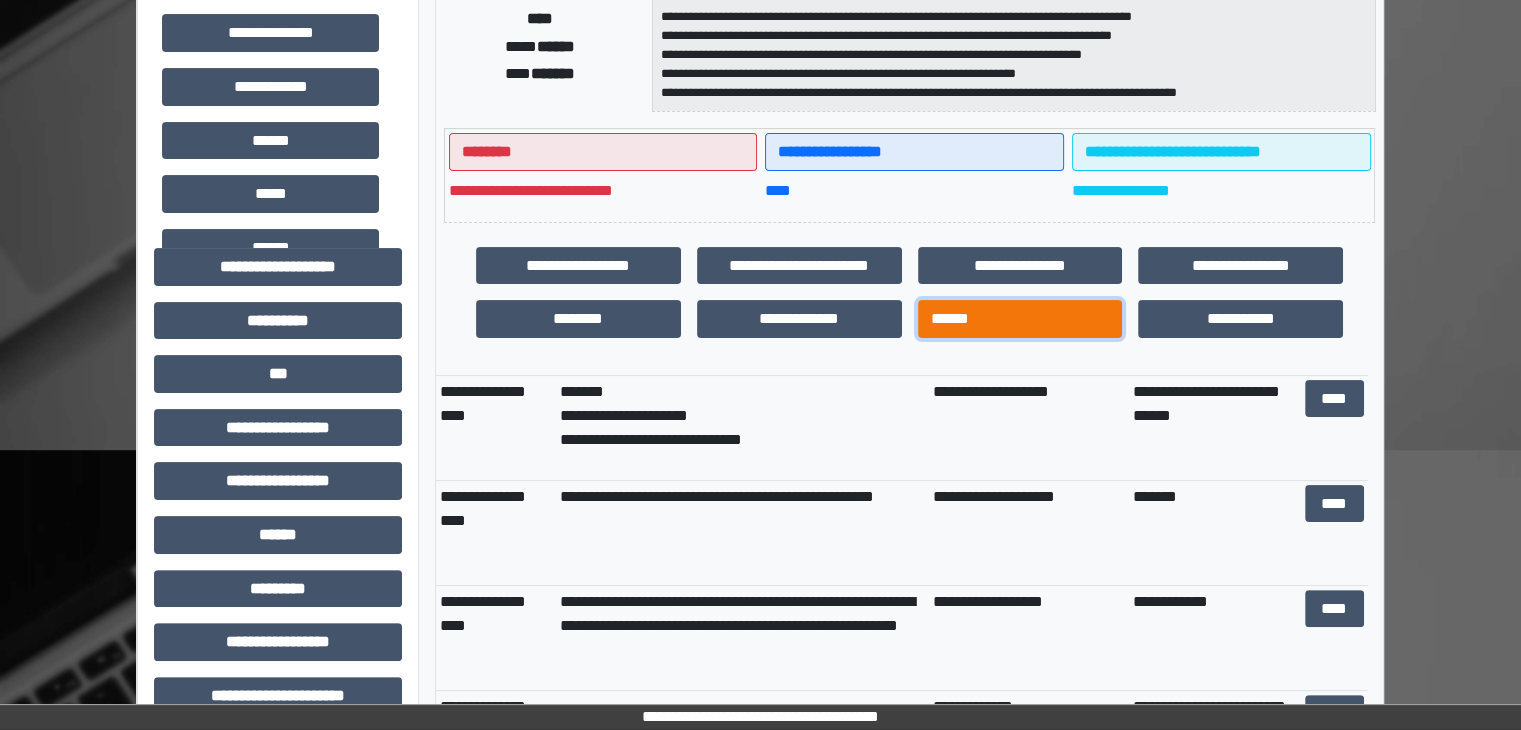 click on "******" at bounding box center [1020, 319] 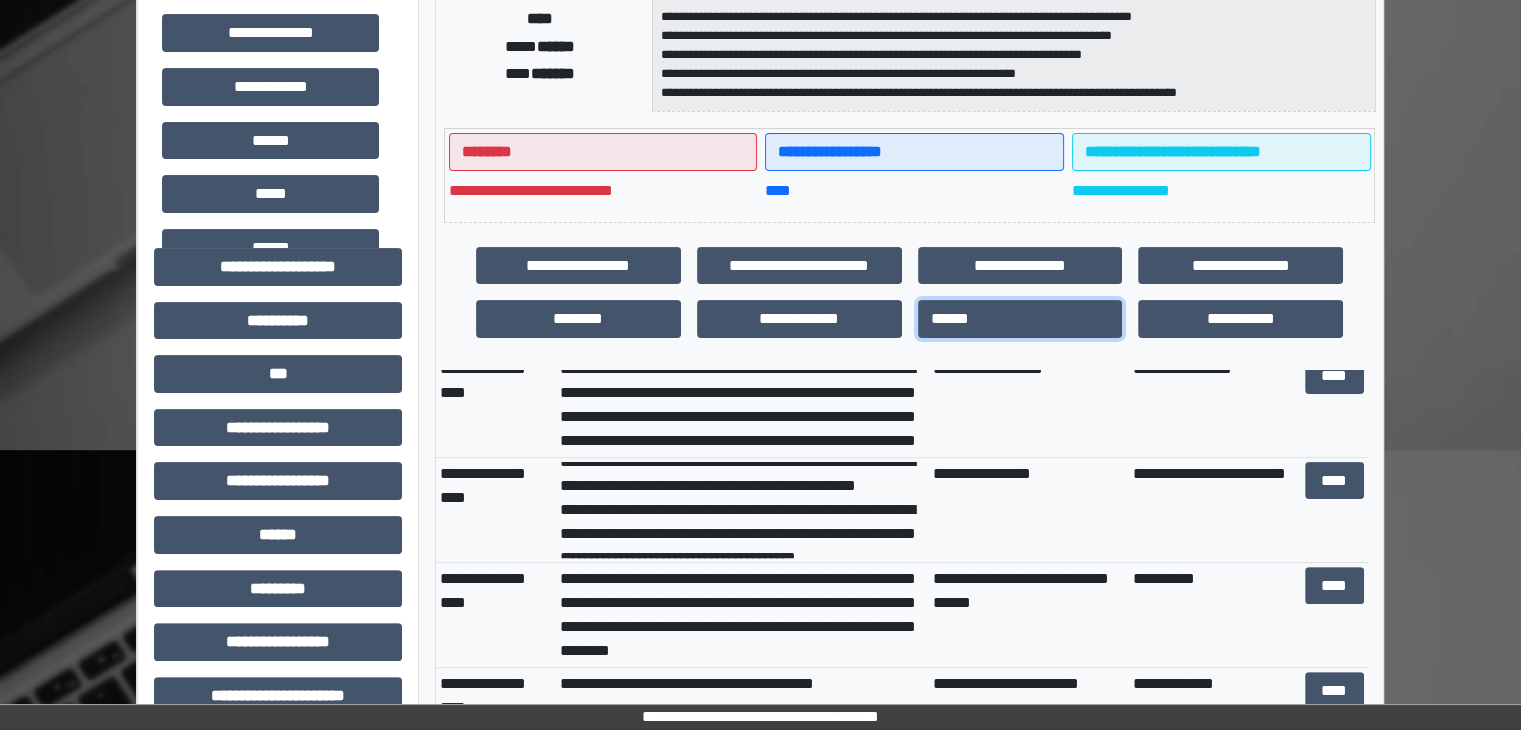 scroll, scrollTop: 300, scrollLeft: 0, axis: vertical 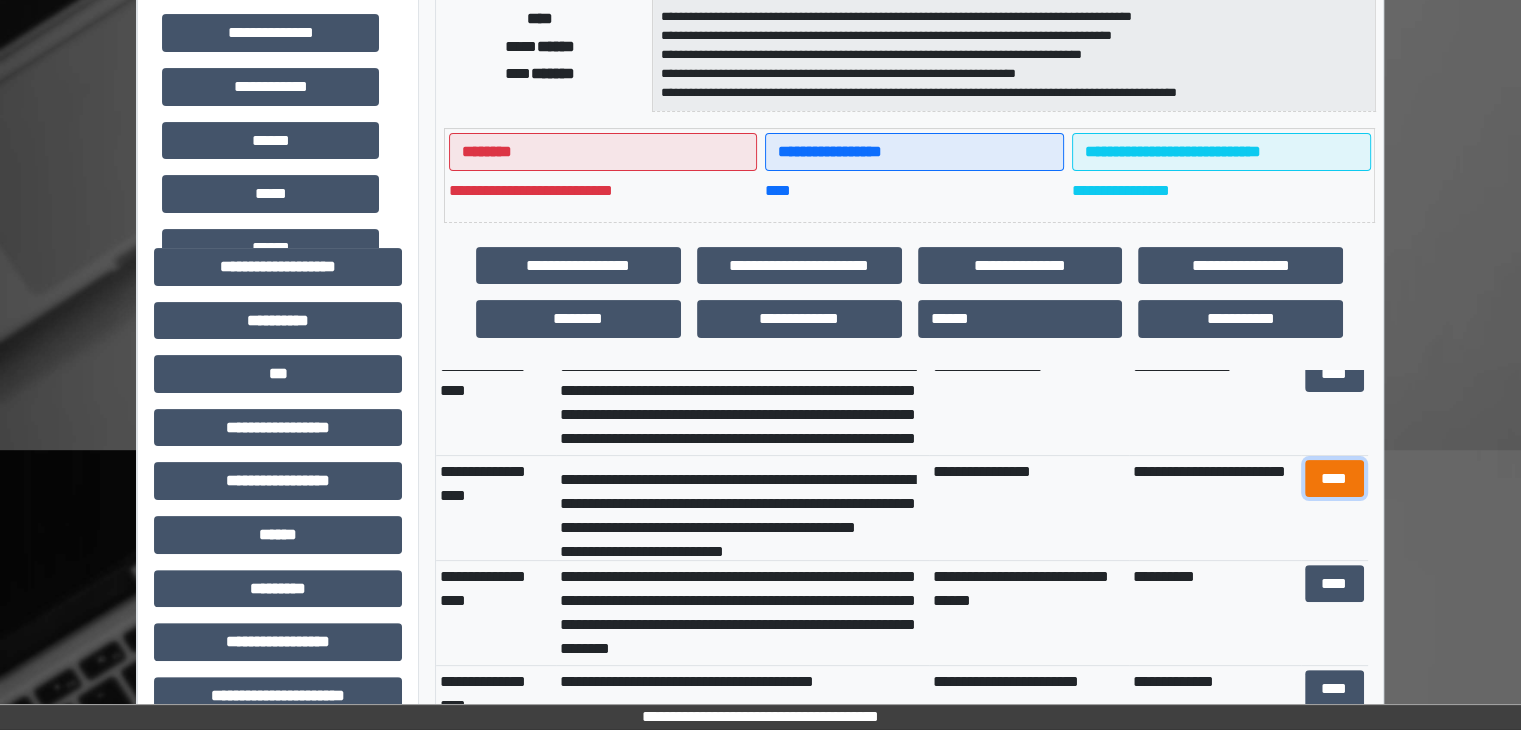click on "****" at bounding box center [1334, 479] 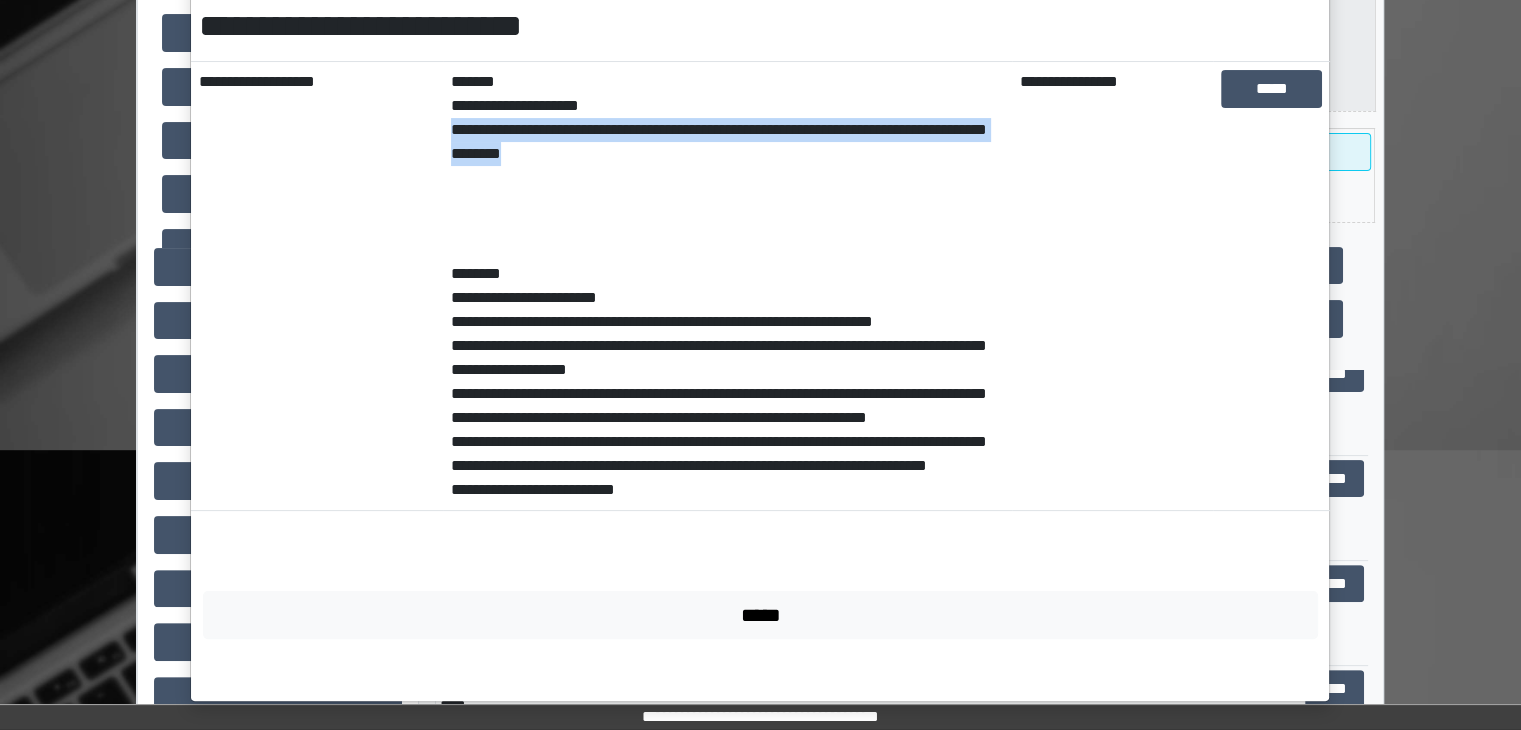 drag, startPoint x: 570, startPoint y: 152, endPoint x: 435, endPoint y: 125, distance: 137.67352 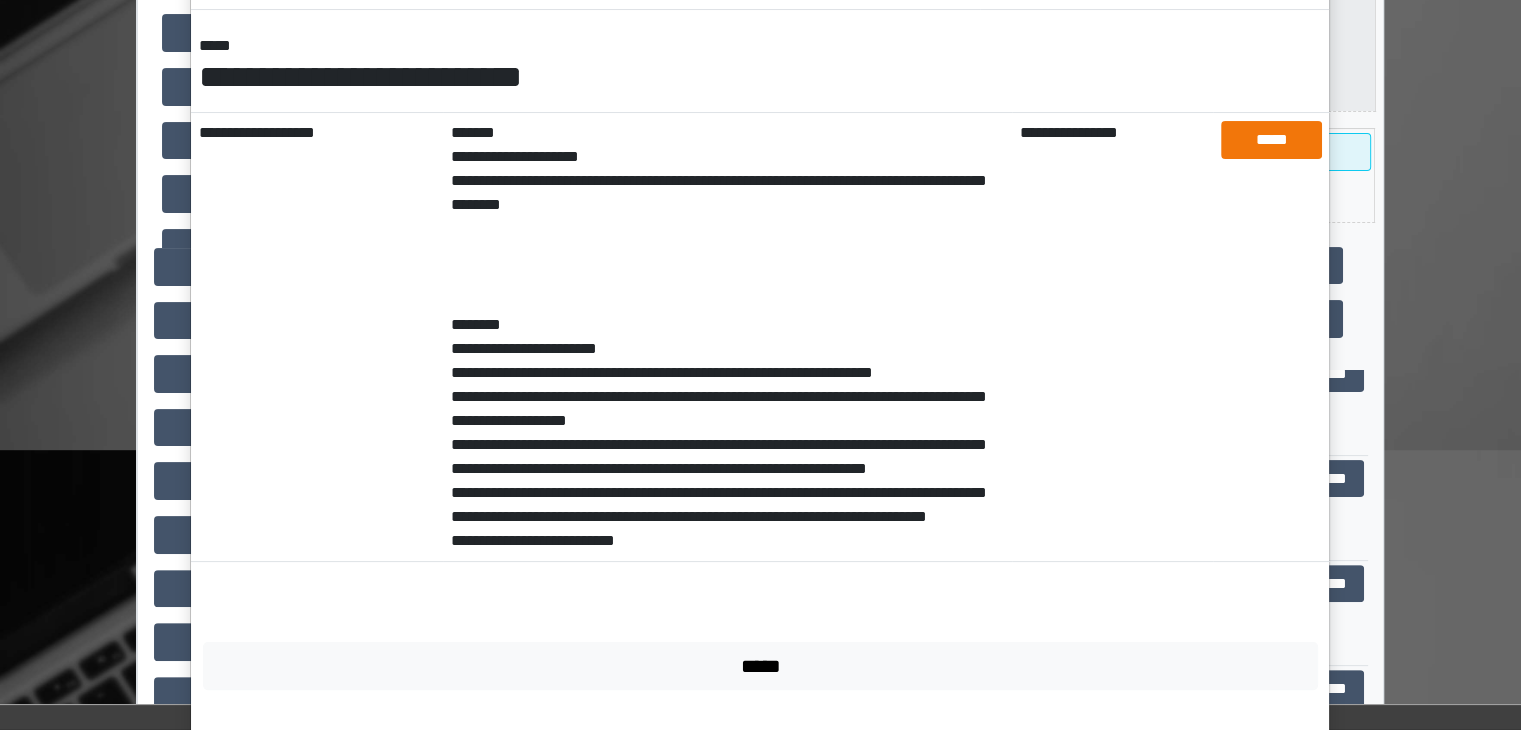 scroll, scrollTop: 20, scrollLeft: 0, axis: vertical 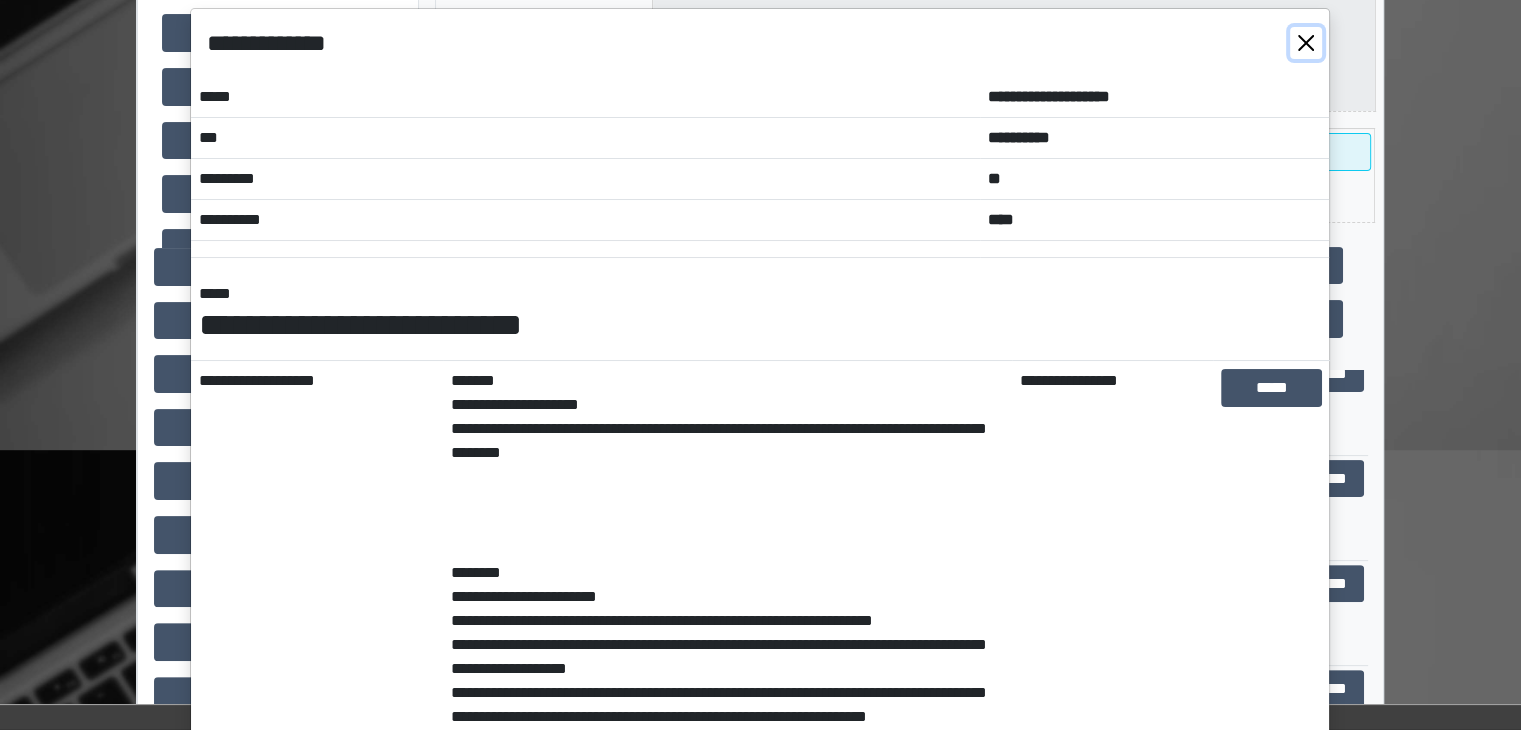 click at bounding box center [1306, 43] 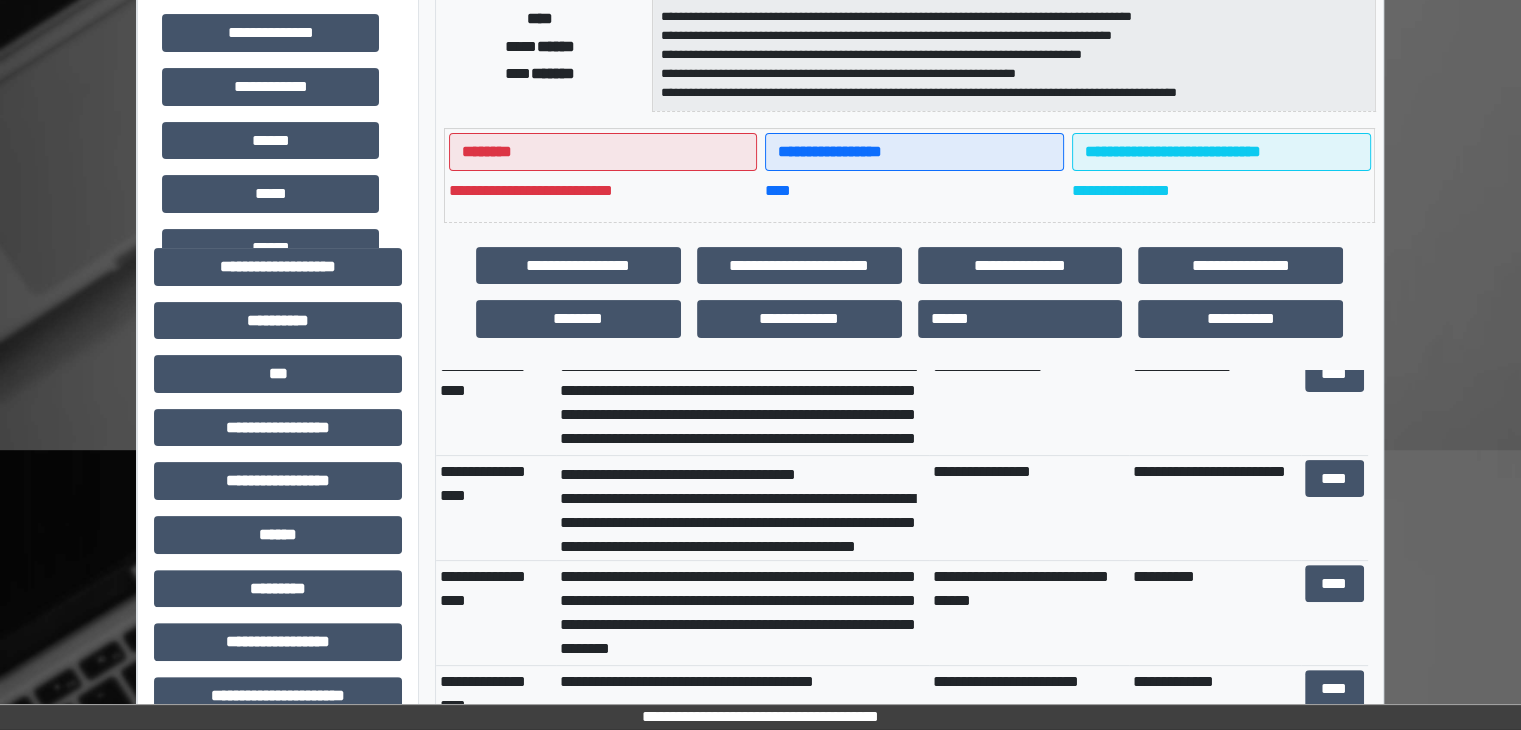 scroll, scrollTop: 0, scrollLeft: 0, axis: both 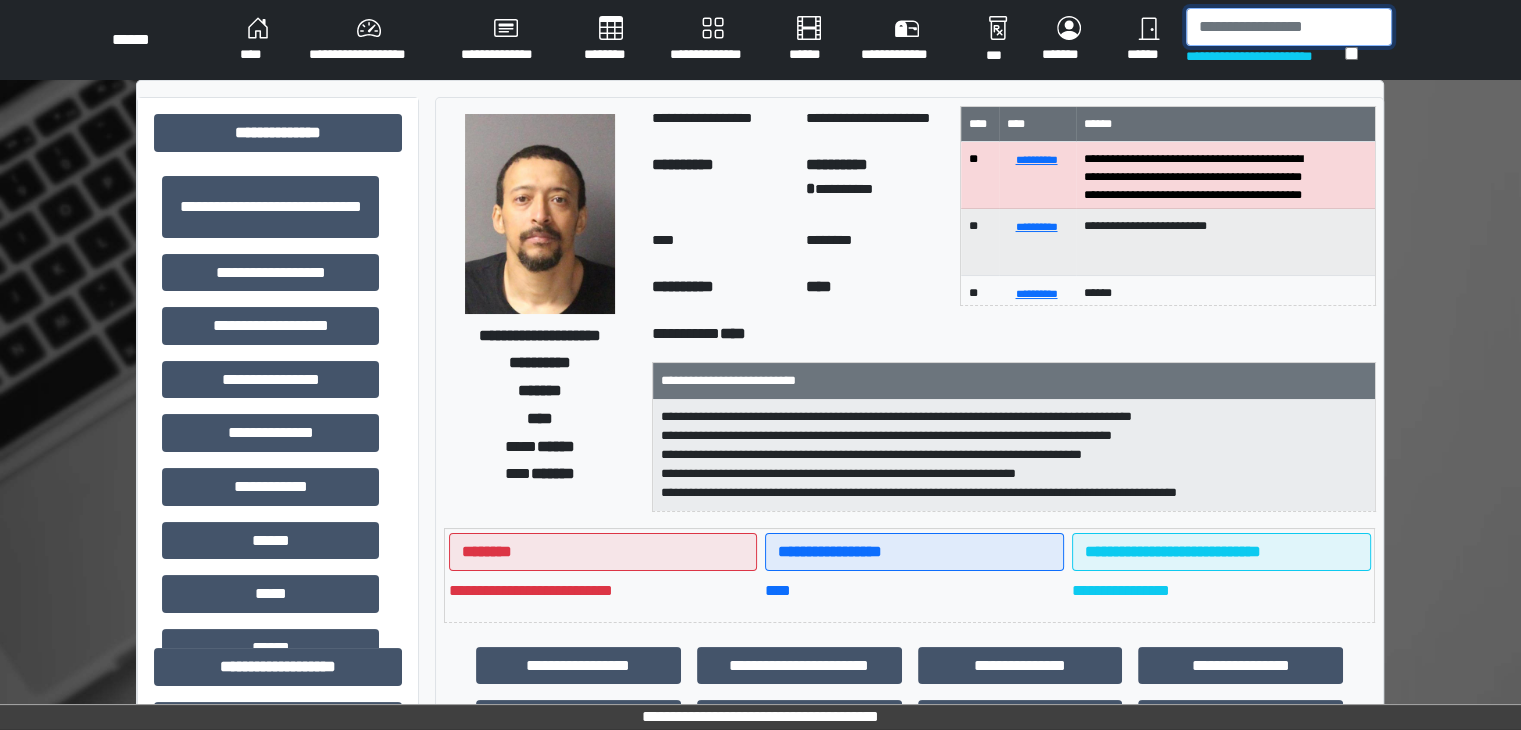 click at bounding box center [1289, 27] 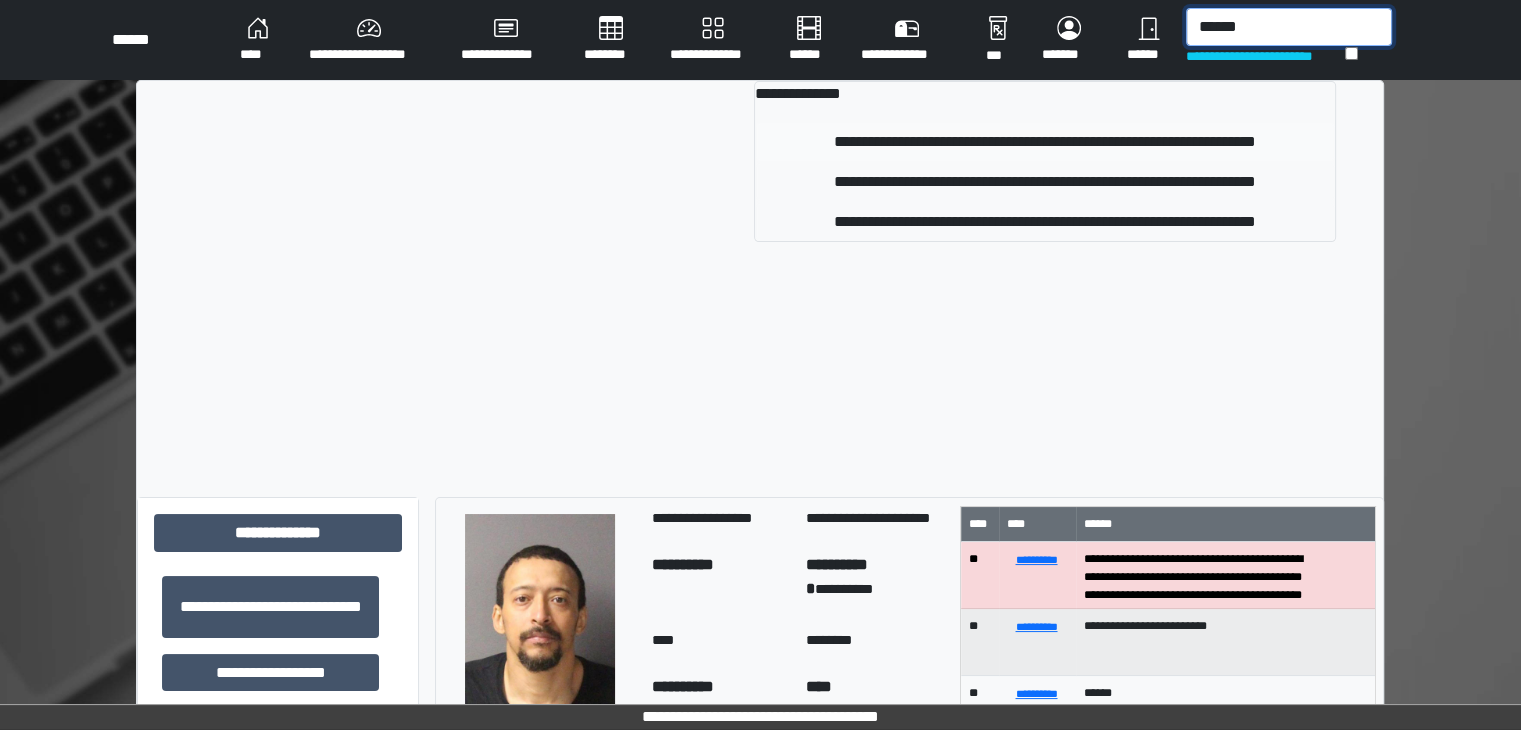 type on "******" 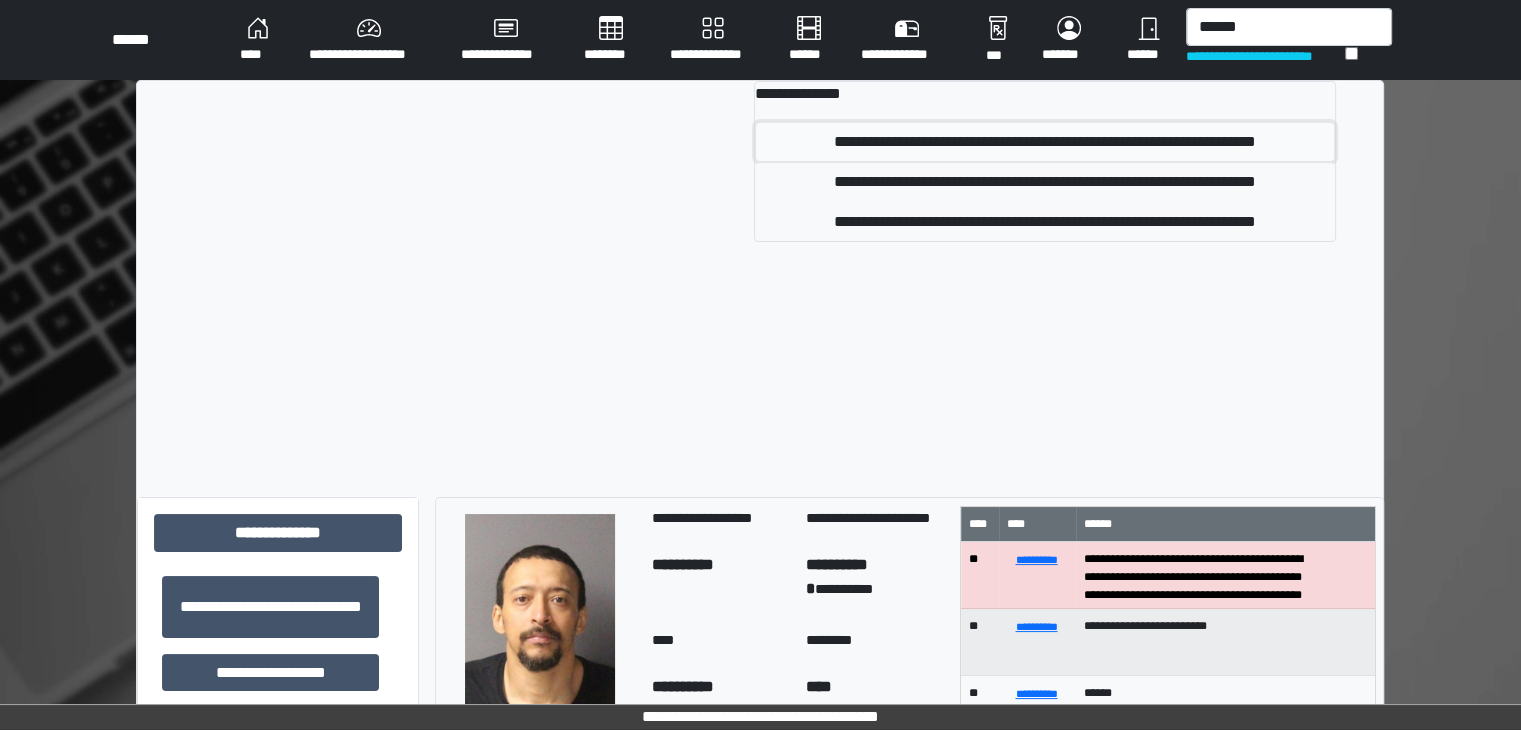 click on "**********" at bounding box center (1045, 142) 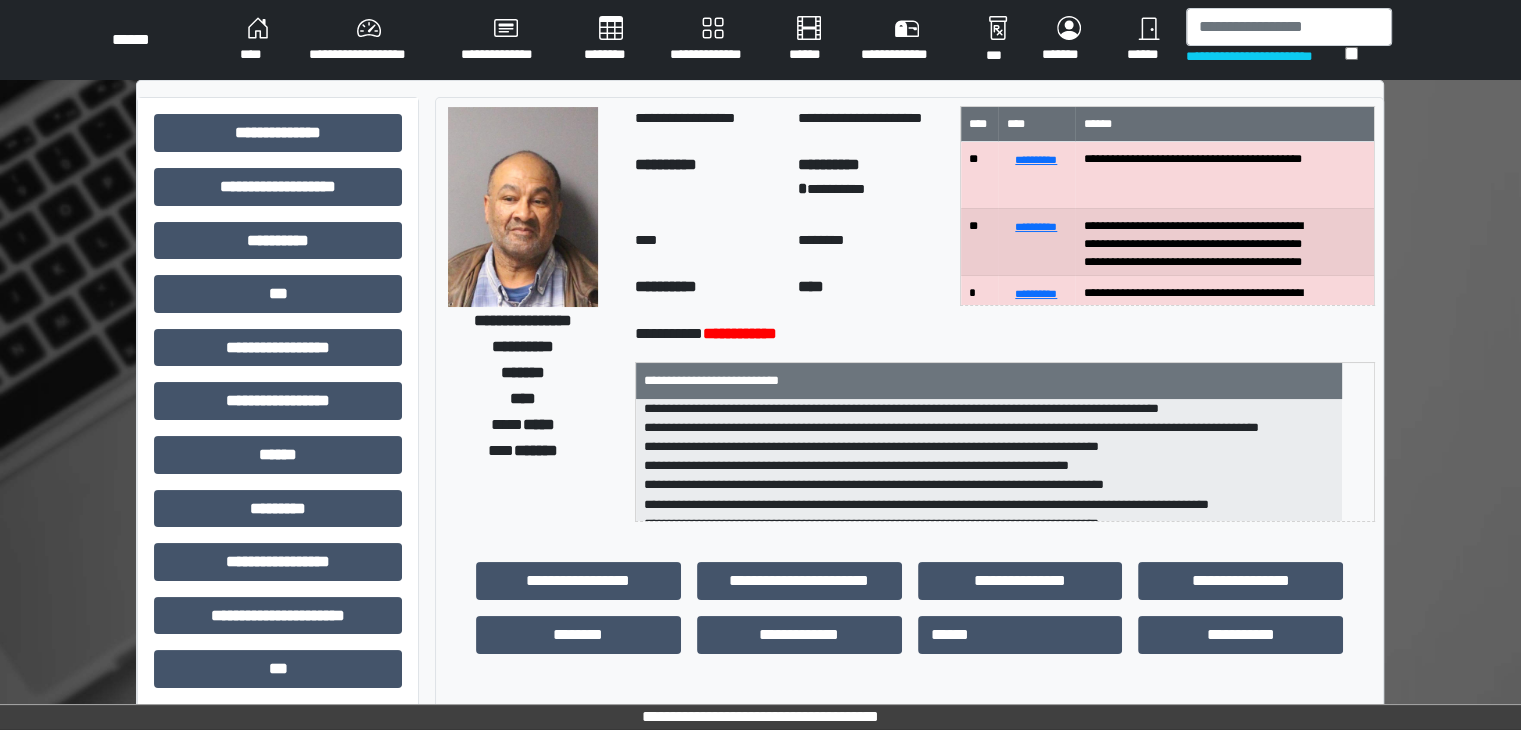 scroll, scrollTop: 0, scrollLeft: 0, axis: both 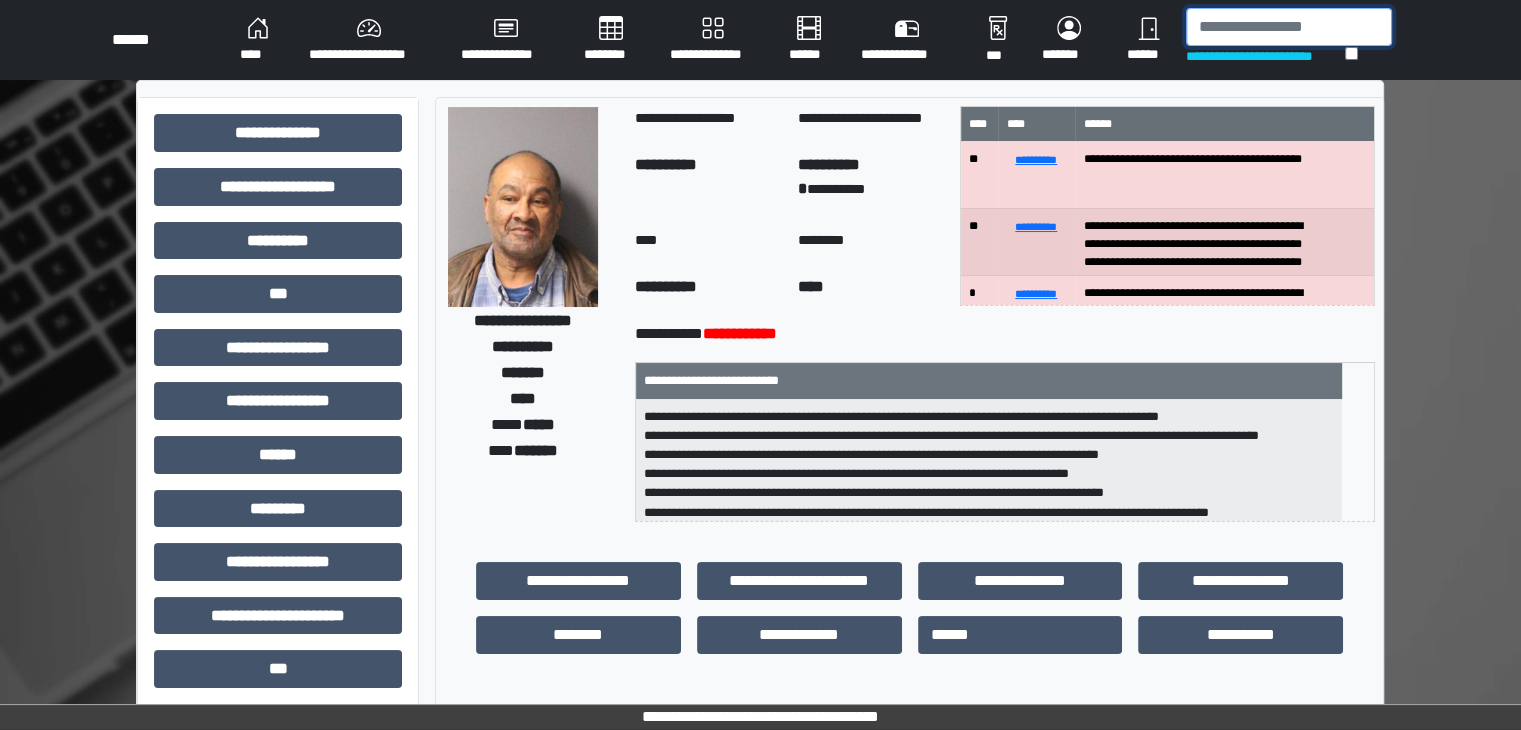 click at bounding box center [1289, 27] 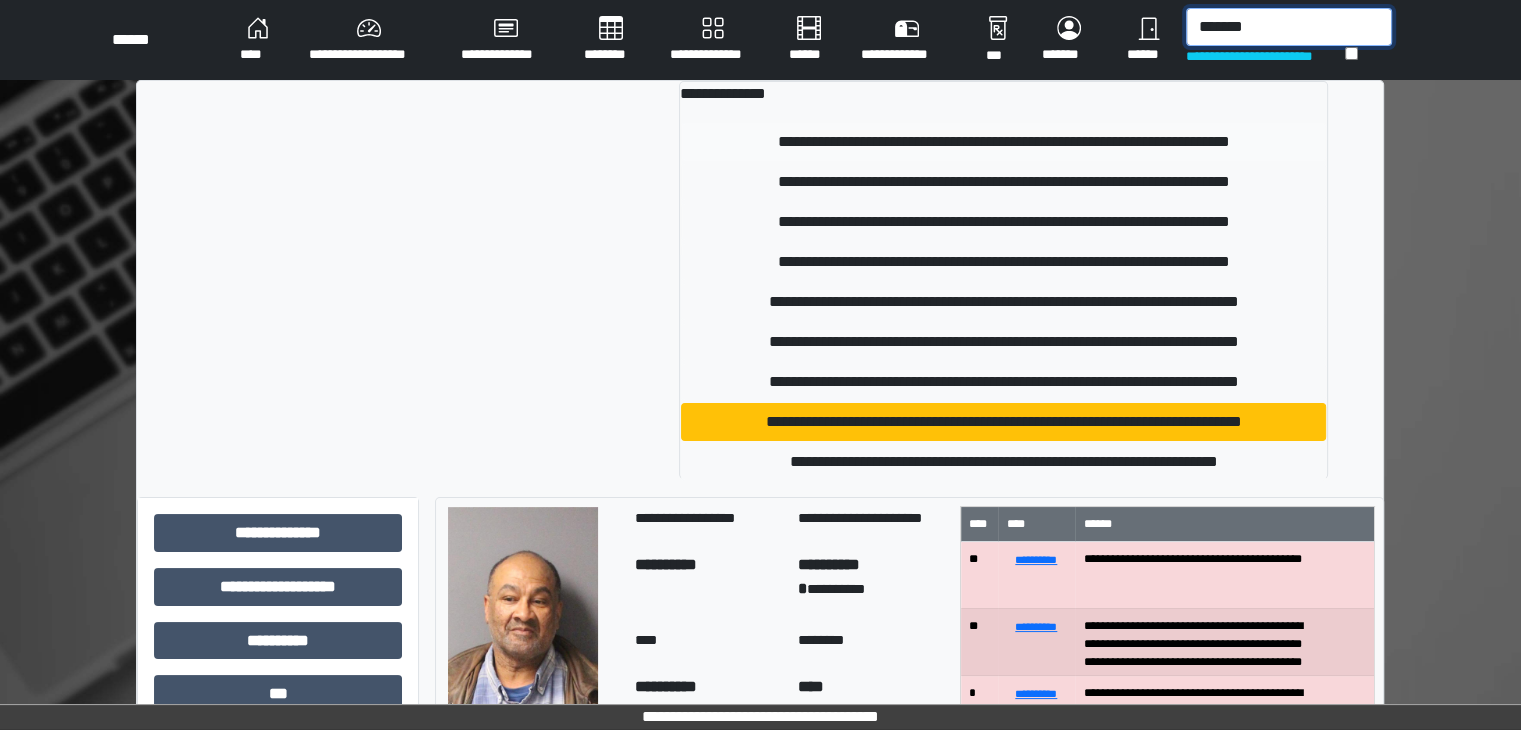 type on "*******" 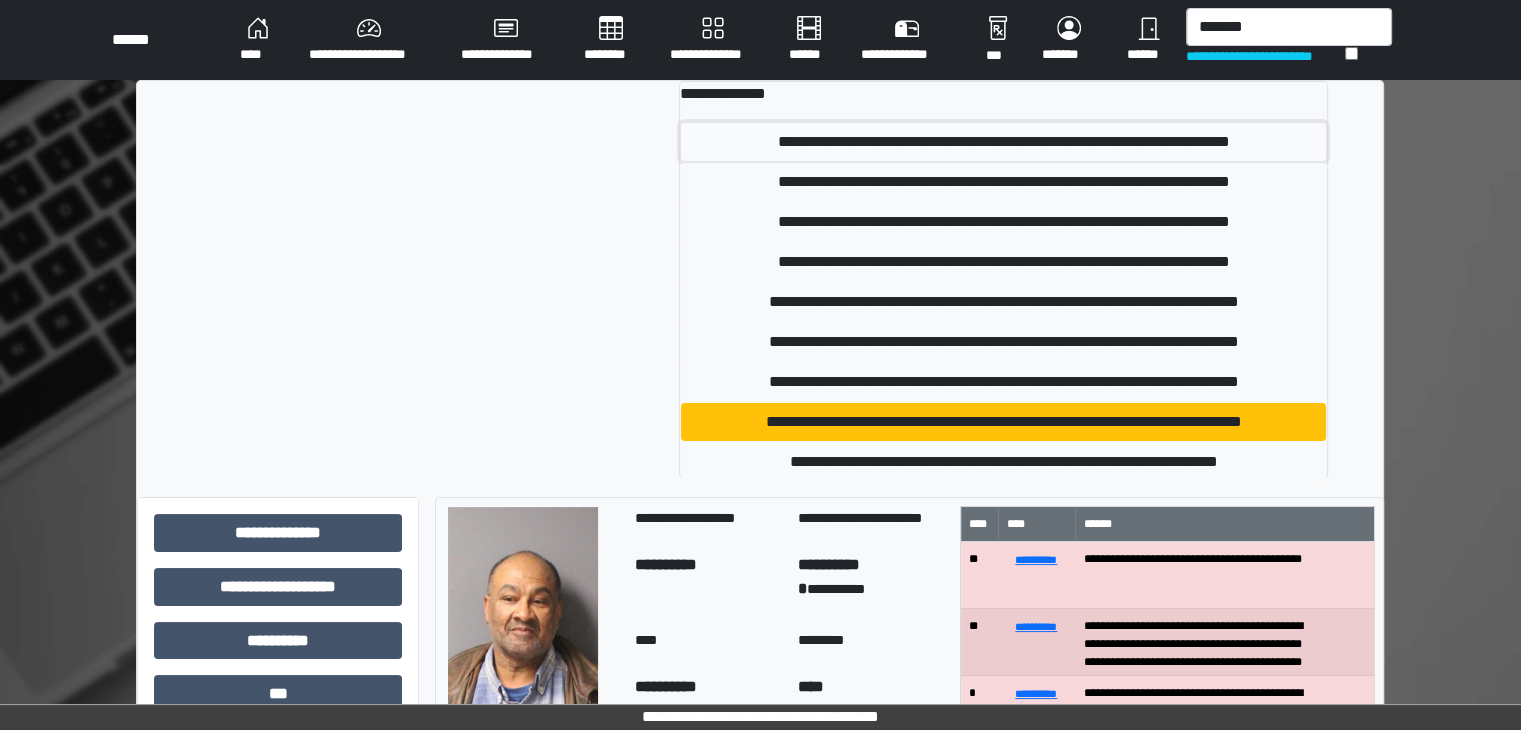 click on "**********" at bounding box center (1003, 142) 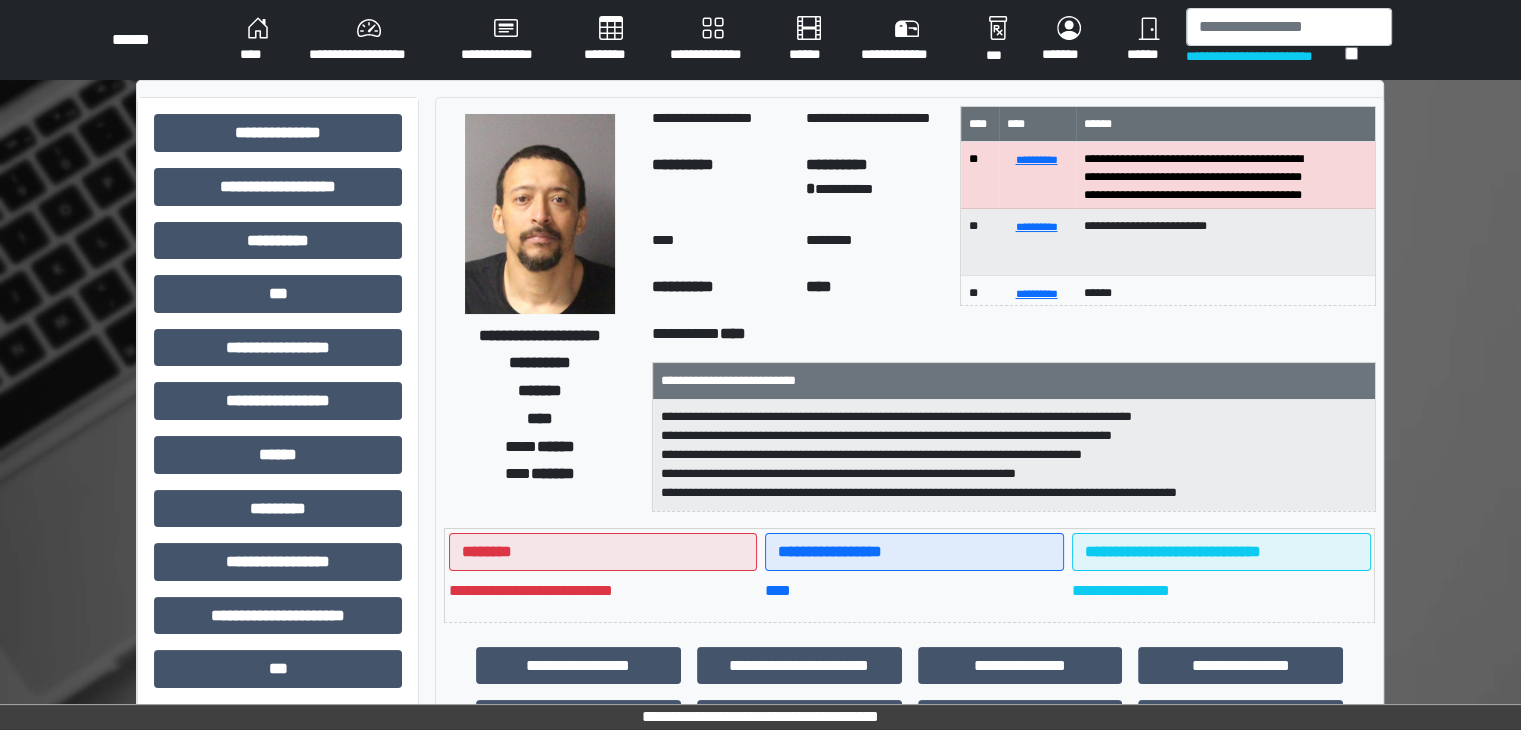 scroll, scrollTop: 0, scrollLeft: 0, axis: both 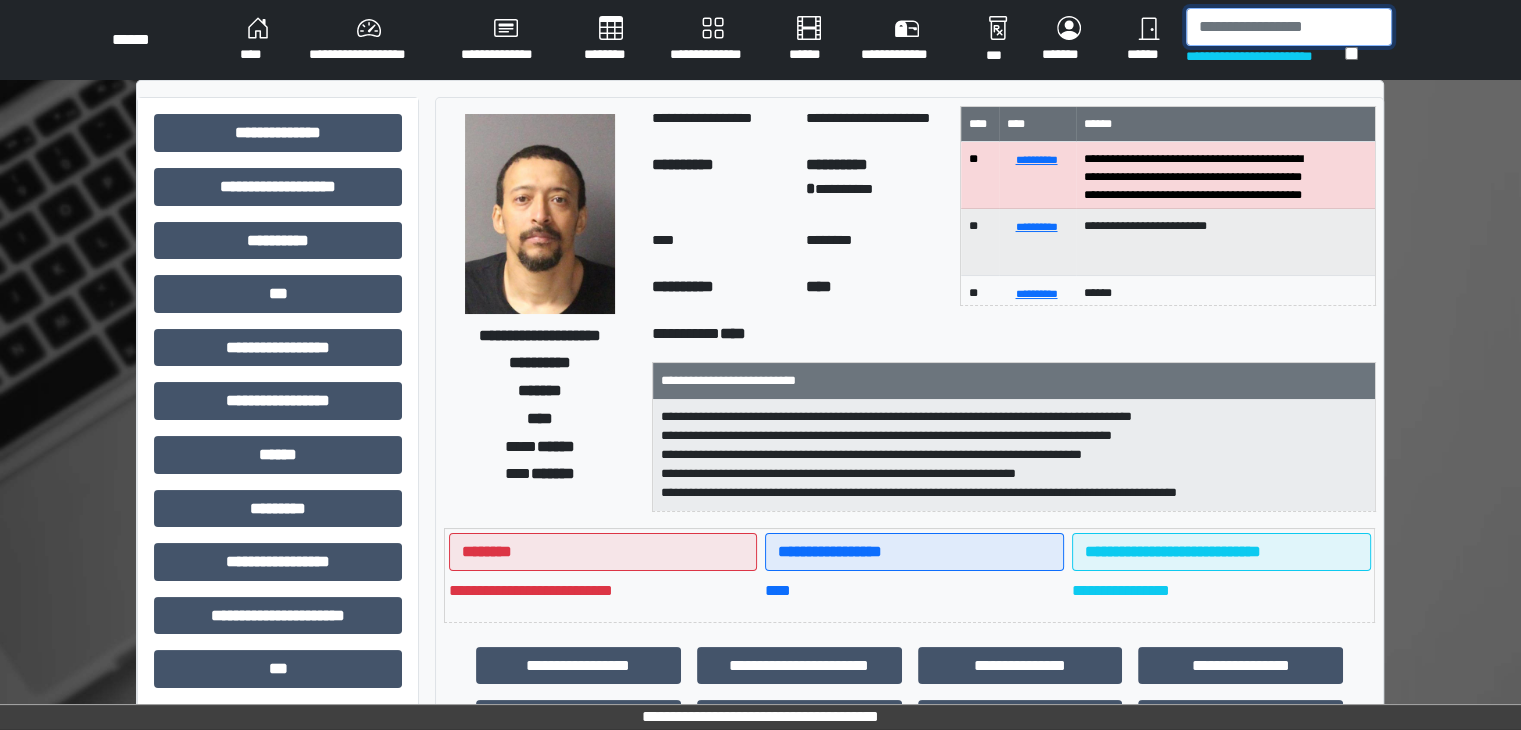 click at bounding box center [1289, 27] 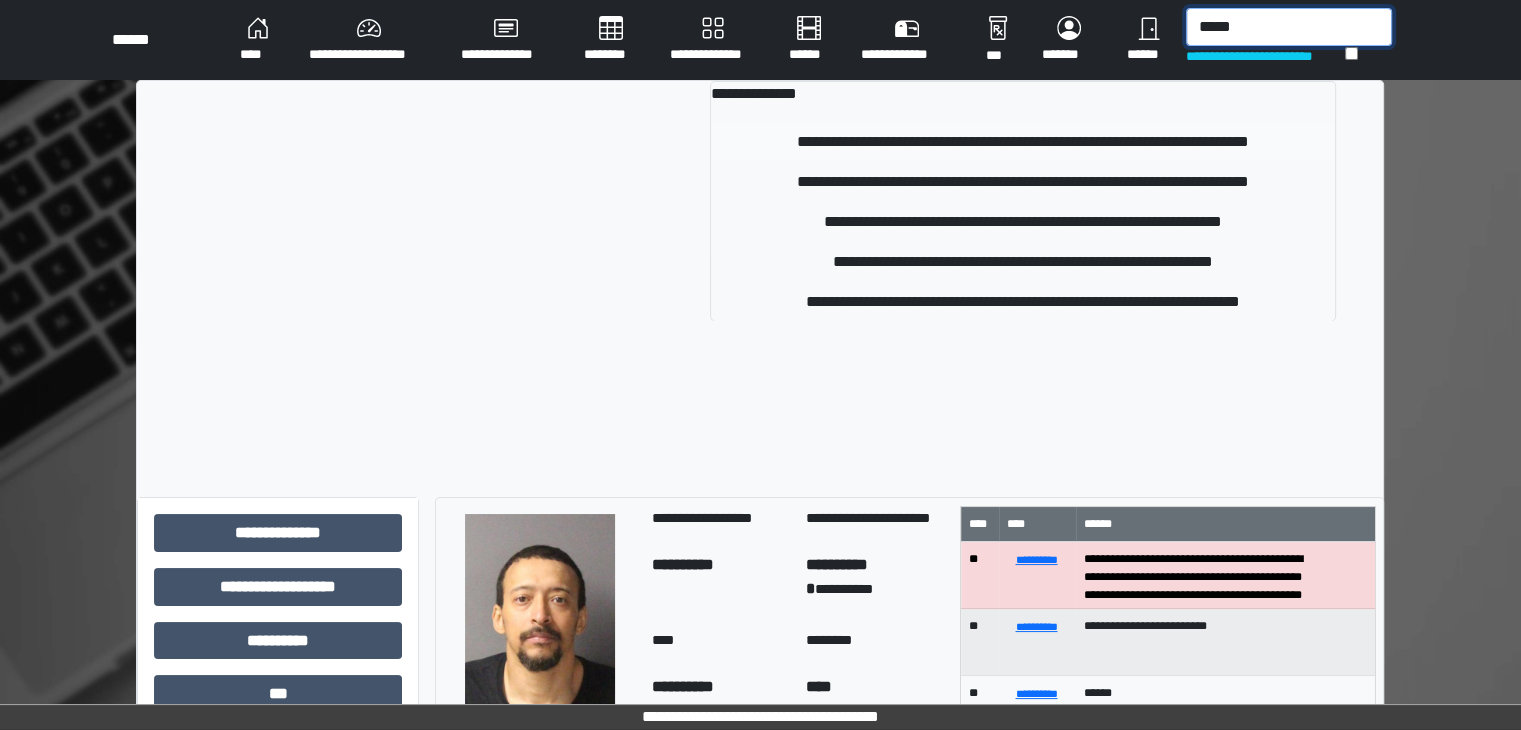 type on "*****" 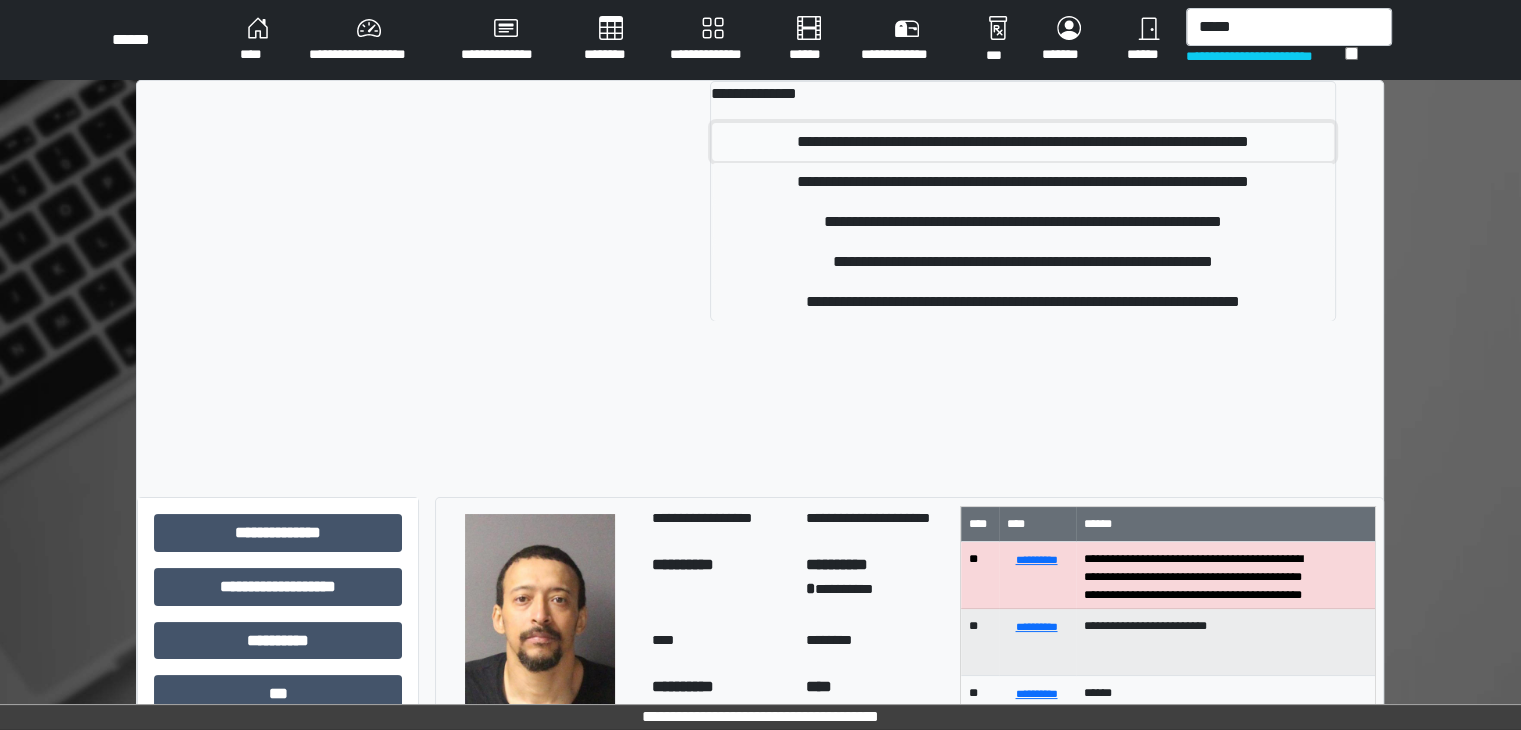 click on "**********" at bounding box center [1023, 142] 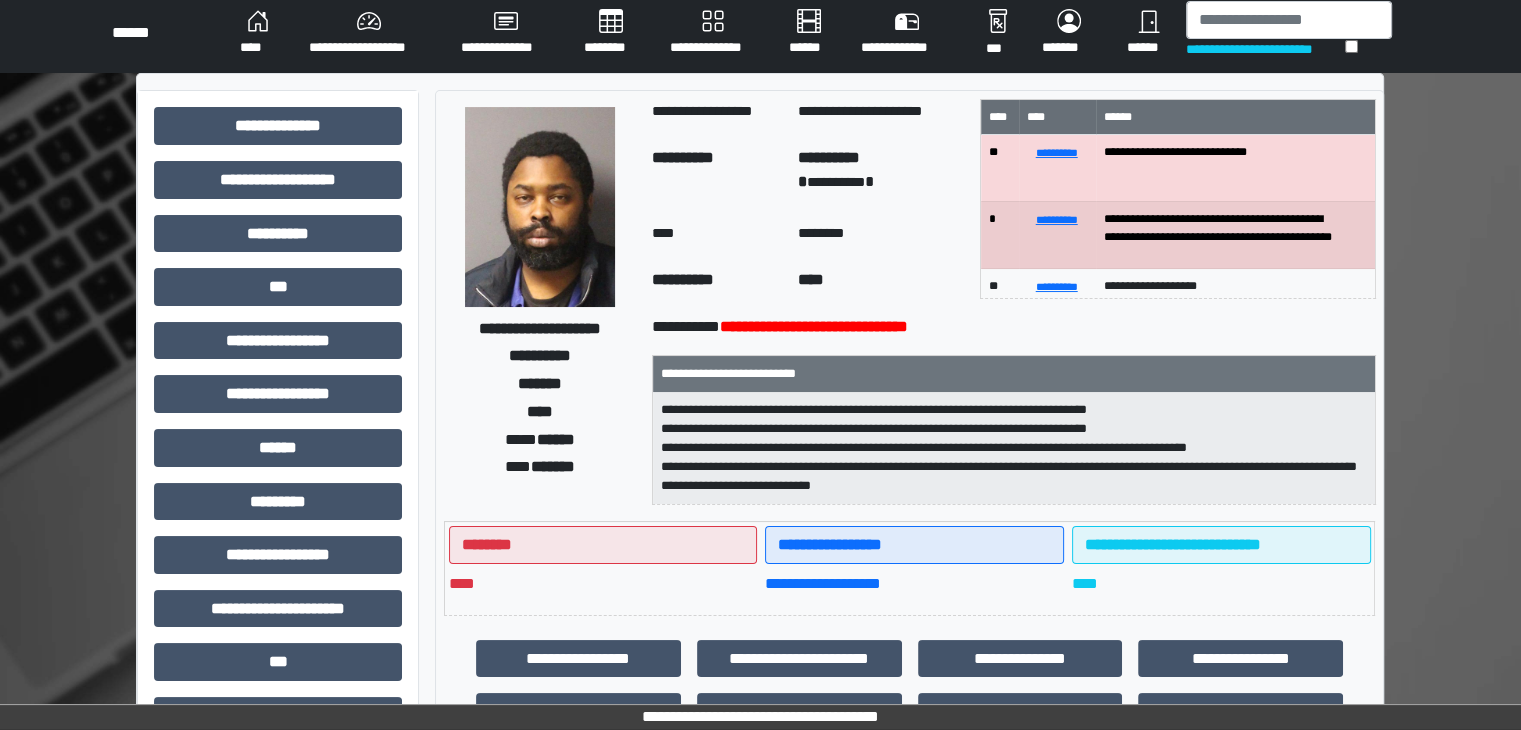 scroll, scrollTop: 0, scrollLeft: 0, axis: both 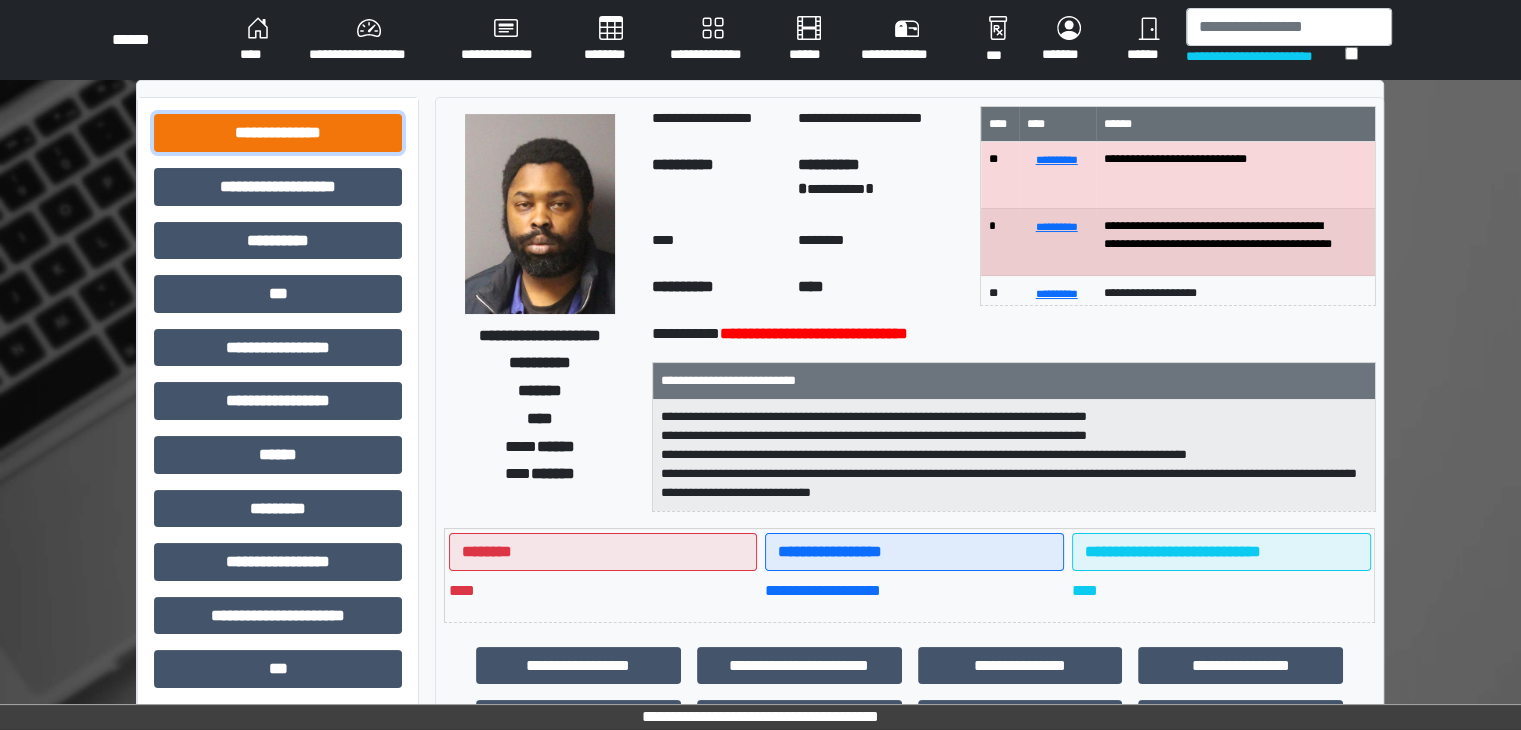 click on "**********" at bounding box center (278, 133) 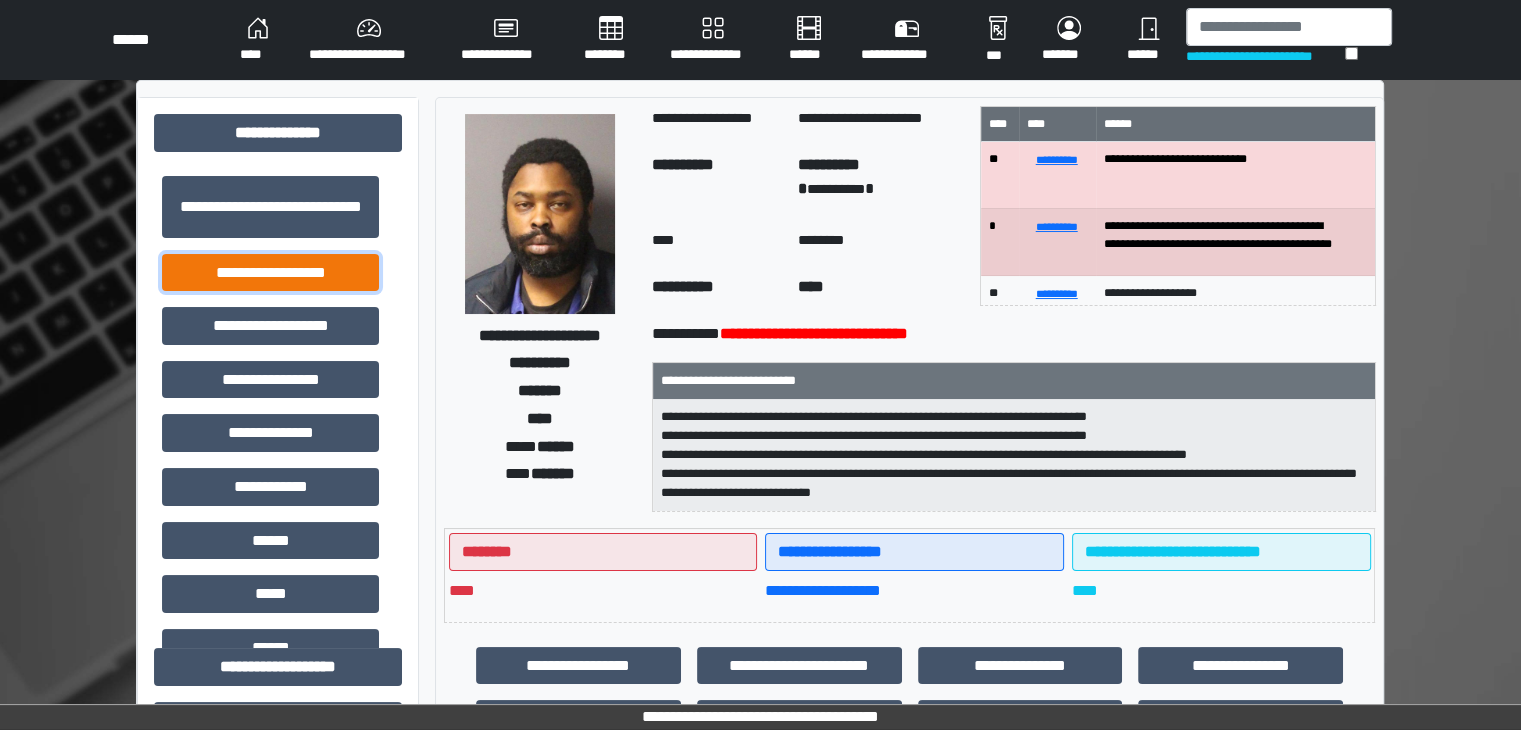 click on "**********" at bounding box center [270, 273] 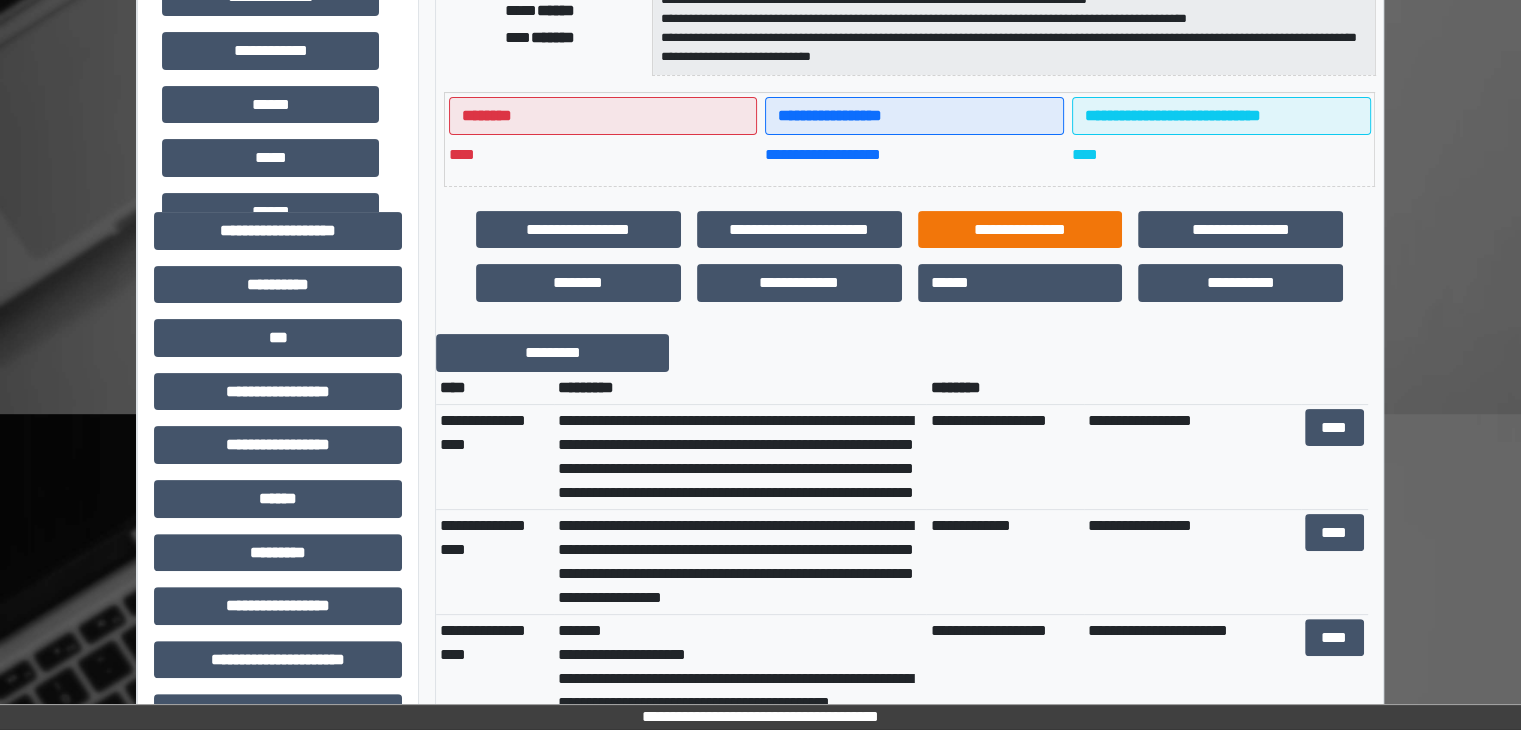 scroll, scrollTop: 500, scrollLeft: 0, axis: vertical 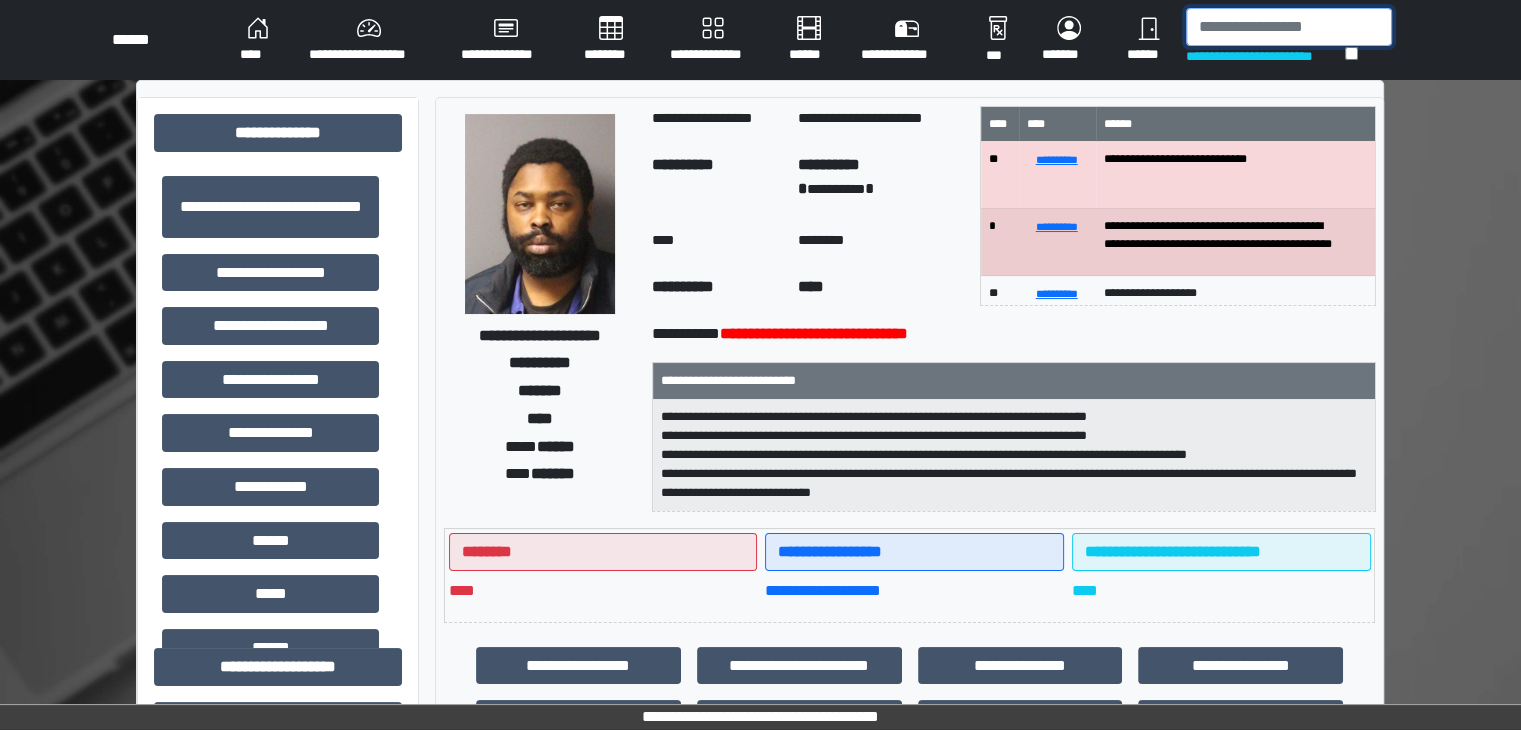 click at bounding box center [1289, 27] 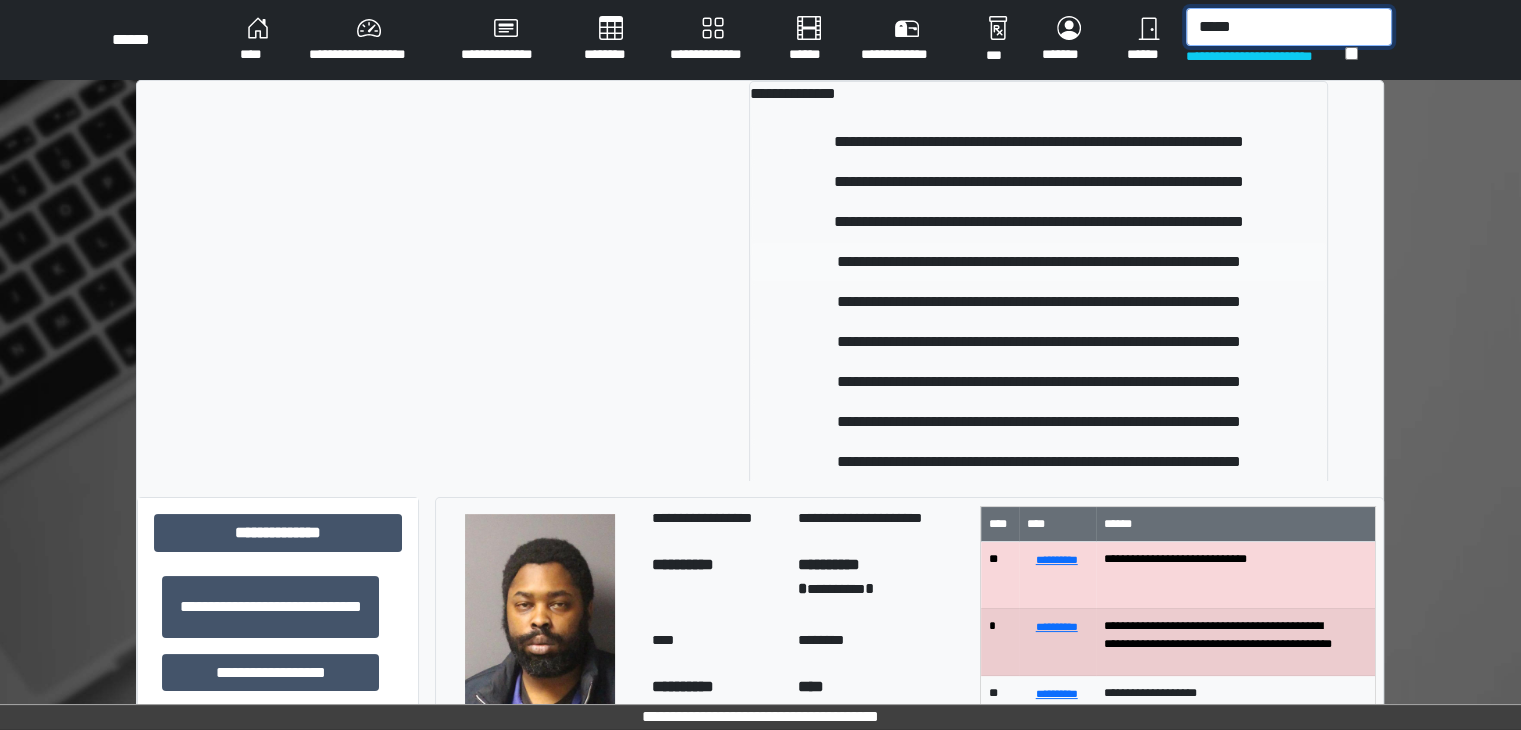 type on "*****" 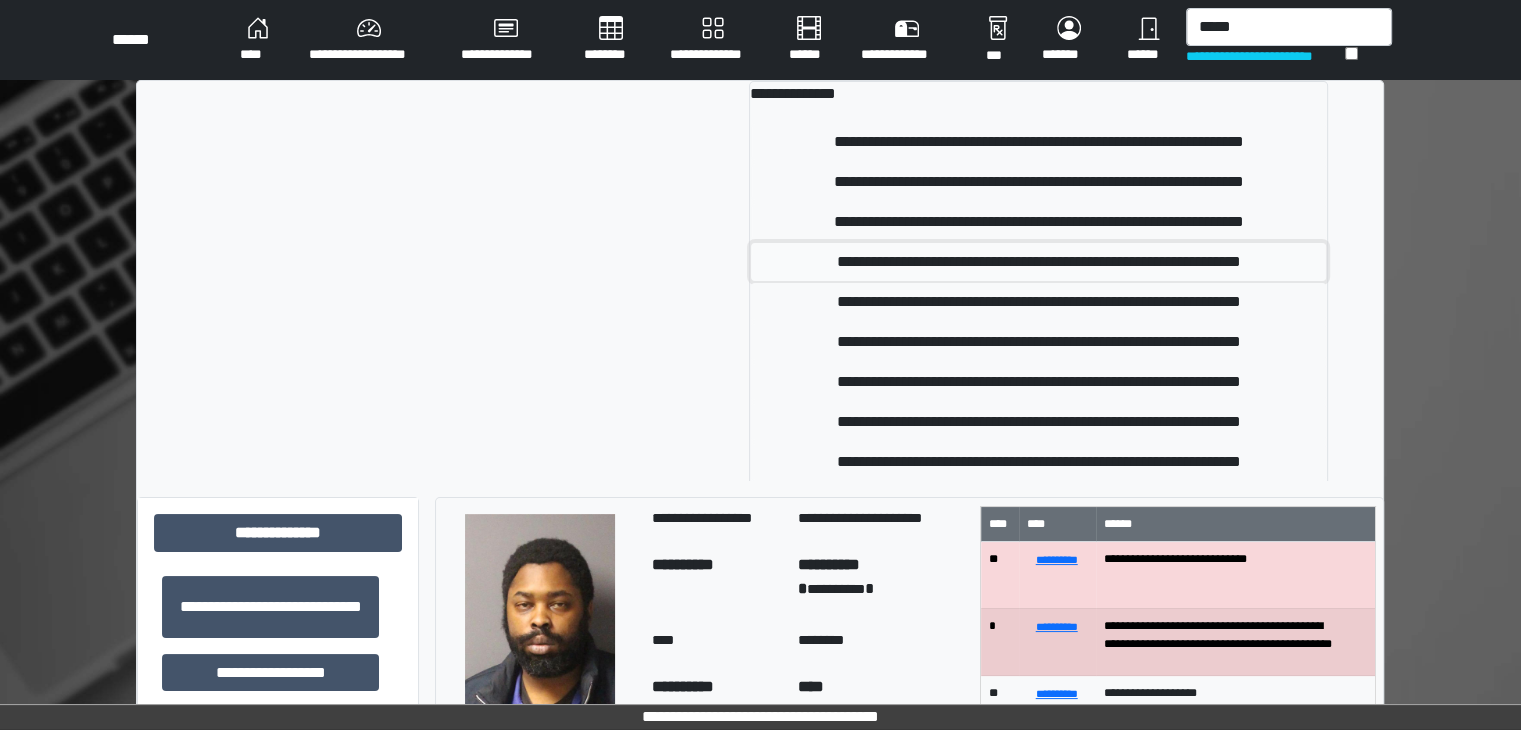 click on "**********" at bounding box center (1038, 262) 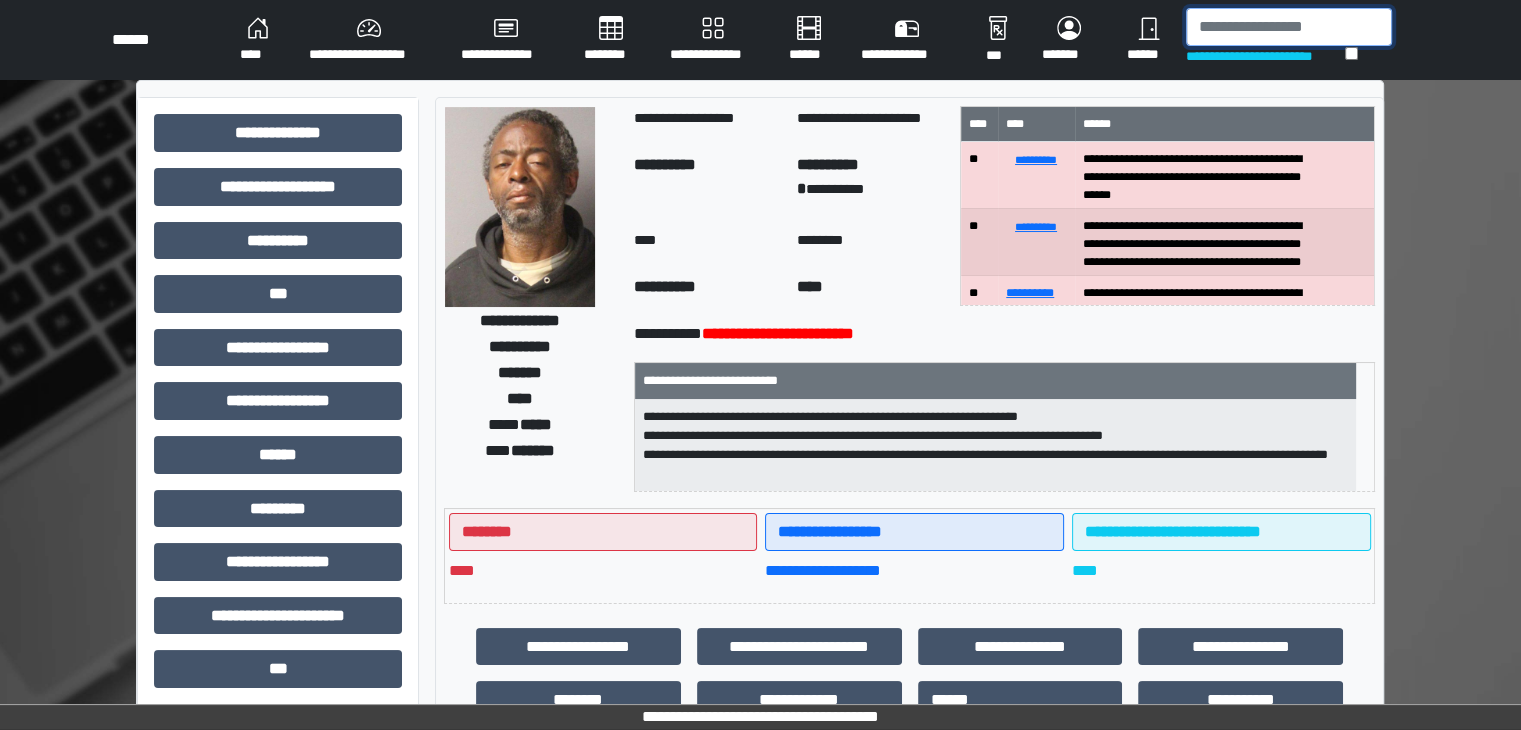 click at bounding box center [1289, 27] 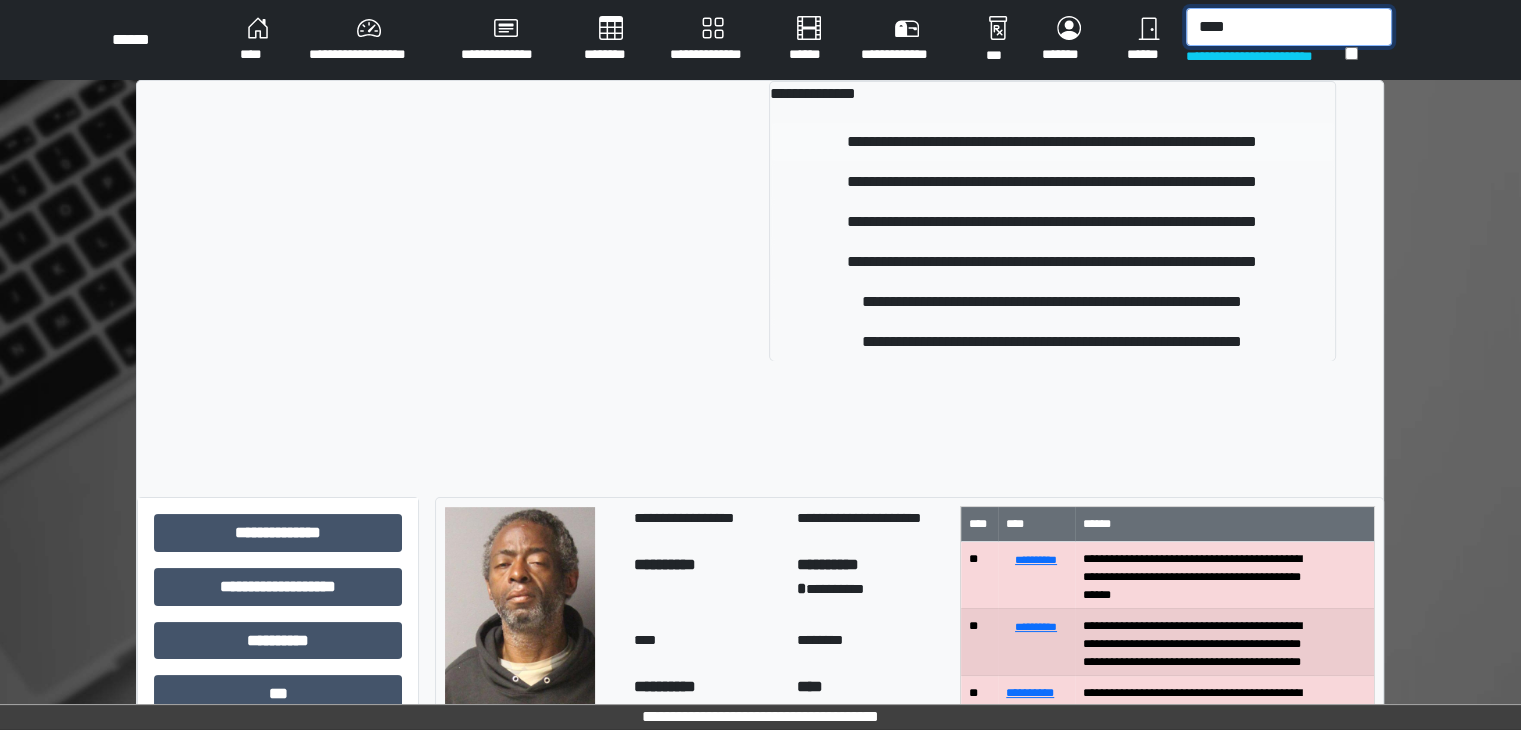 type on "****" 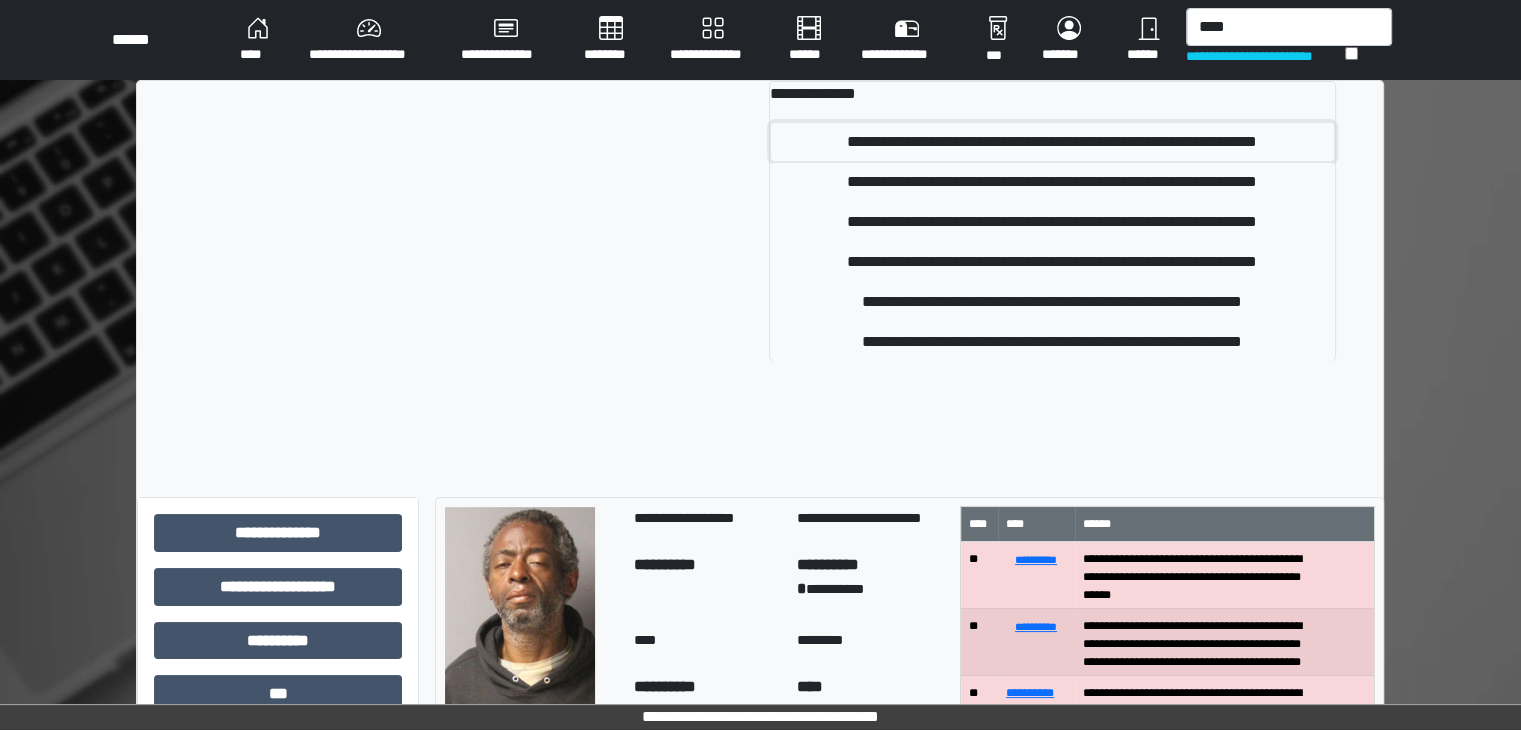 click on "**********" at bounding box center (1052, 142) 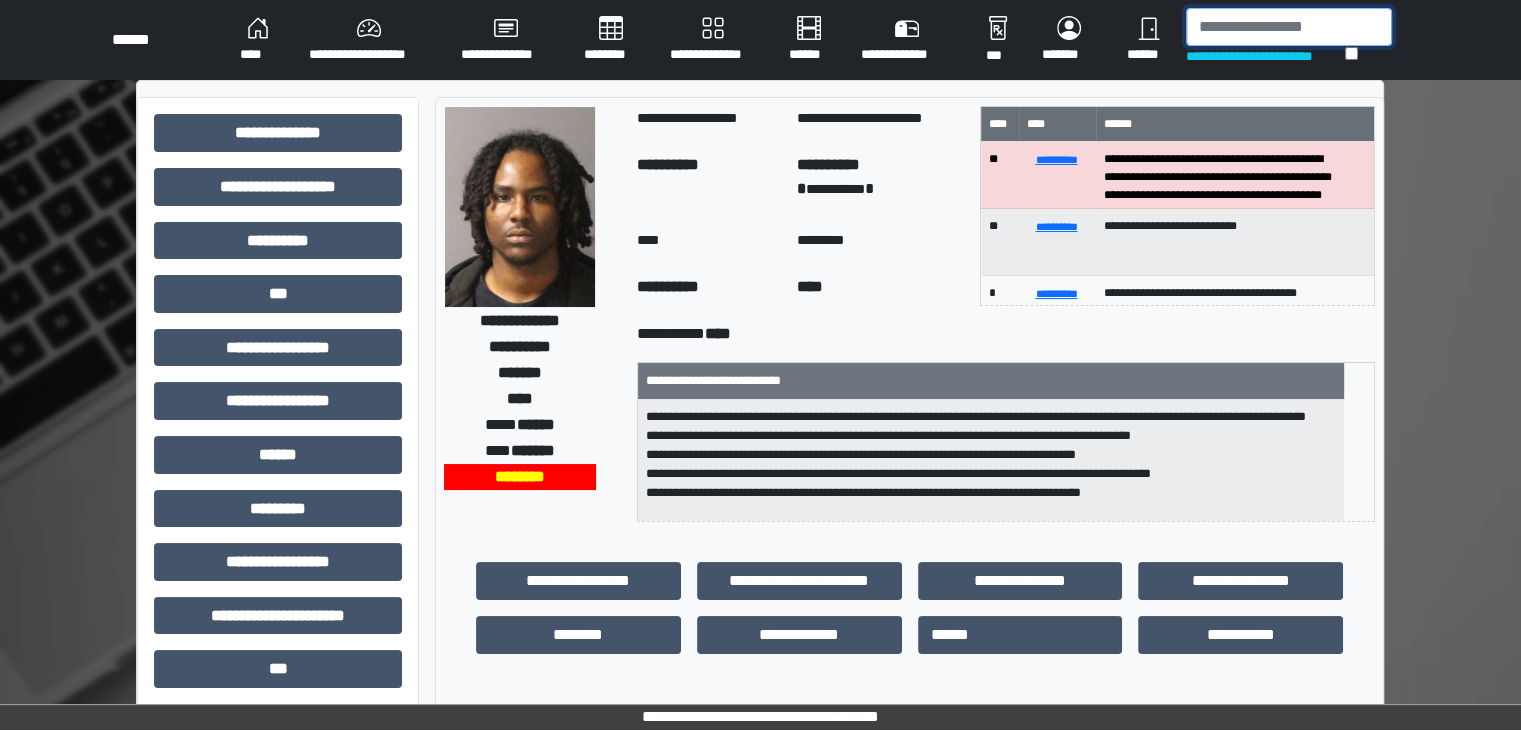 click at bounding box center (1289, 27) 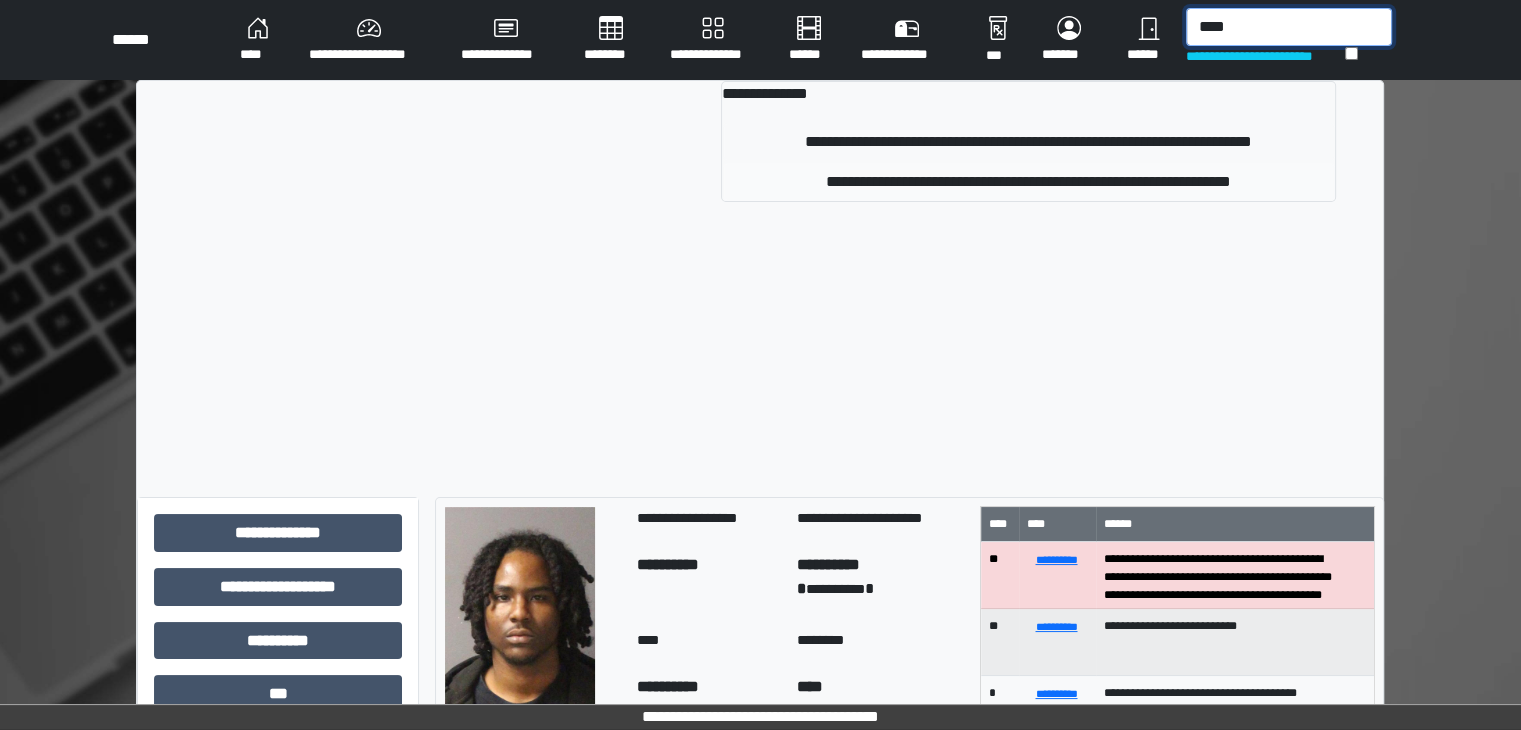type on "****" 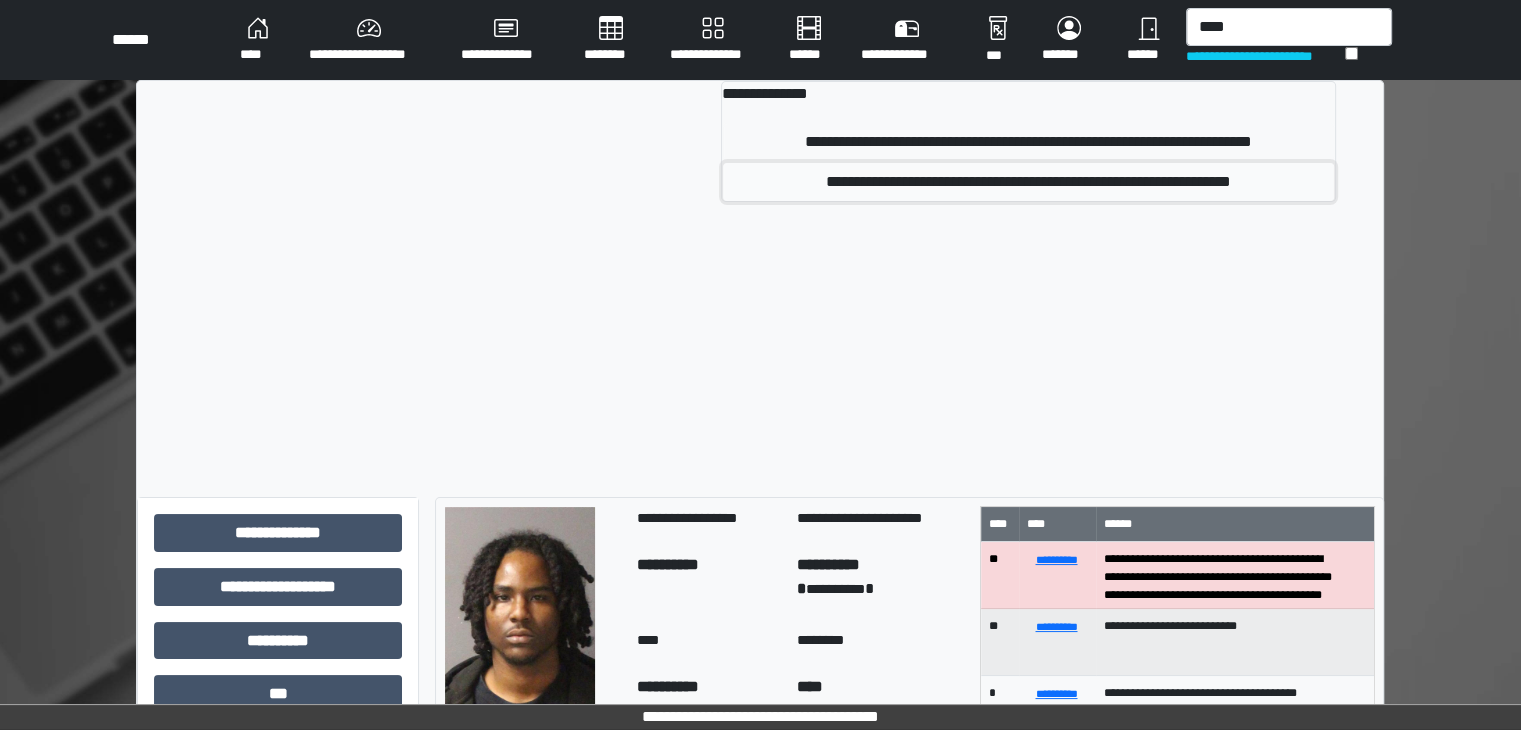click on "**********" at bounding box center (1028, 182) 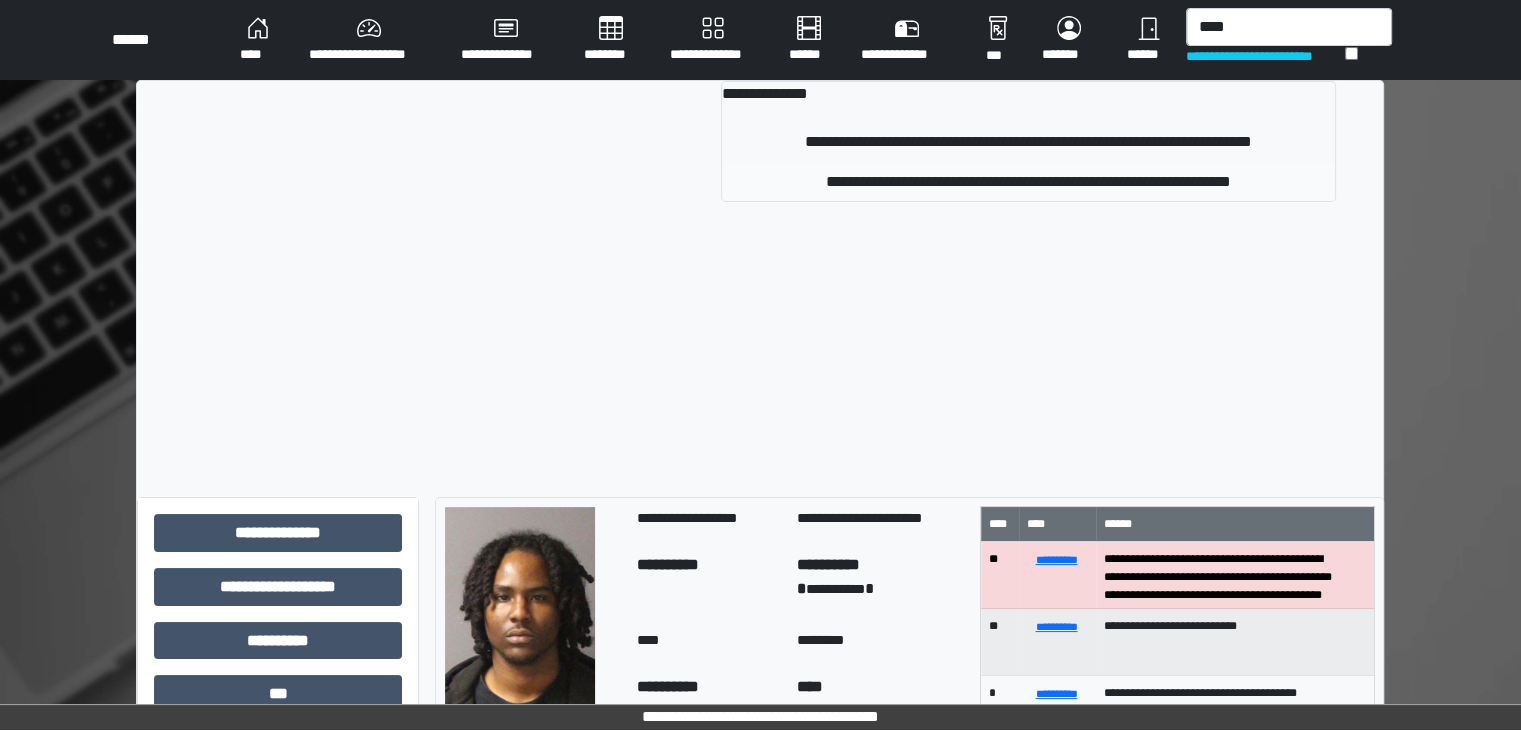 type 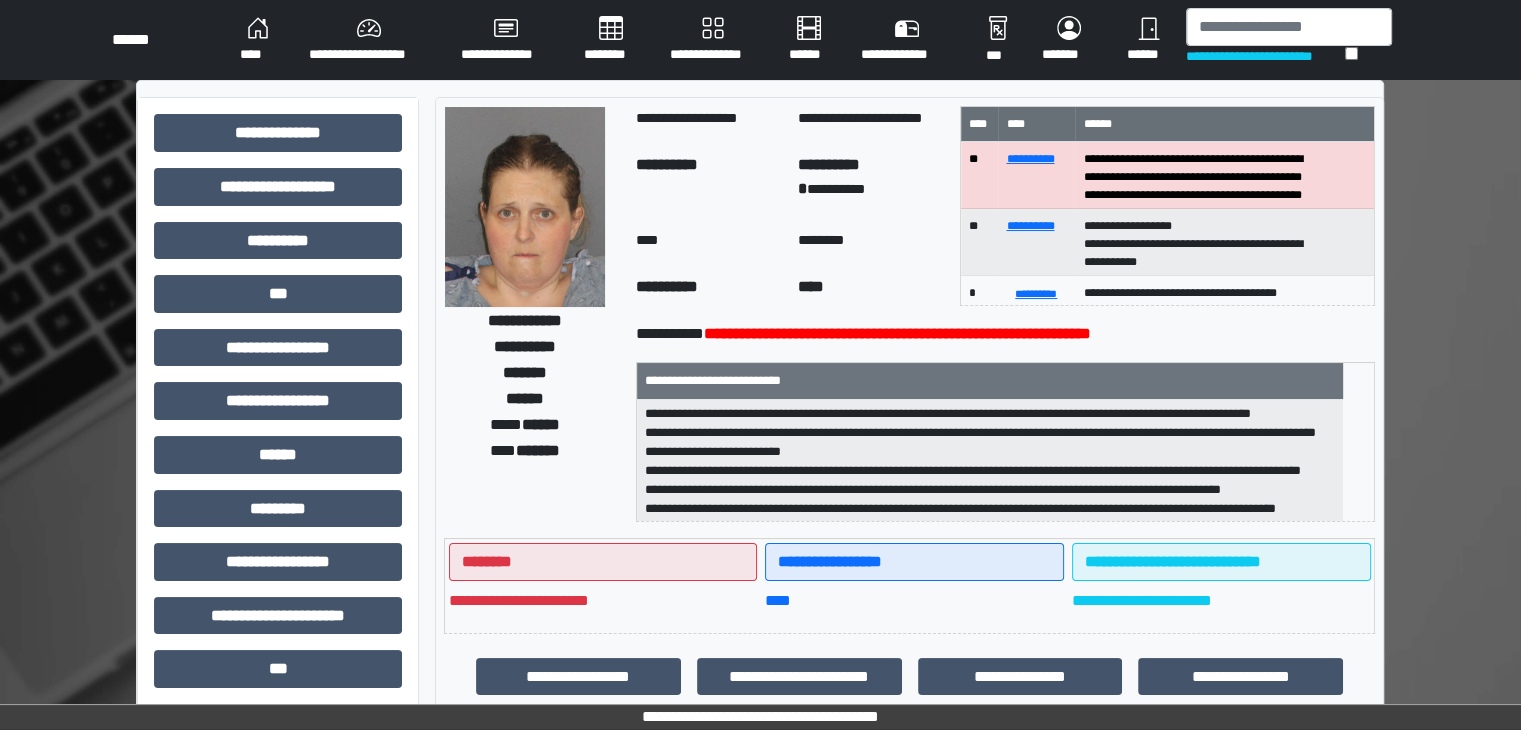 scroll, scrollTop: 100, scrollLeft: 0, axis: vertical 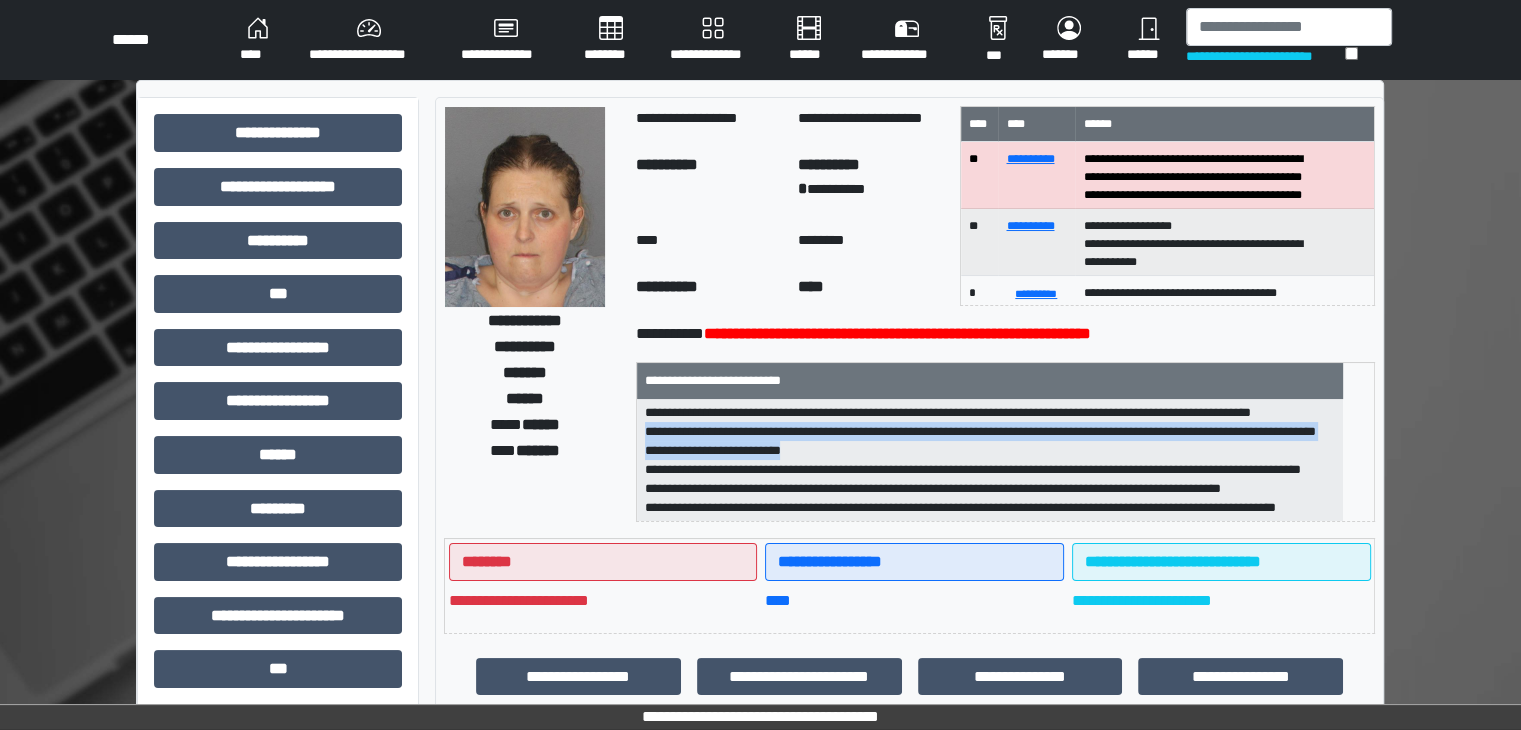 drag, startPoint x: 950, startPoint y: 469, endPoint x: 651, endPoint y: 457, distance: 299.2407 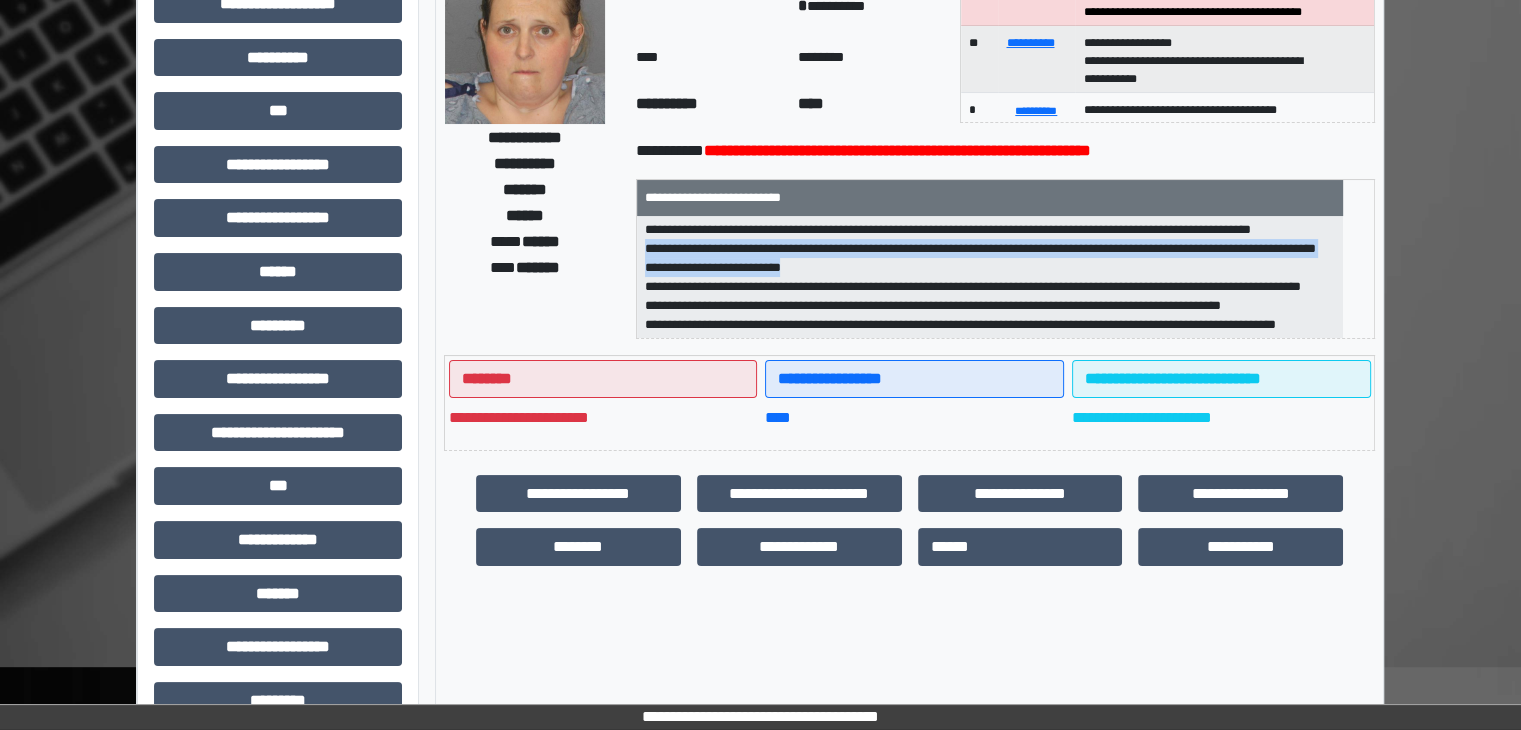 scroll, scrollTop: 200, scrollLeft: 0, axis: vertical 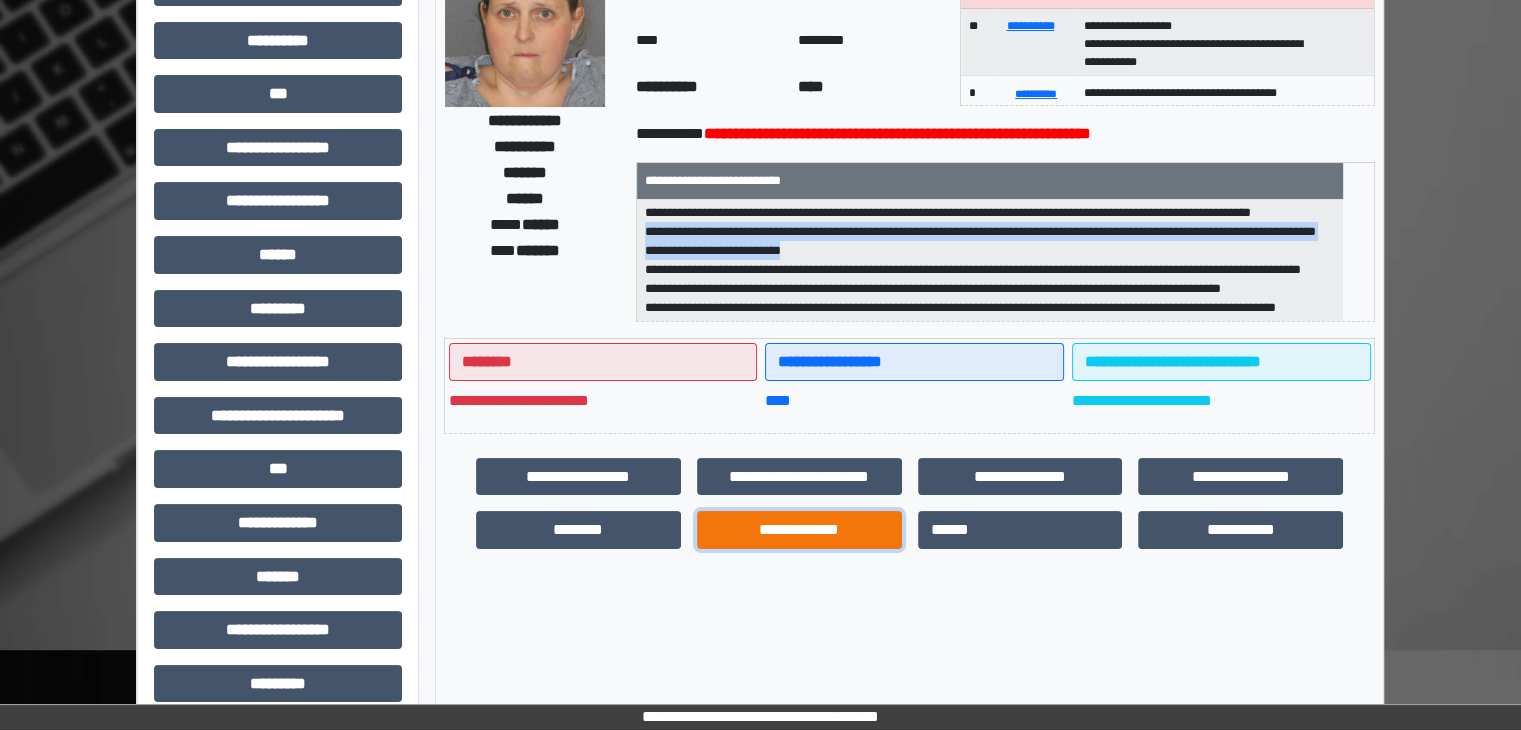click on "**********" at bounding box center [799, 530] 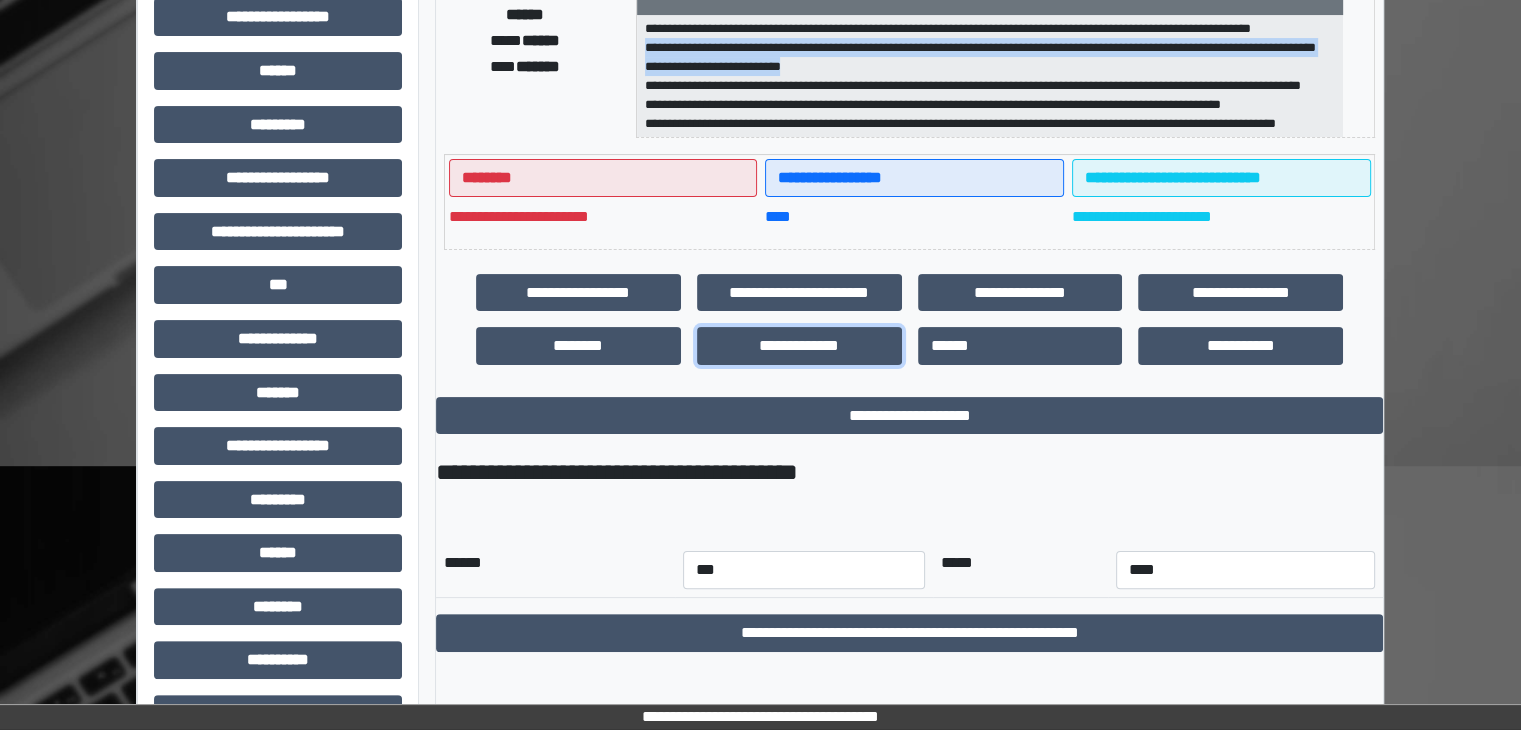 scroll, scrollTop: 400, scrollLeft: 0, axis: vertical 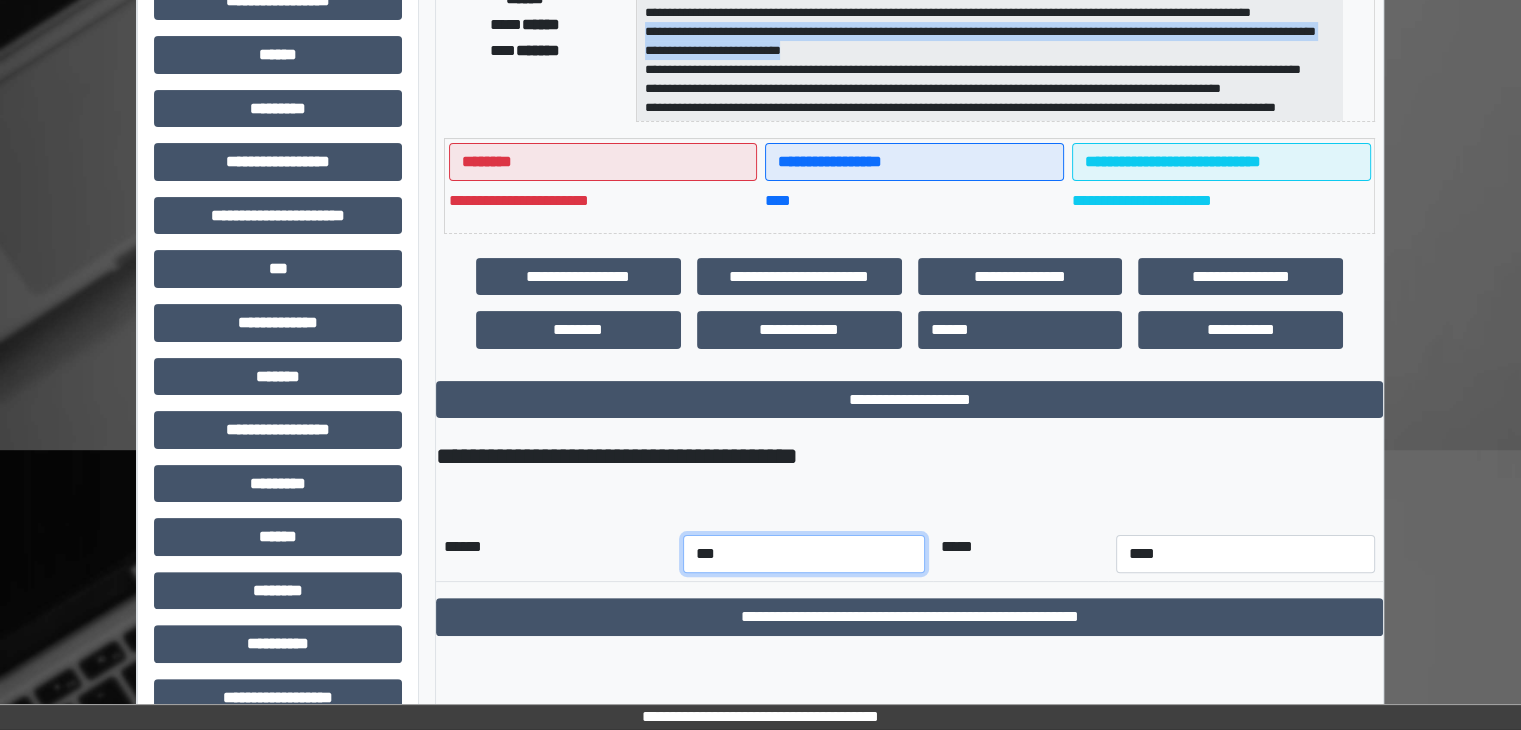 click on "***
***
***
***
***
***
***
***
***
***
***
***" at bounding box center (804, 554) 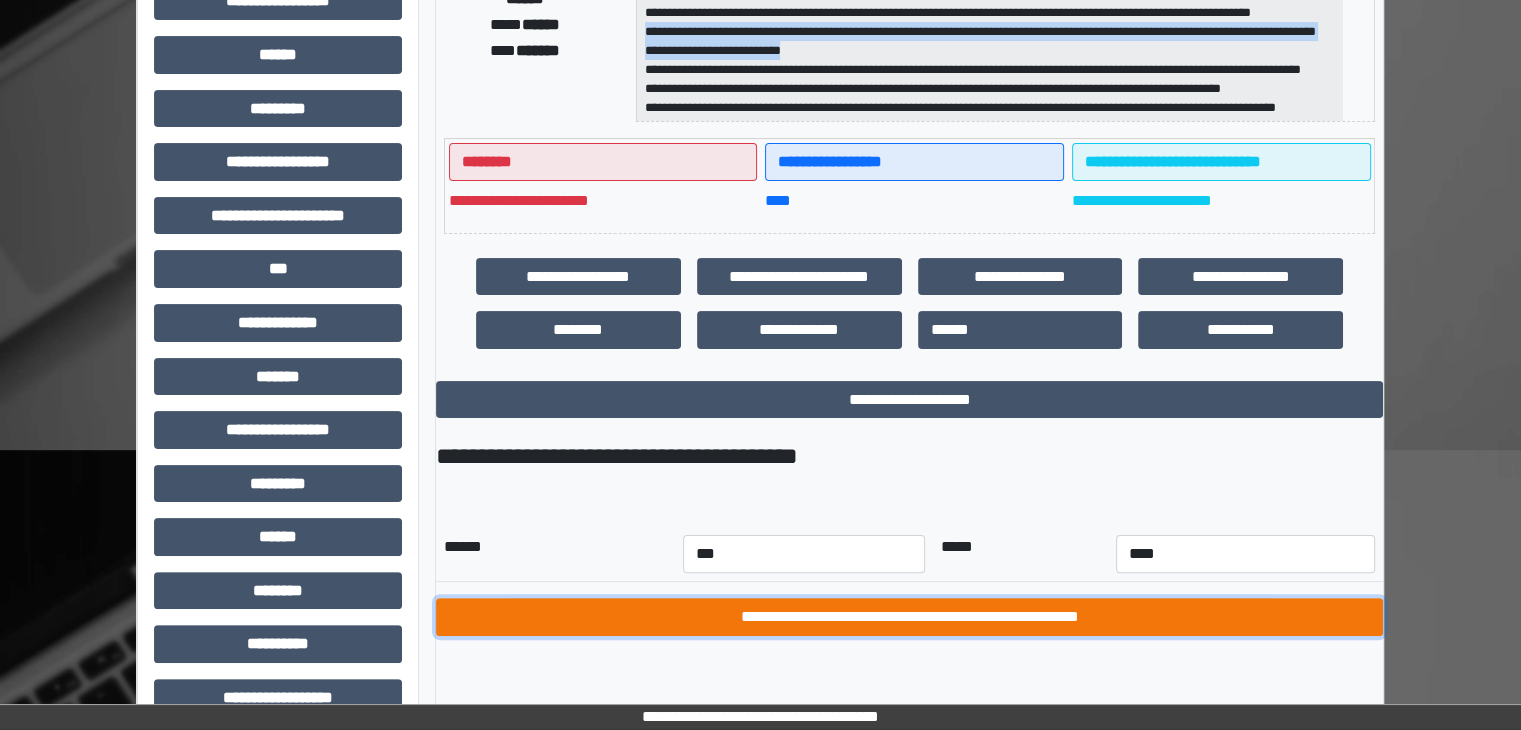 click on "**********" at bounding box center (909, 617) 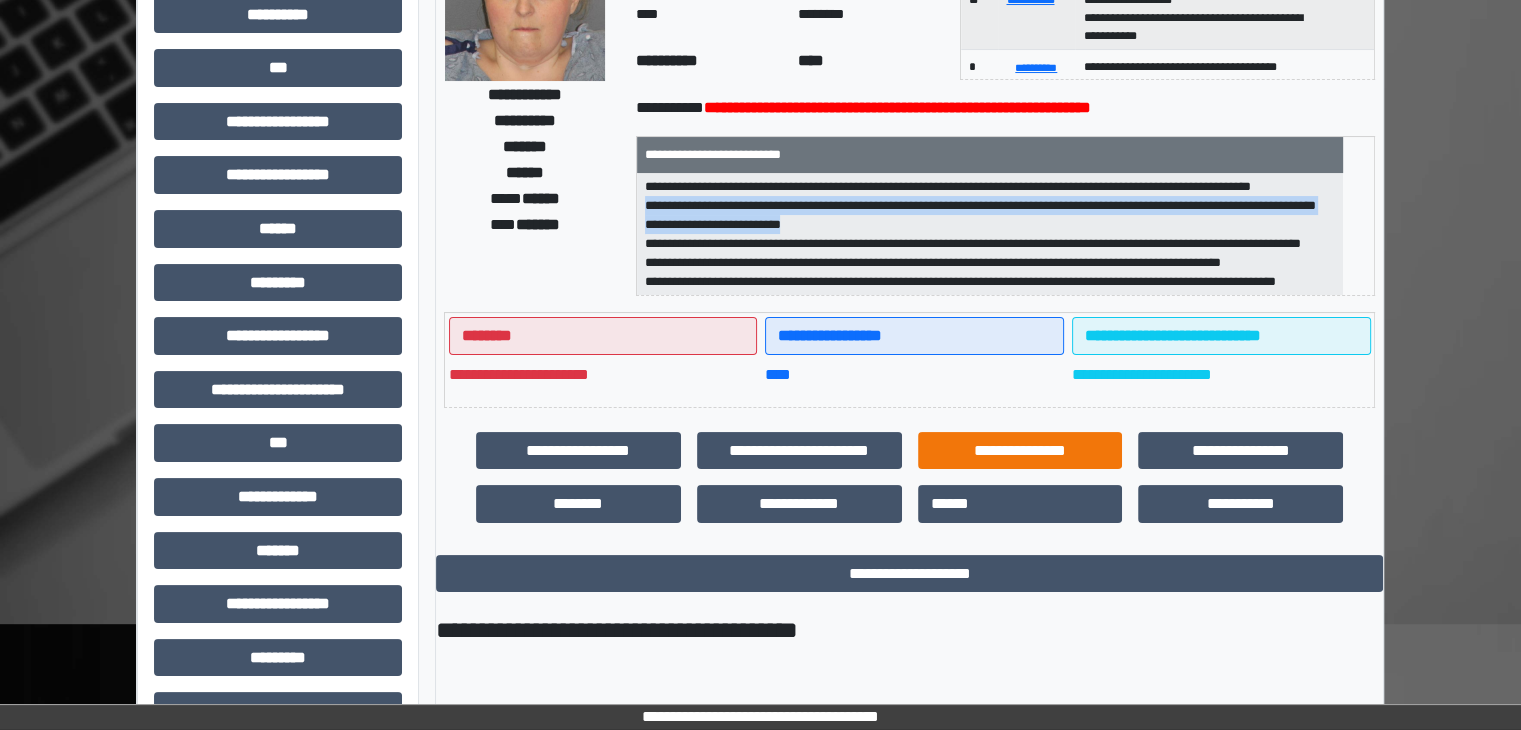 scroll, scrollTop: 0, scrollLeft: 0, axis: both 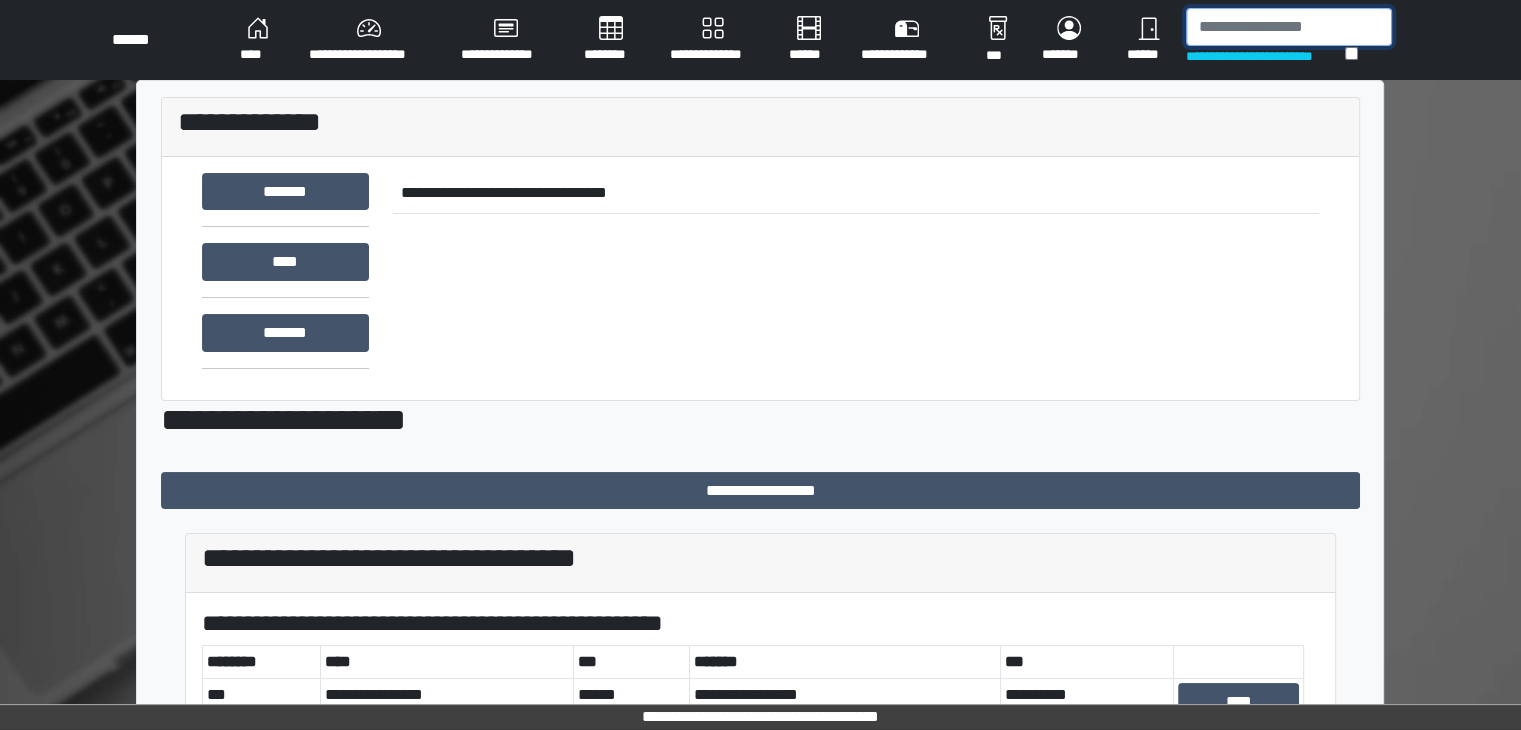 click at bounding box center (1289, 27) 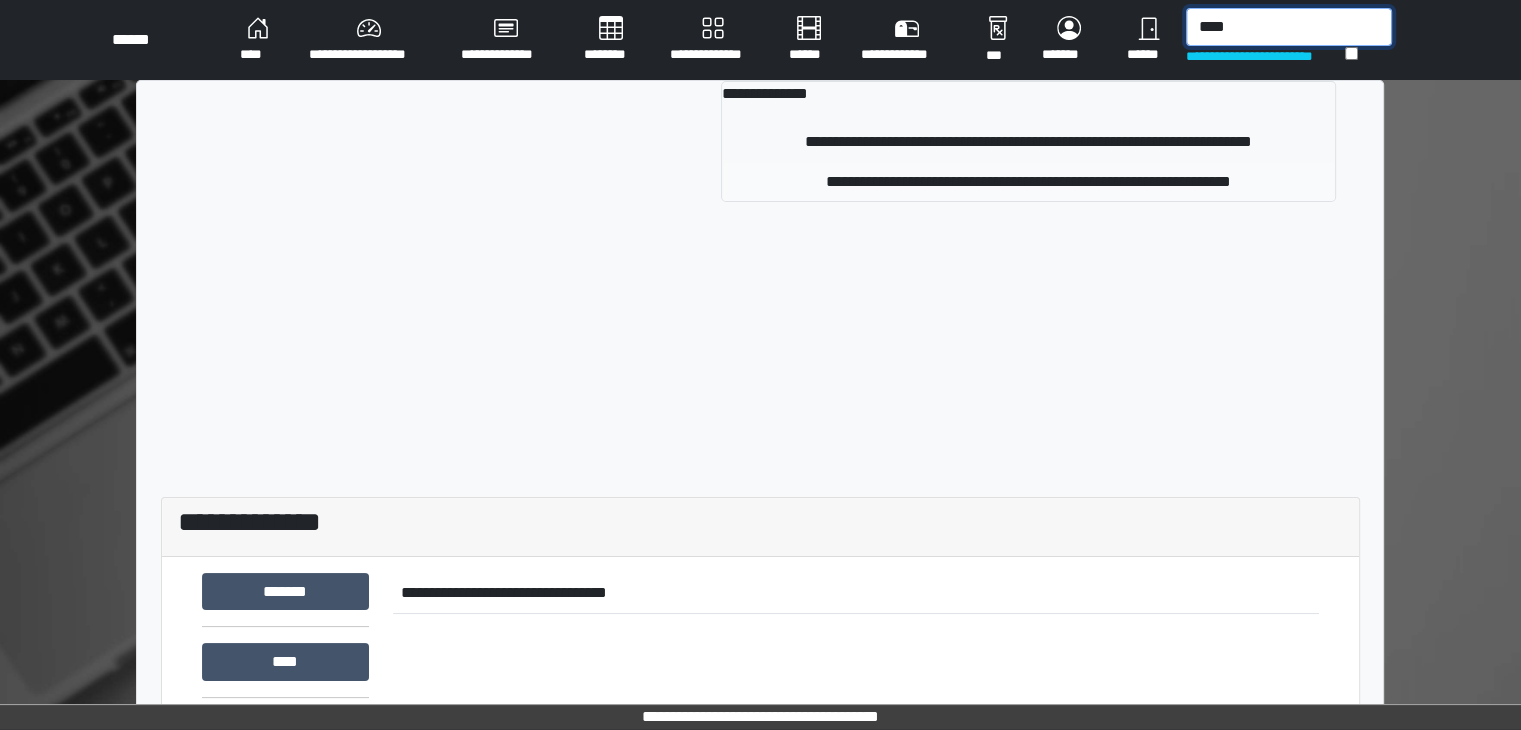 type on "****" 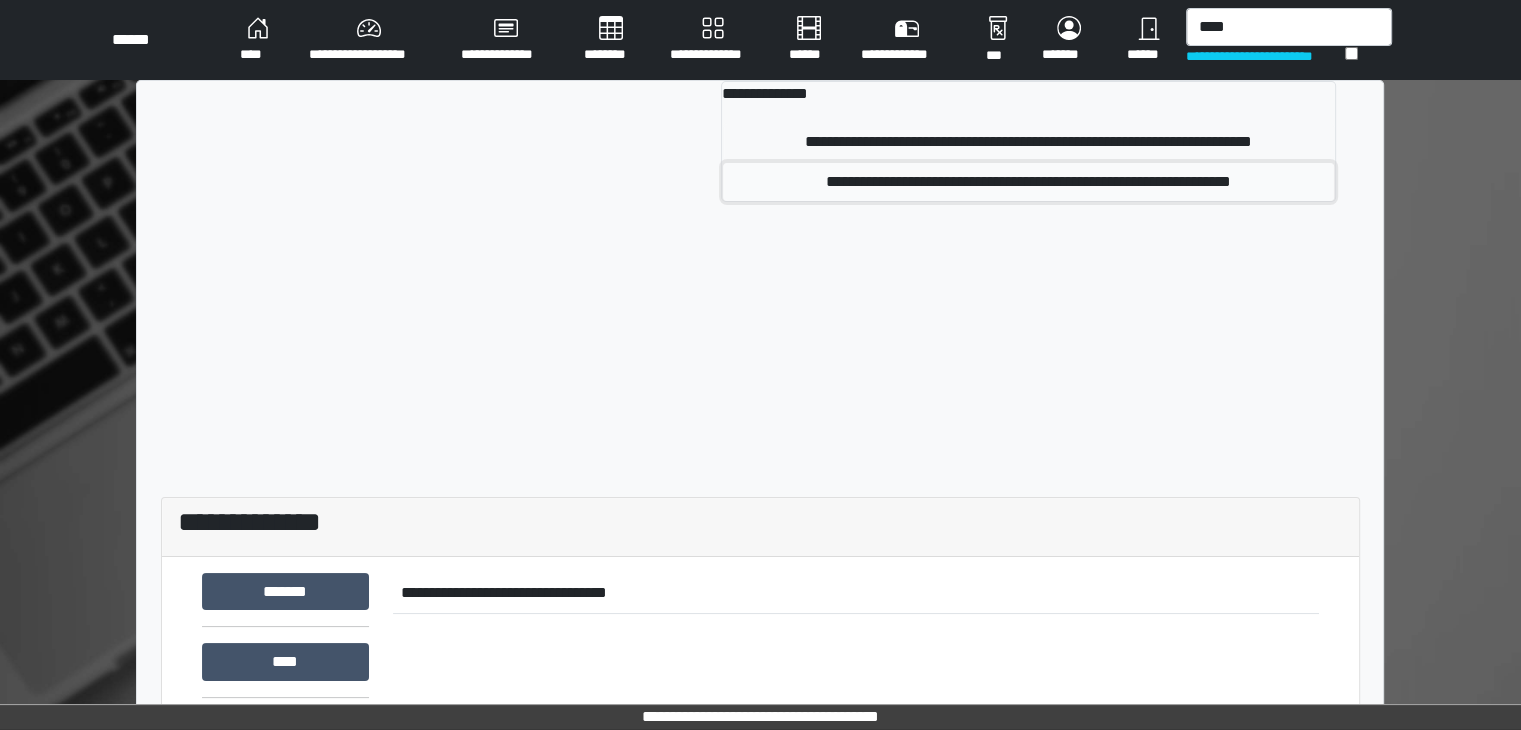 click on "**********" at bounding box center (1028, 182) 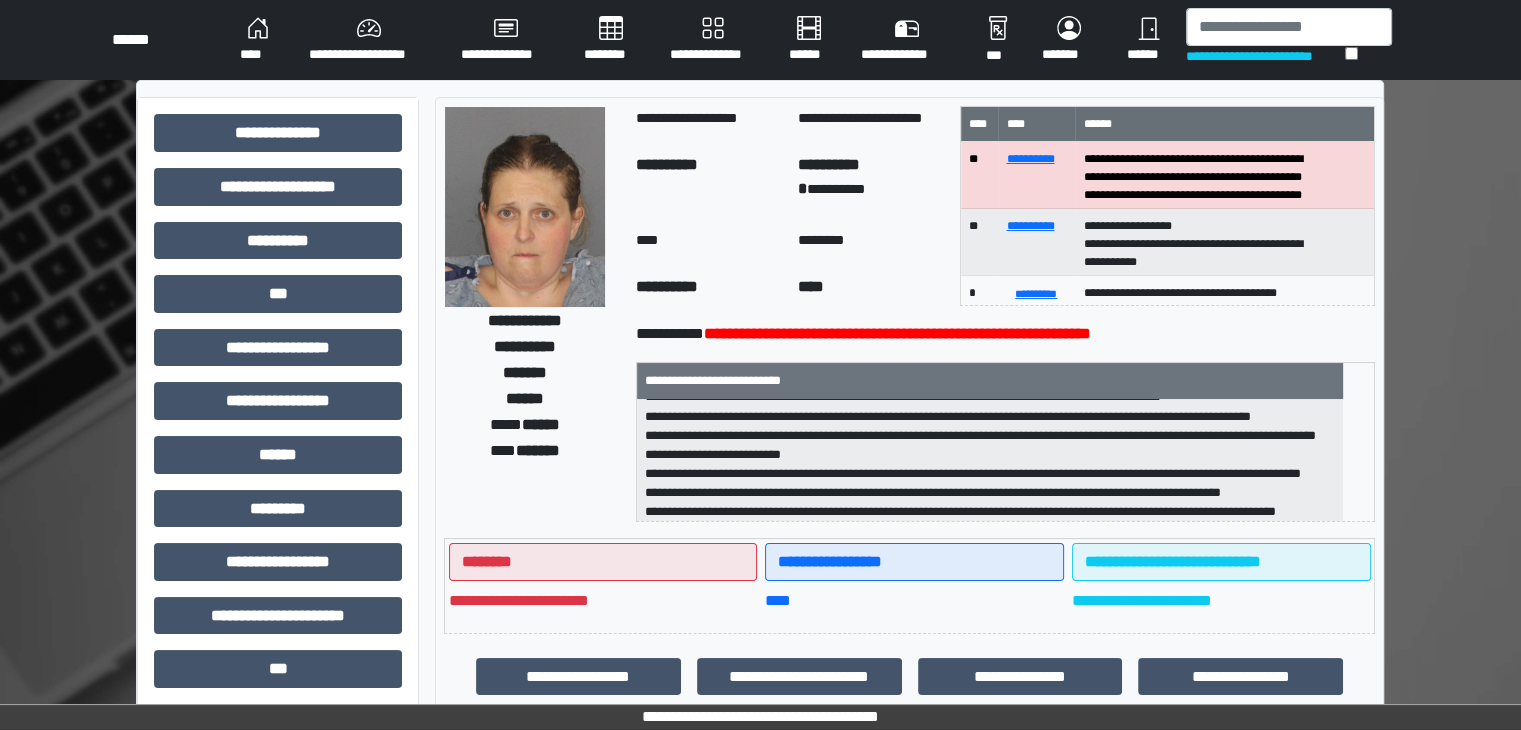scroll, scrollTop: 0, scrollLeft: 0, axis: both 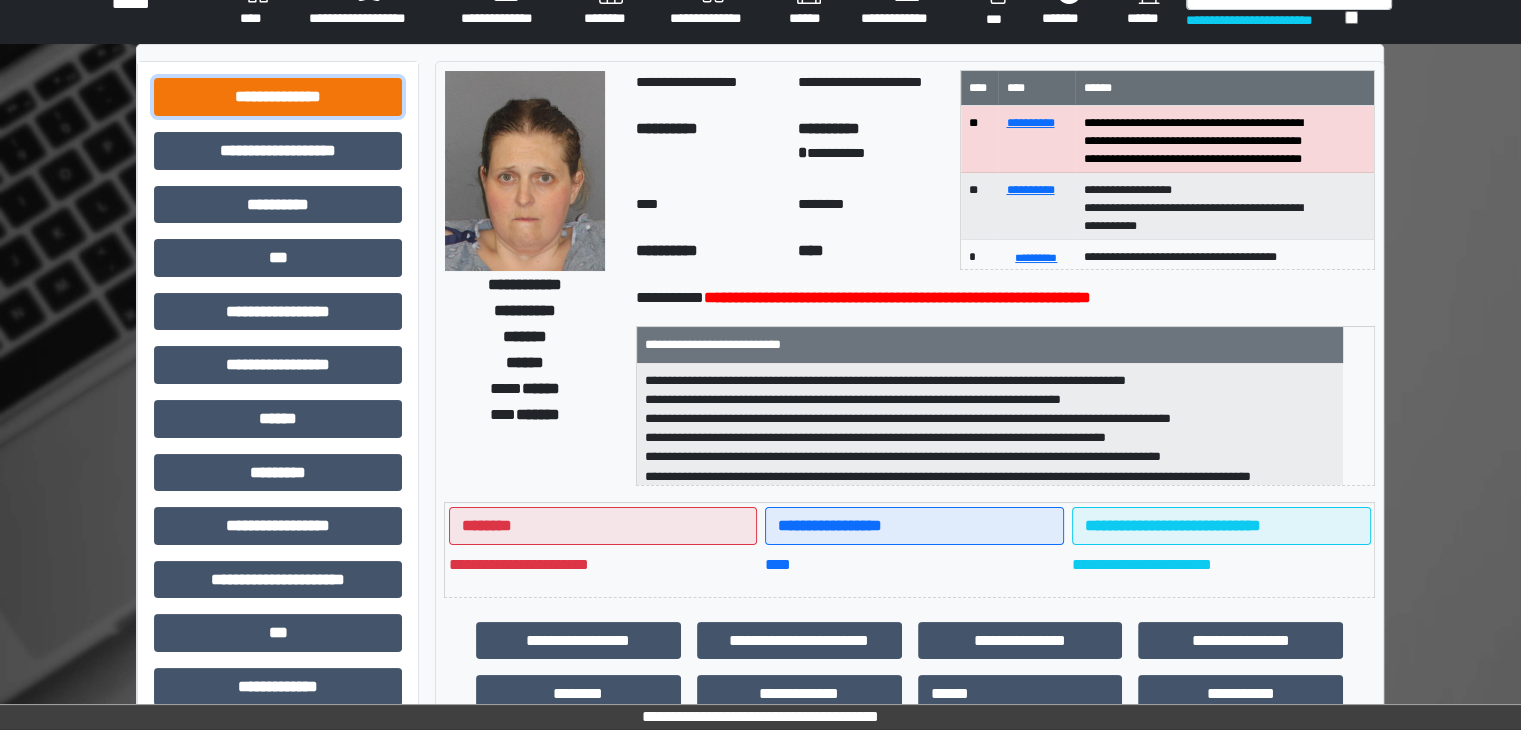 click on "**********" at bounding box center (278, 97) 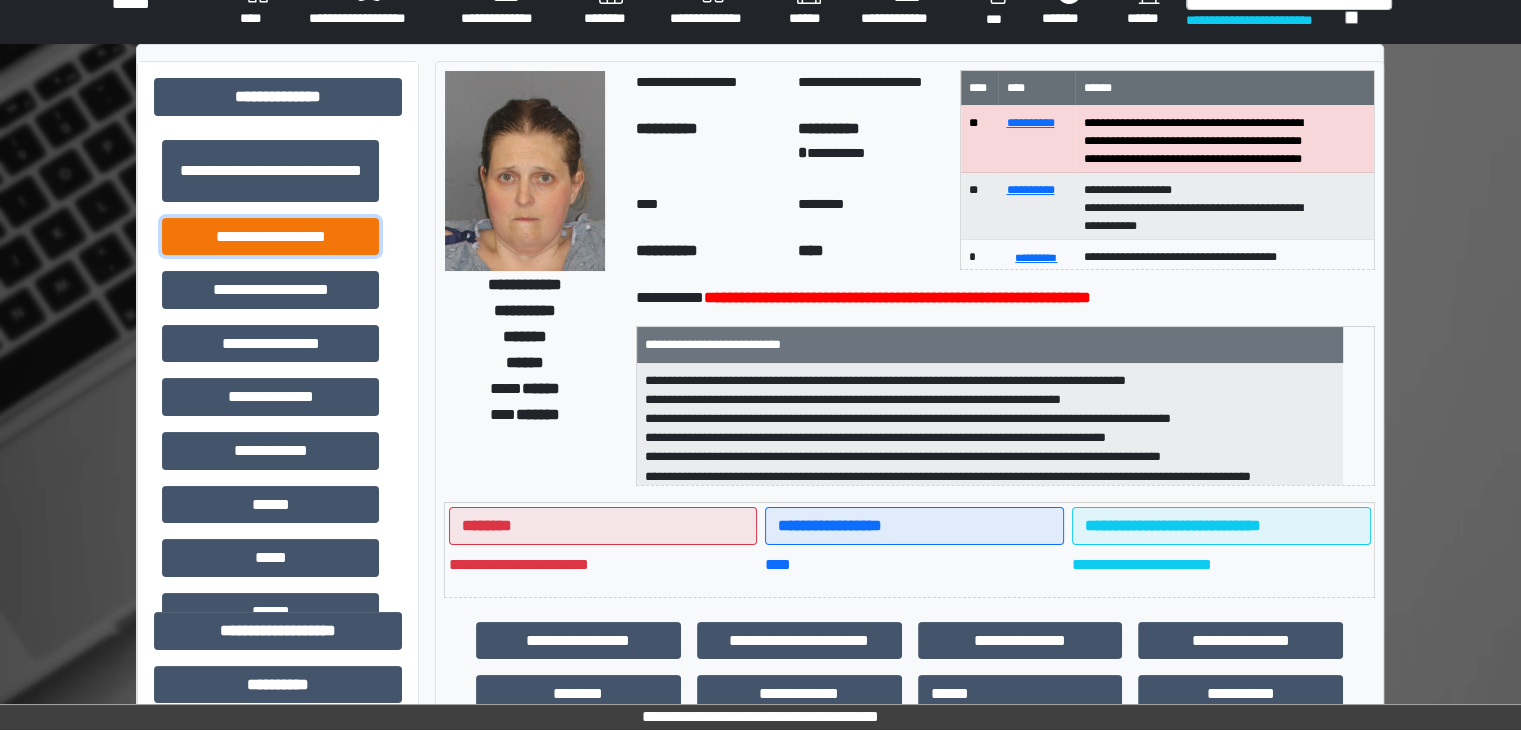 click on "**********" at bounding box center [270, 237] 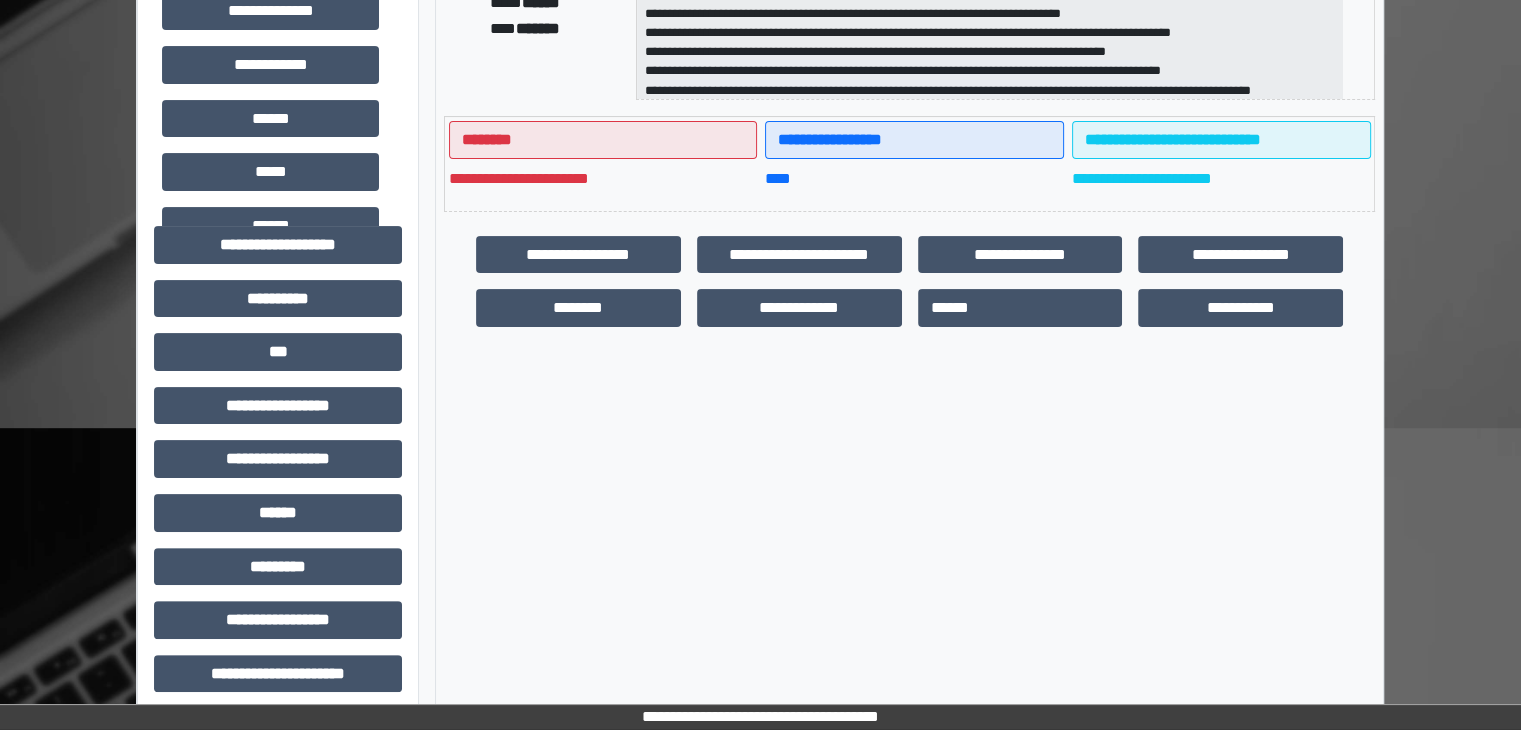 scroll, scrollTop: 636, scrollLeft: 0, axis: vertical 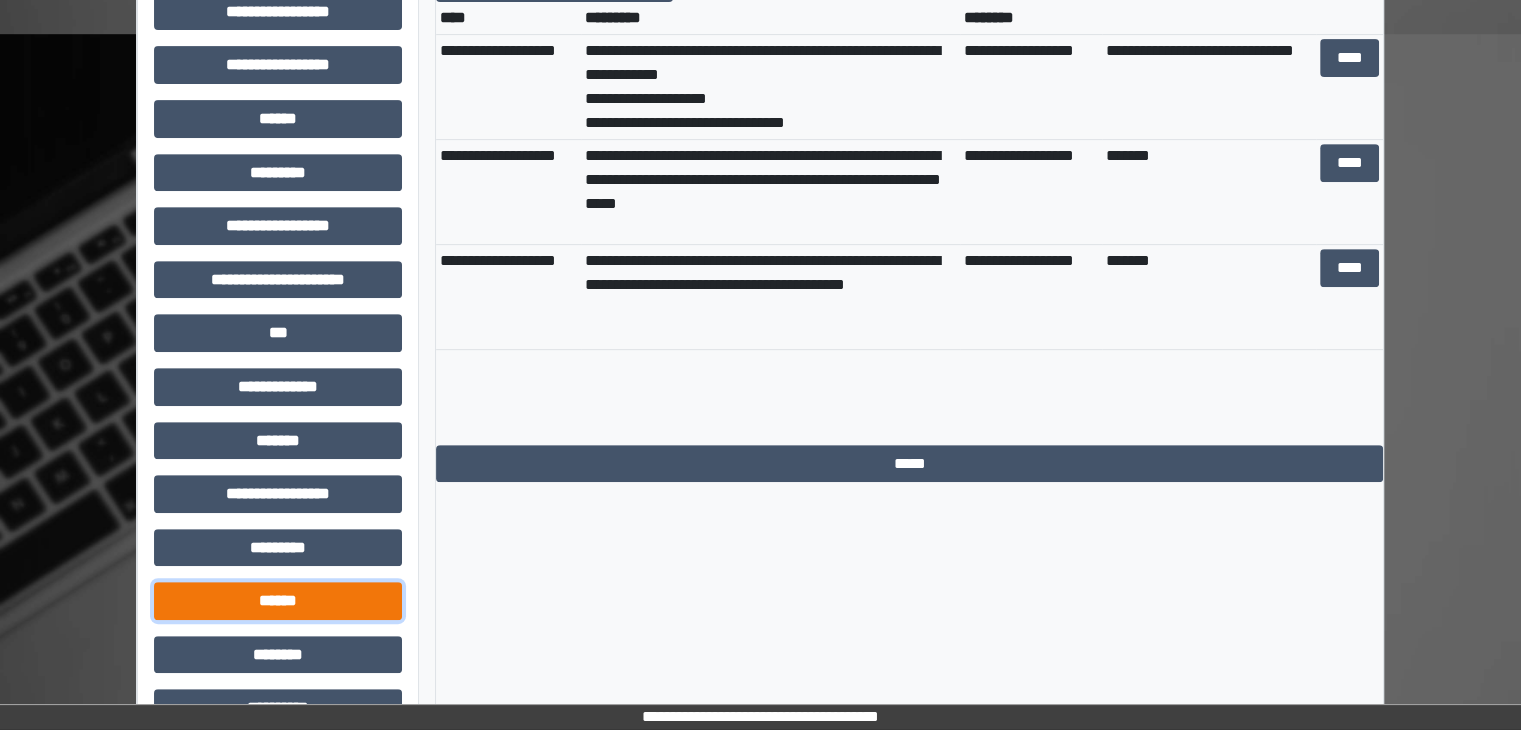 click on "******" at bounding box center [278, 601] 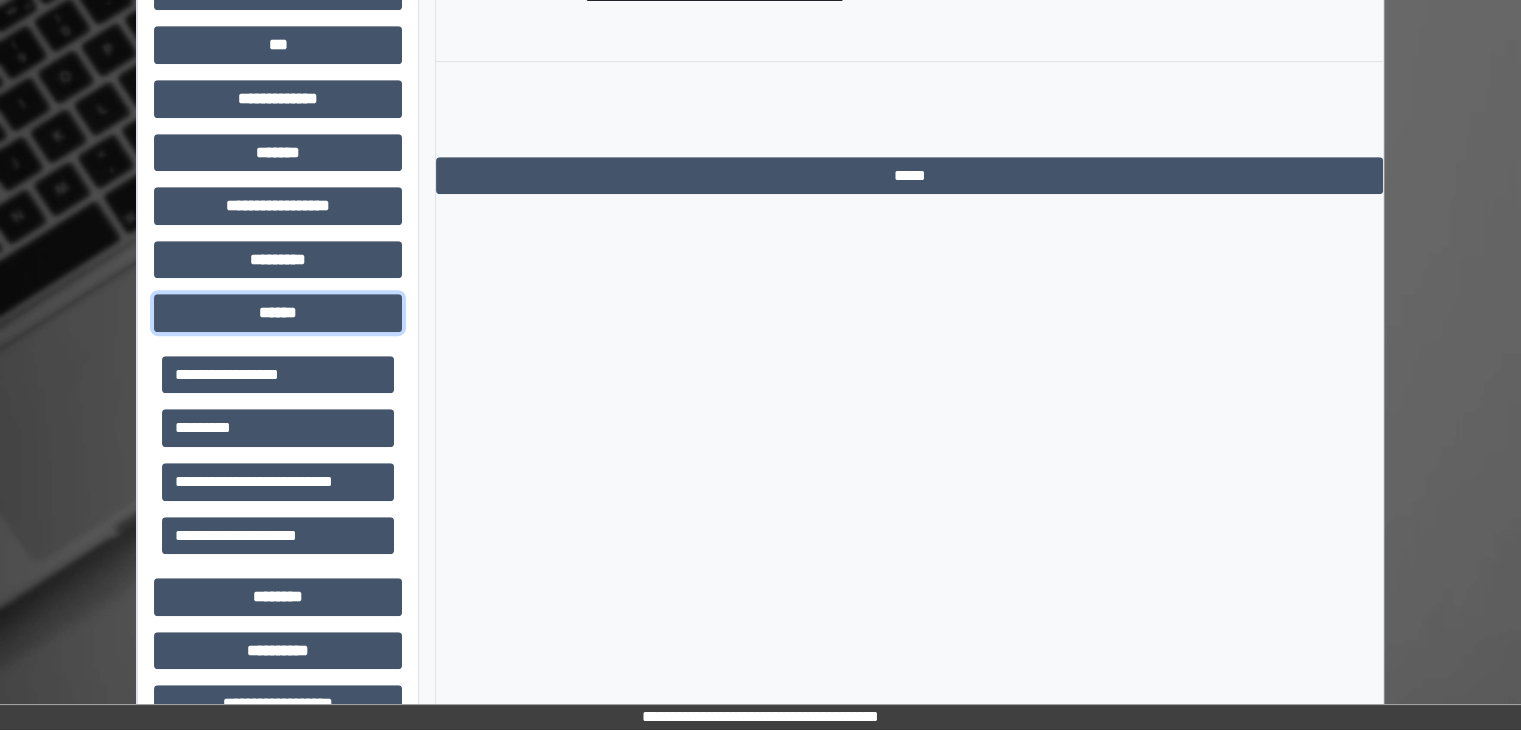 scroll, scrollTop: 1116, scrollLeft: 0, axis: vertical 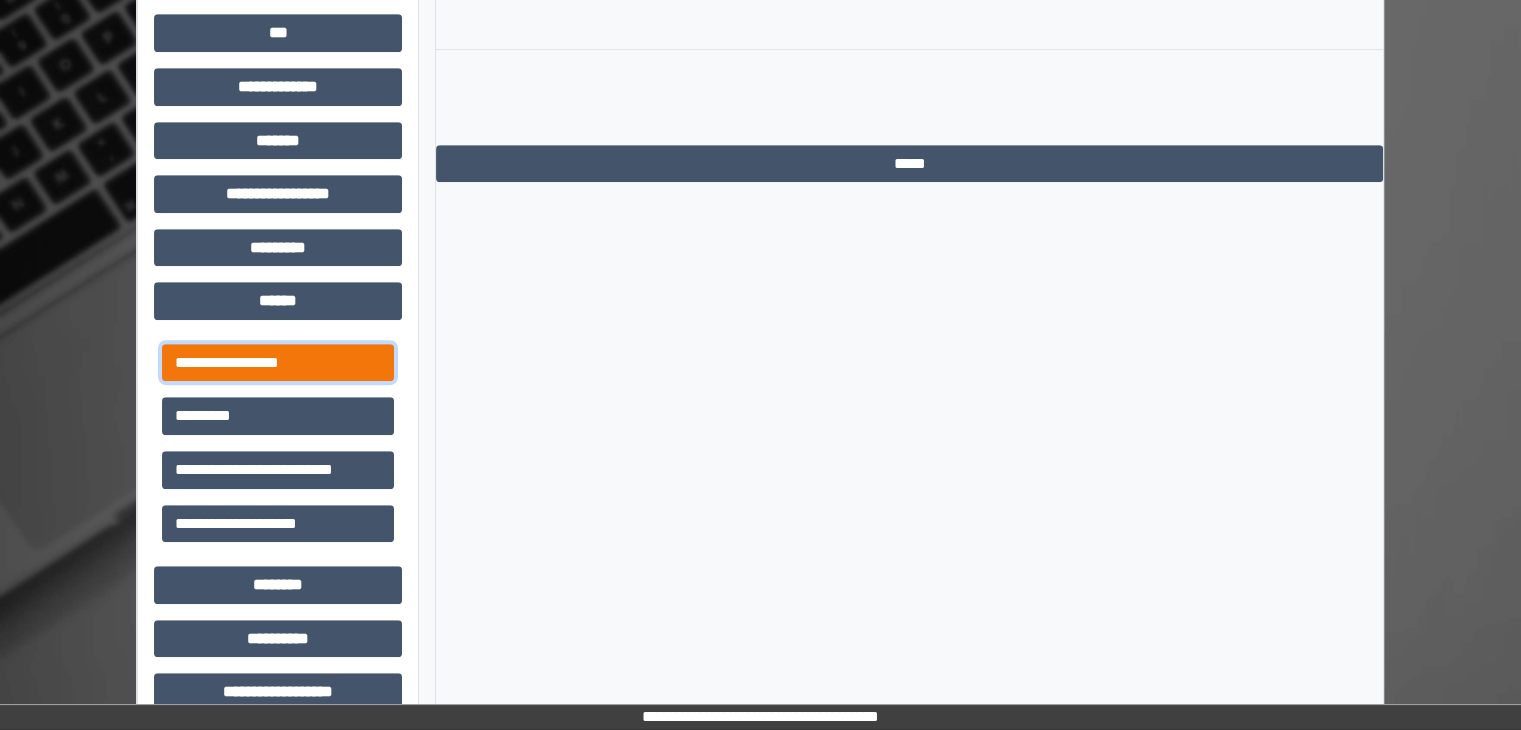 click on "**********" at bounding box center [278, 363] 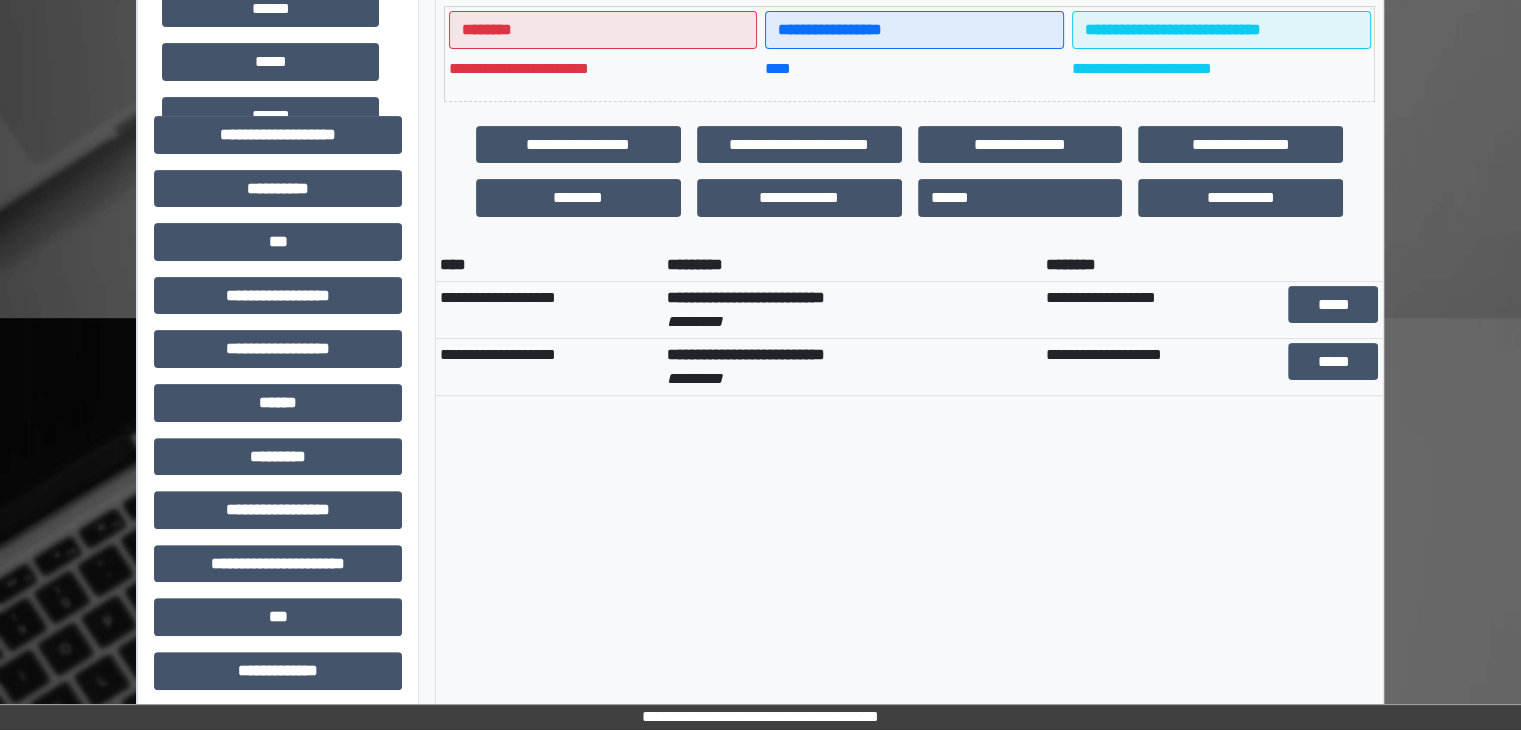 scroll, scrollTop: 516, scrollLeft: 0, axis: vertical 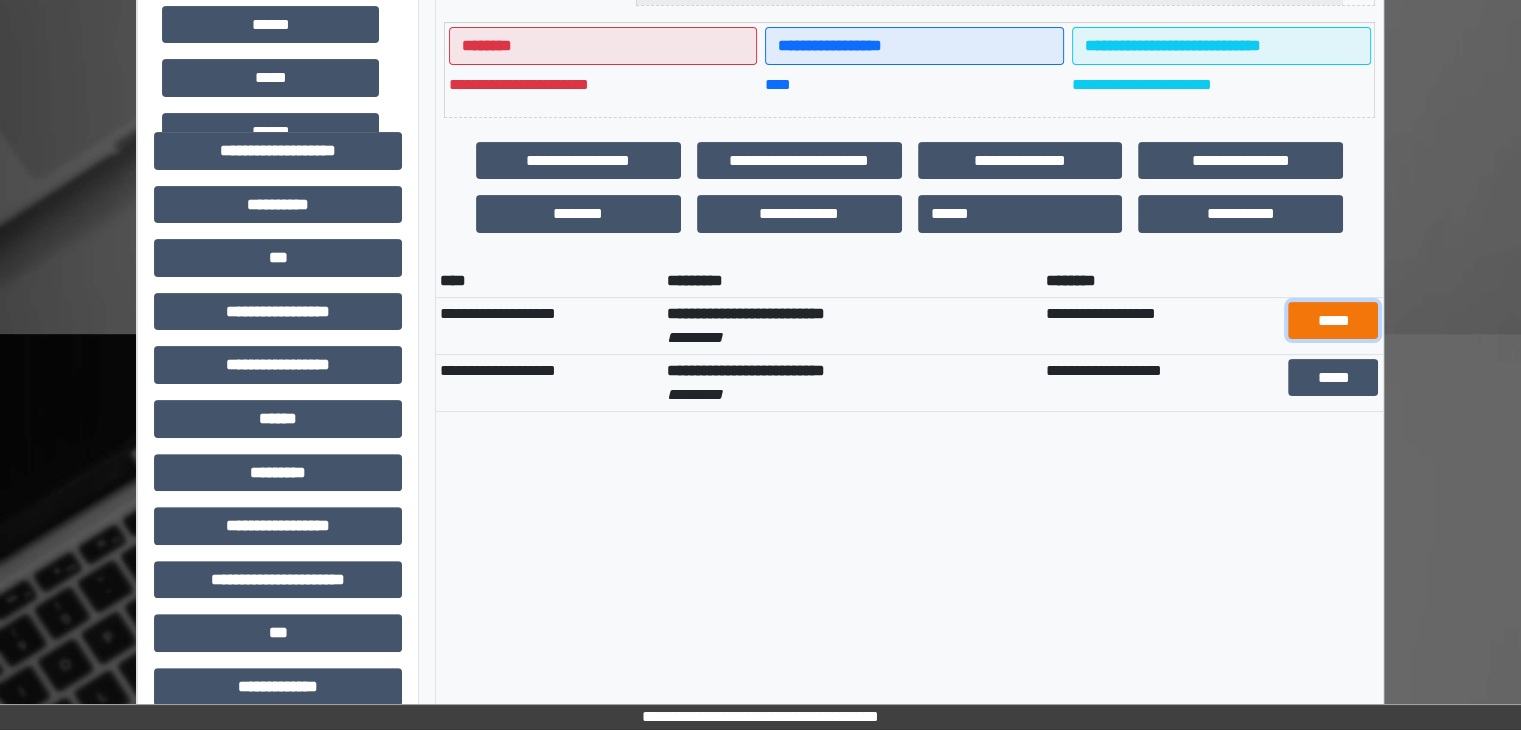 click on "*****" at bounding box center (1333, 321) 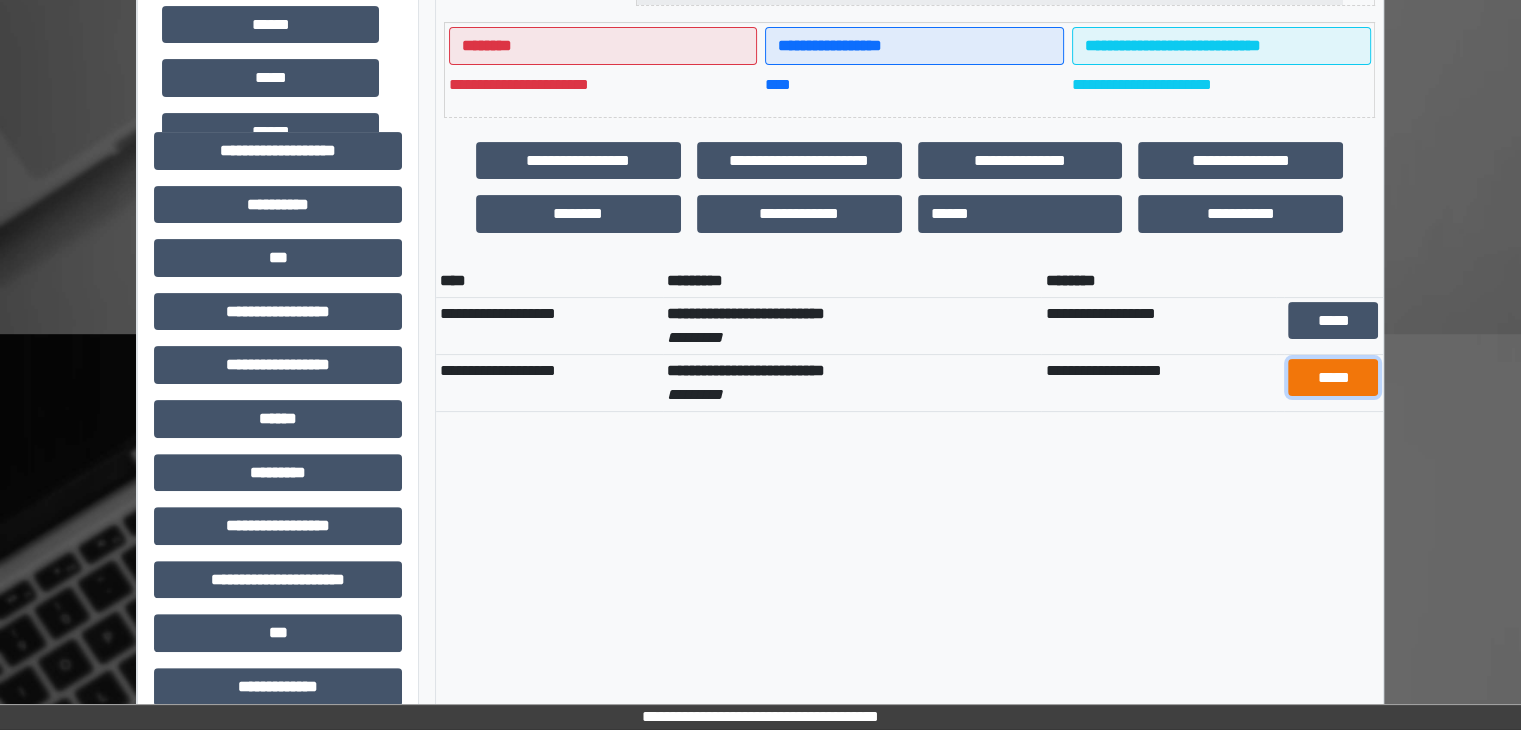 click on "*****" at bounding box center (1333, 378) 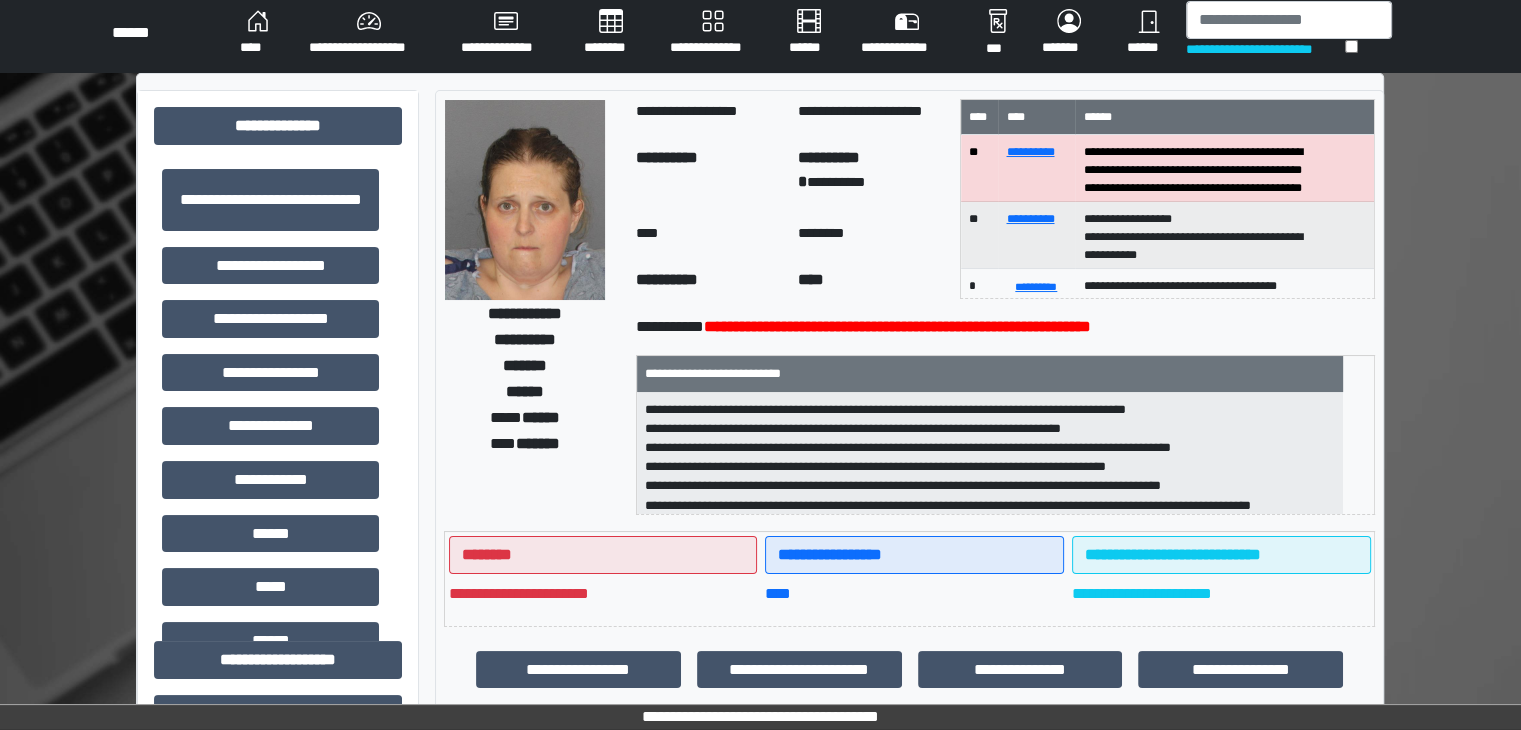 scroll, scrollTop: 0, scrollLeft: 0, axis: both 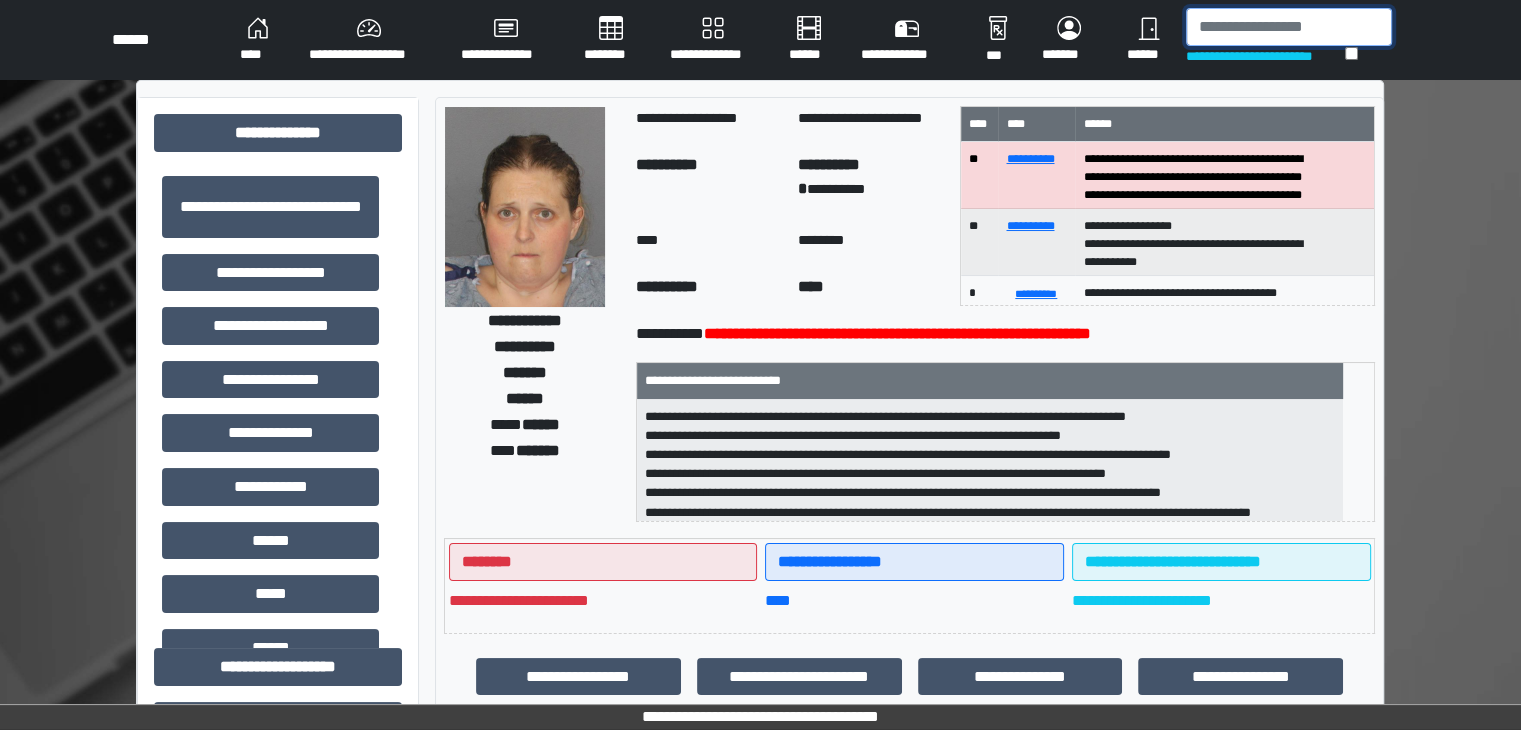 click at bounding box center [1289, 27] 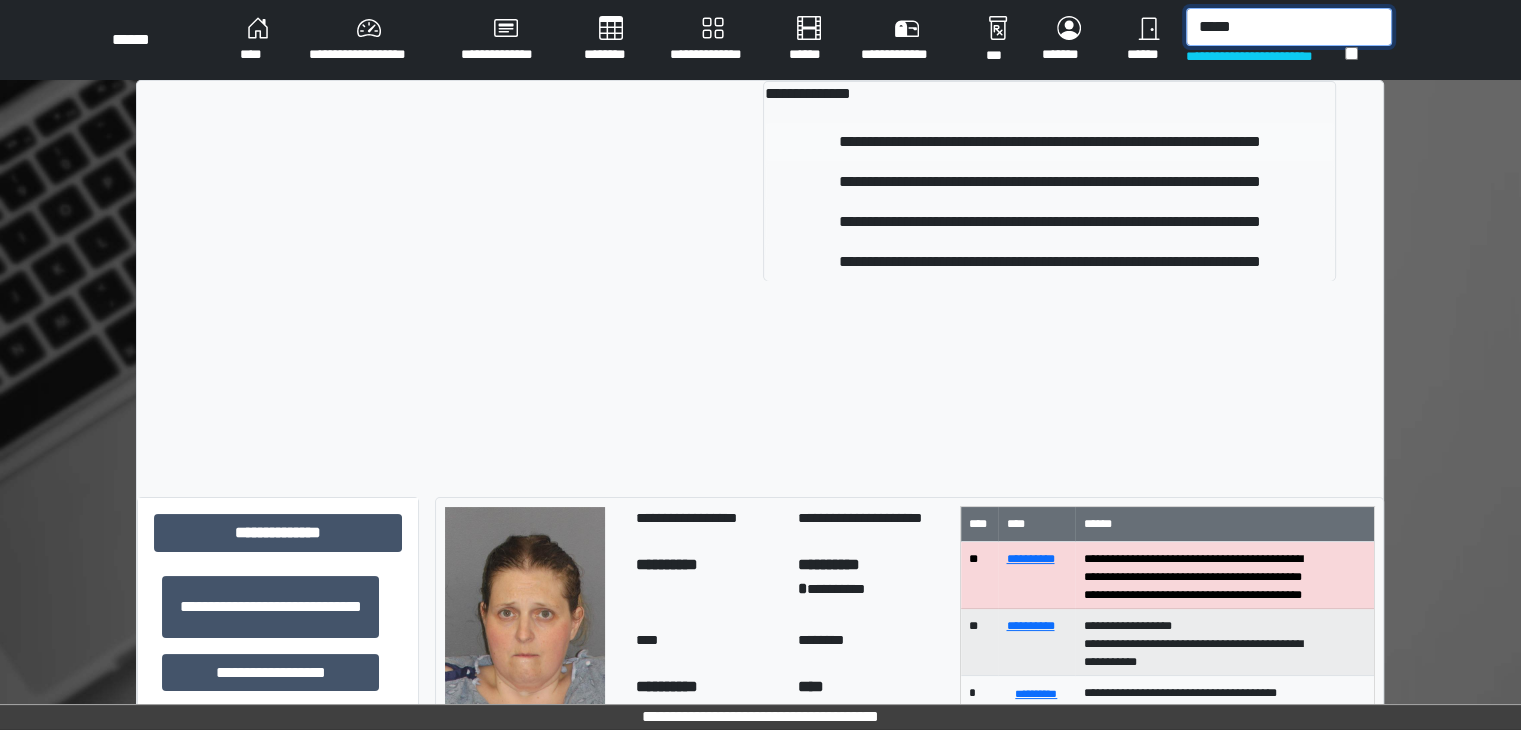 type on "*****" 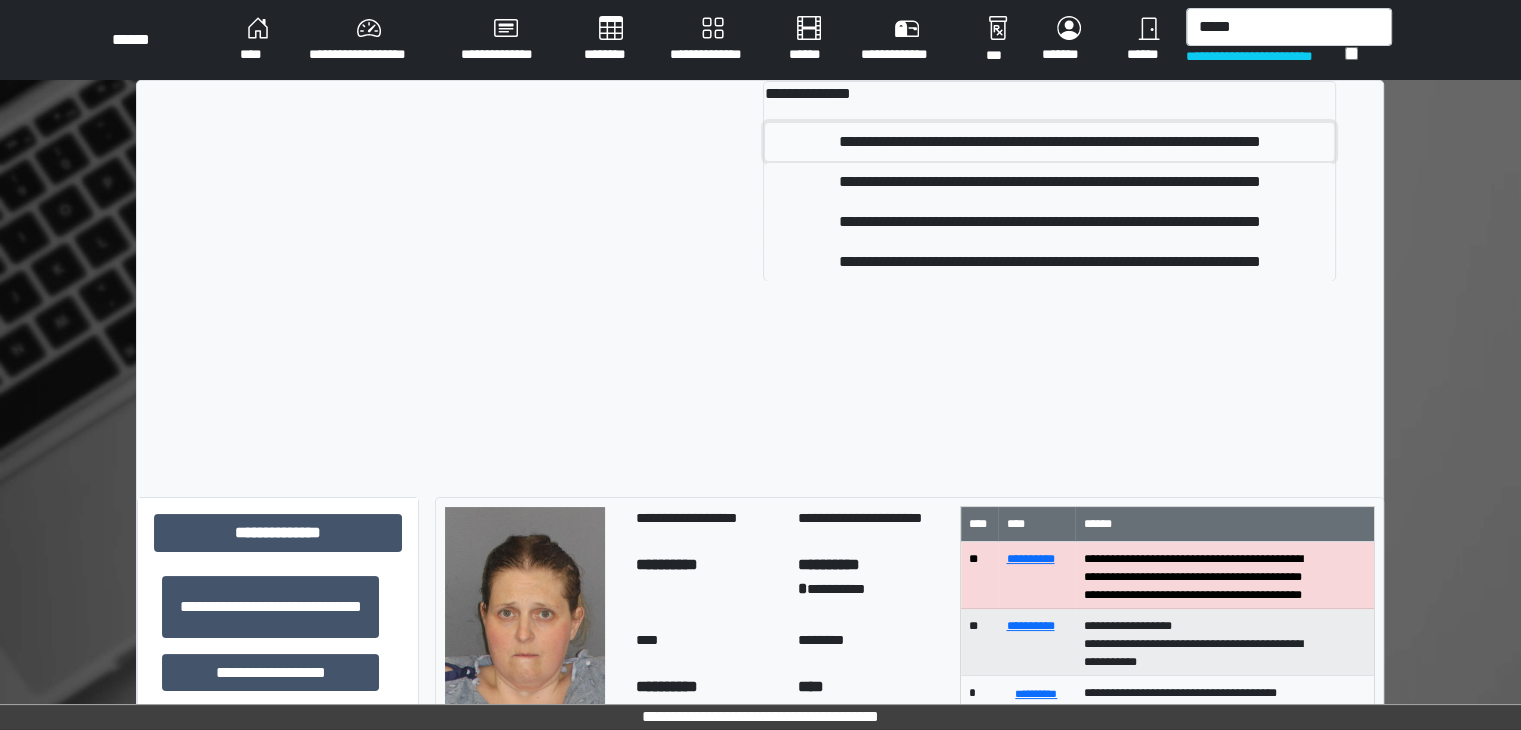 click on "**********" at bounding box center [1049, 142] 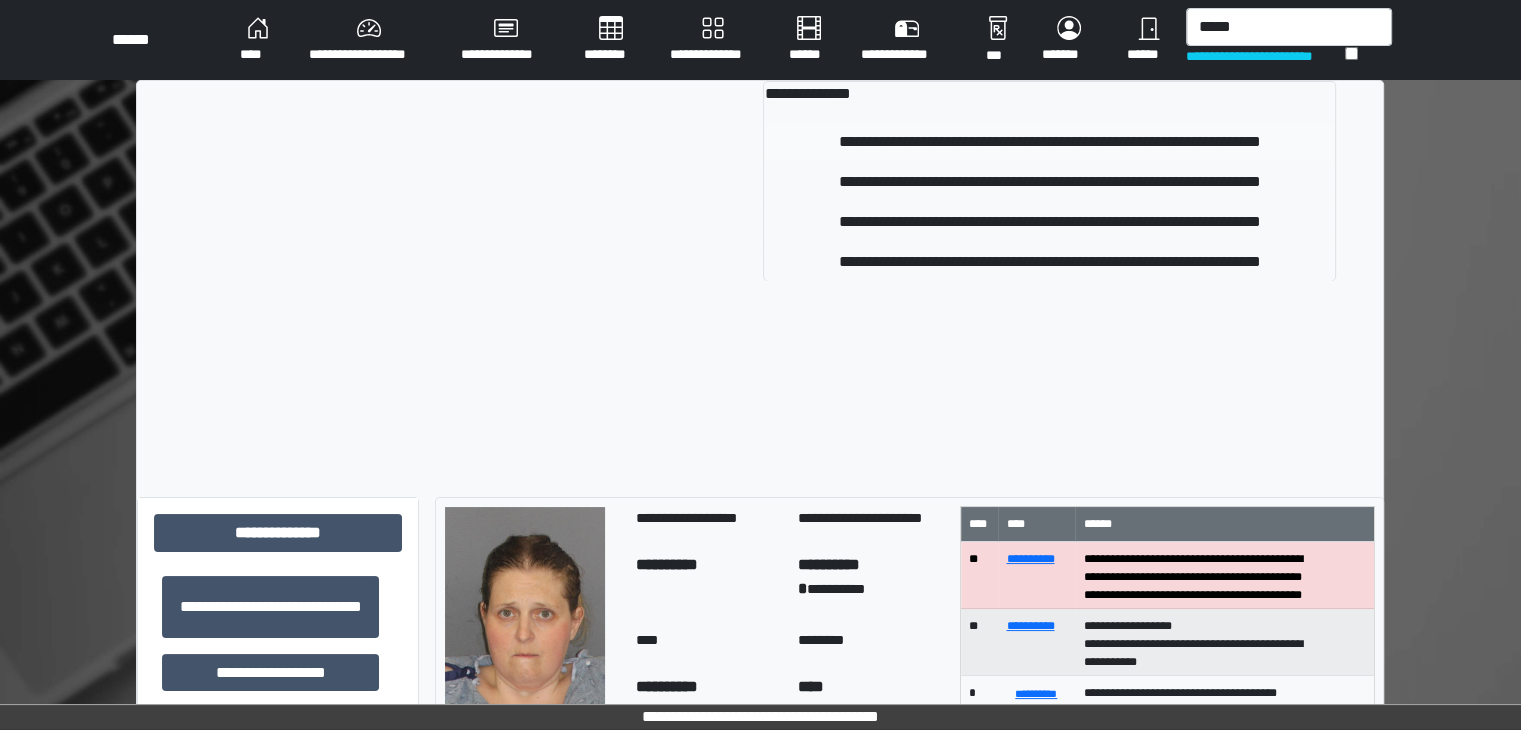type 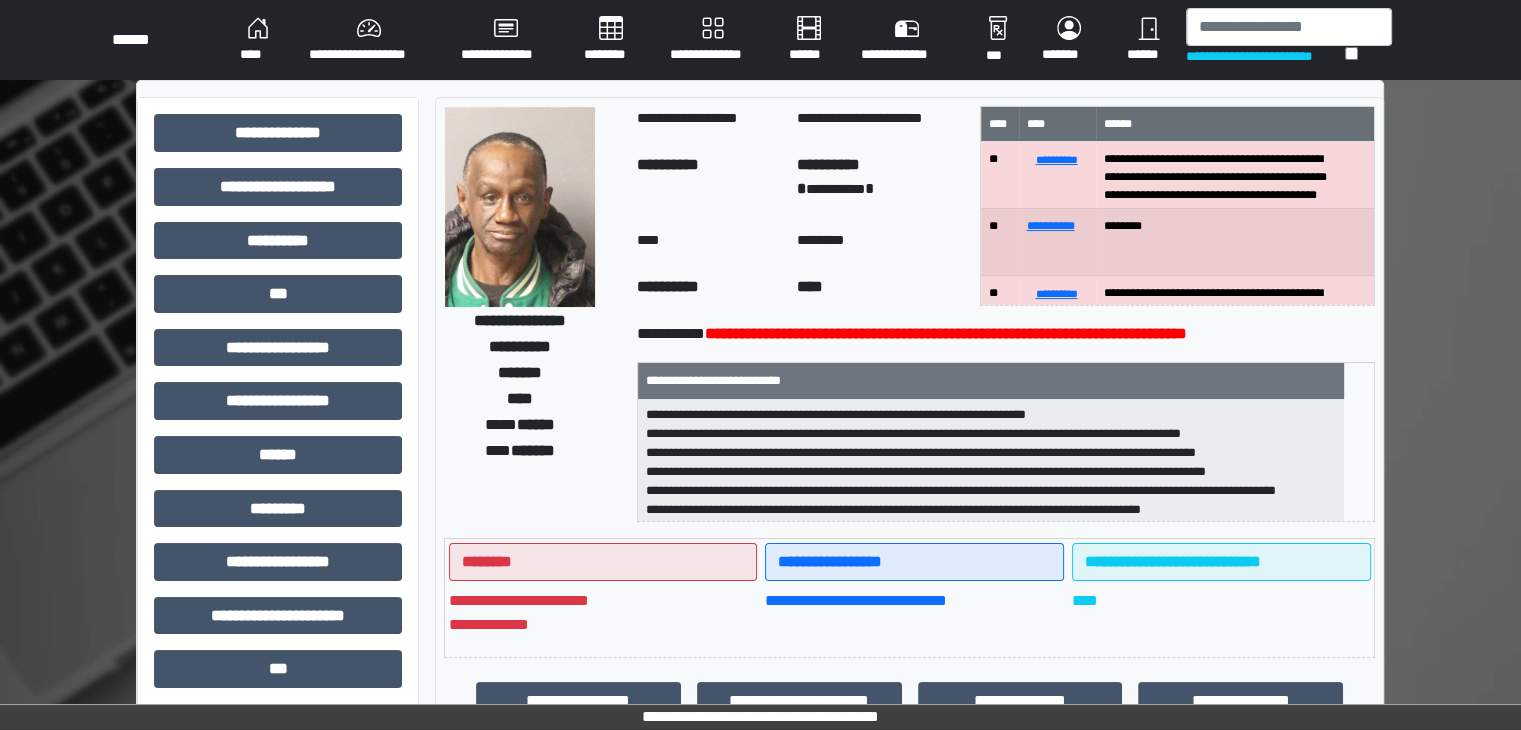scroll, scrollTop: 0, scrollLeft: 0, axis: both 